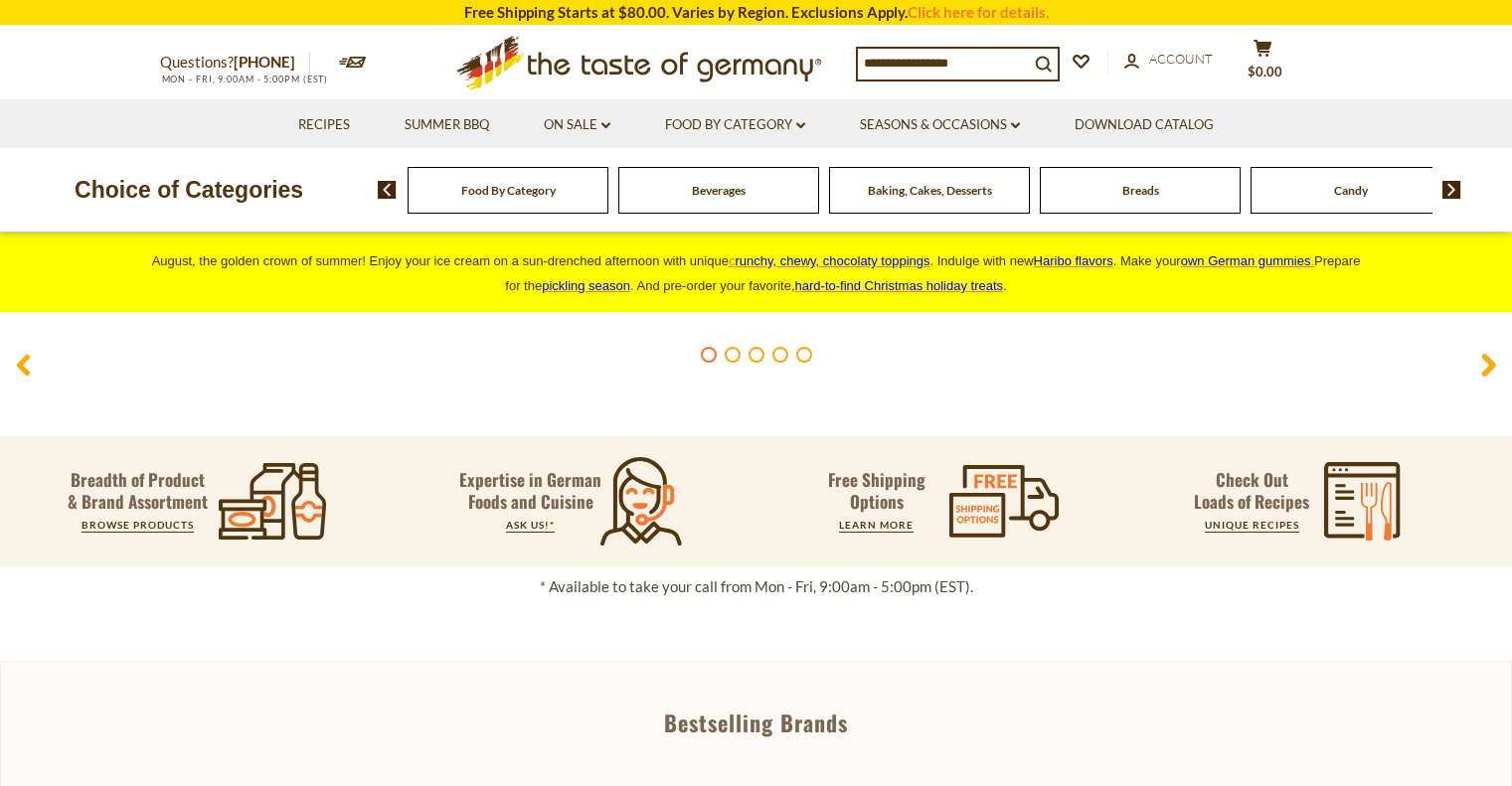 scroll, scrollTop: 0, scrollLeft: 0, axis: both 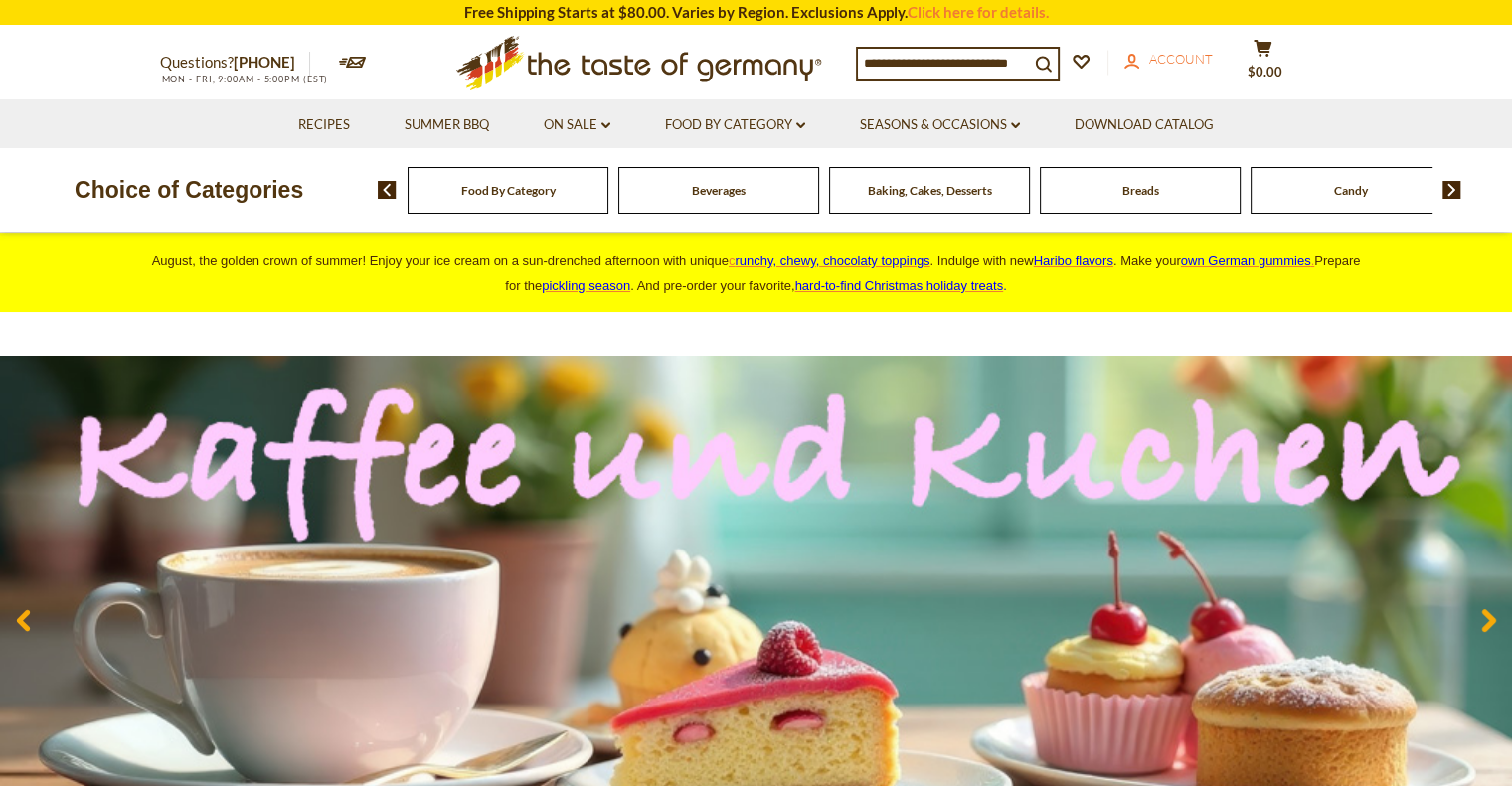 click on "account
Account" at bounding box center (1168, 60) 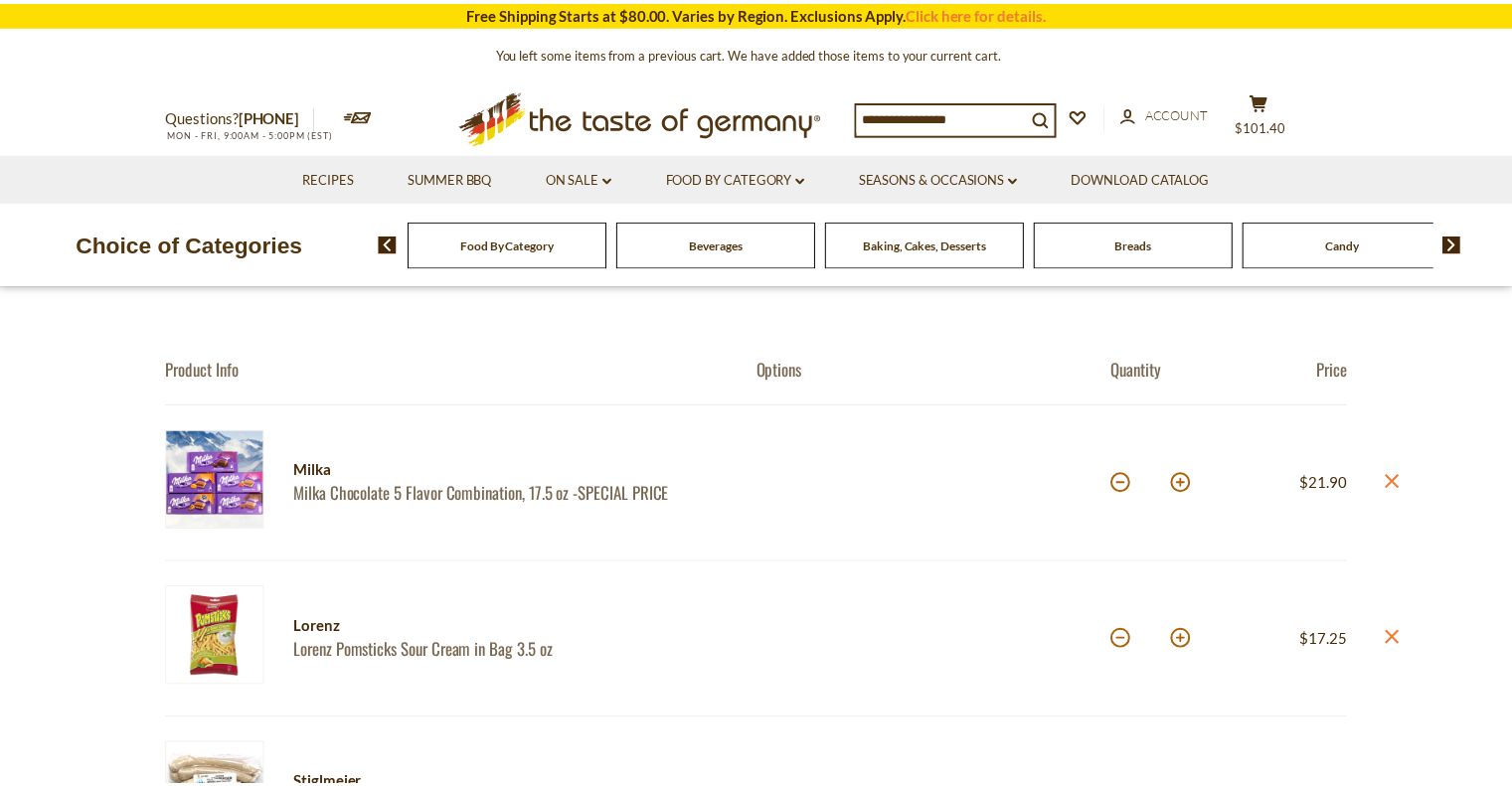 scroll, scrollTop: 0, scrollLeft: 0, axis: both 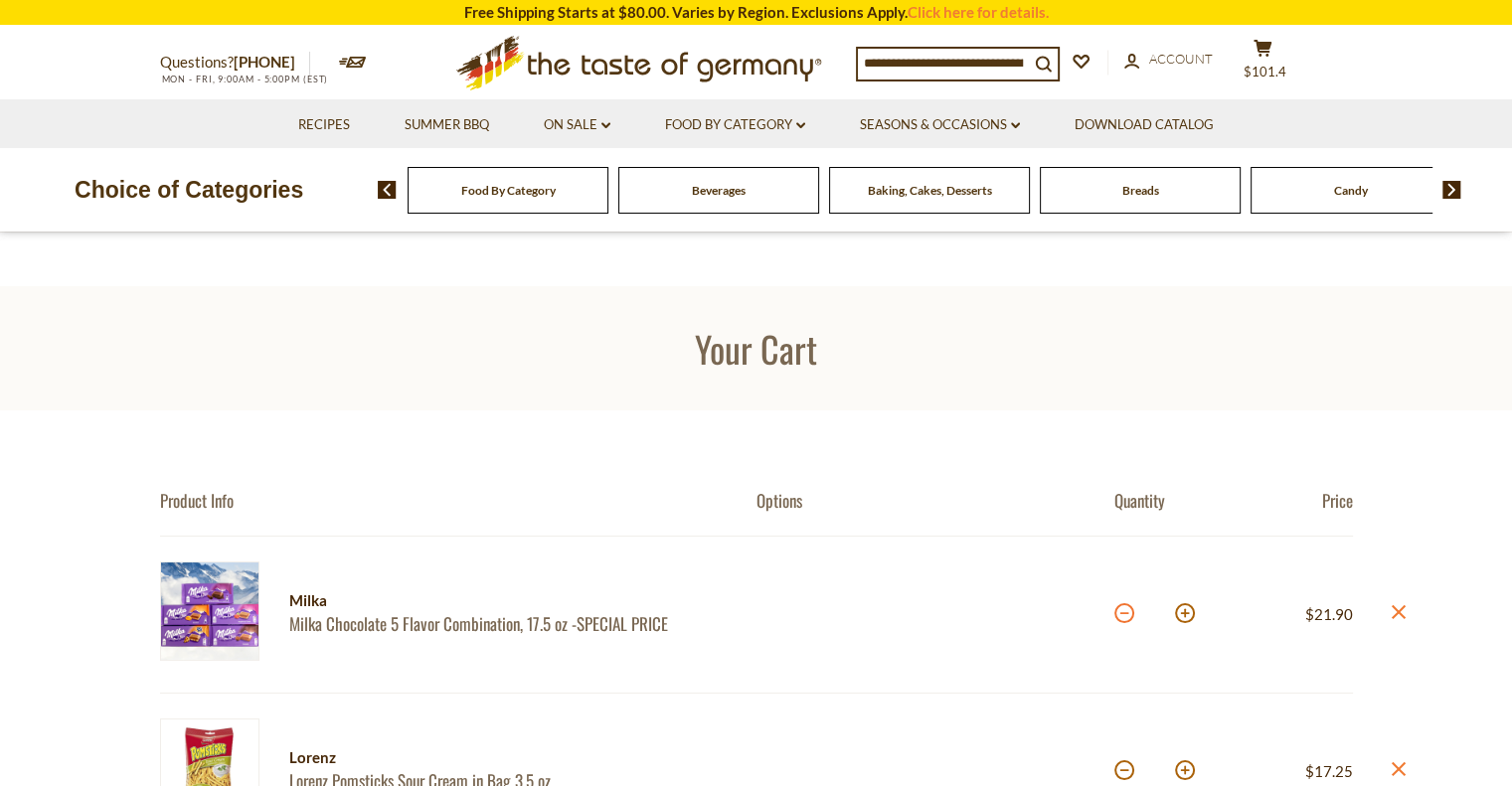 click at bounding box center [1124, 613] 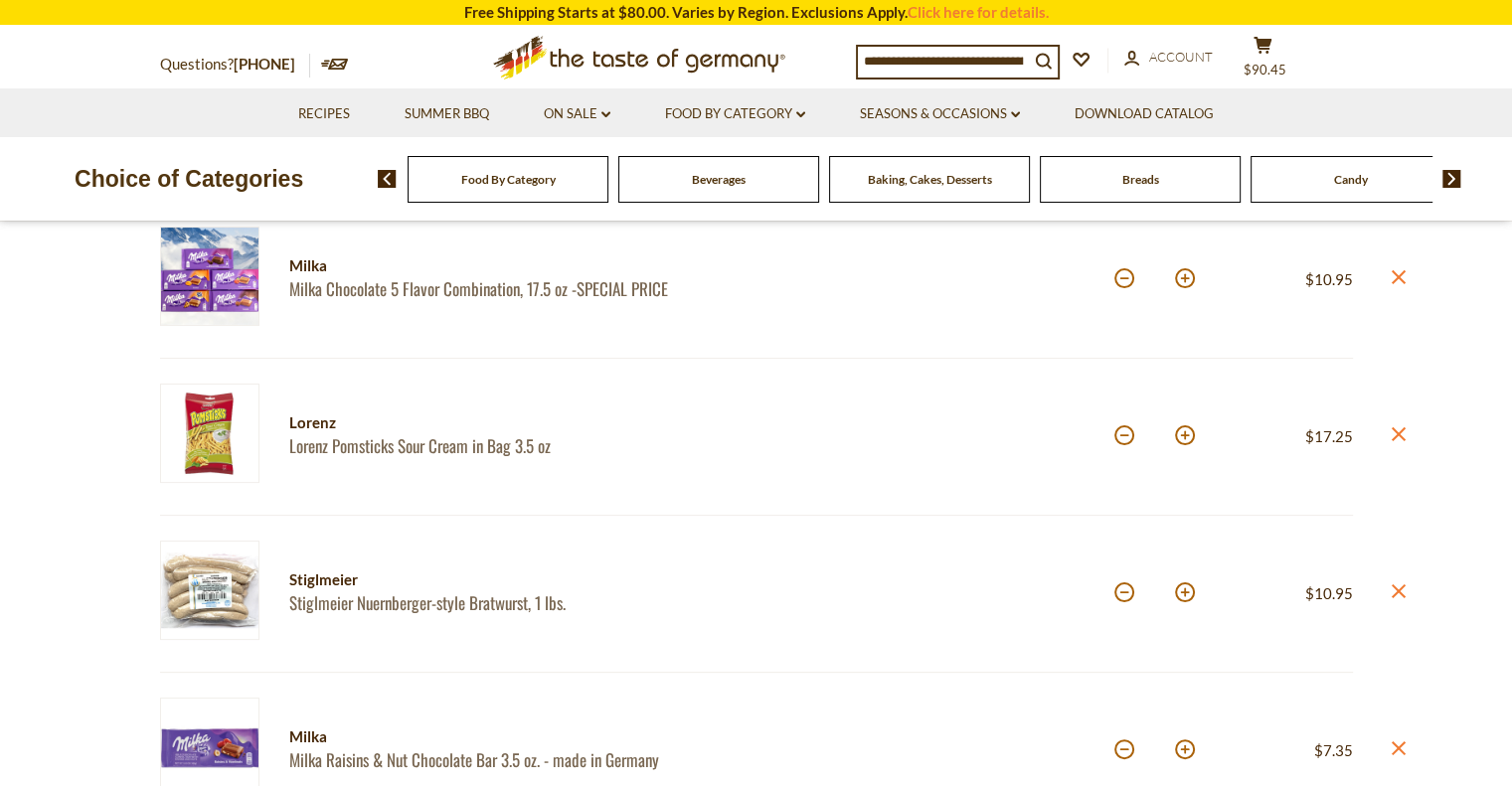 scroll, scrollTop: 0, scrollLeft: 0, axis: both 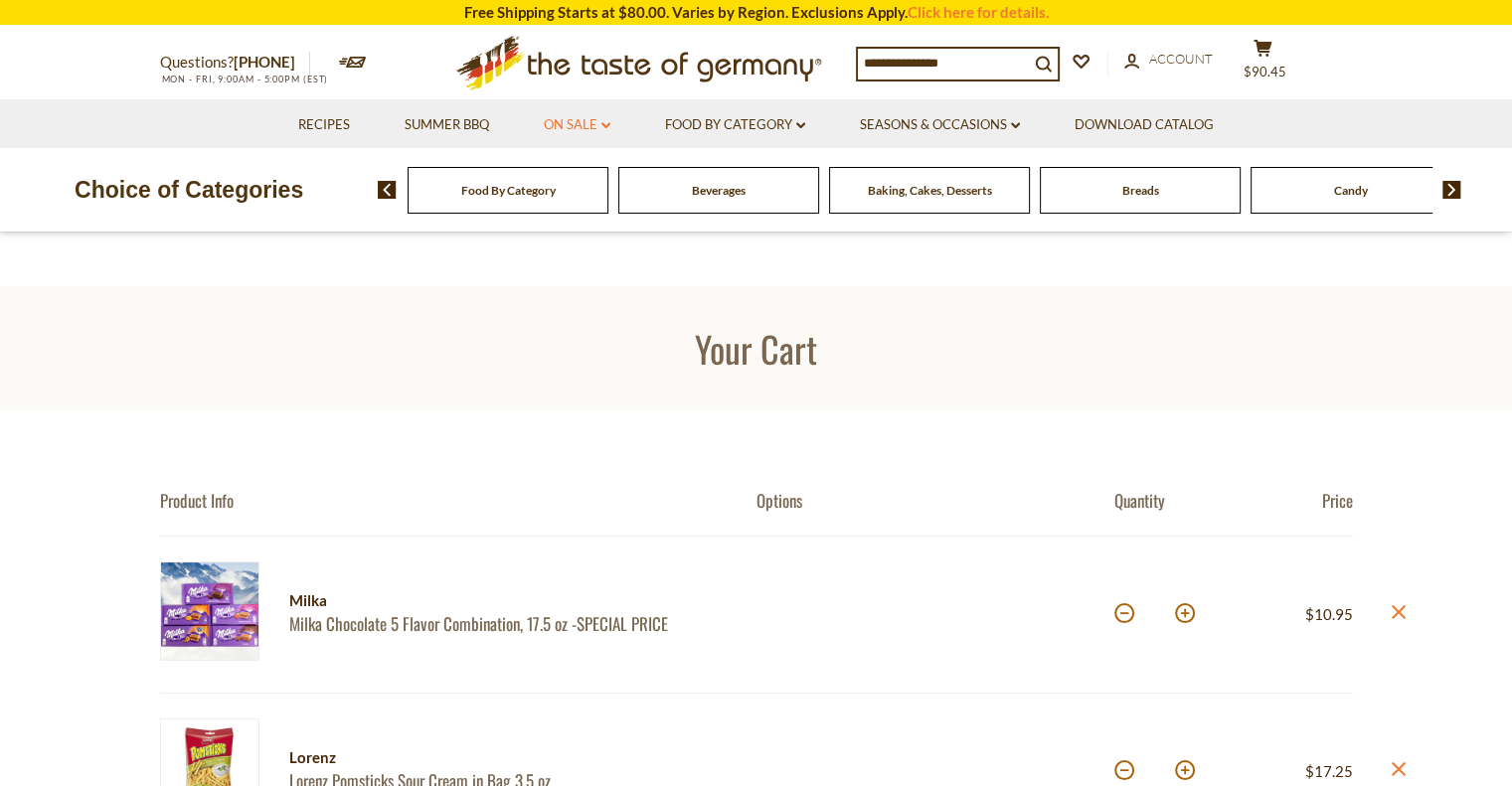 click on "On Sale
dropdown_arrow" at bounding box center [577, 125] 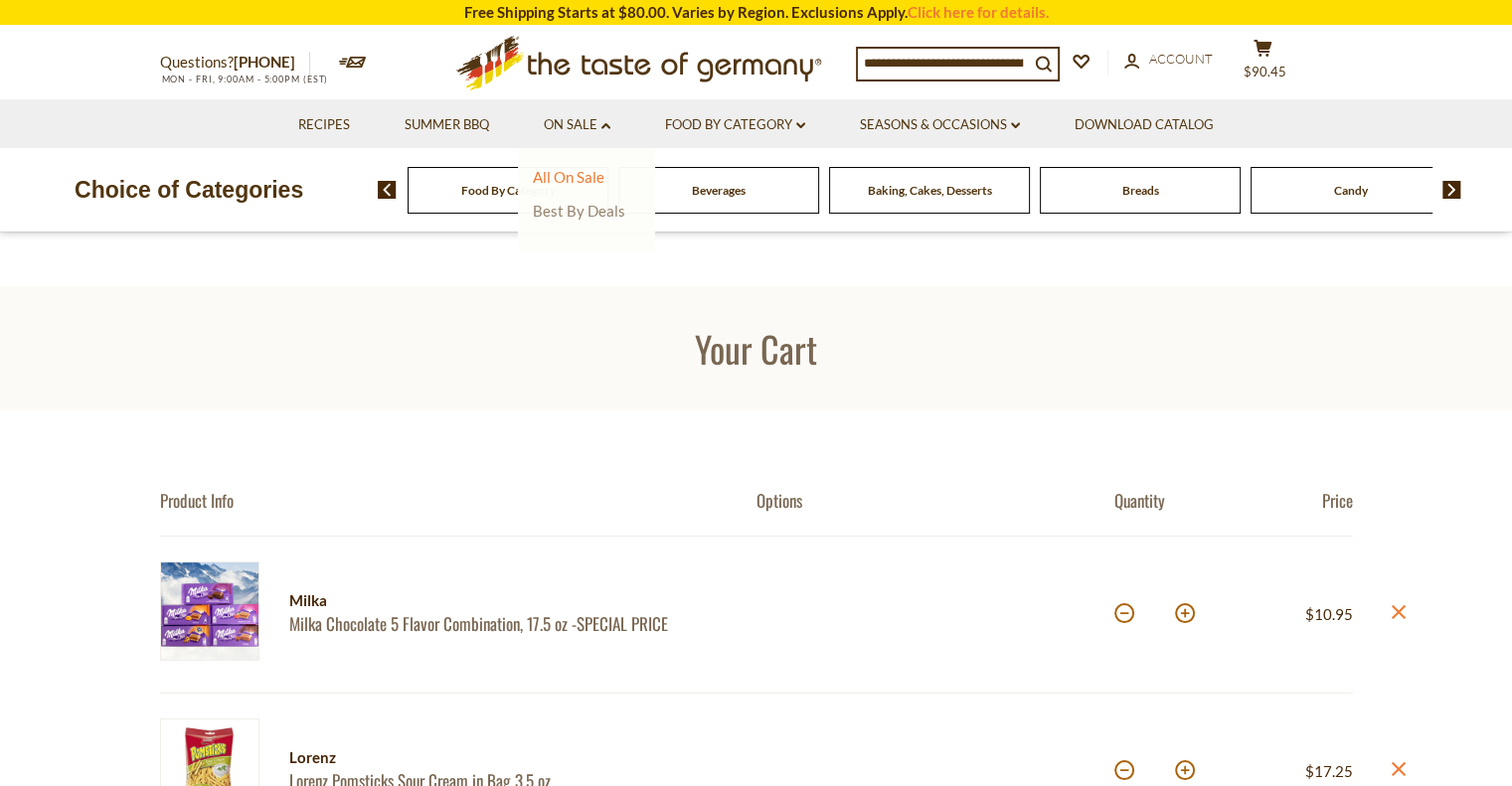 click on "Best By Deals" at bounding box center (579, 211) 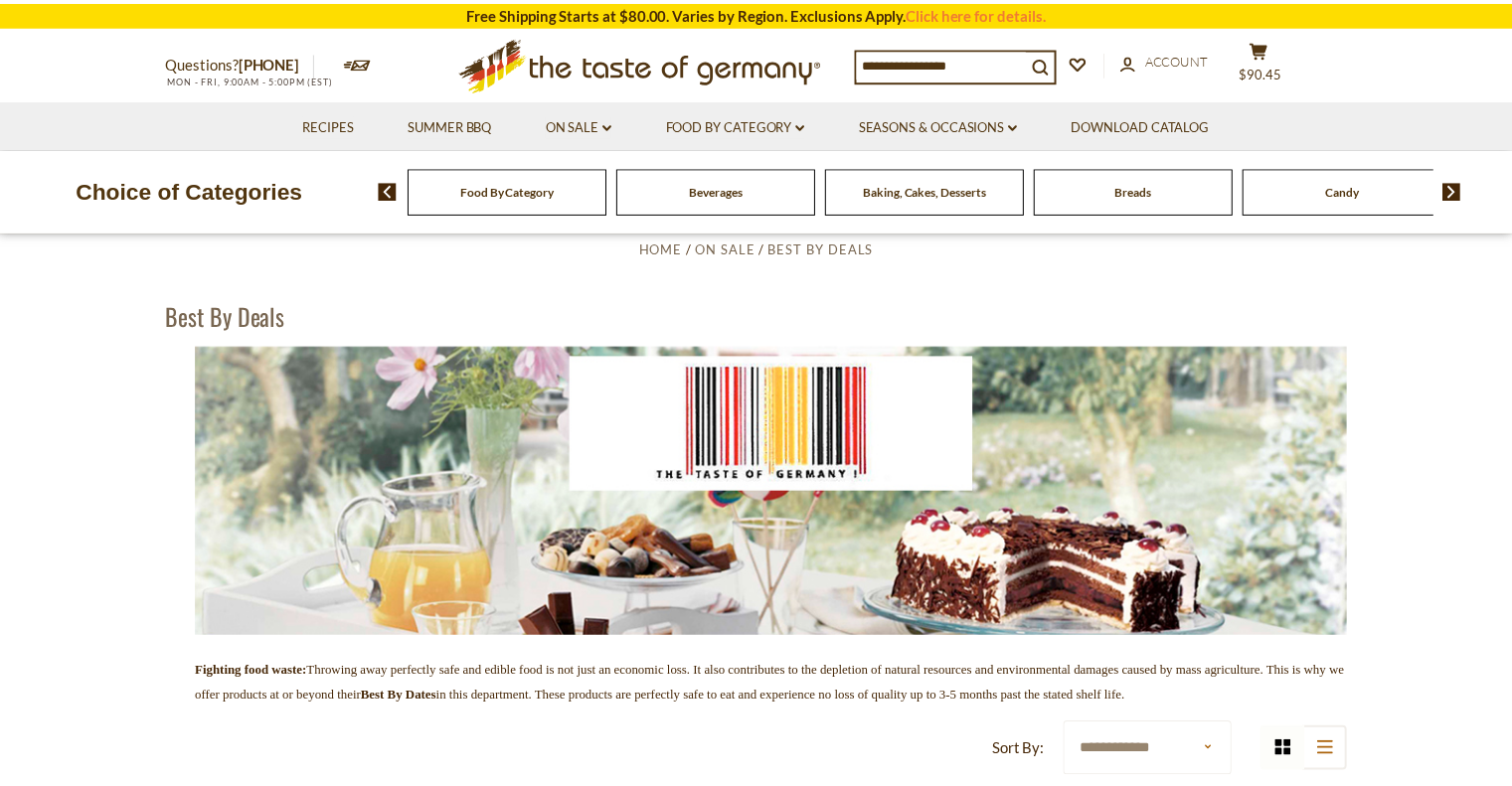 scroll, scrollTop: 0, scrollLeft: 0, axis: both 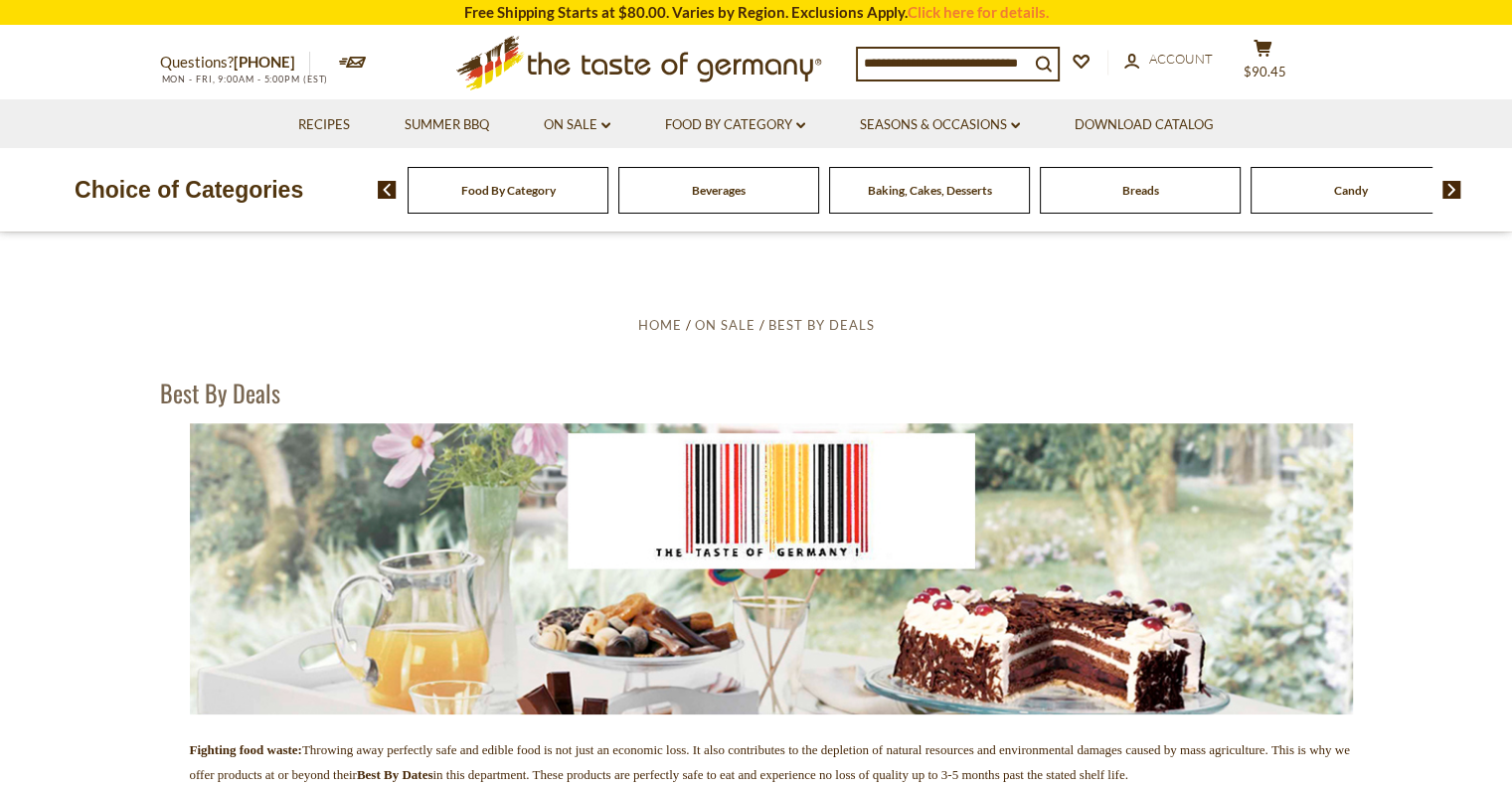drag, startPoint x: 1519, startPoint y: 47, endPoint x: 1376, endPoint y: -69, distance: 184.1331 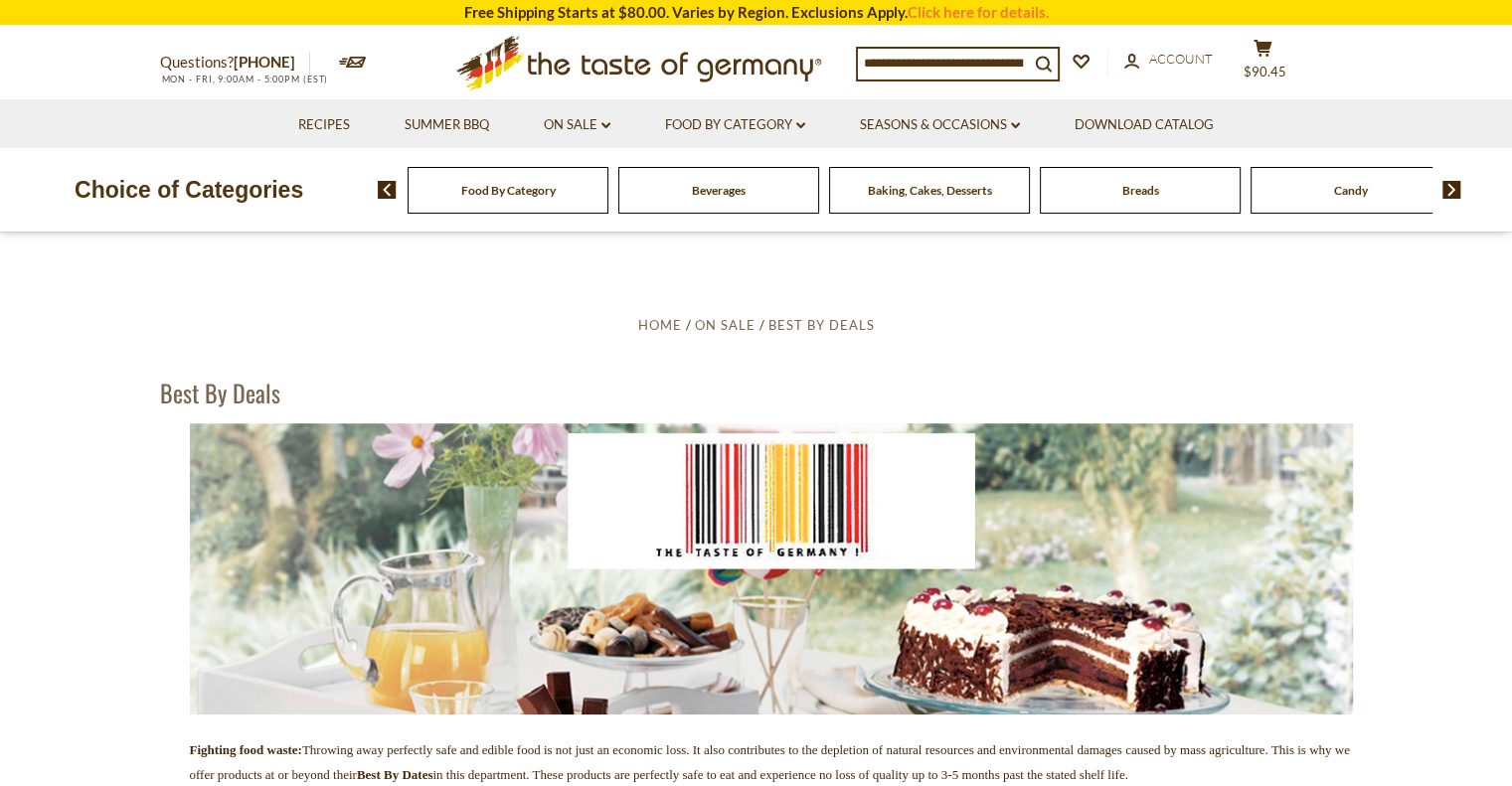 click at bounding box center (1451, 190) 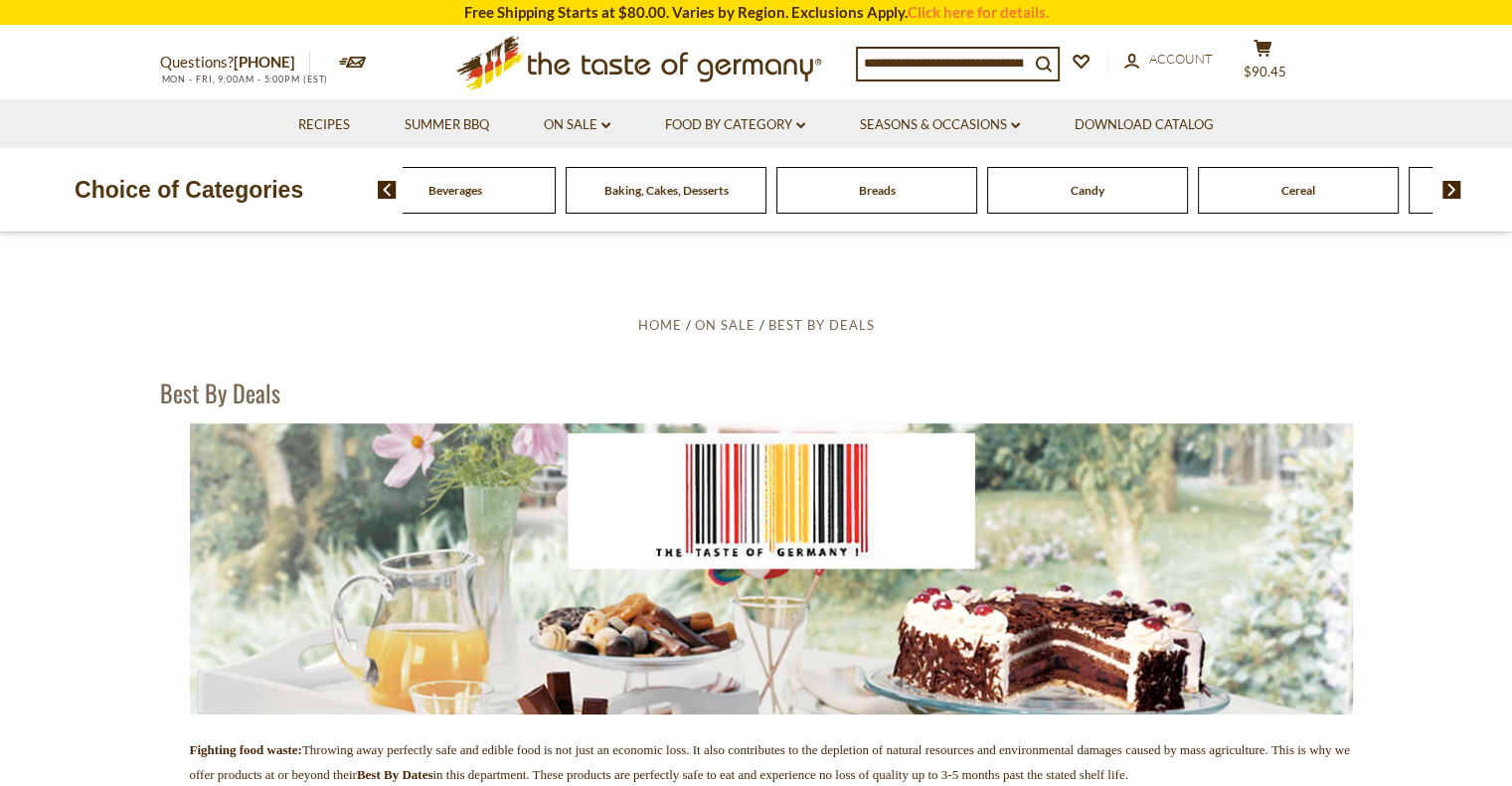 click at bounding box center (1451, 190) 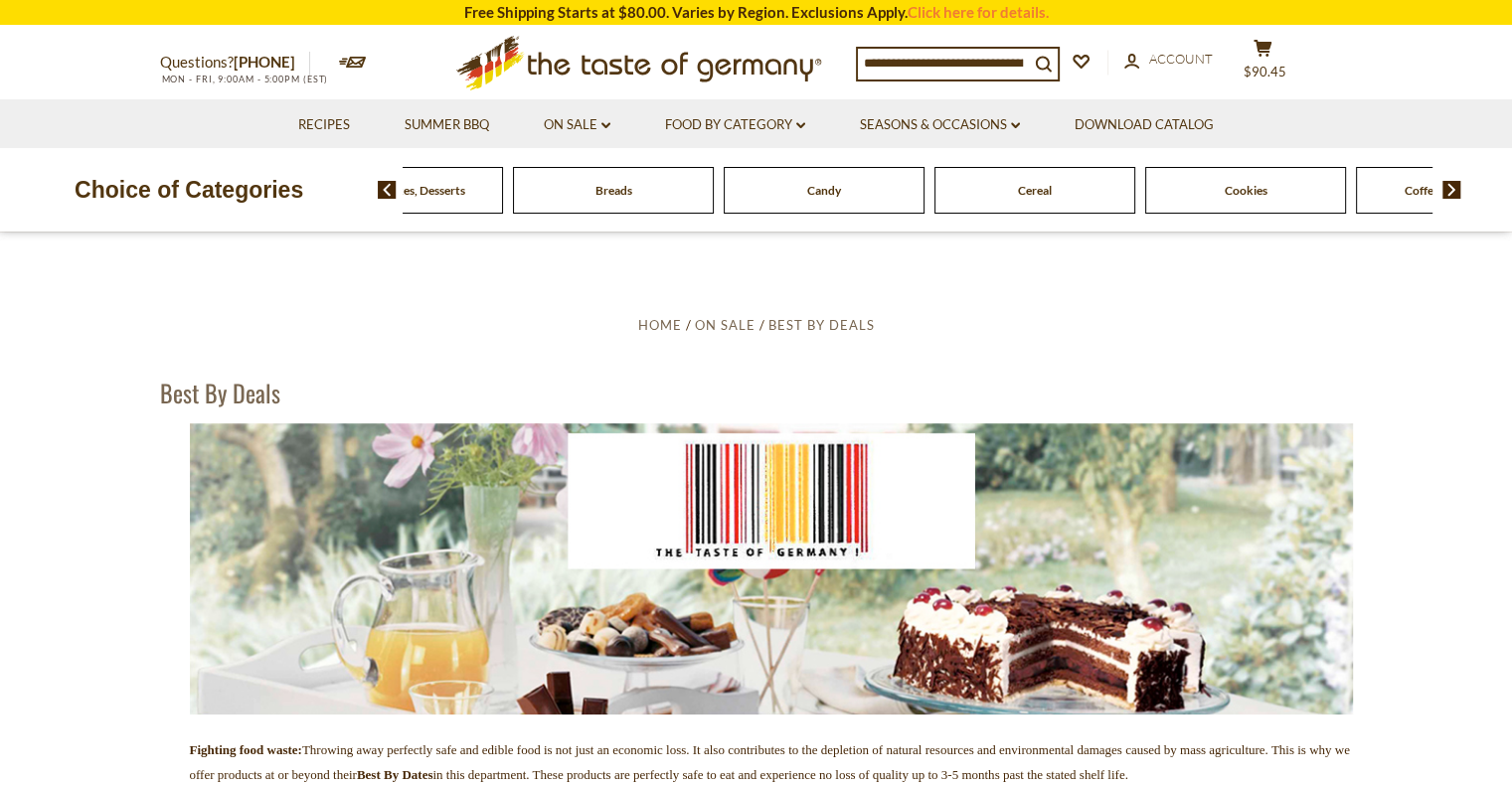 click at bounding box center [1451, 190] 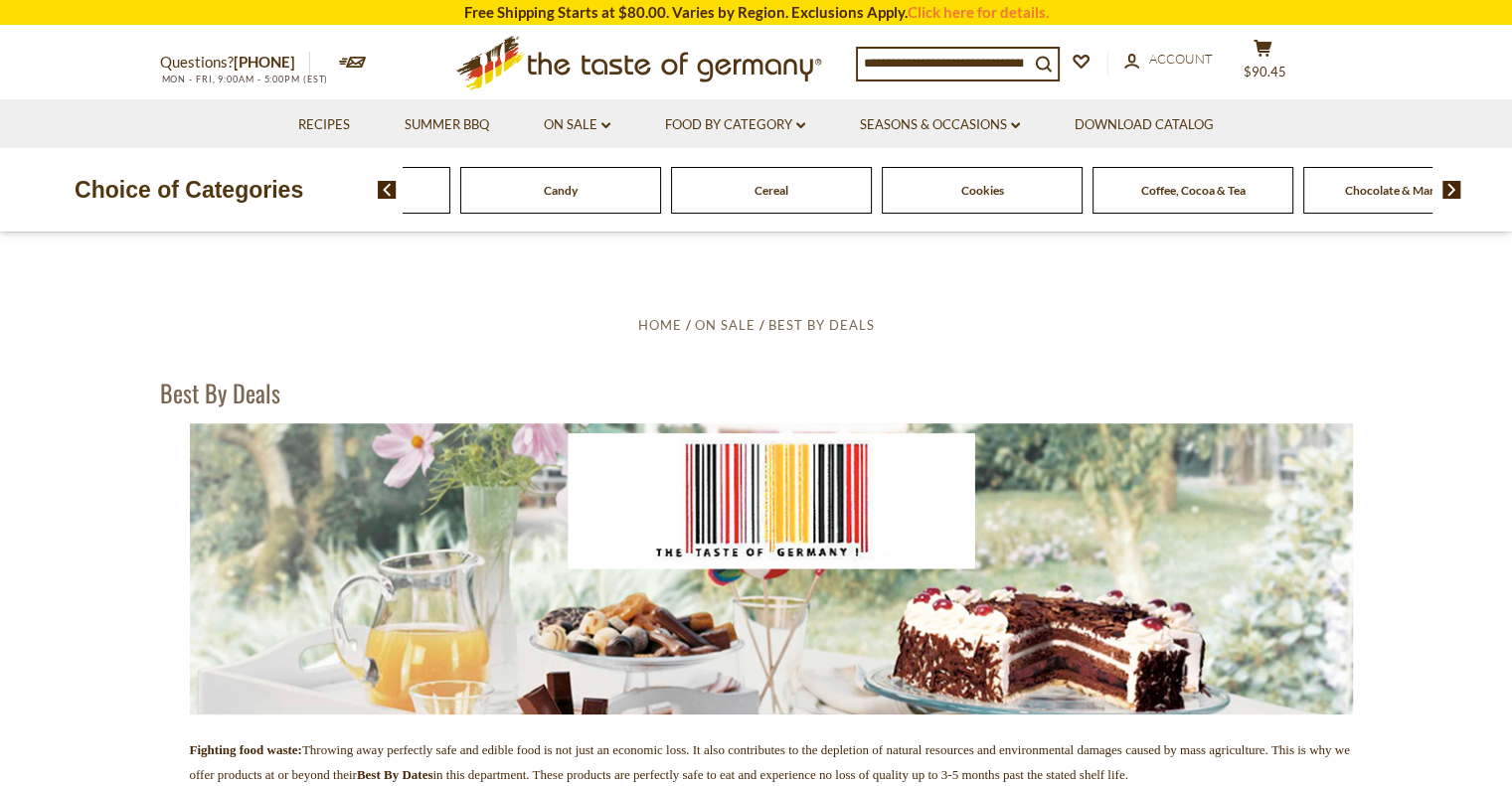 click at bounding box center (1451, 190) 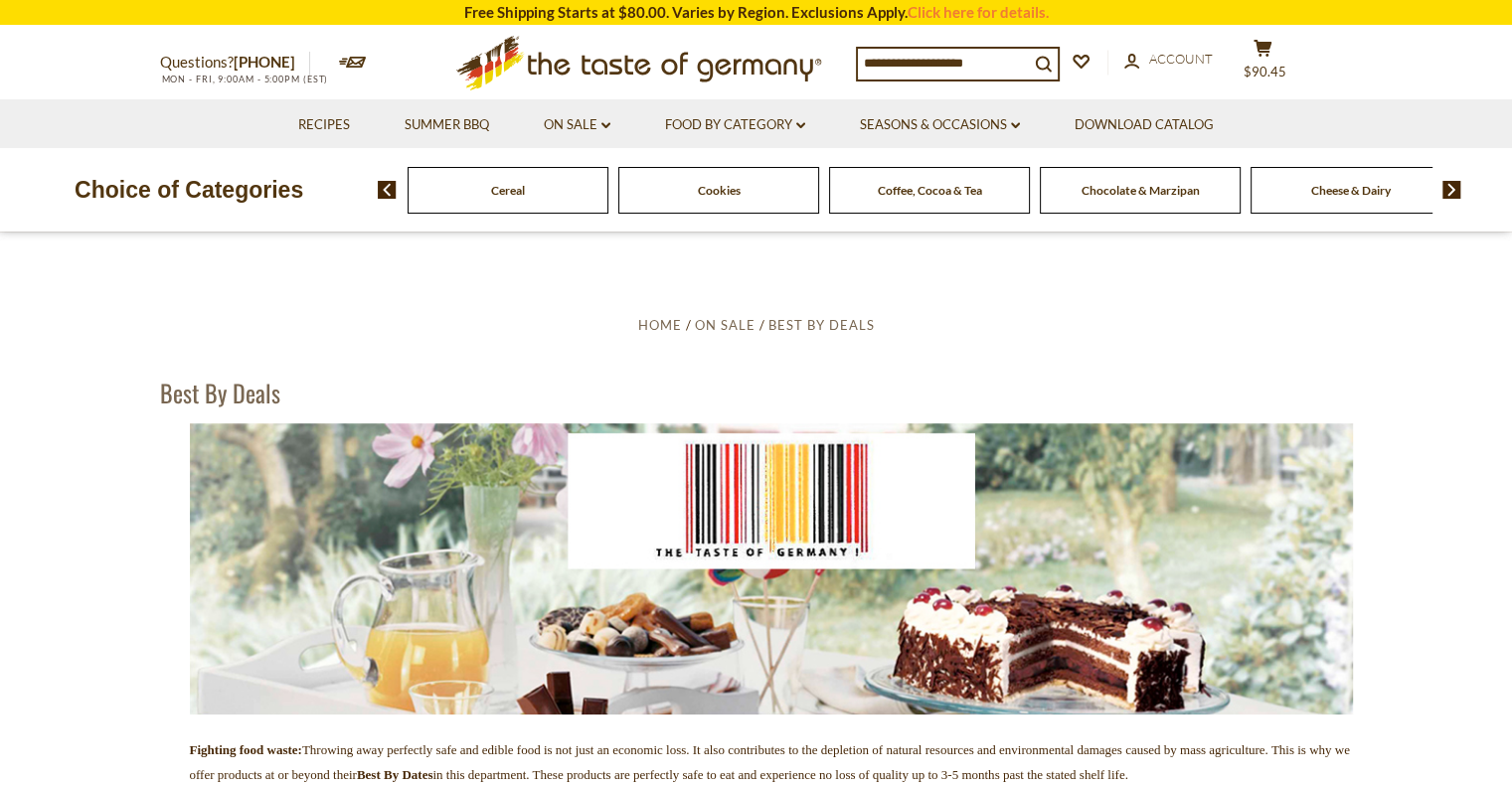click at bounding box center (1451, 190) 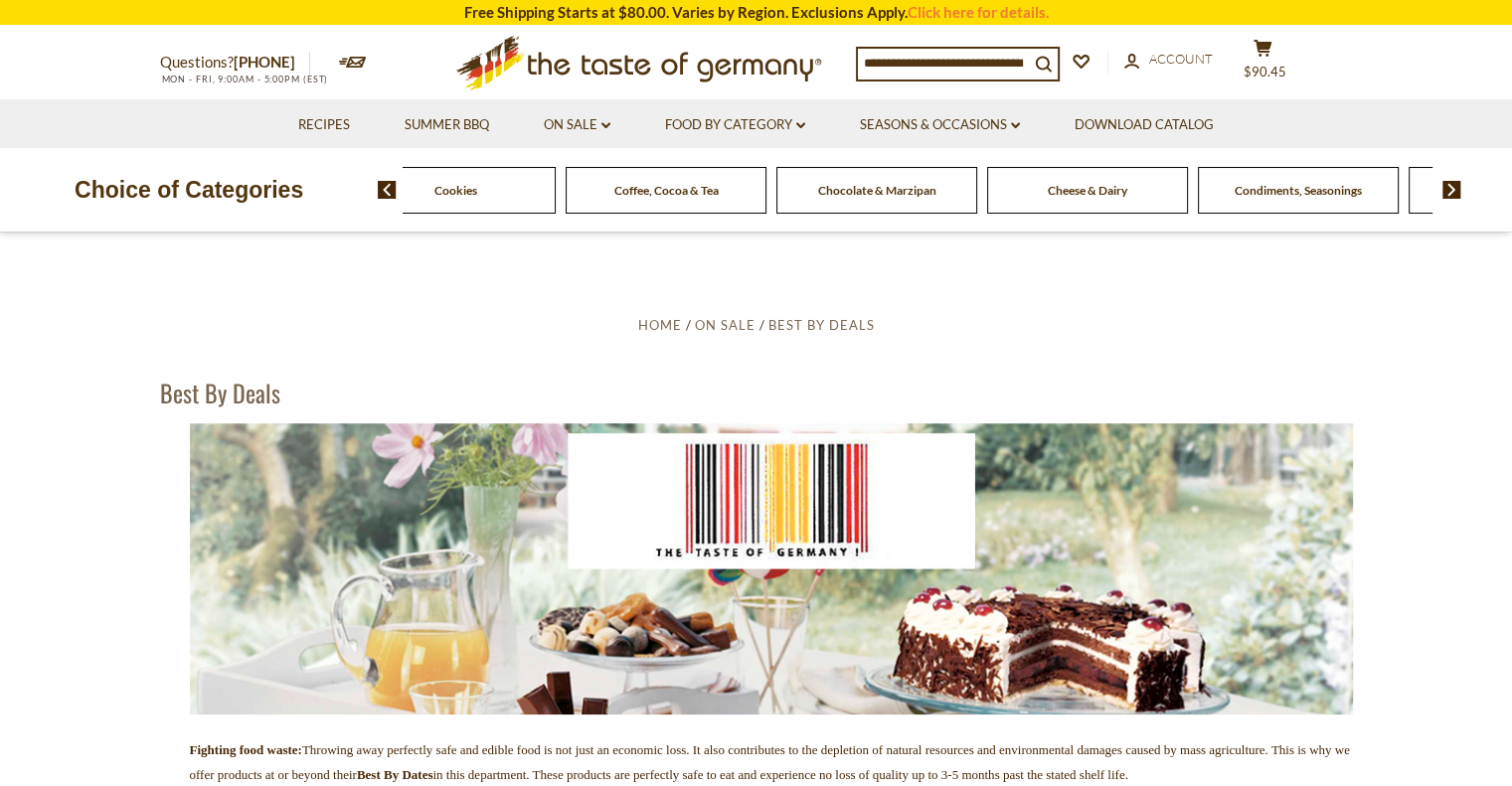 click at bounding box center [1451, 190] 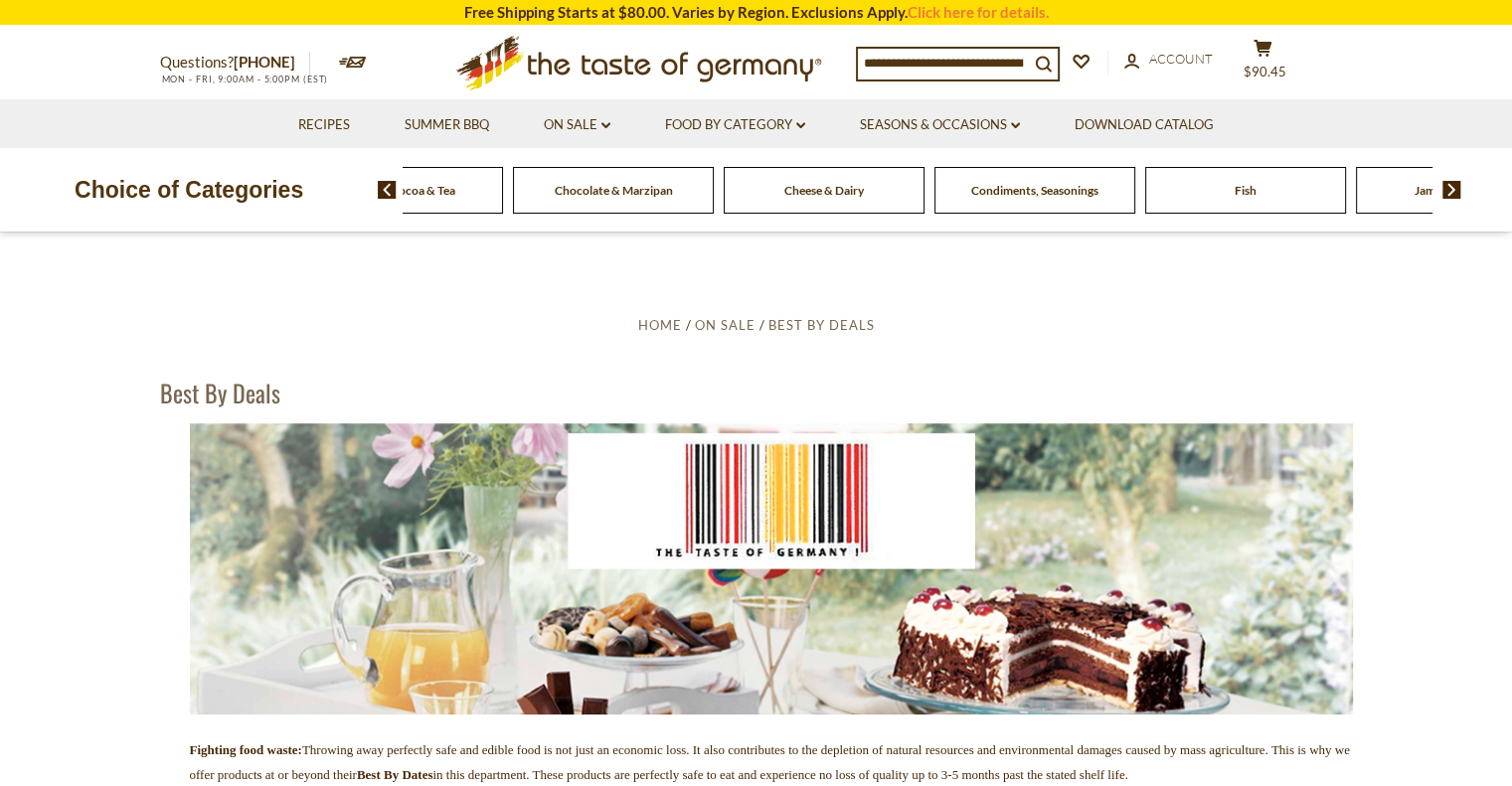 click at bounding box center [1451, 190] 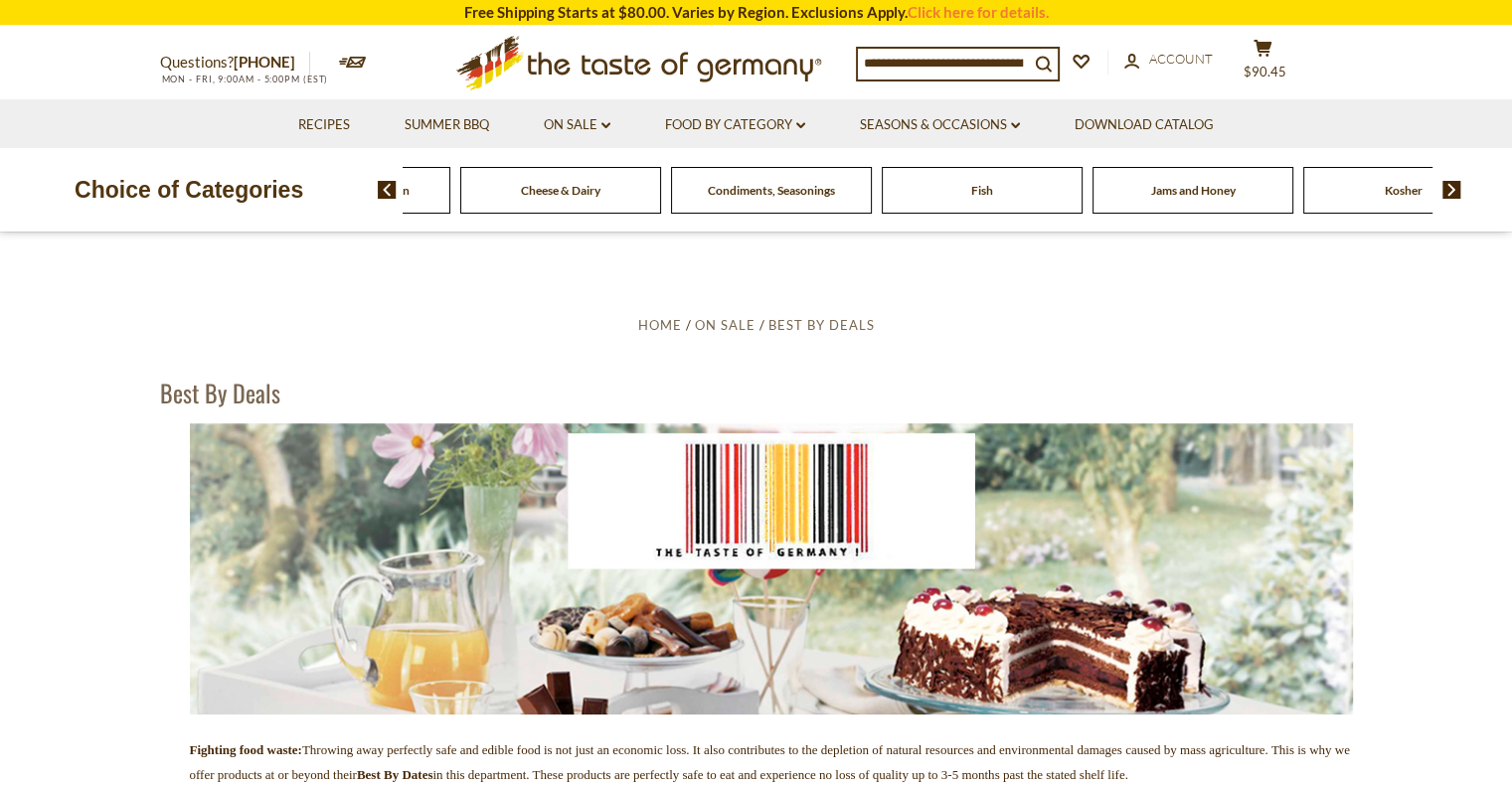click at bounding box center (1451, 190) 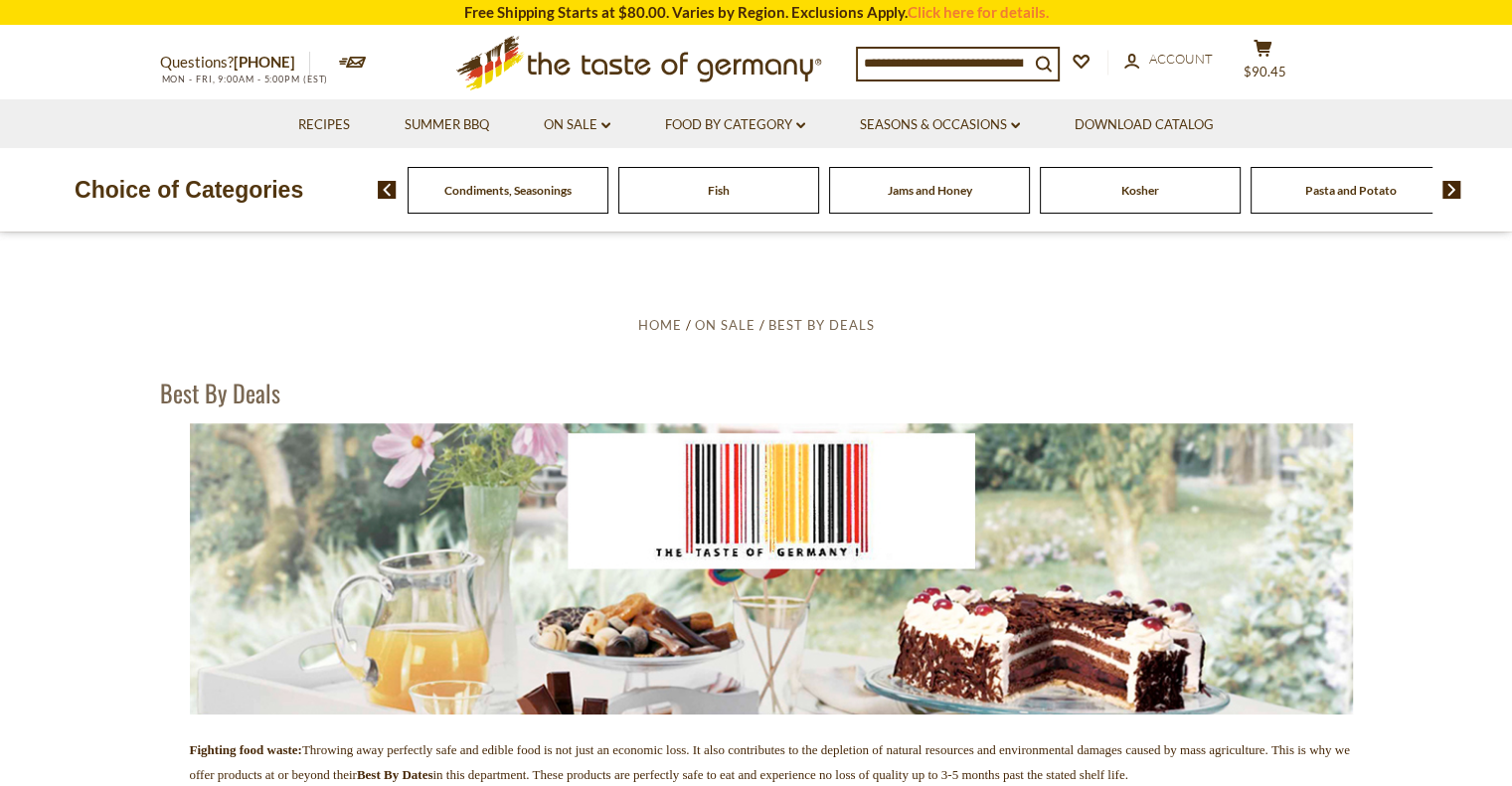 click at bounding box center [1451, 190] 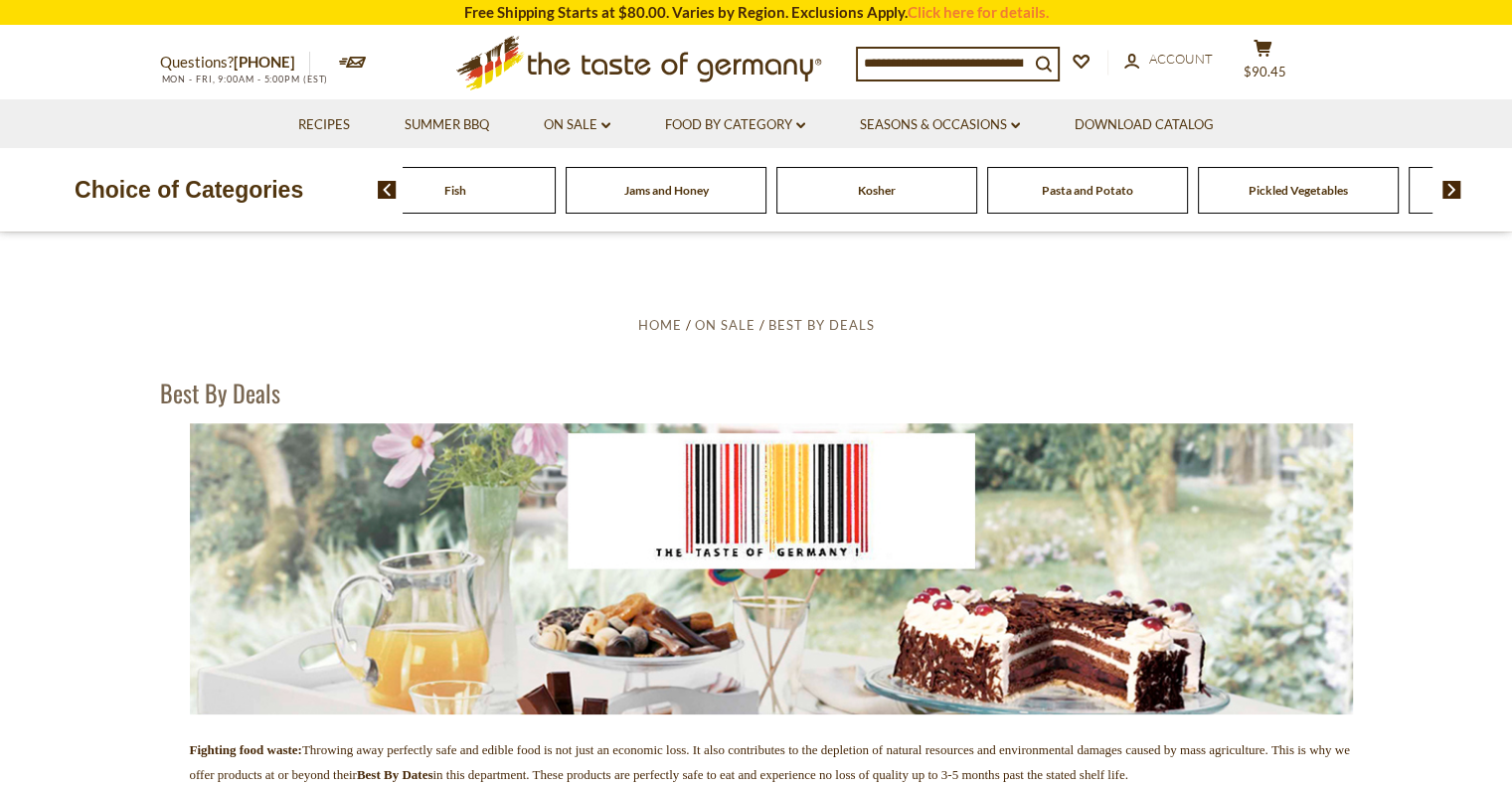 click at bounding box center (1451, 190) 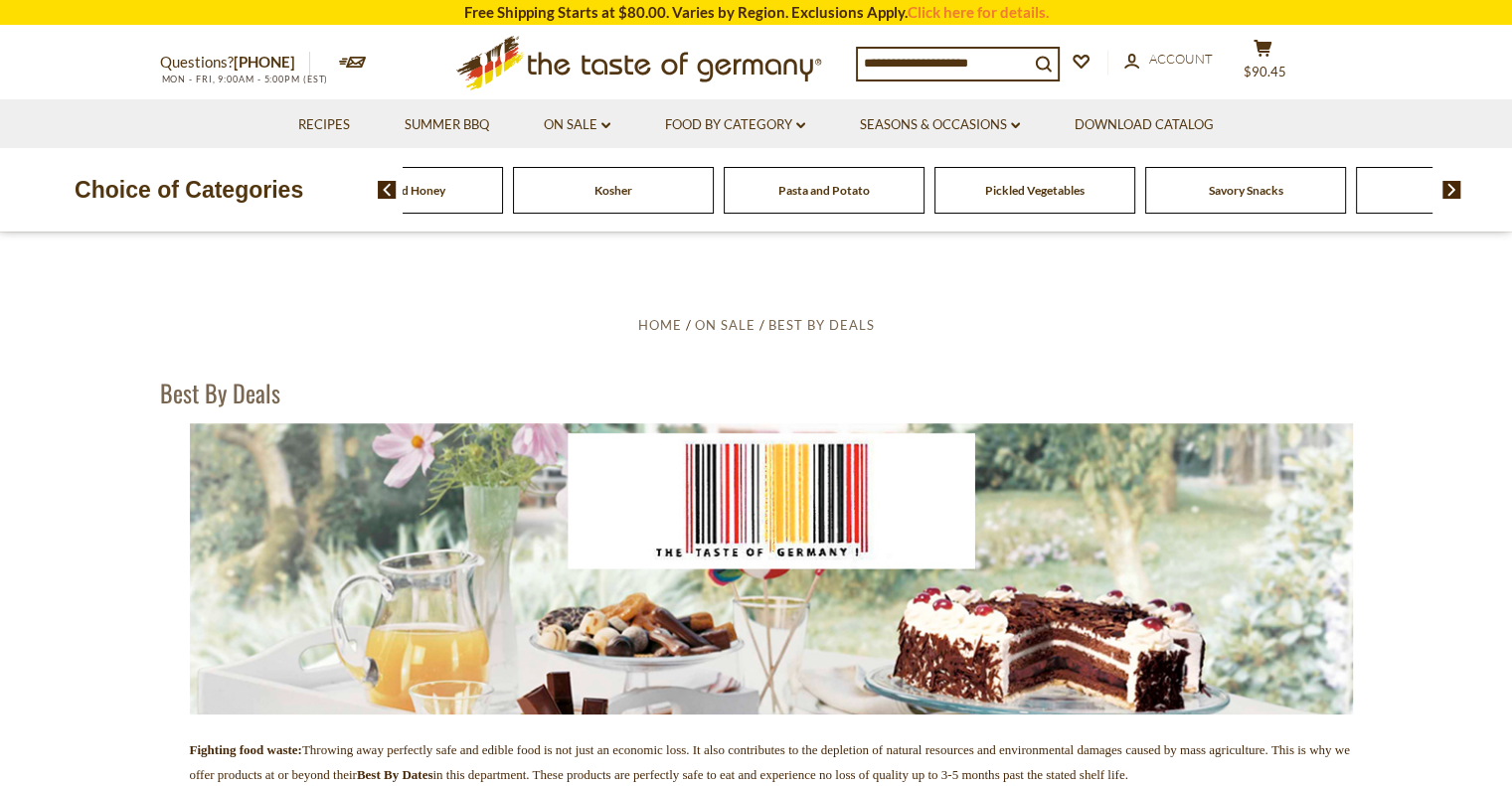 click at bounding box center [1451, 190] 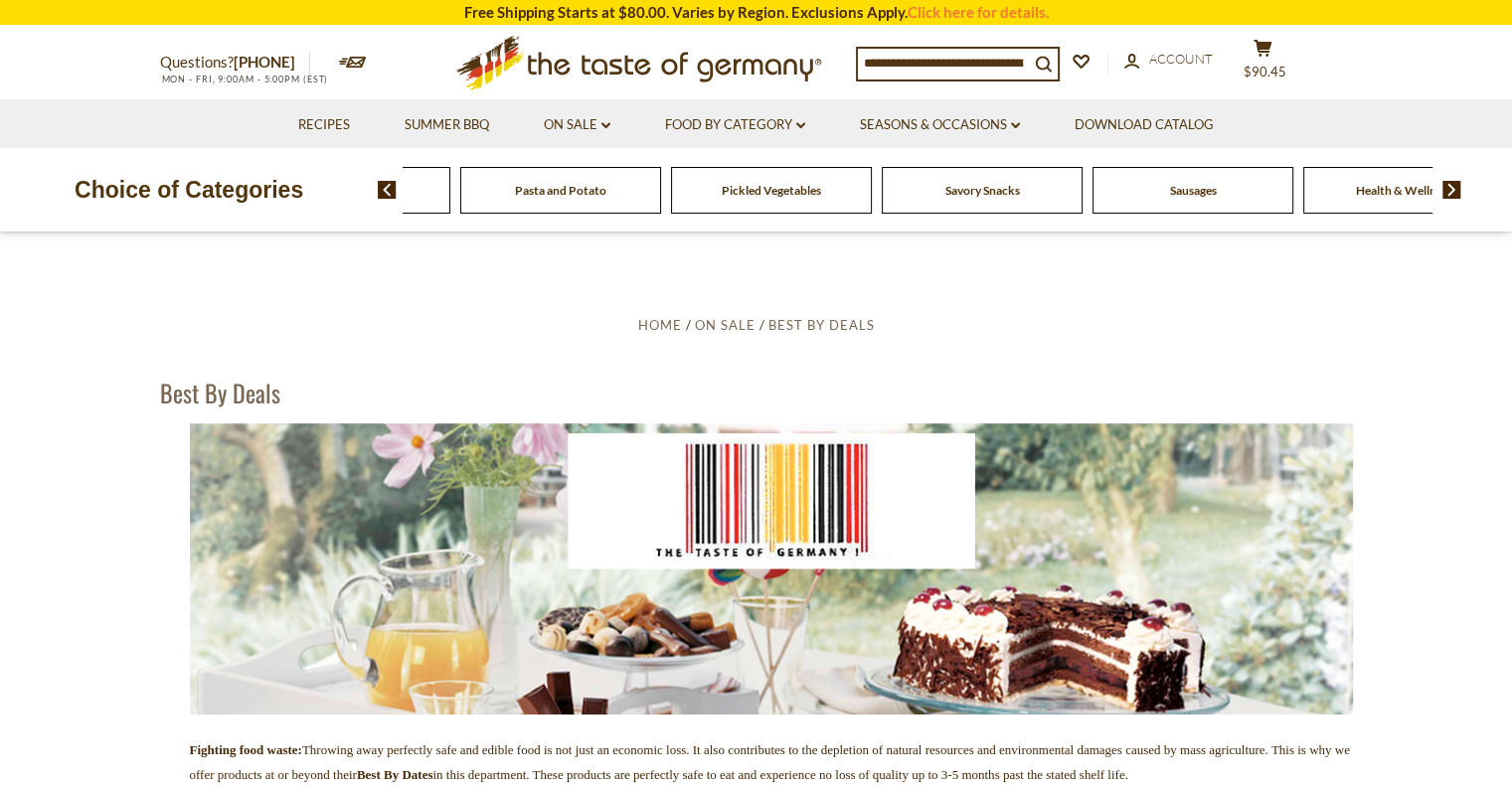 click on "Sausages" at bounding box center (1193, 190) 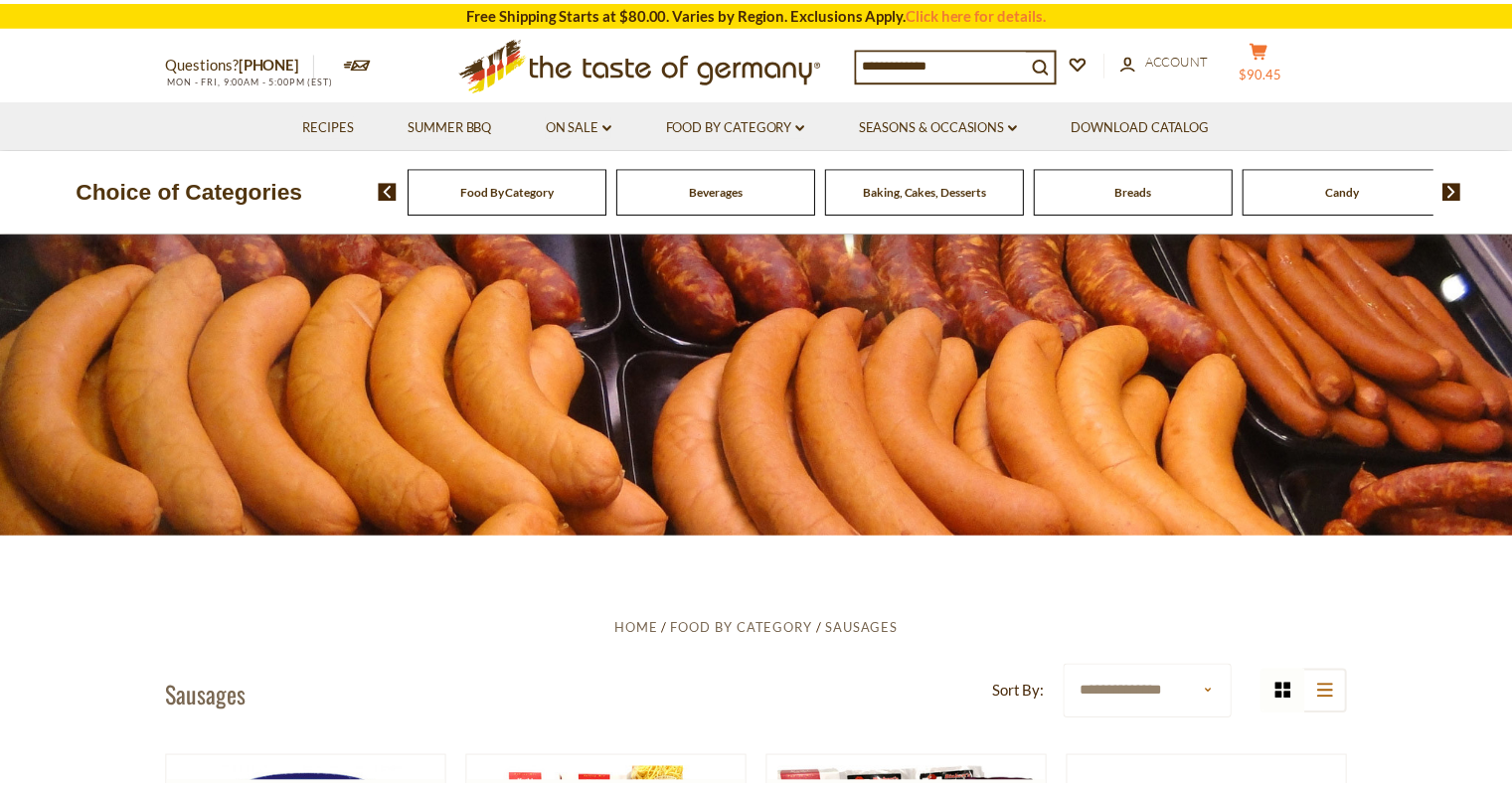 scroll, scrollTop: 0, scrollLeft: 0, axis: both 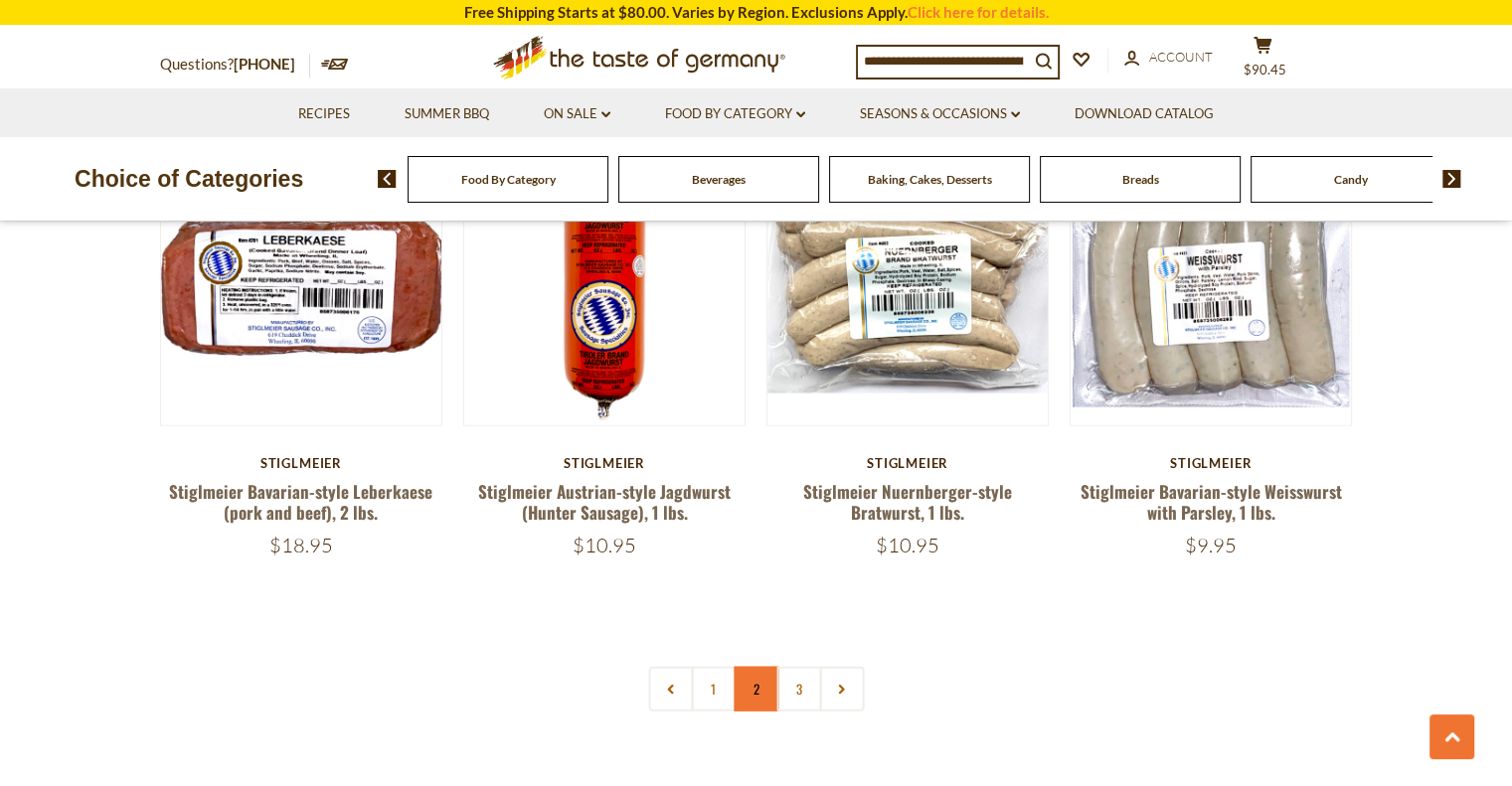 click on "2" at bounding box center [756, 689] 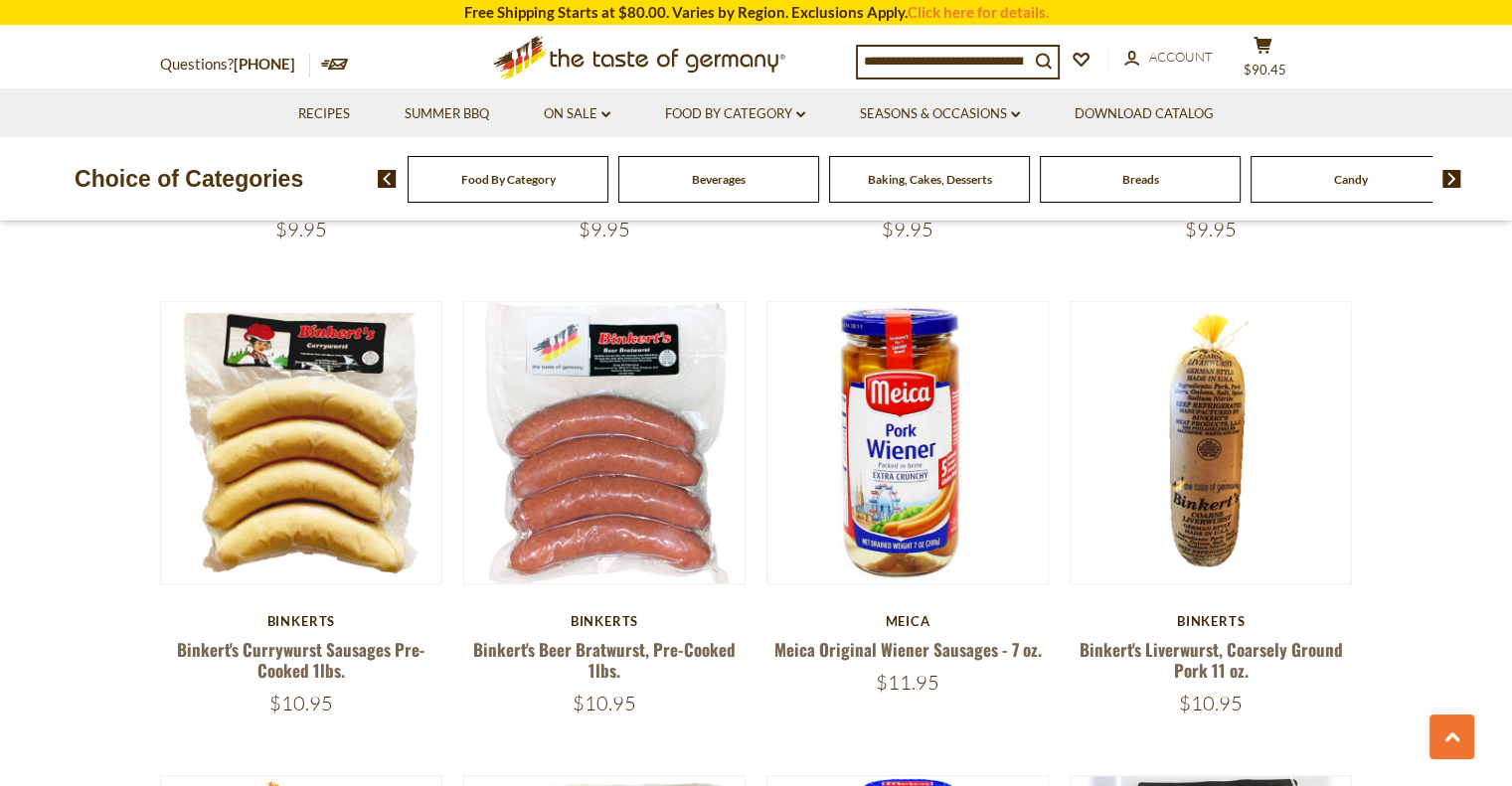 scroll, scrollTop: 739, scrollLeft: 0, axis: vertical 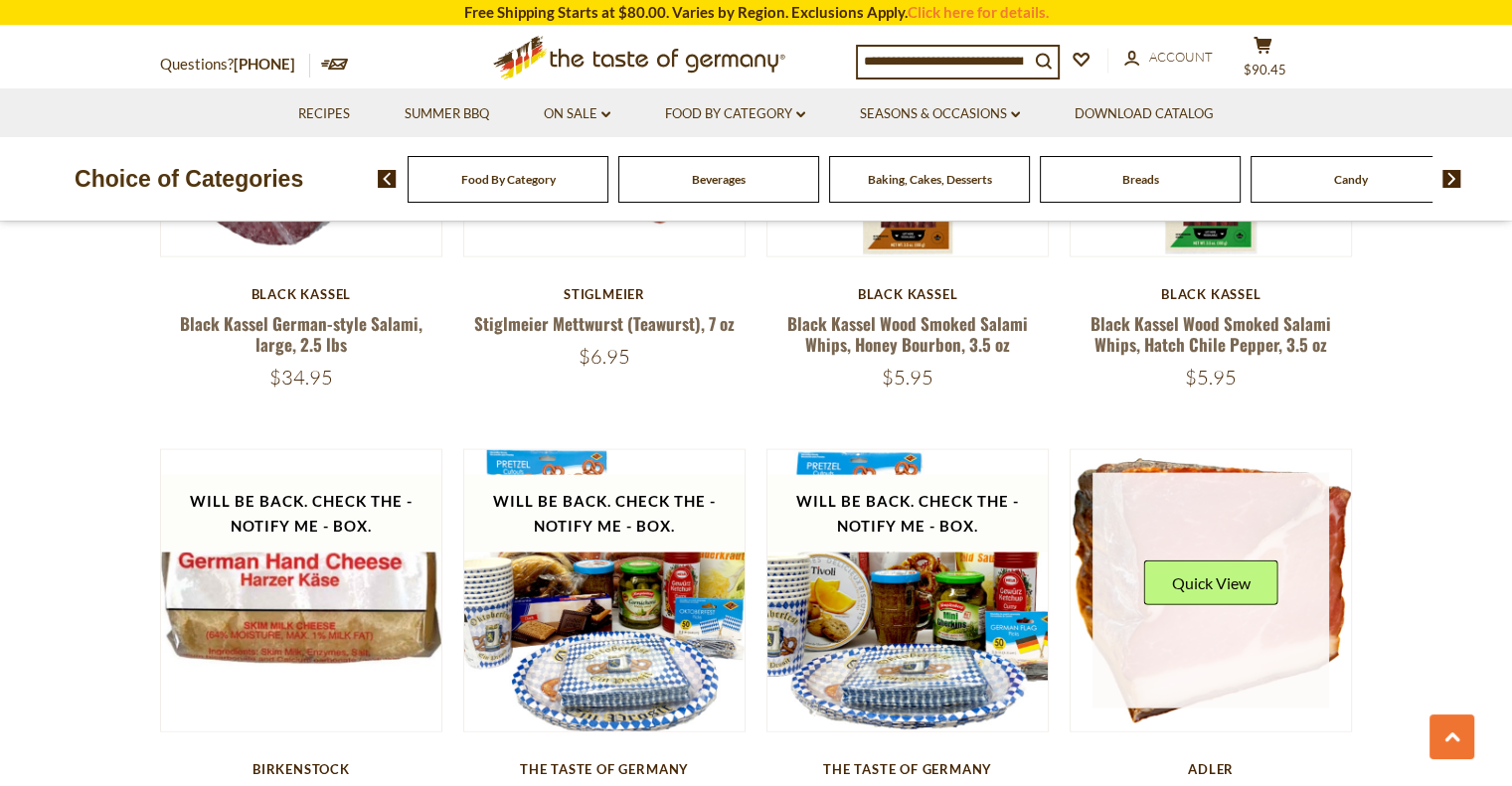 click at bounding box center [1211, 591] 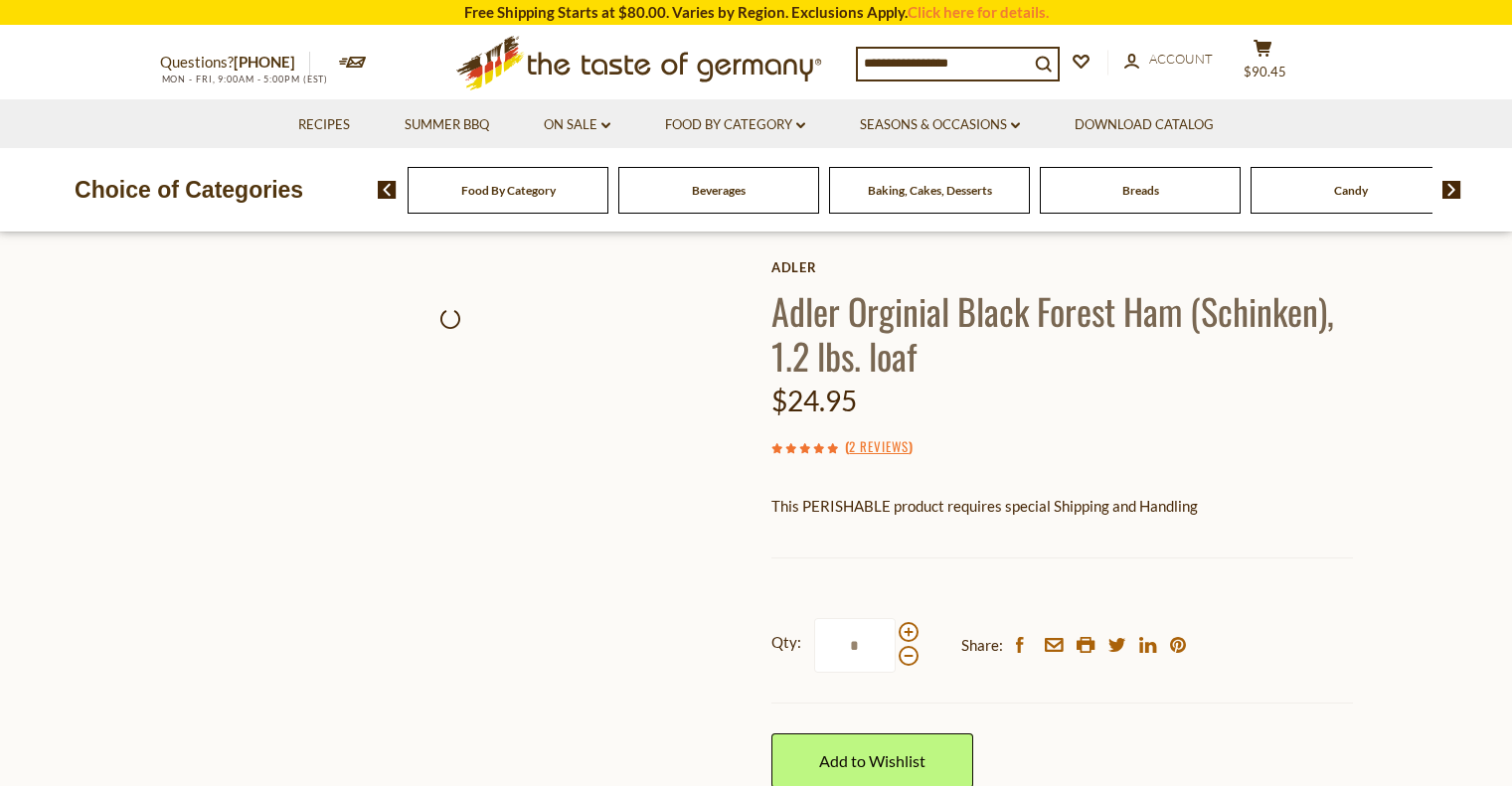 scroll, scrollTop: 0, scrollLeft: 0, axis: both 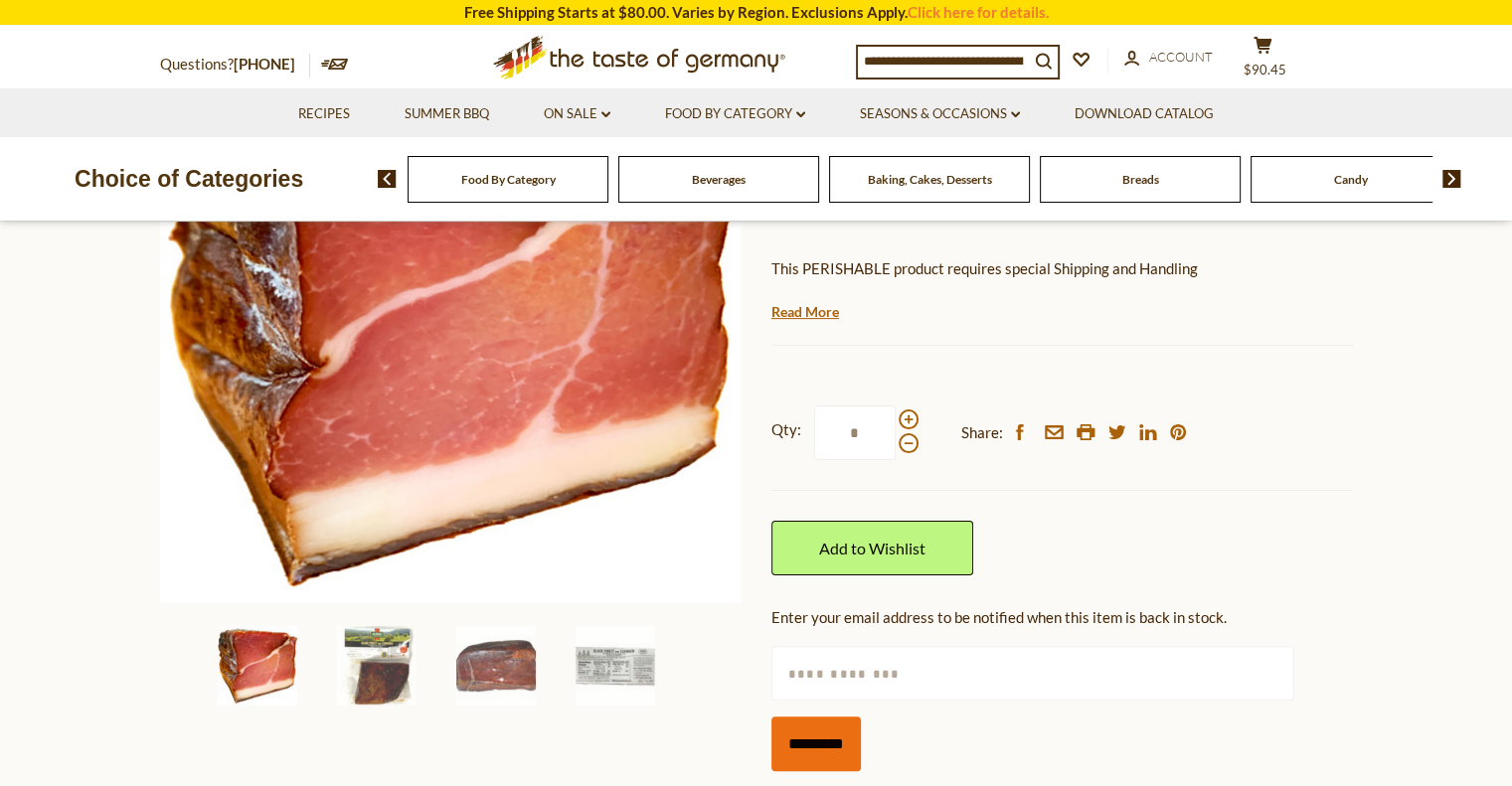 click on "*********" at bounding box center [816, 743] 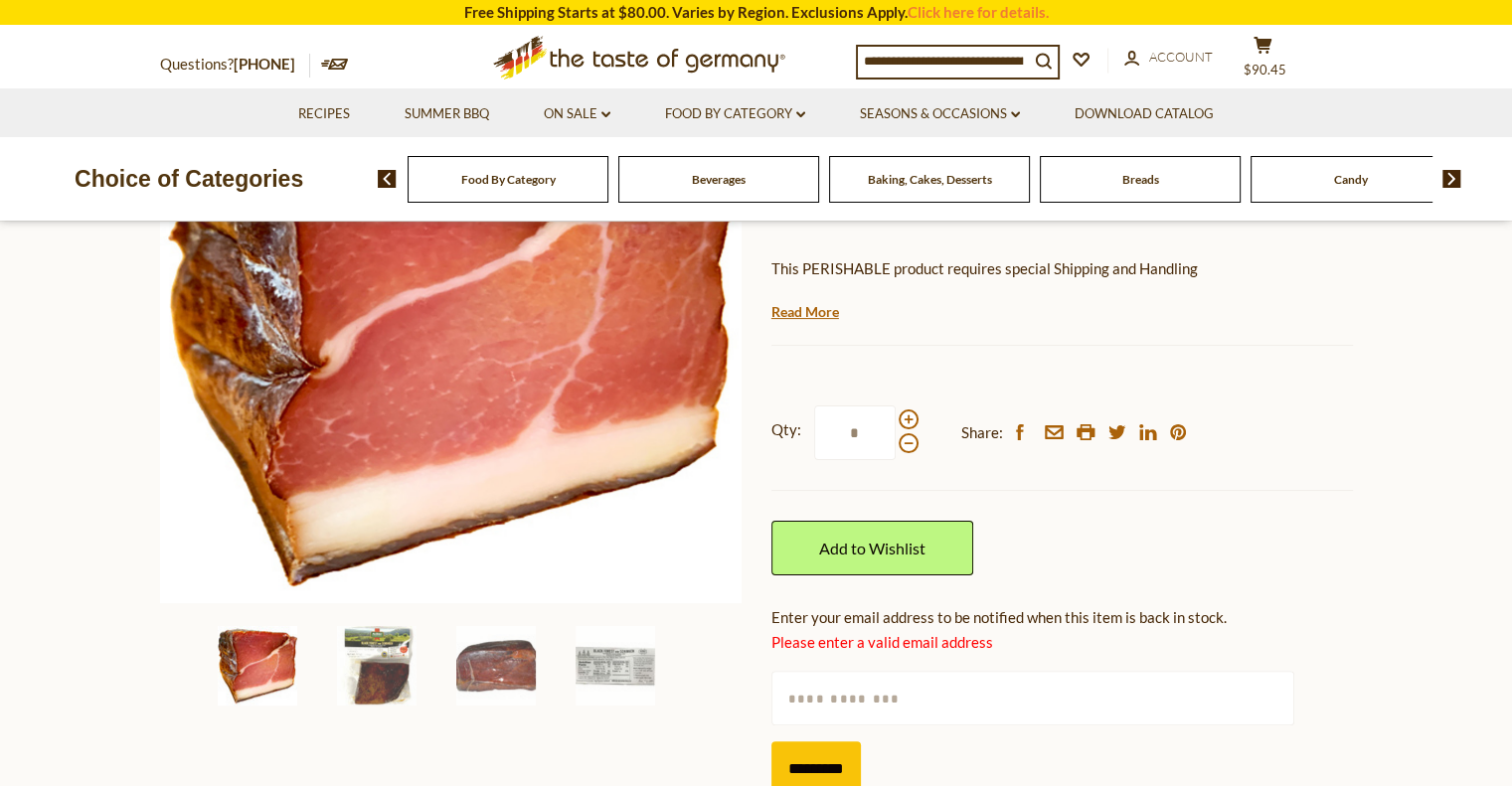 click at bounding box center [1033, 698] 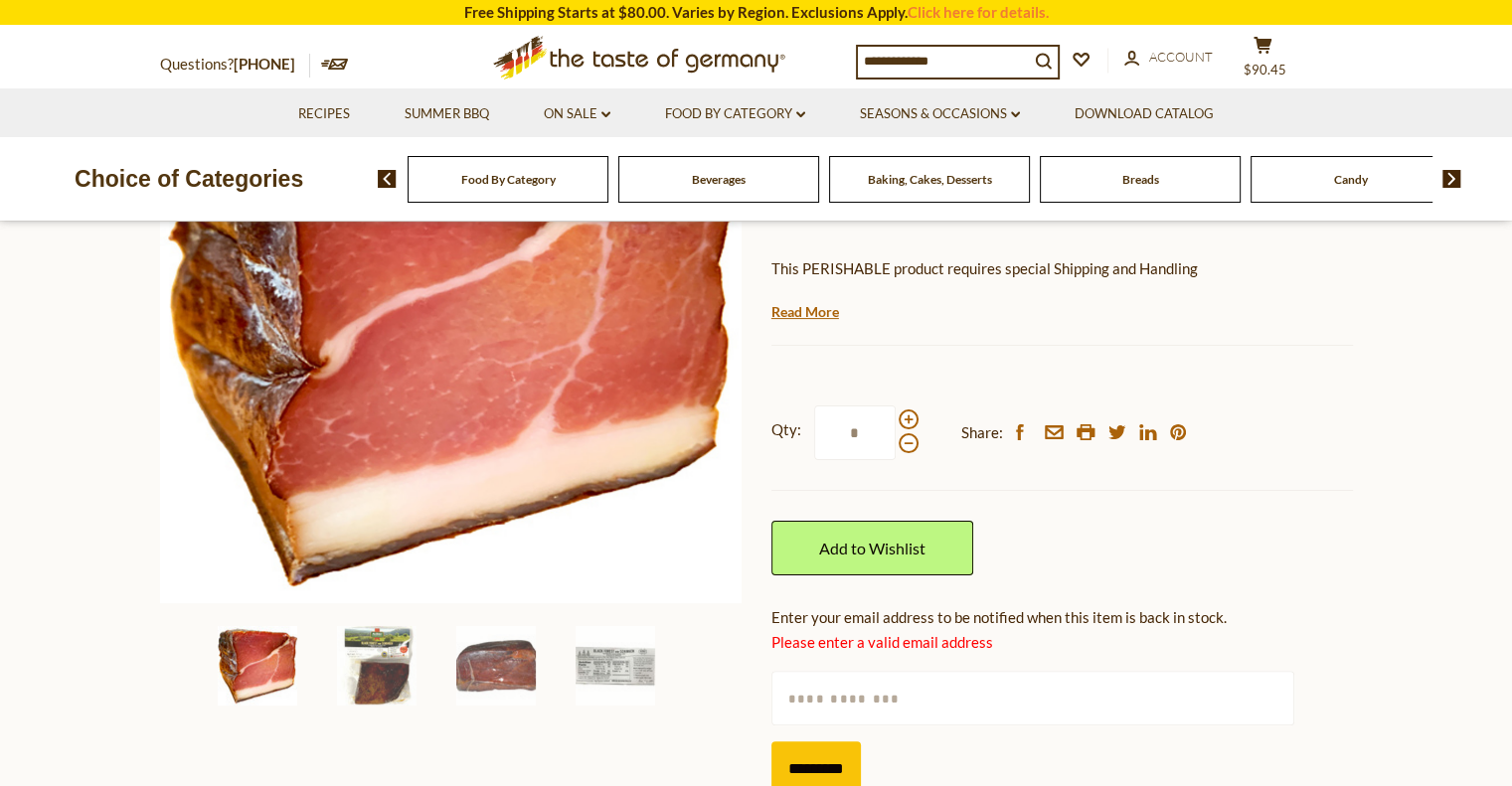 type on "**********" 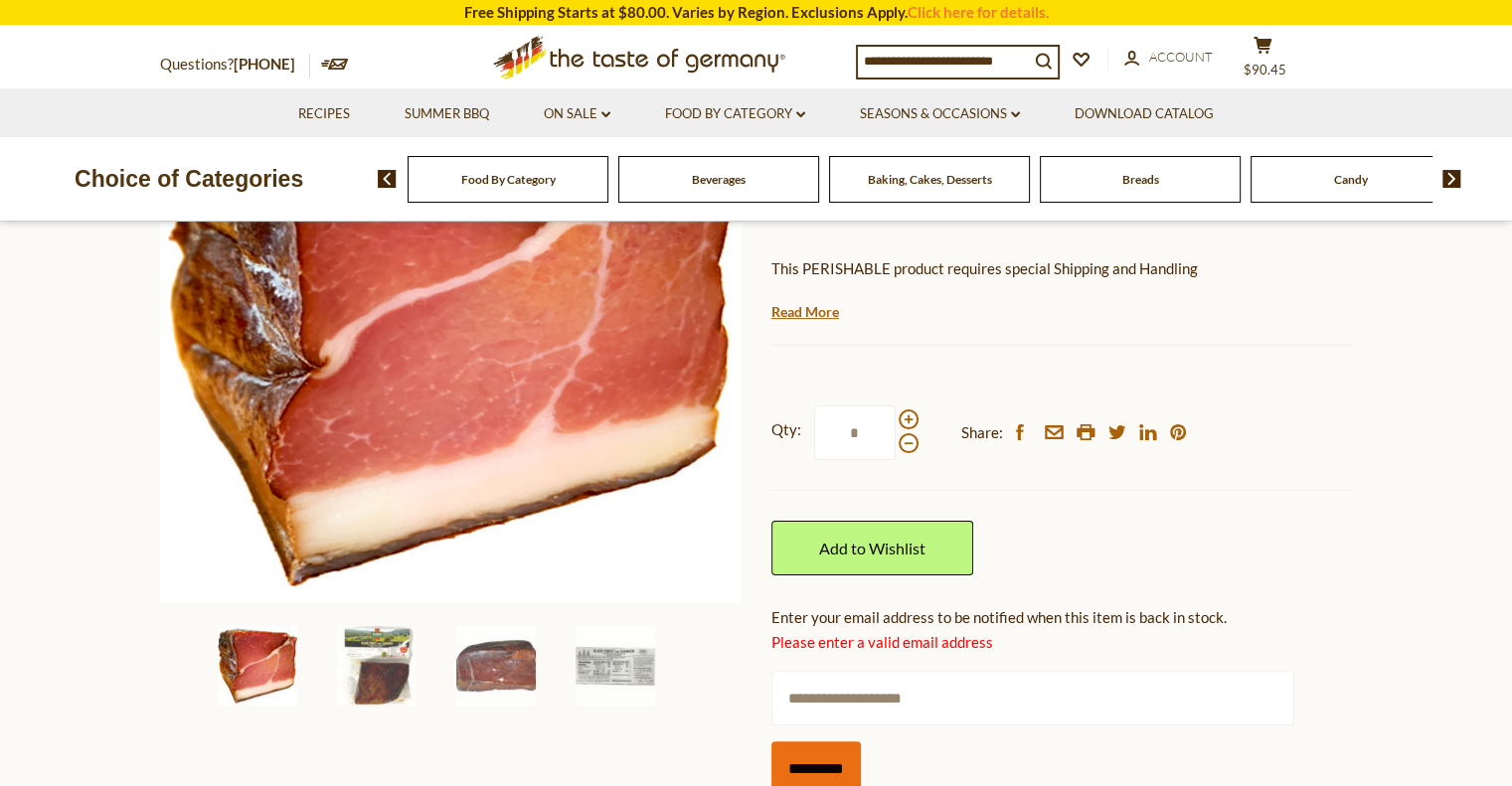 click on "*********" at bounding box center [816, 768] 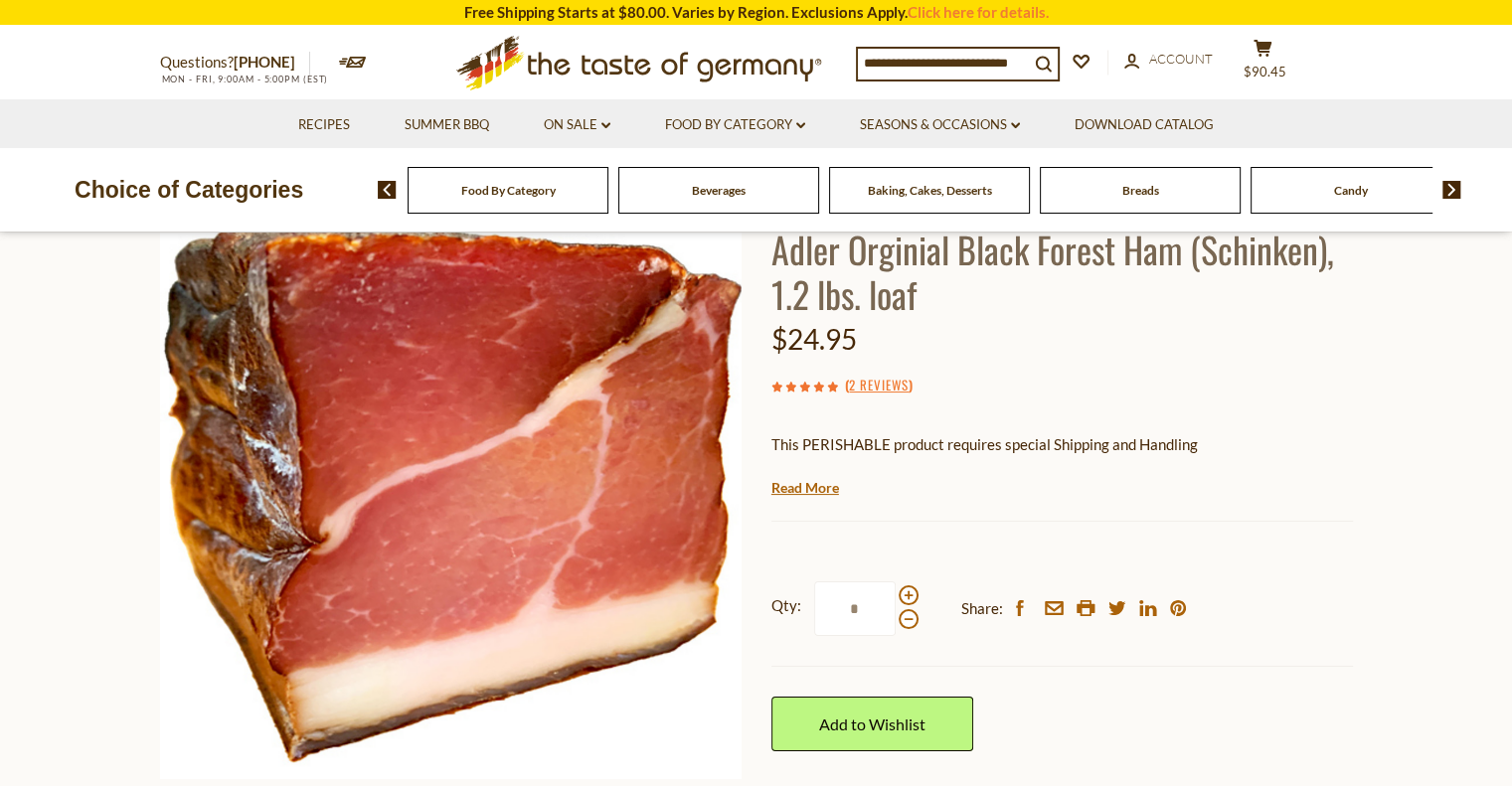 scroll, scrollTop: 0, scrollLeft: 0, axis: both 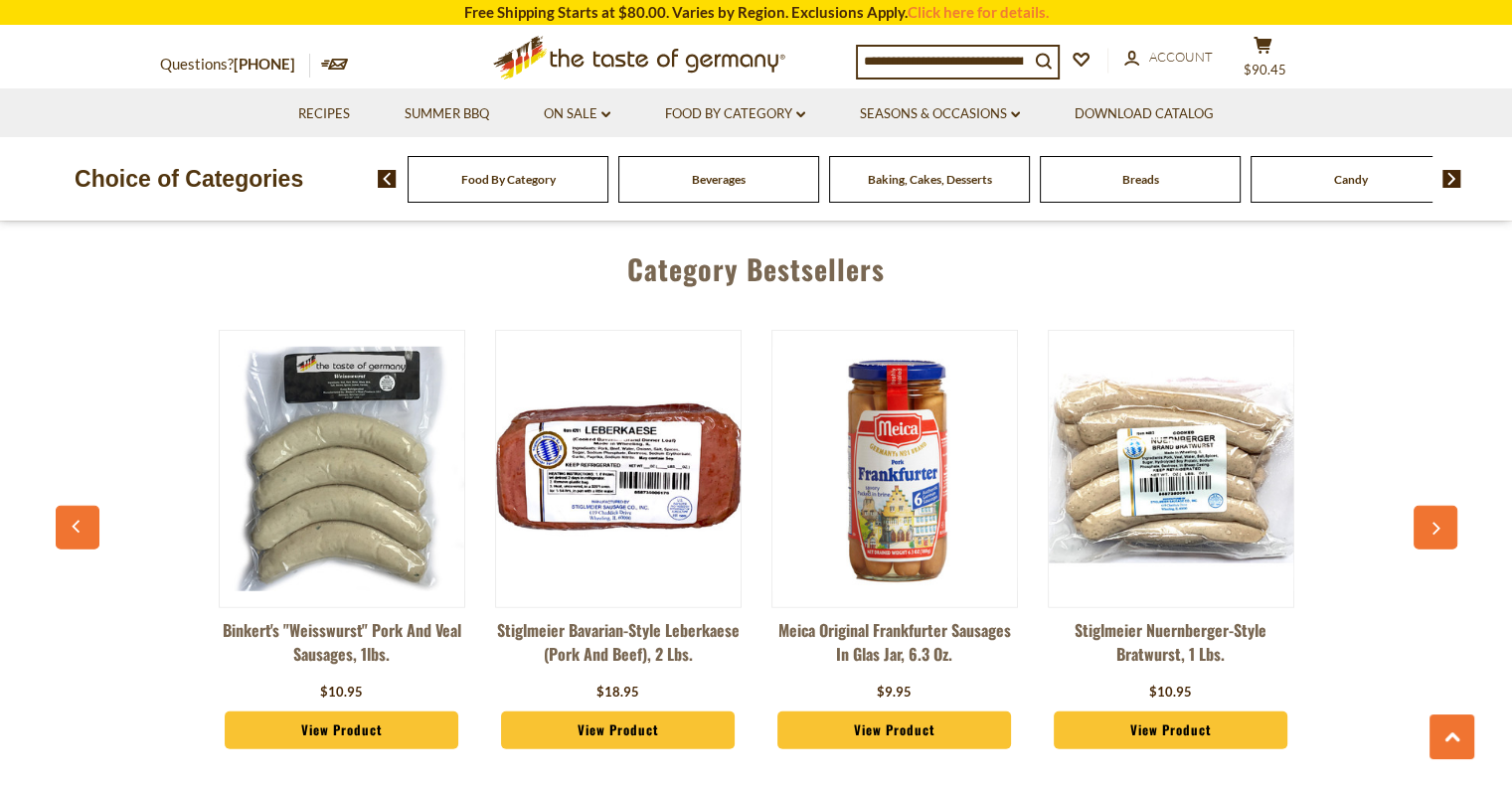 click at bounding box center [1435, 528] 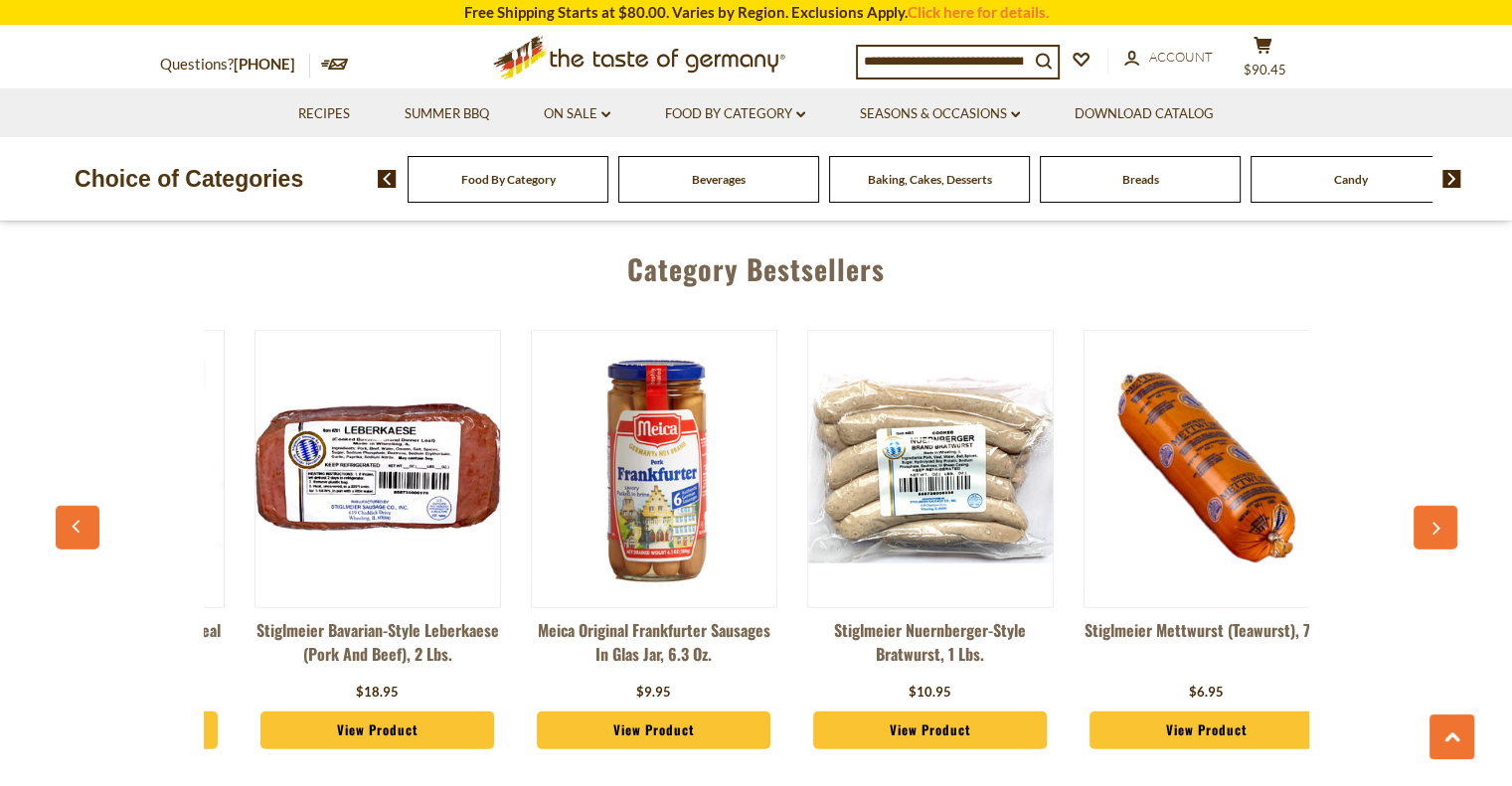 scroll, scrollTop: 0, scrollLeft: 276, axis: horizontal 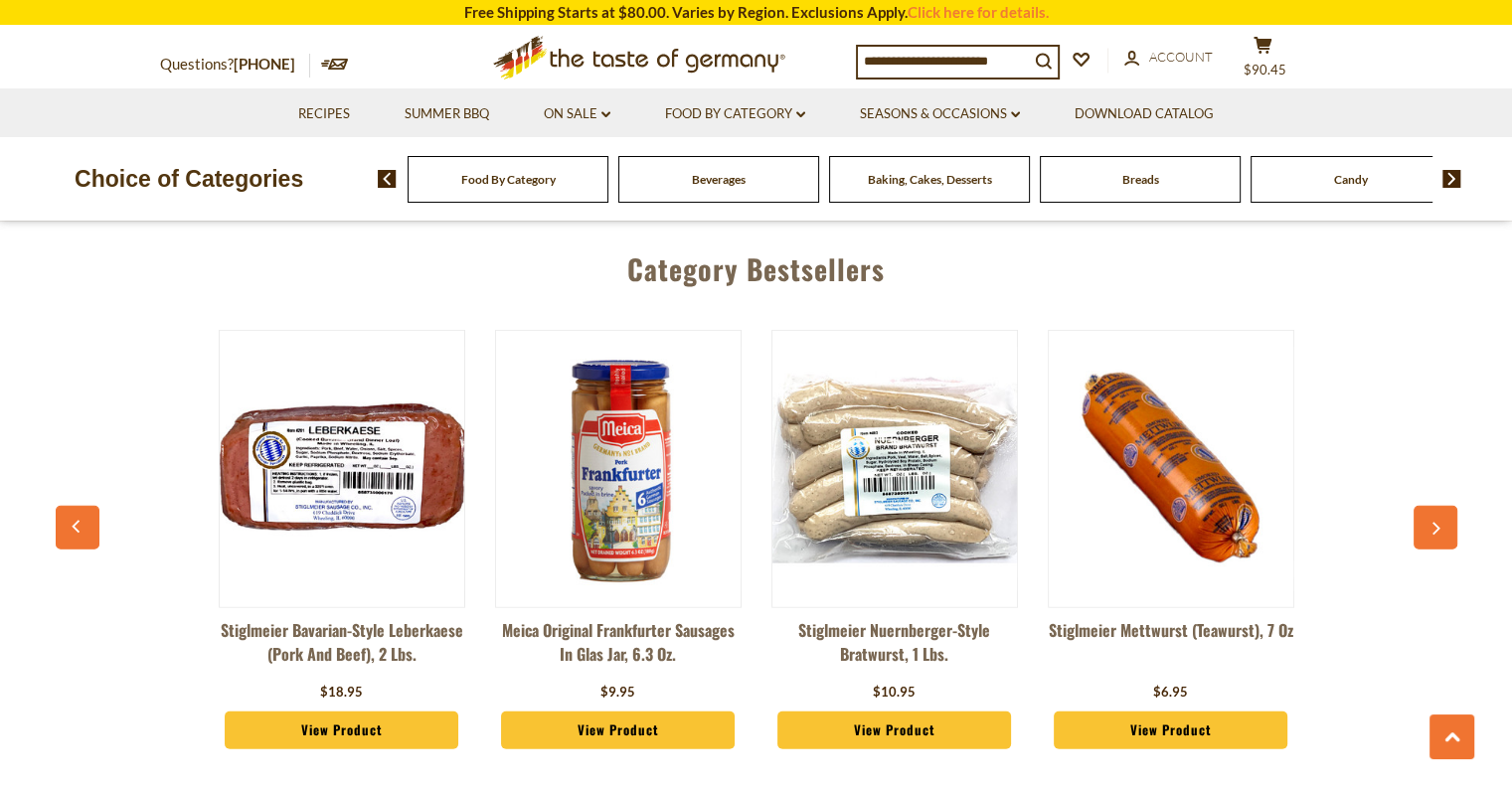 click at bounding box center (1435, 528) 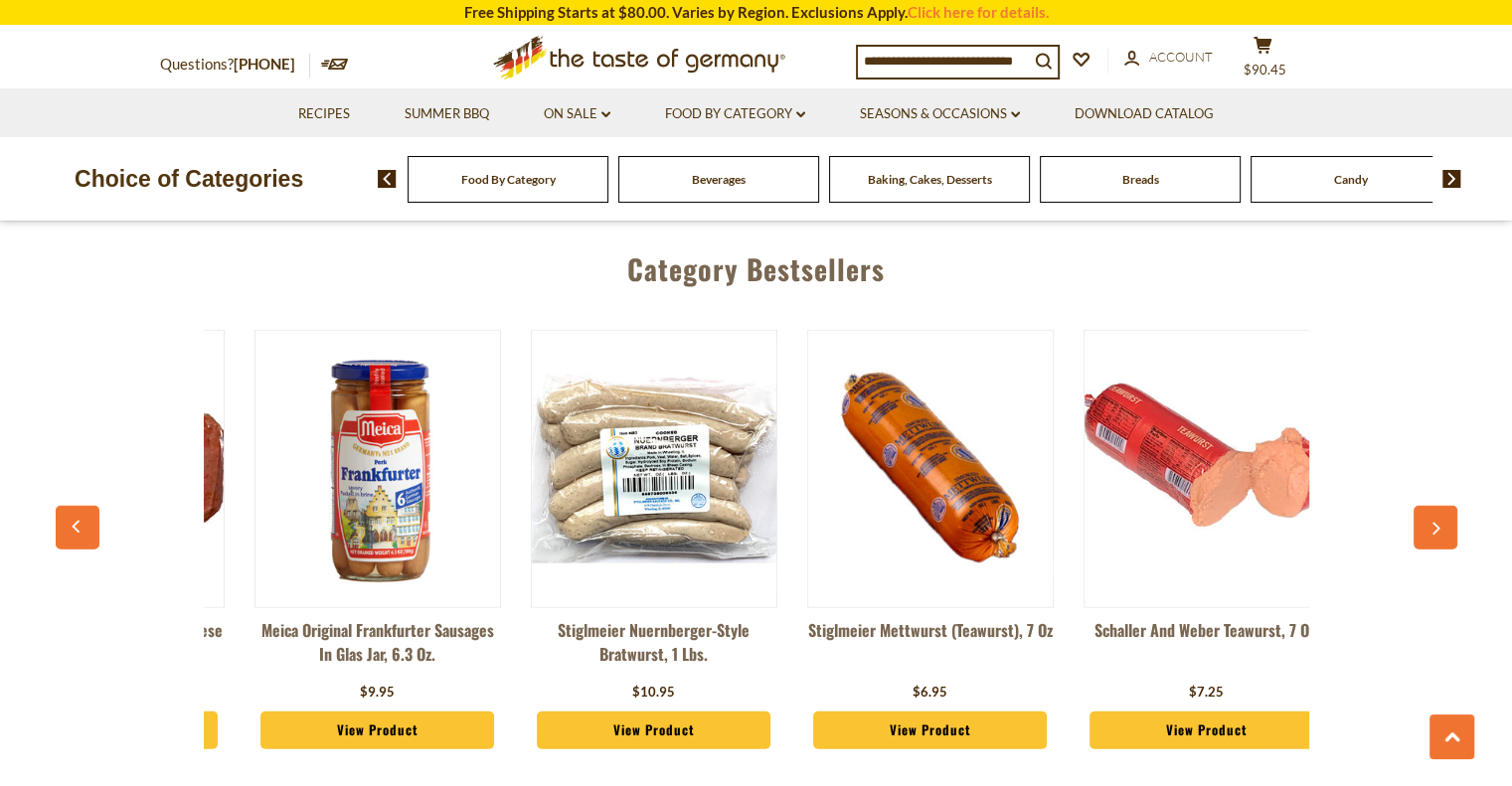 scroll, scrollTop: 0, scrollLeft: 553, axis: horizontal 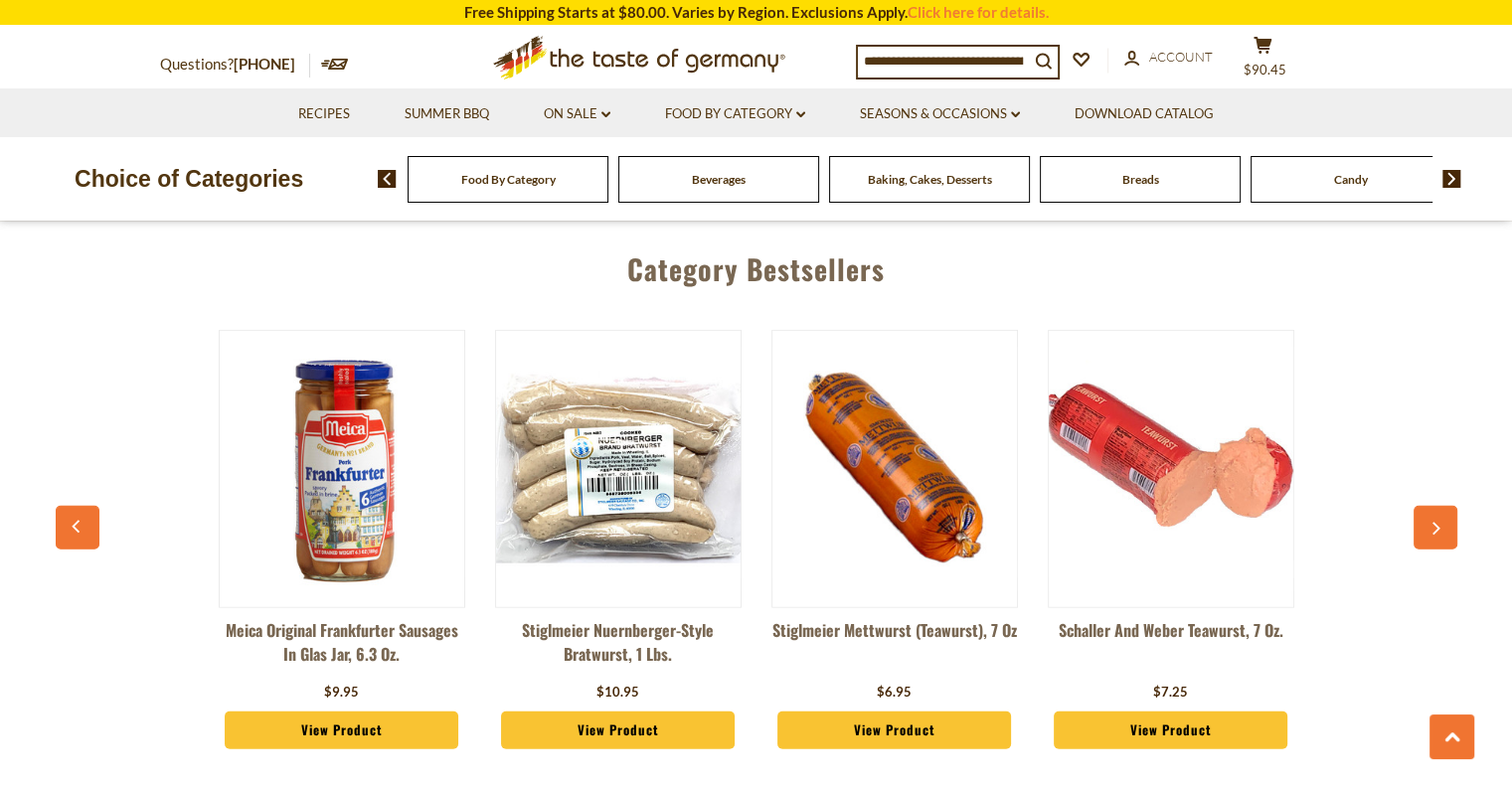 click at bounding box center [1435, 528] 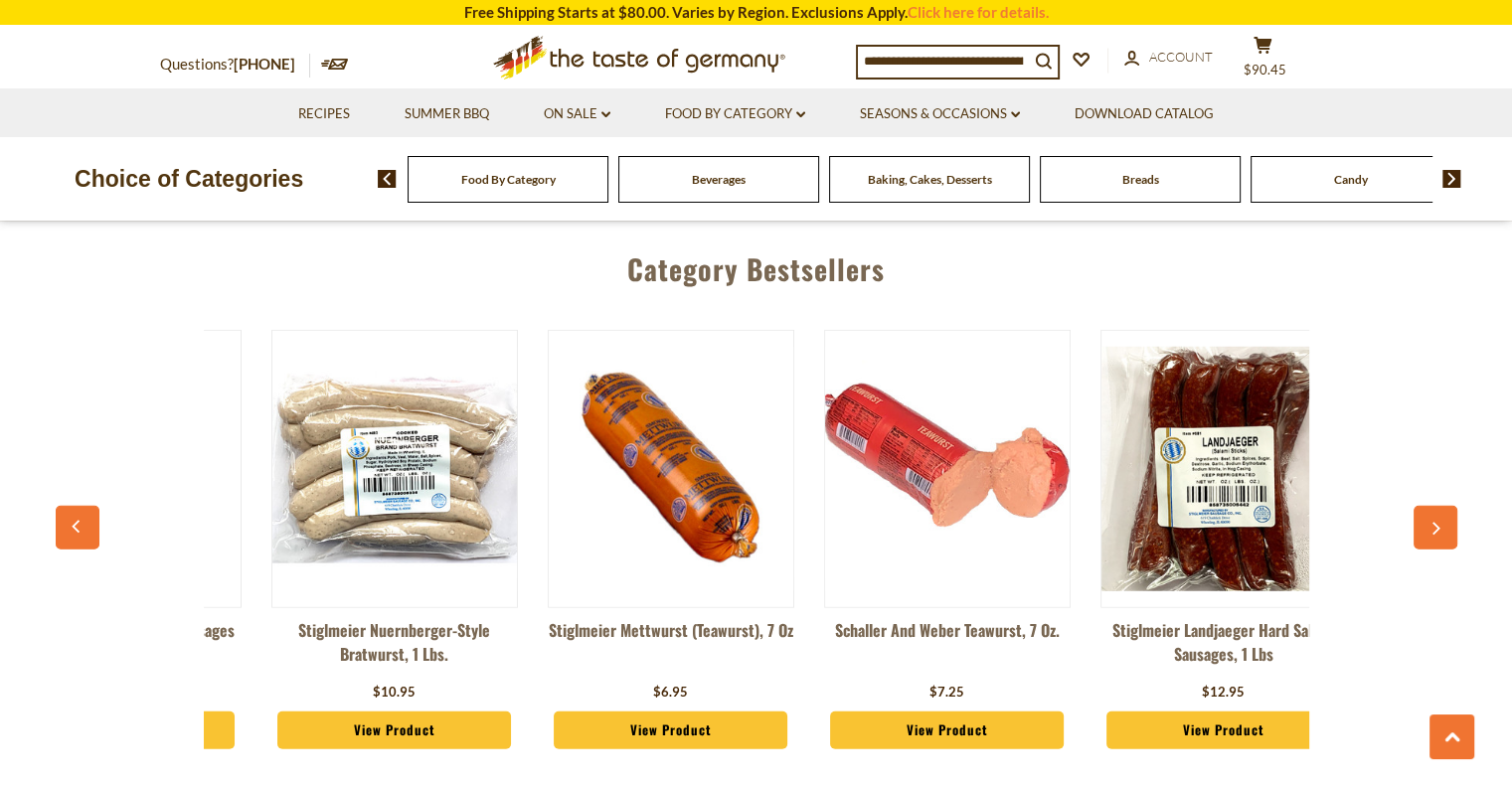 scroll, scrollTop: 0, scrollLeft: 830, axis: horizontal 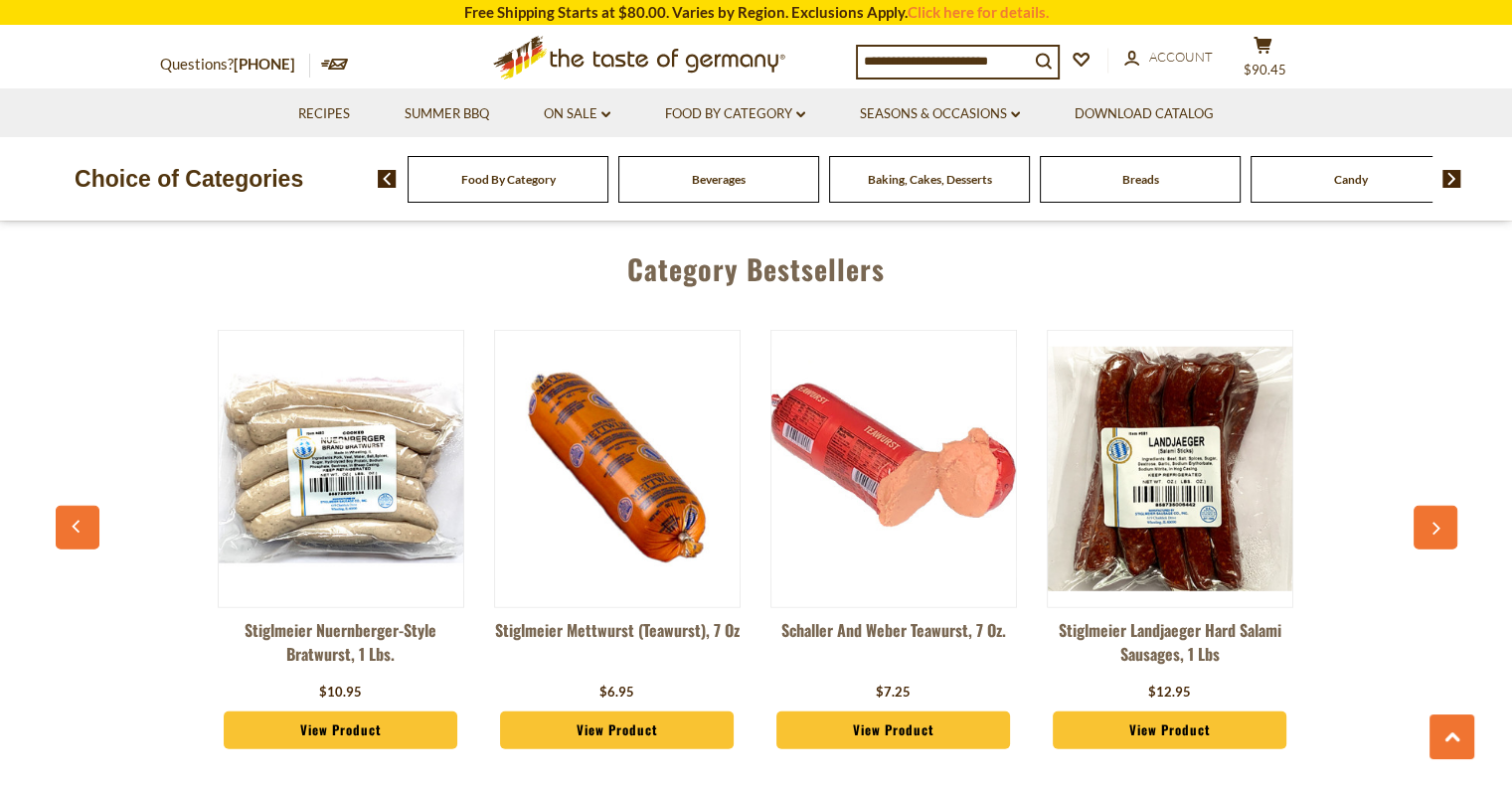 click at bounding box center [1435, 528] 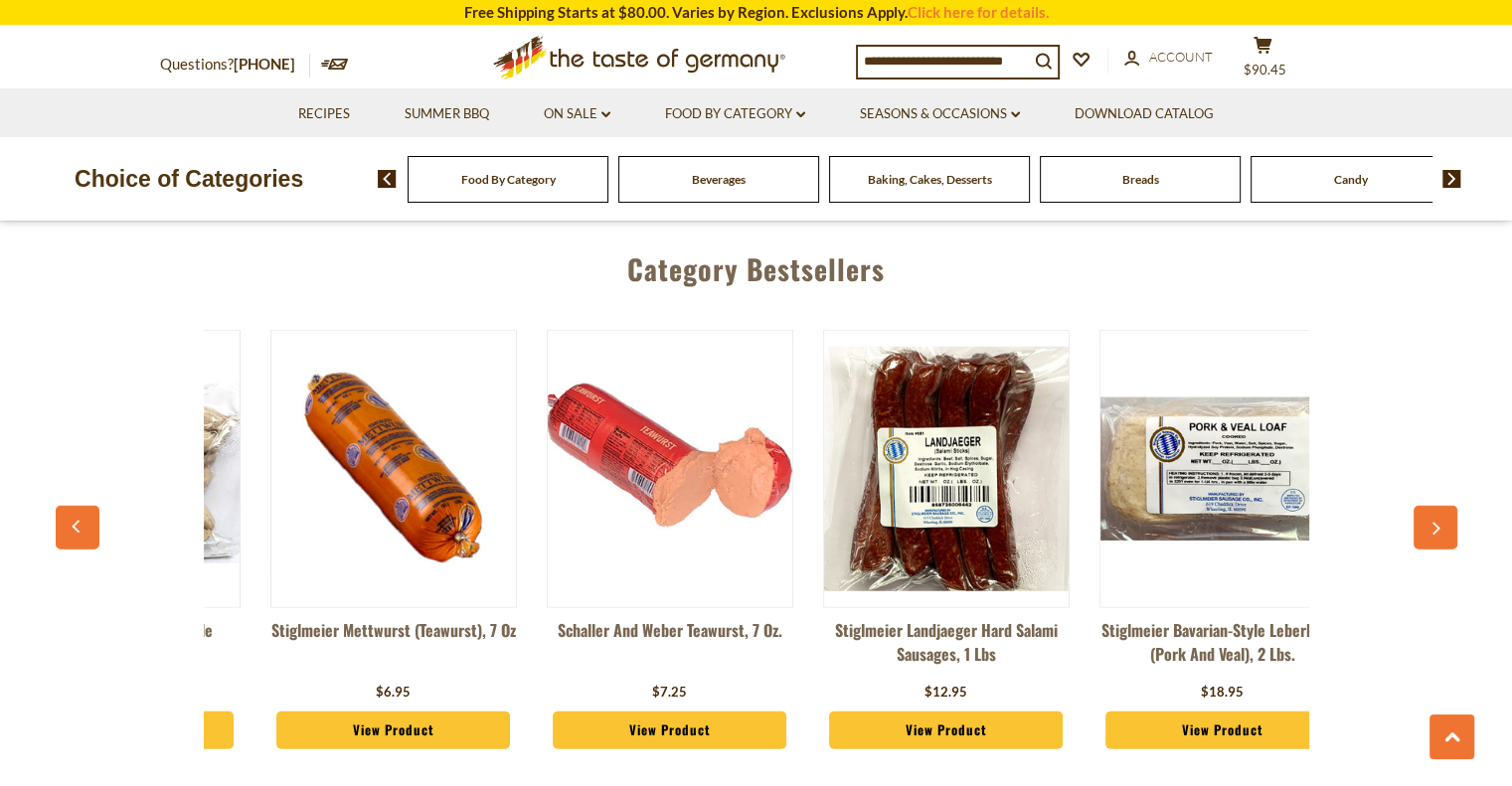 scroll, scrollTop: 0, scrollLeft: 1106, axis: horizontal 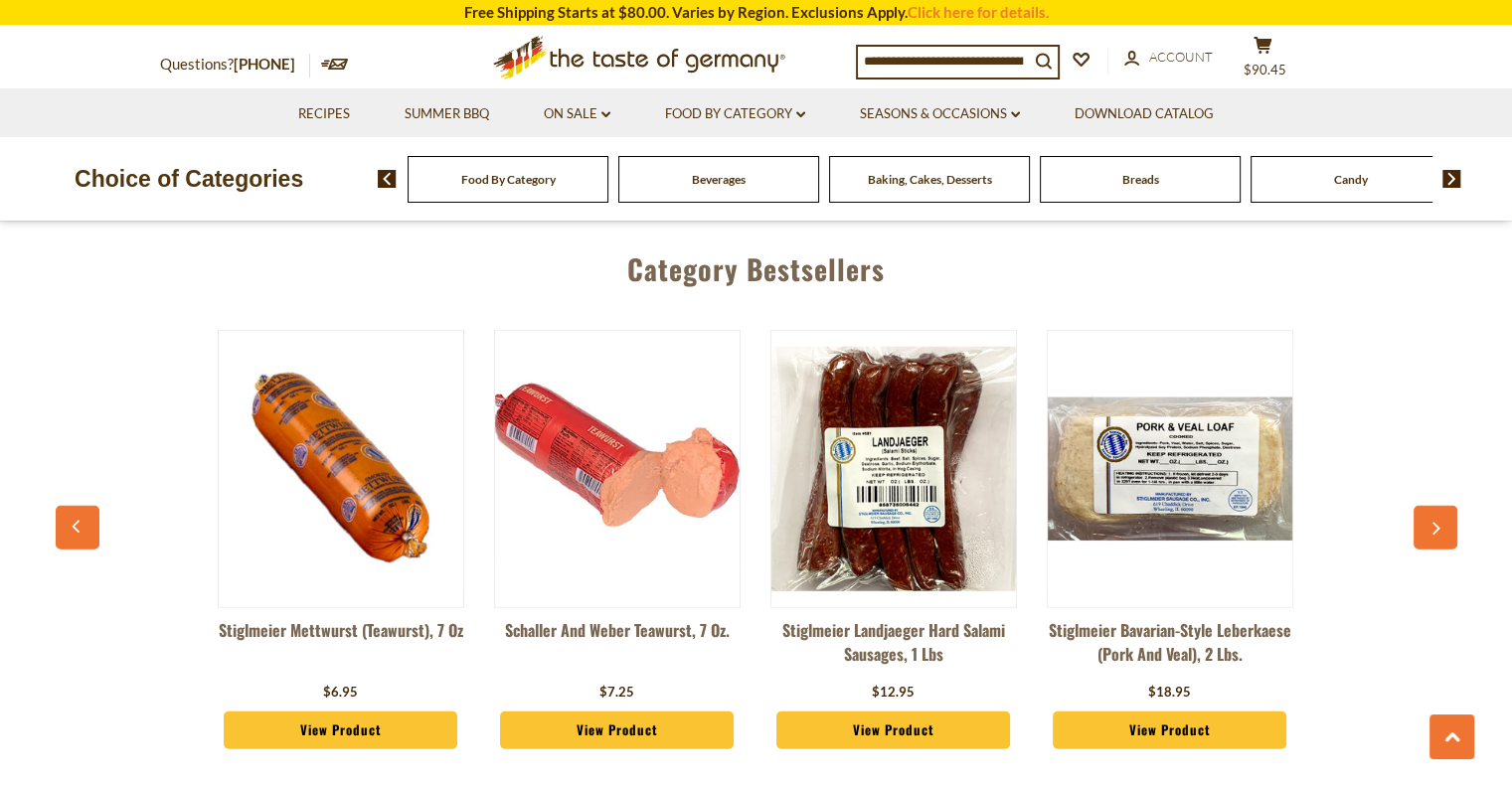 click at bounding box center (1435, 528) 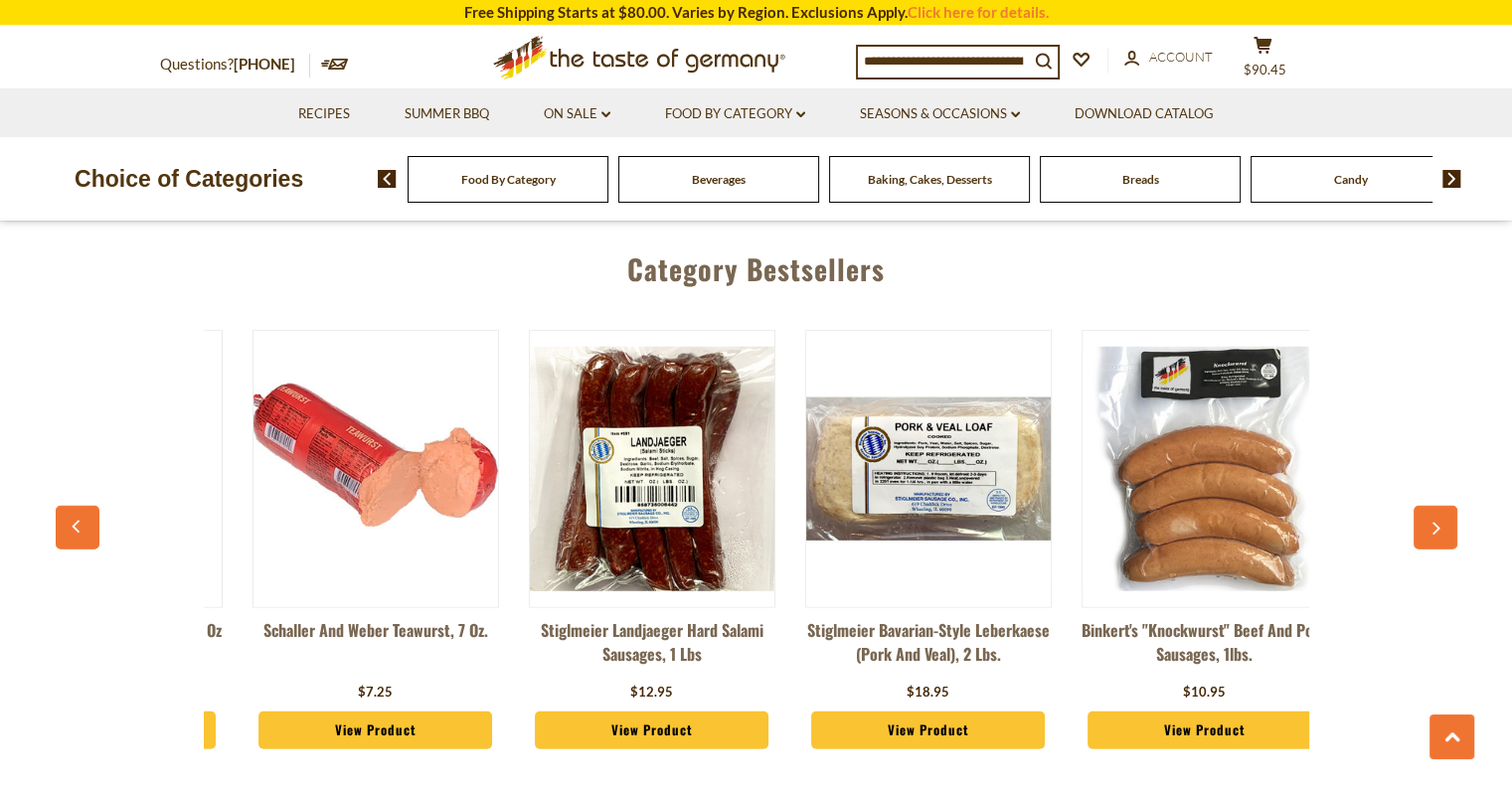 scroll, scrollTop: 0, scrollLeft: 1384, axis: horizontal 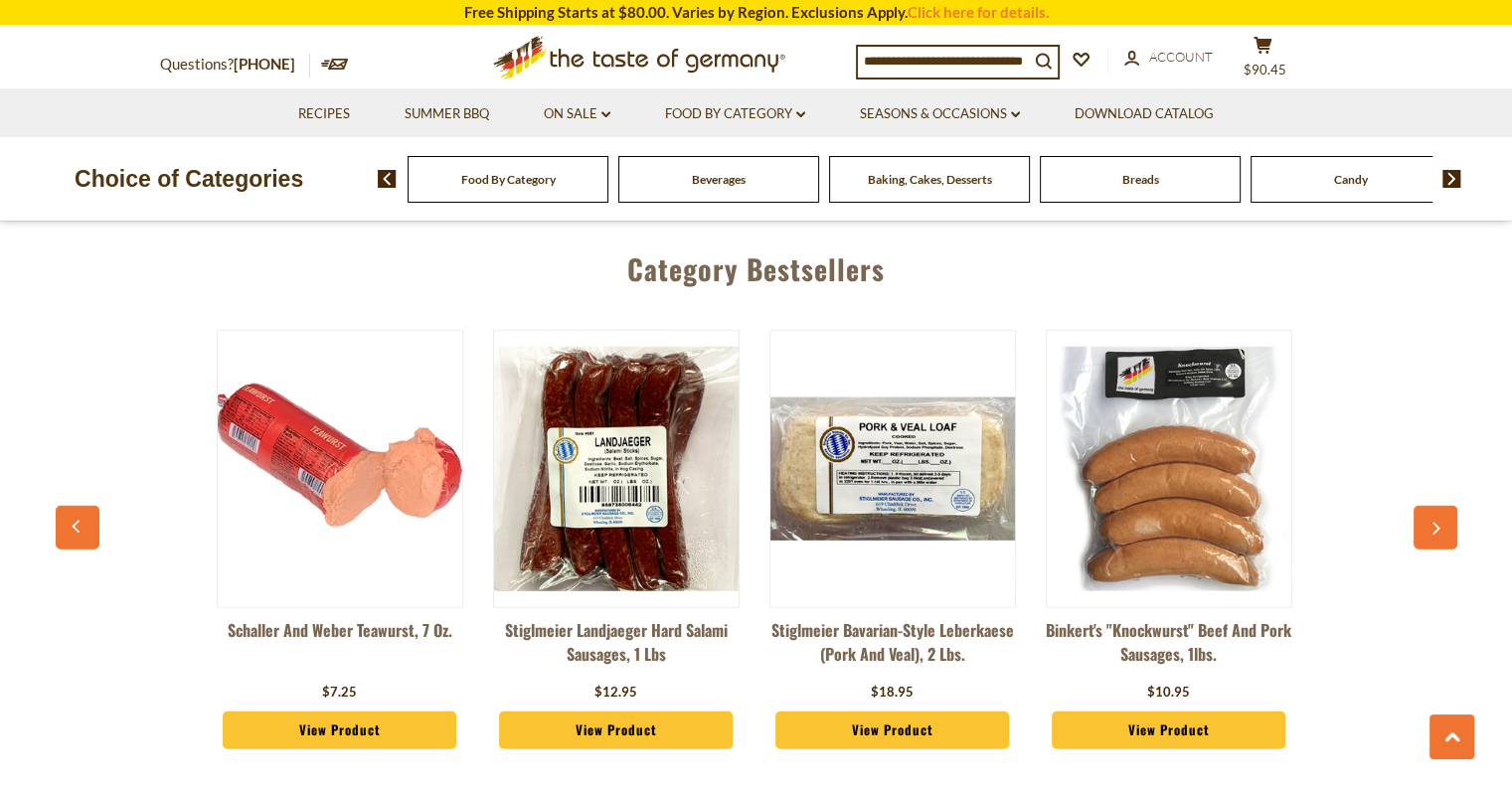 click at bounding box center (1435, 528) 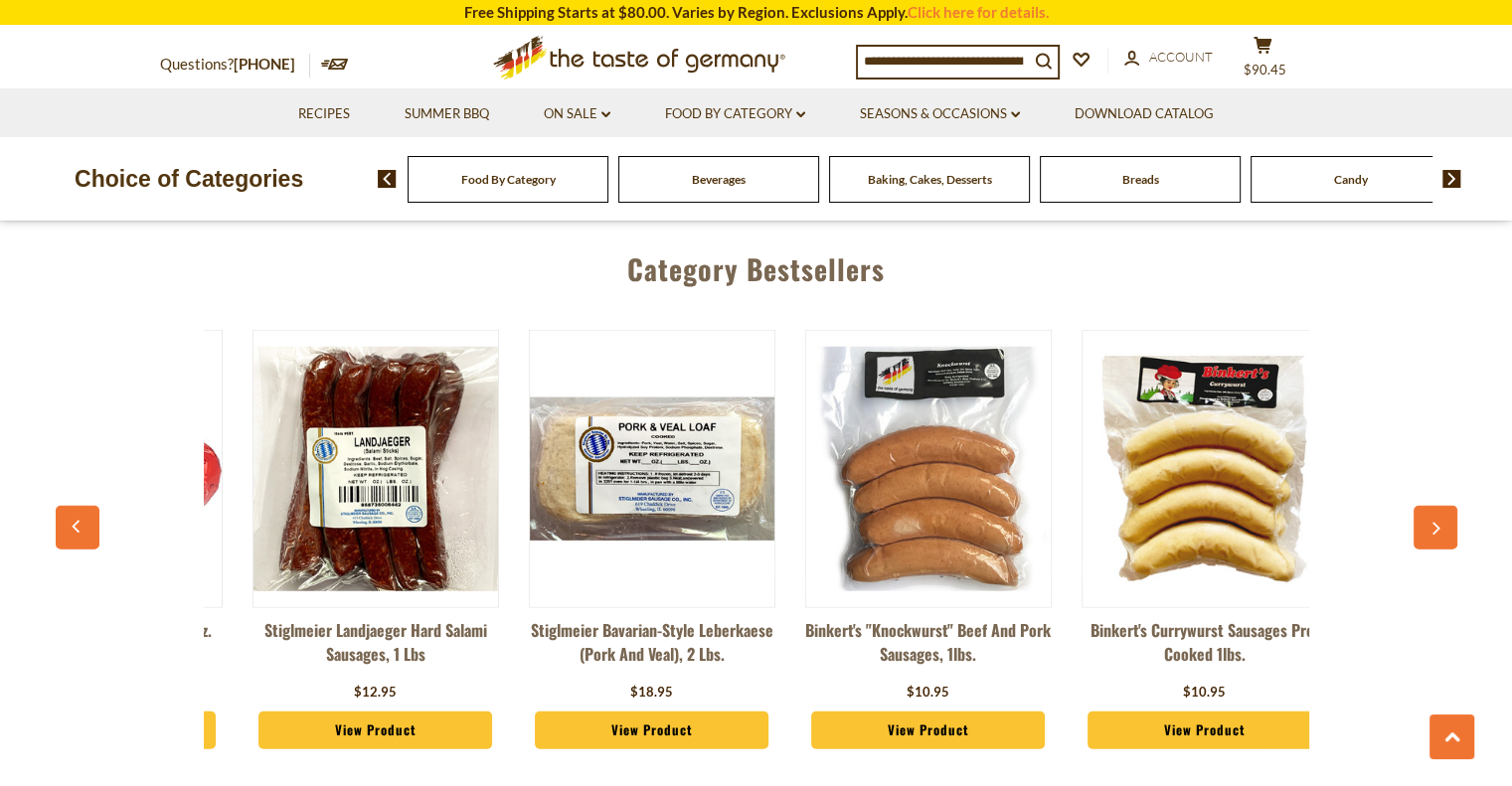 scroll, scrollTop: 0, scrollLeft: 1660, axis: horizontal 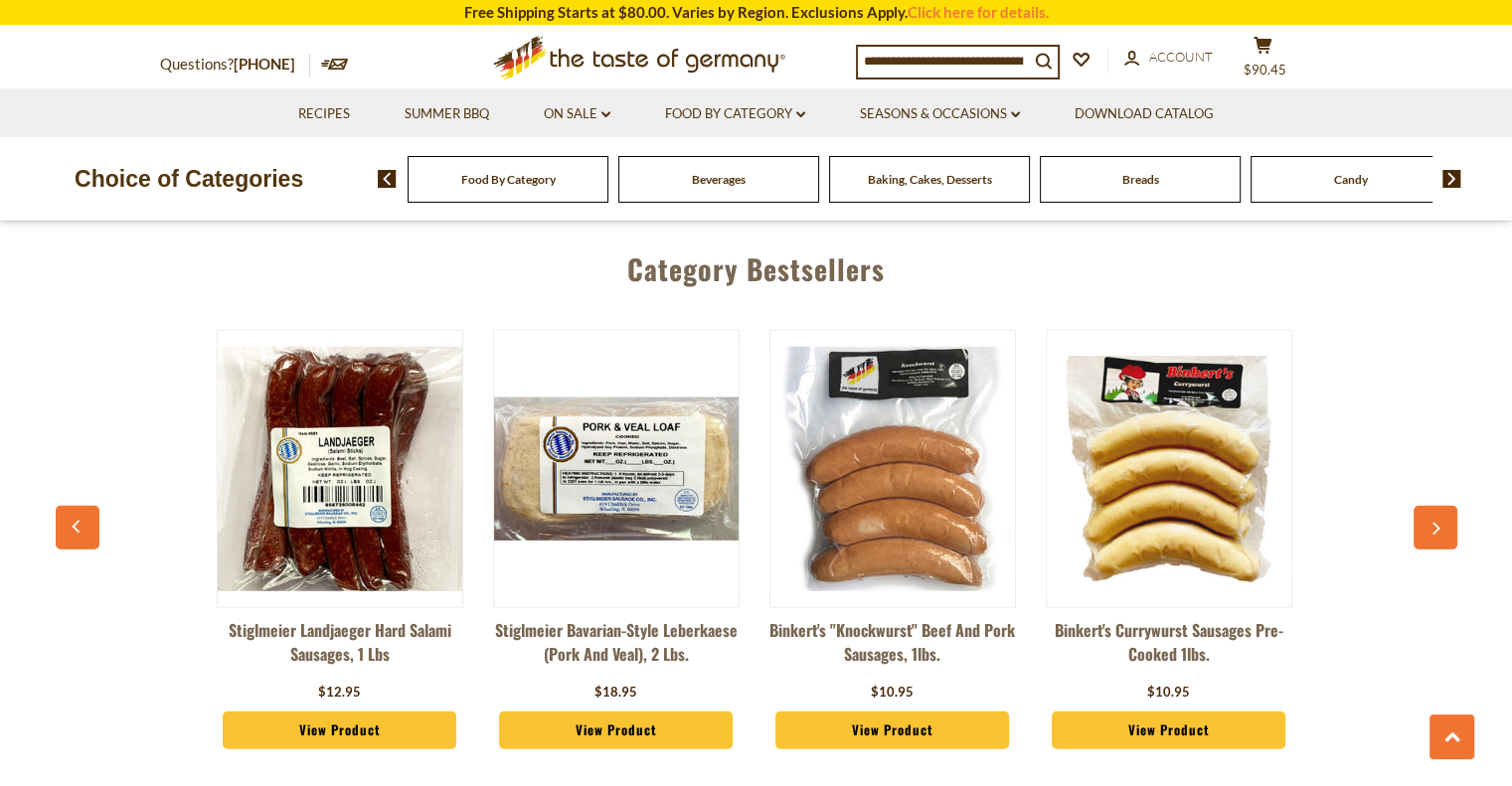 click at bounding box center [1435, 528] 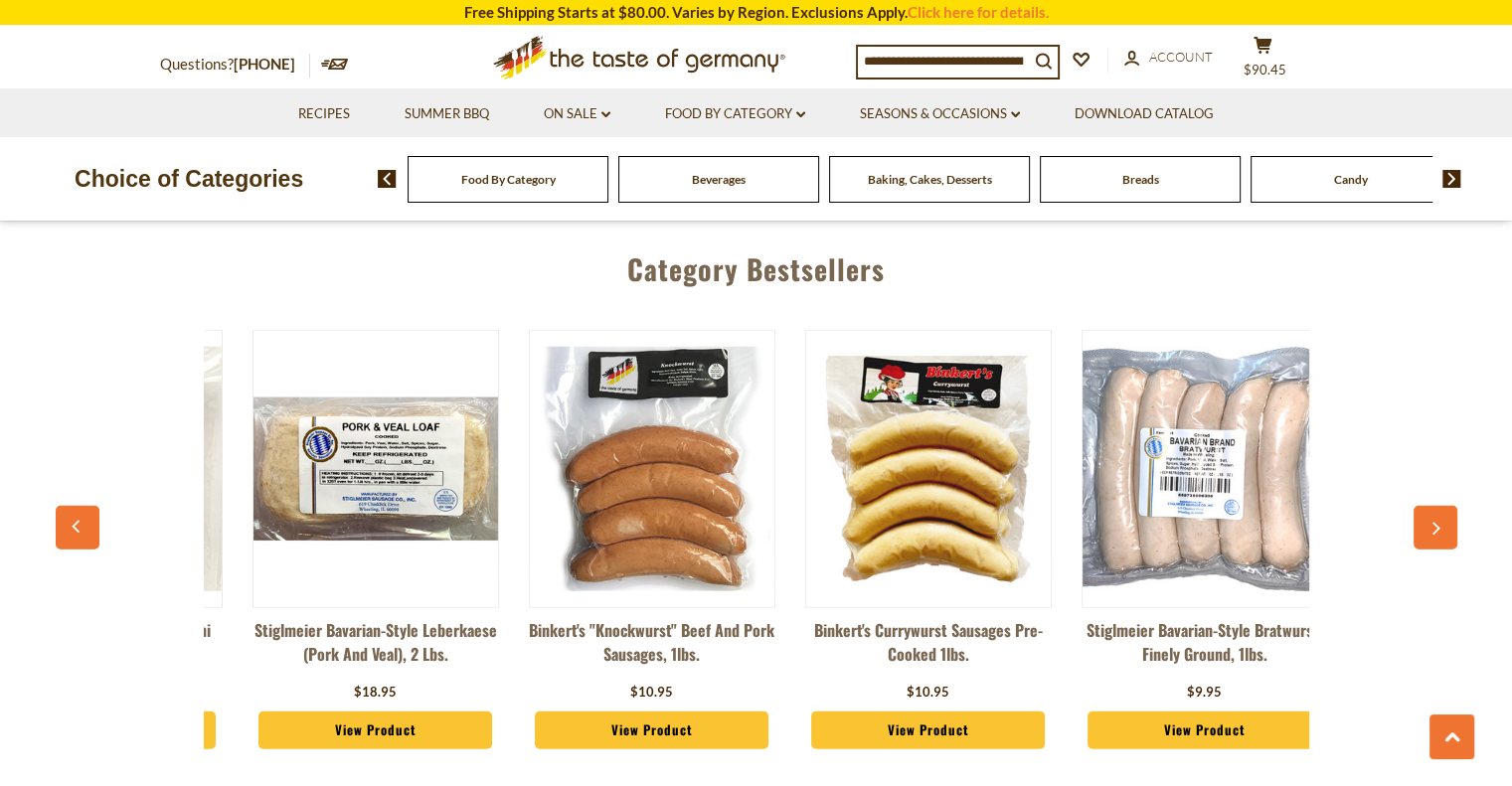 scroll, scrollTop: 0, scrollLeft: 1936, axis: horizontal 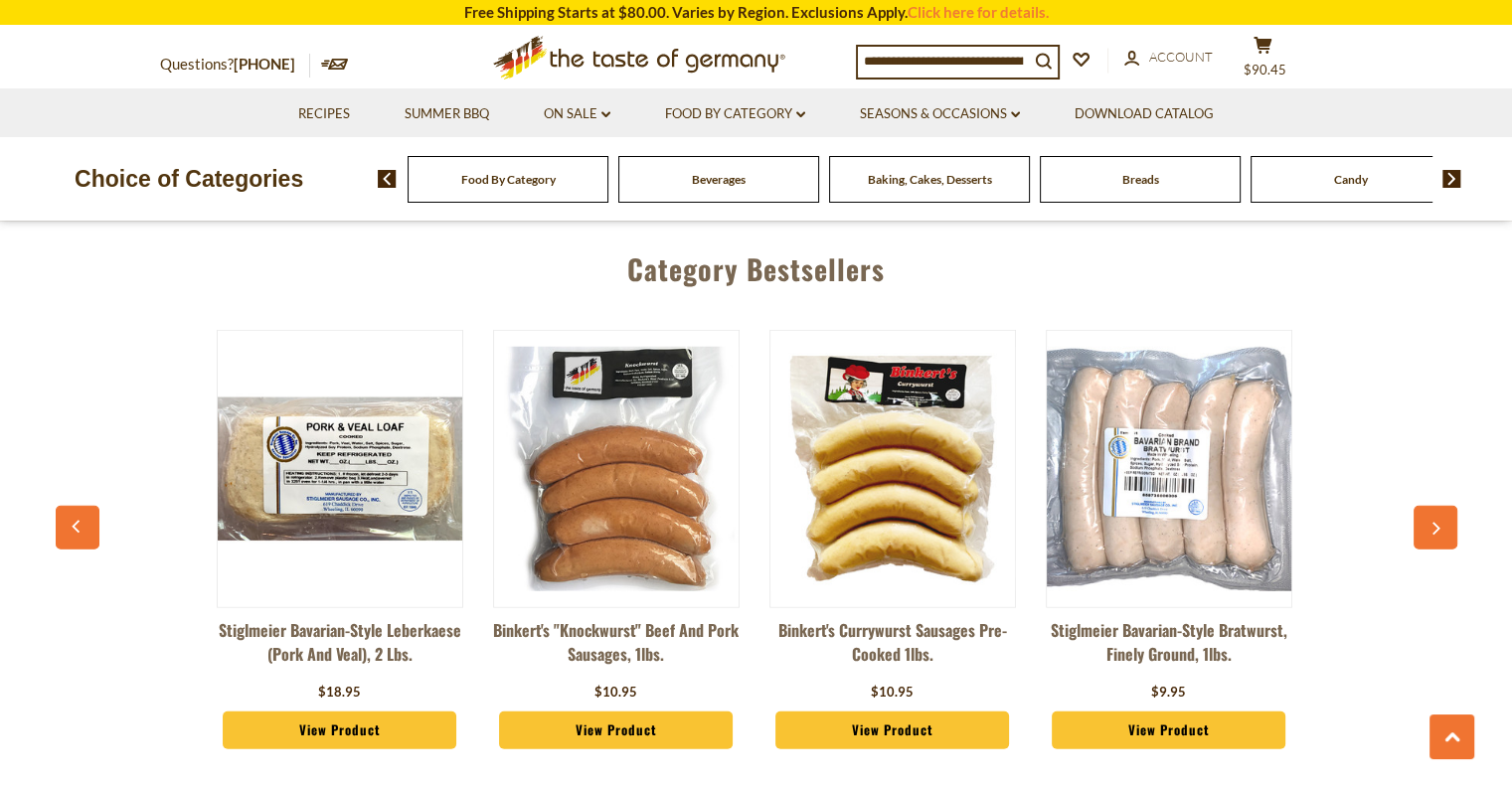 click at bounding box center (1435, 528) 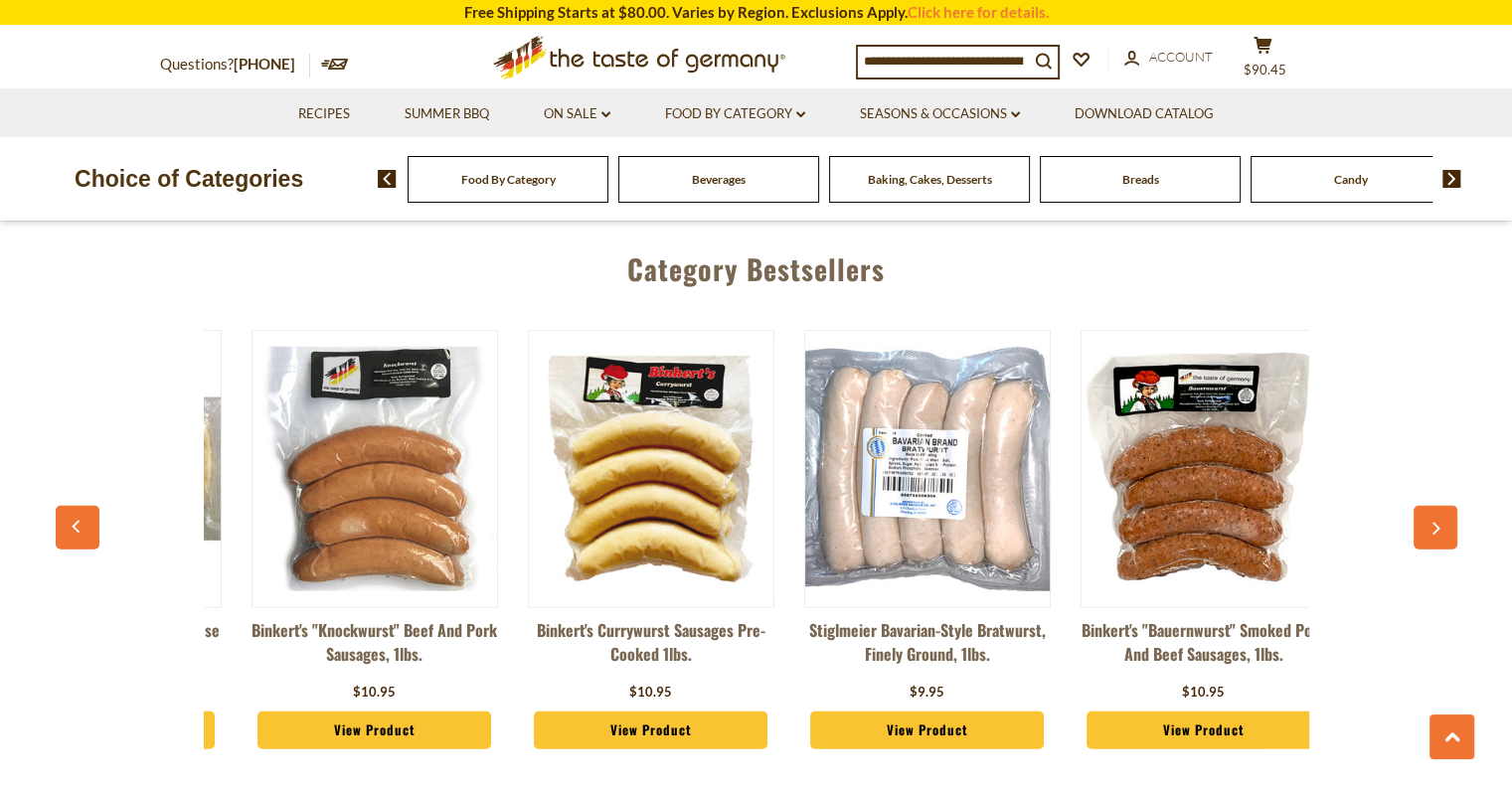 scroll, scrollTop: 0, scrollLeft: 2214, axis: horizontal 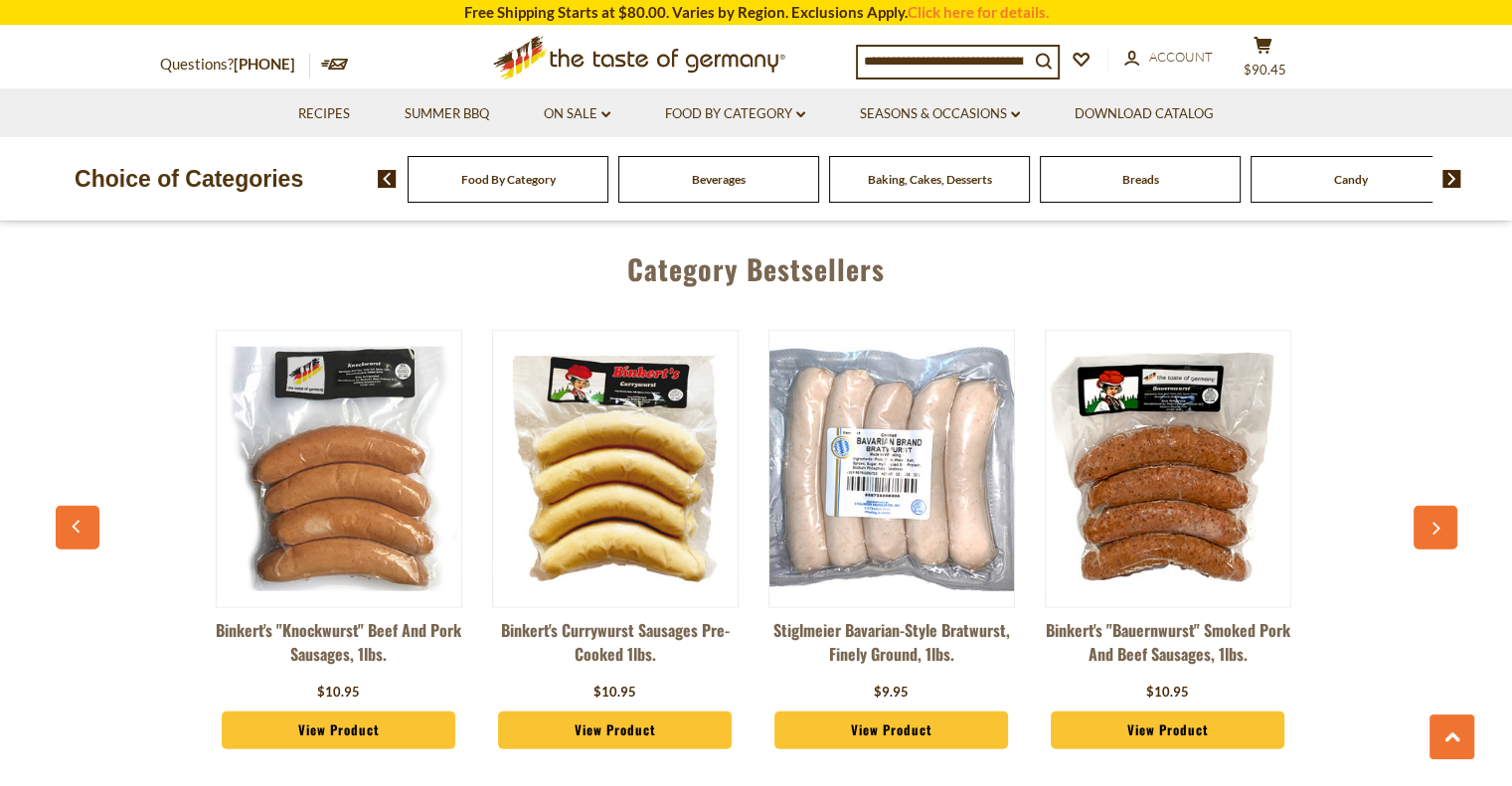 click at bounding box center [1435, 528] 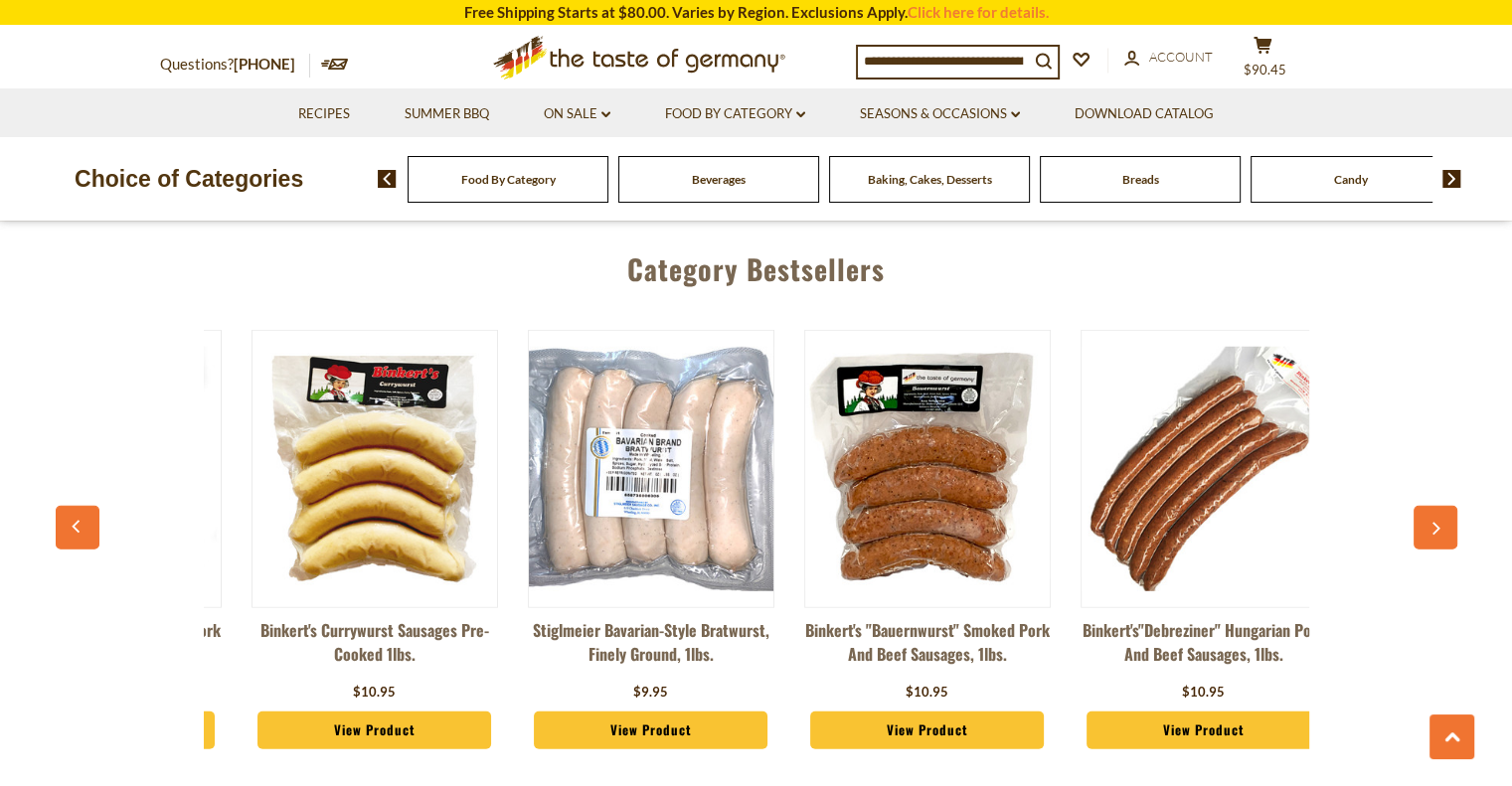 scroll, scrollTop: 0, scrollLeft: 2490, axis: horizontal 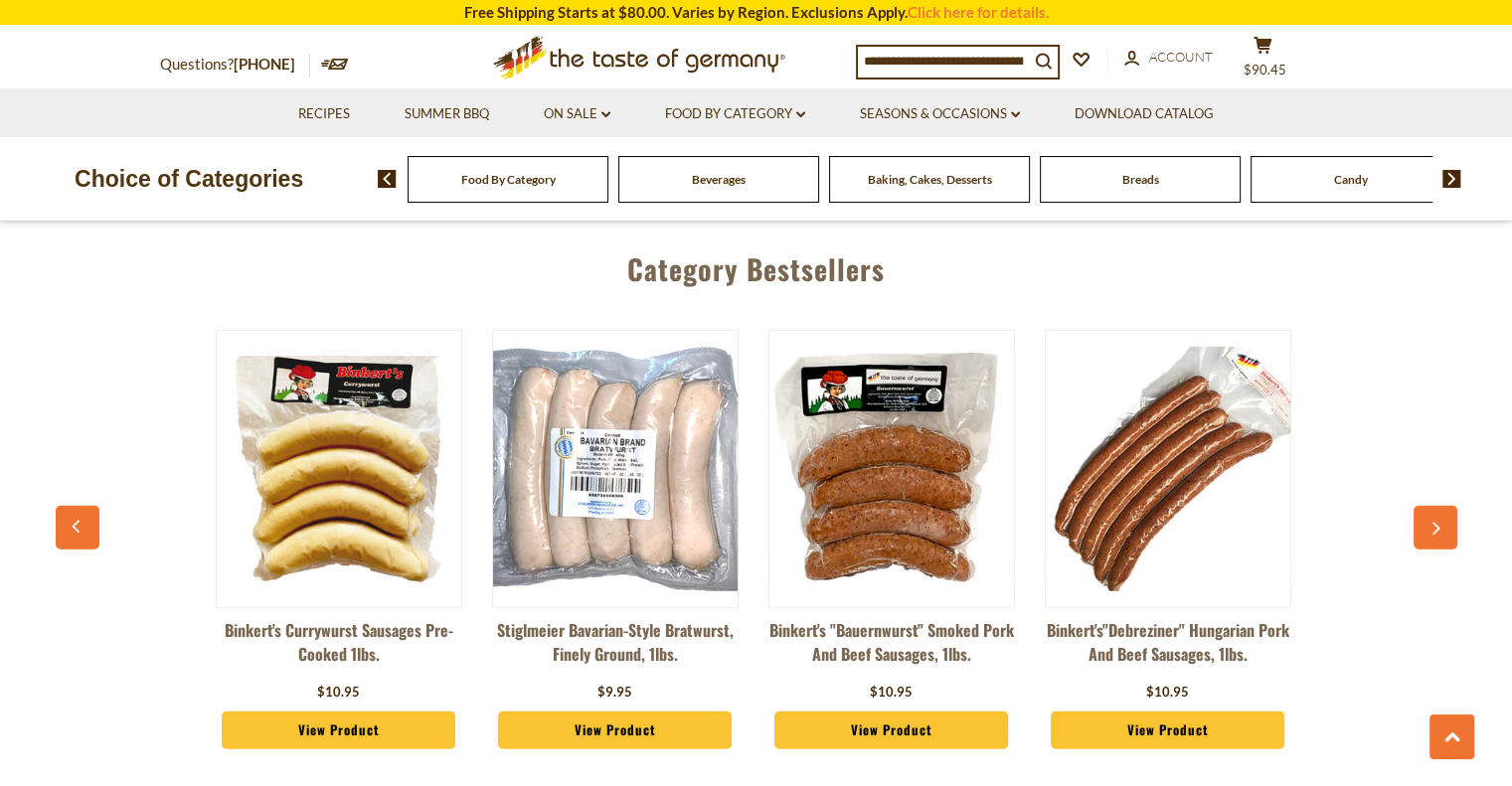 click at bounding box center [1435, 528] 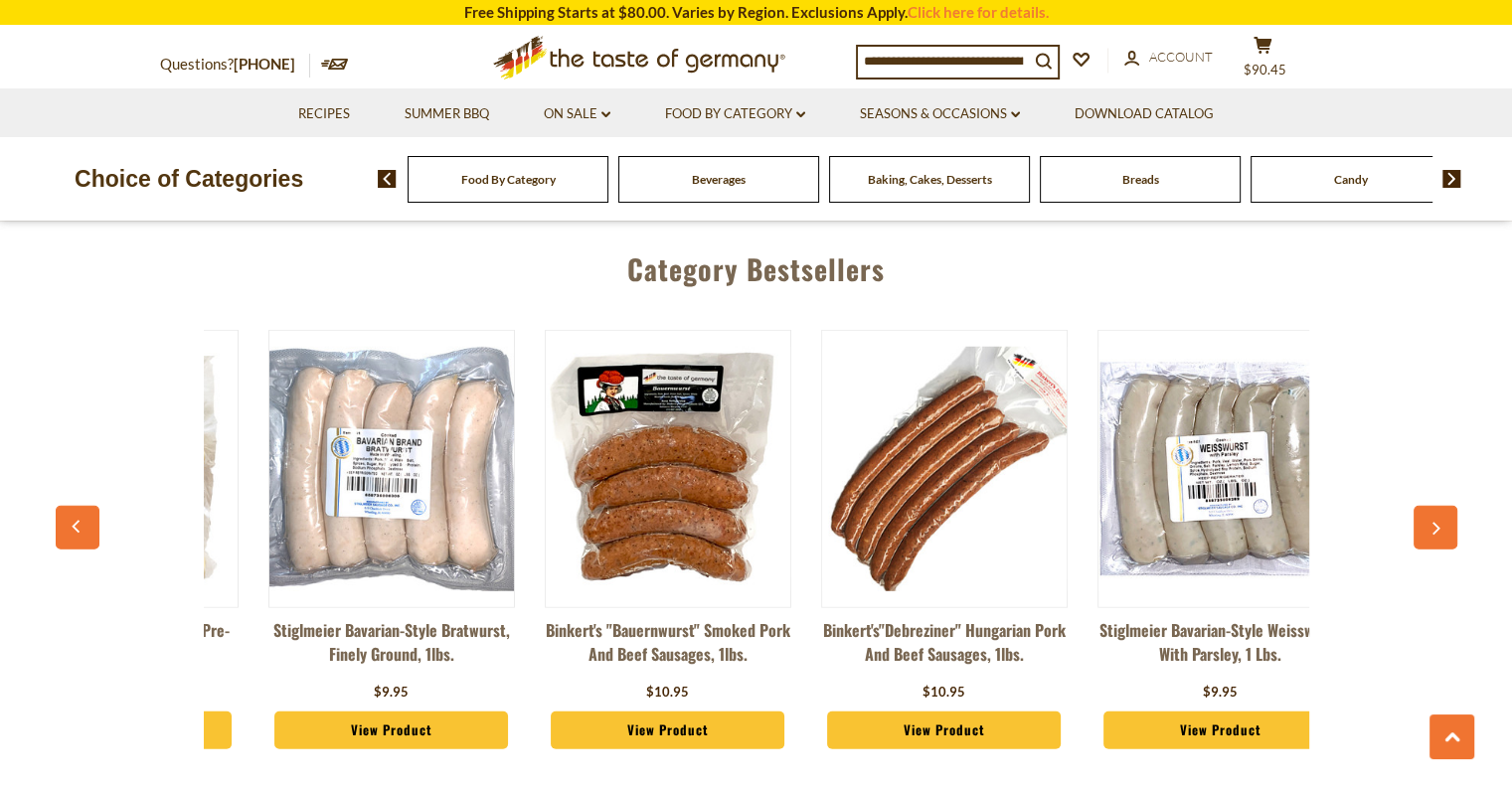 scroll, scrollTop: 0, scrollLeft: 2768, axis: horizontal 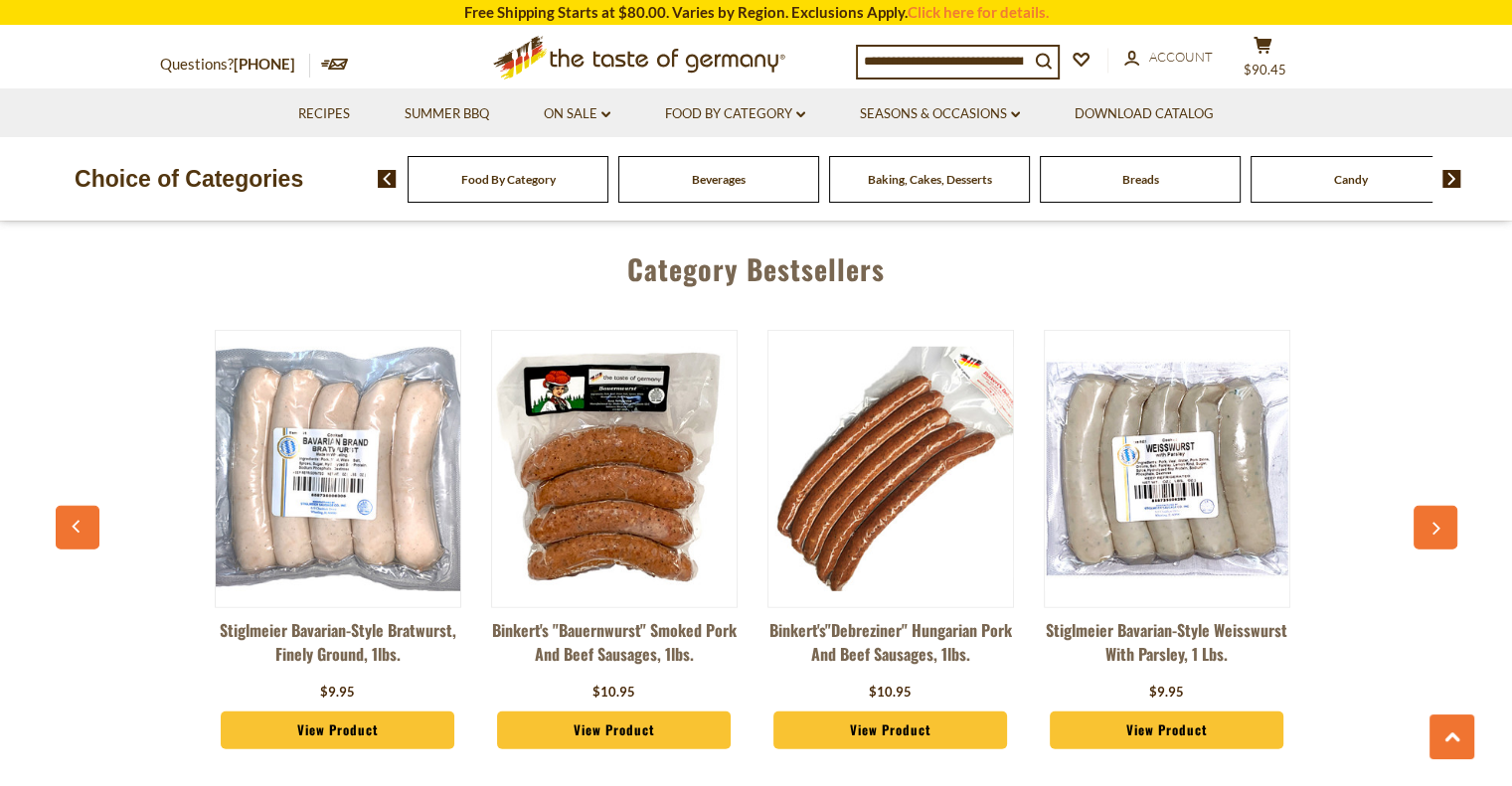 click at bounding box center [1435, 528] 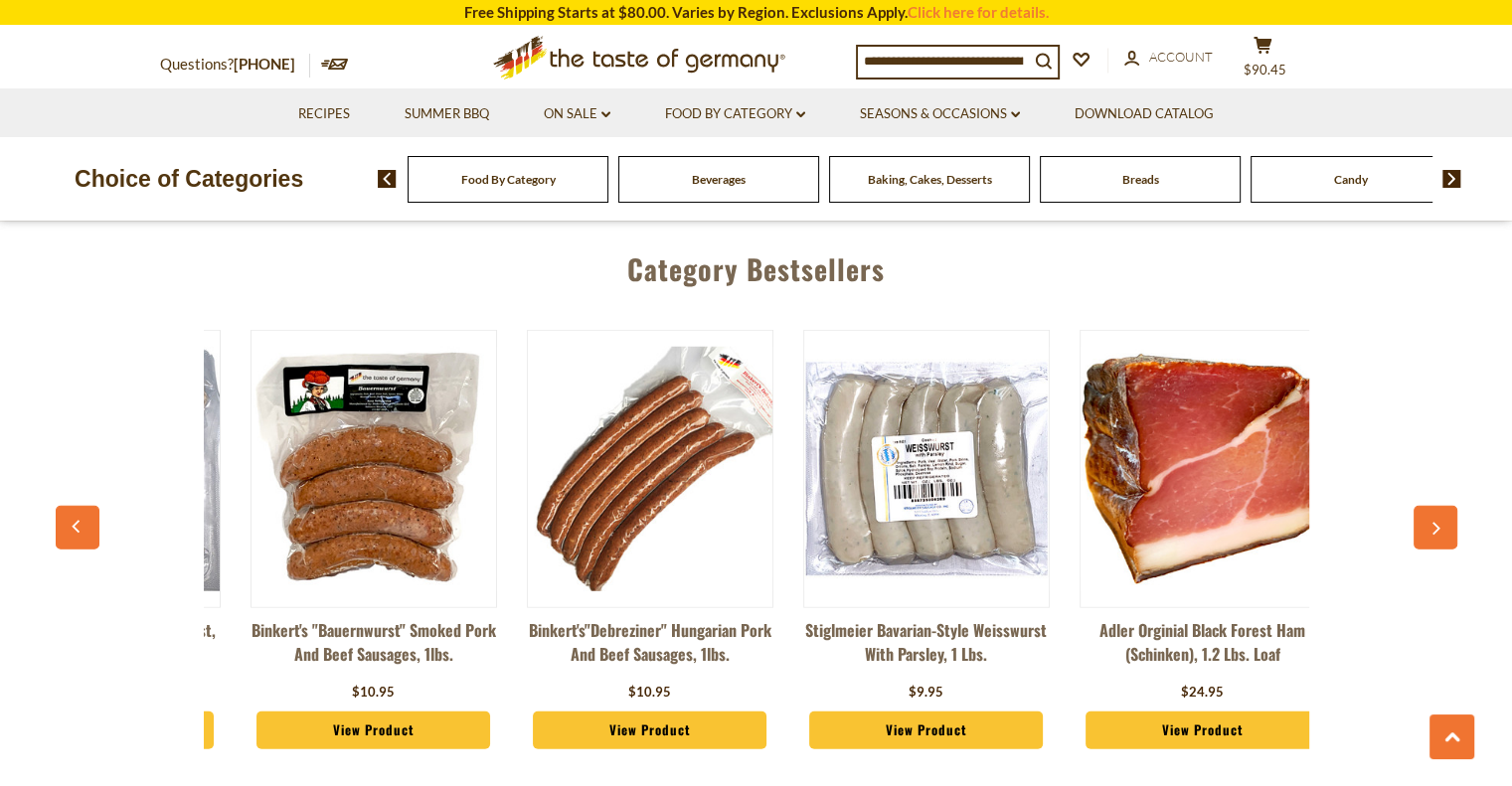 scroll, scrollTop: 0, scrollLeft: 3044, axis: horizontal 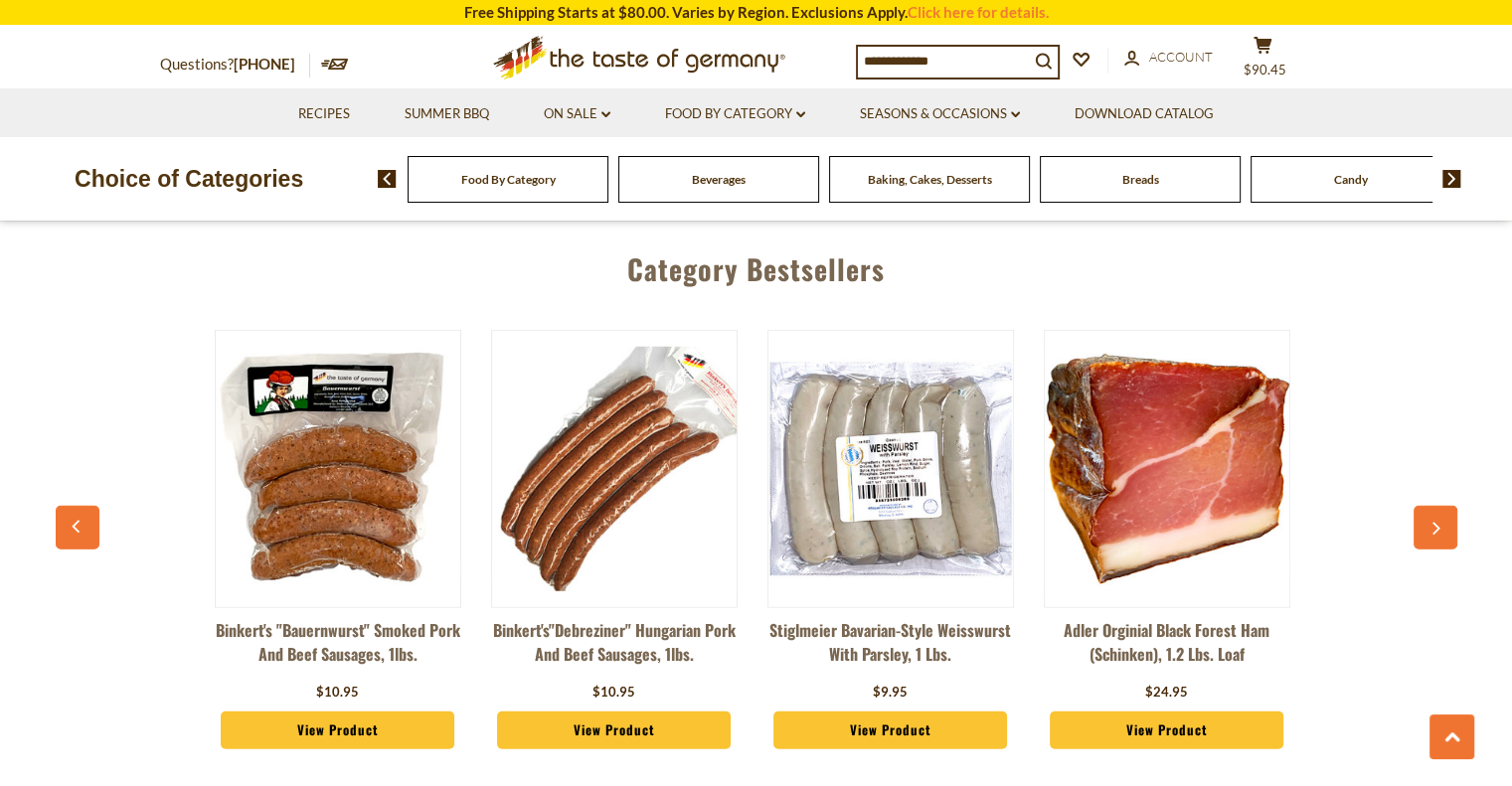 click at bounding box center (1435, 528) 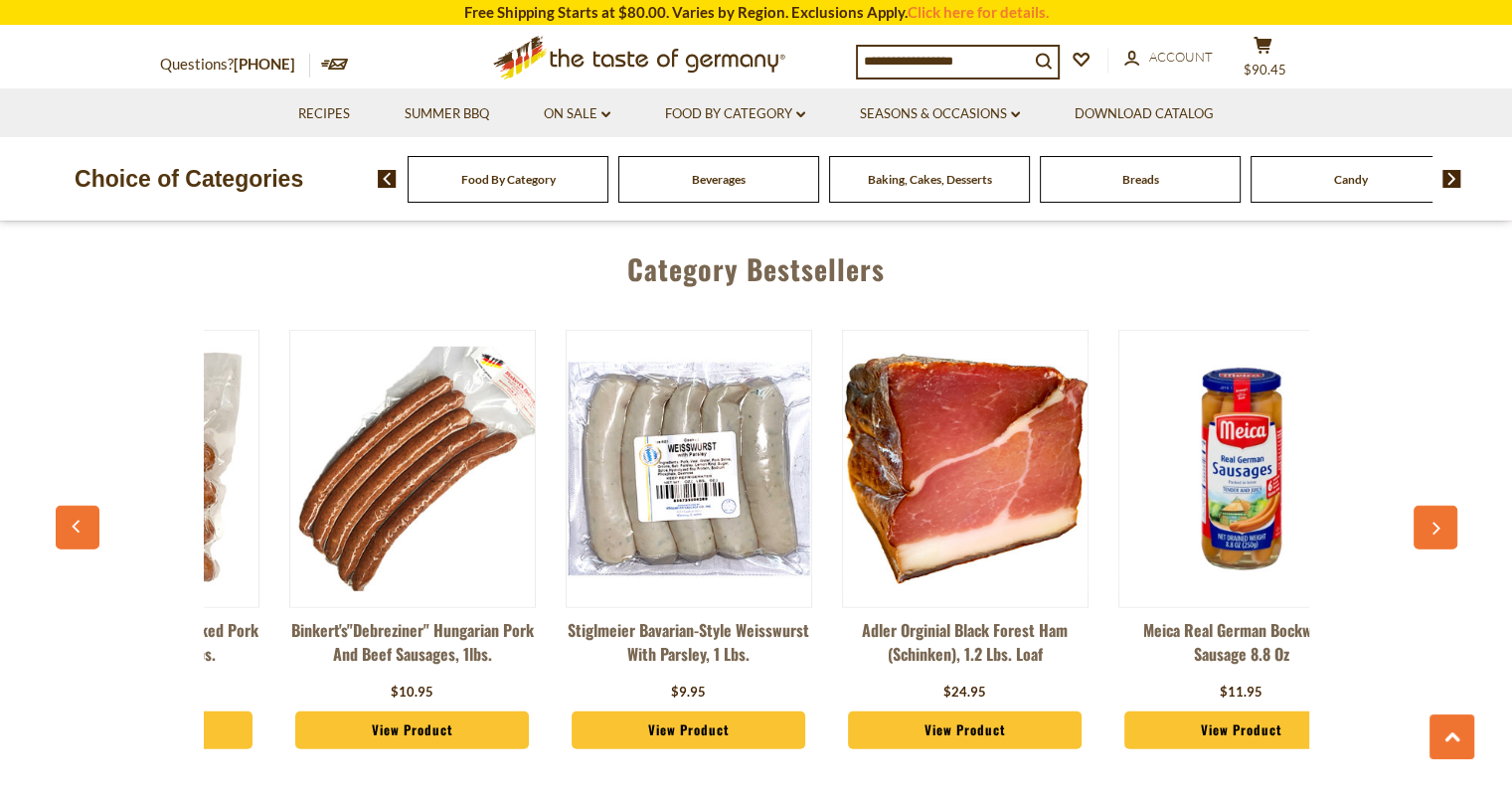 scroll, scrollTop: 0, scrollLeft: 3316, axis: horizontal 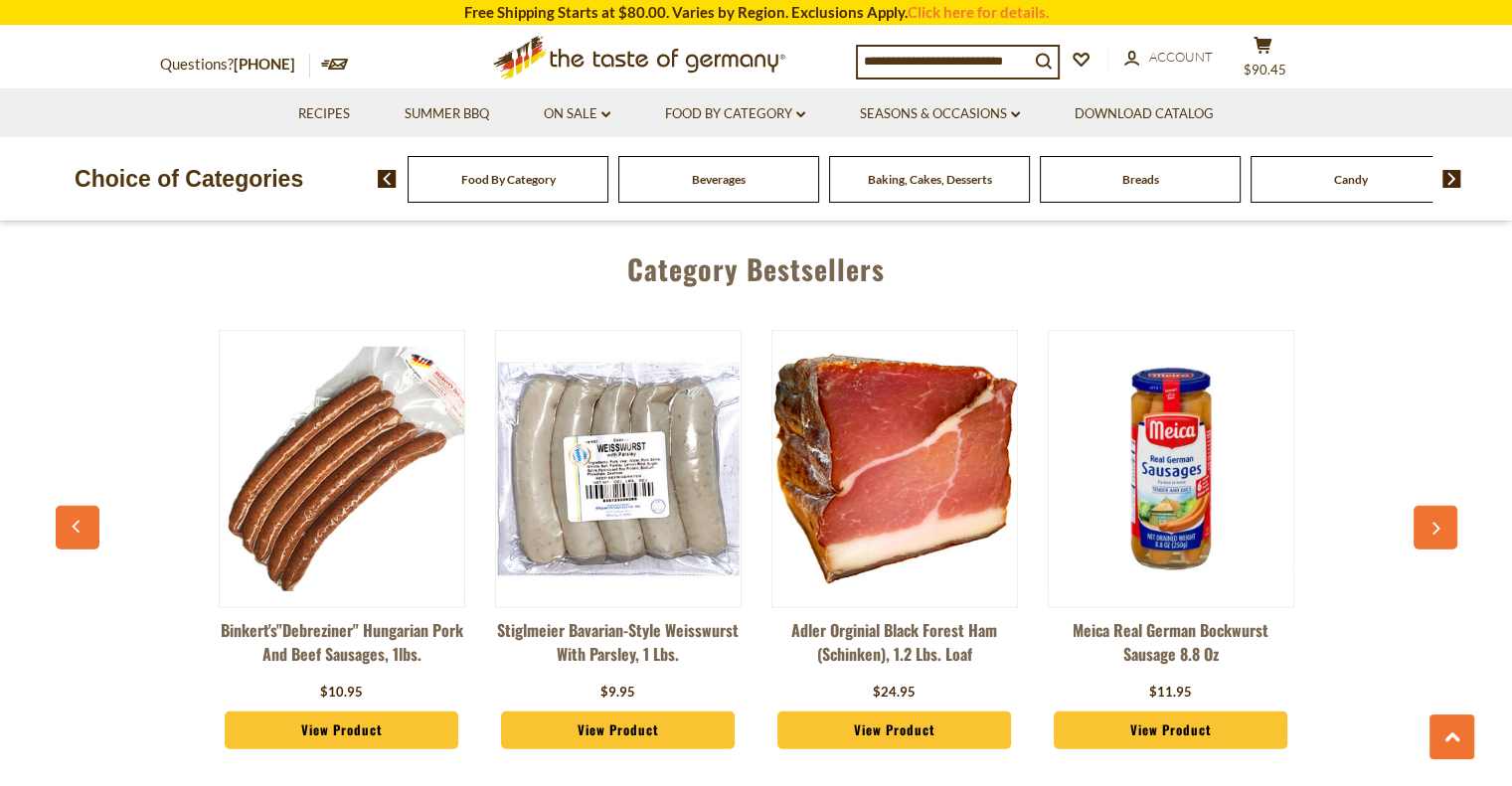 click at bounding box center [1435, 528] 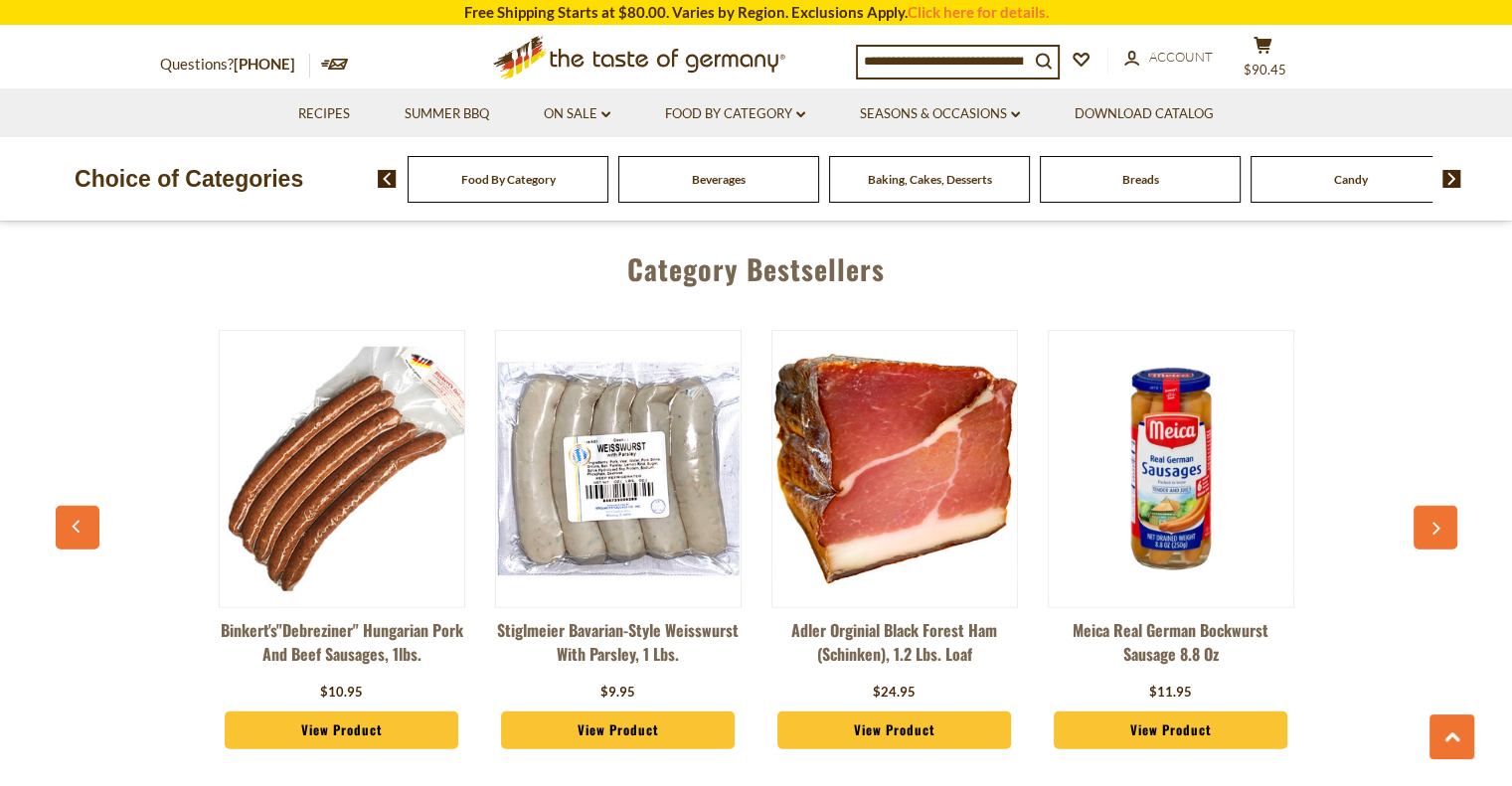 click at bounding box center [1435, 528] 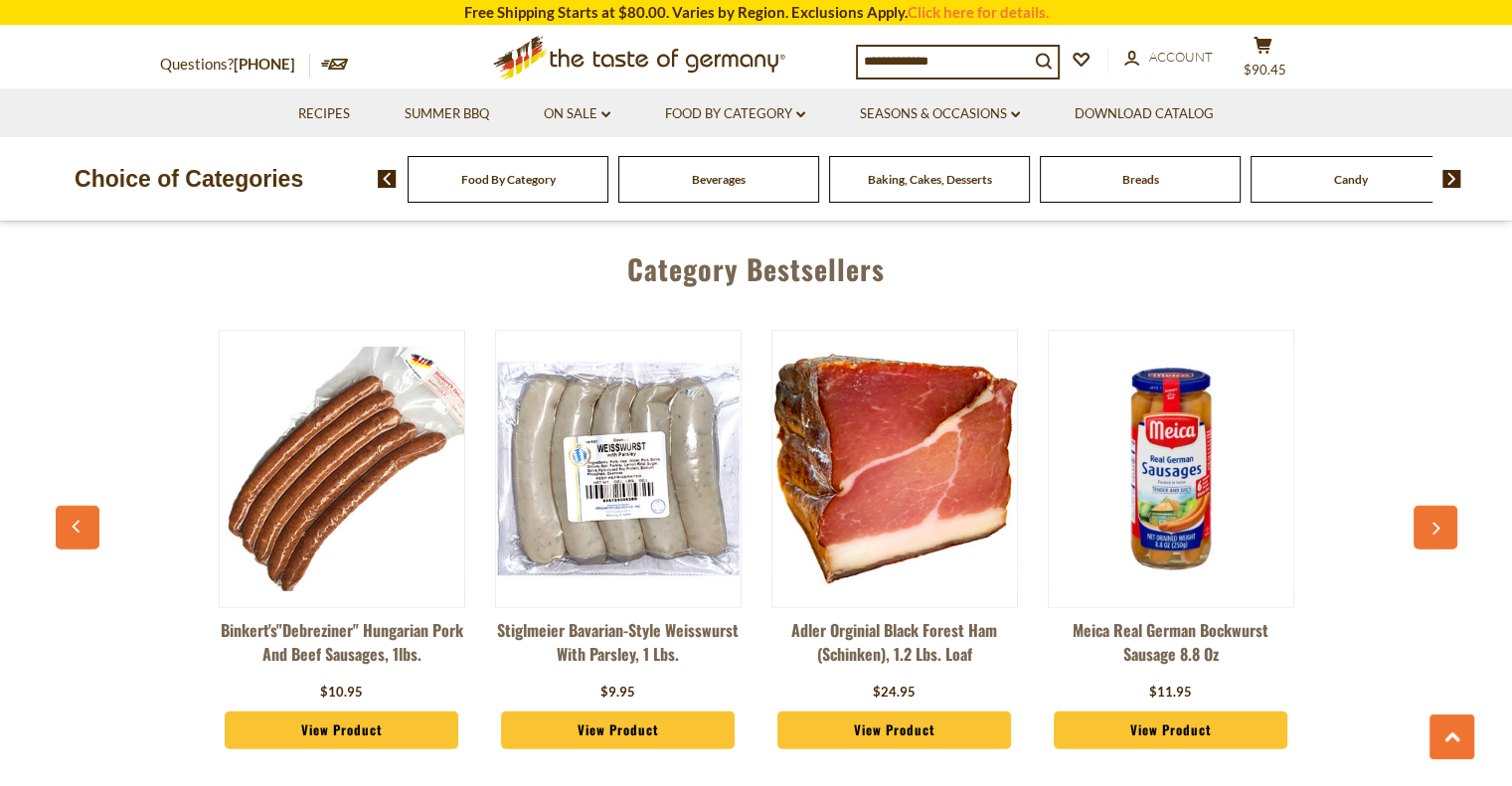 click at bounding box center (1451, 179) 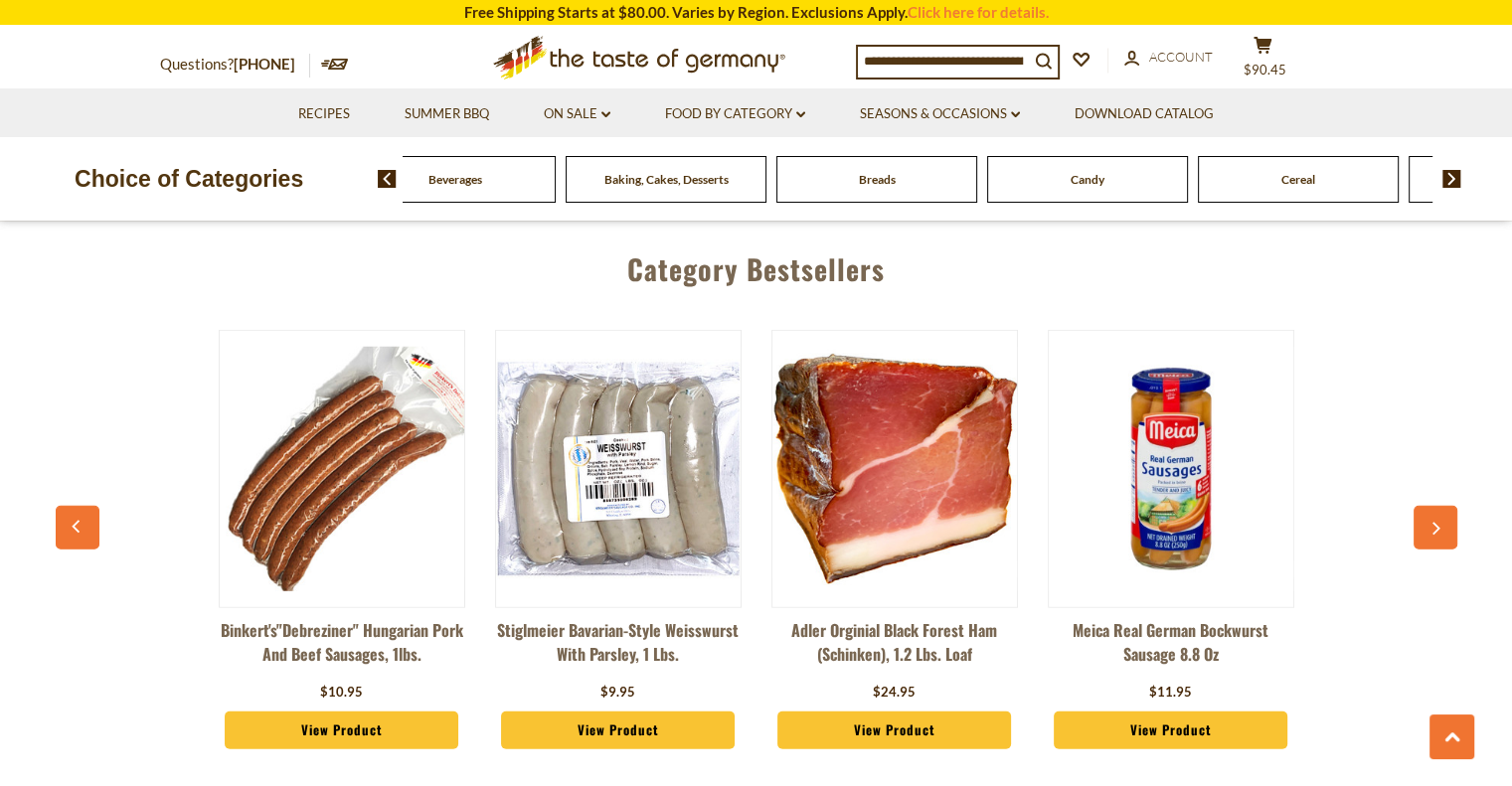 click on "Cereal" at bounding box center [245, 179] 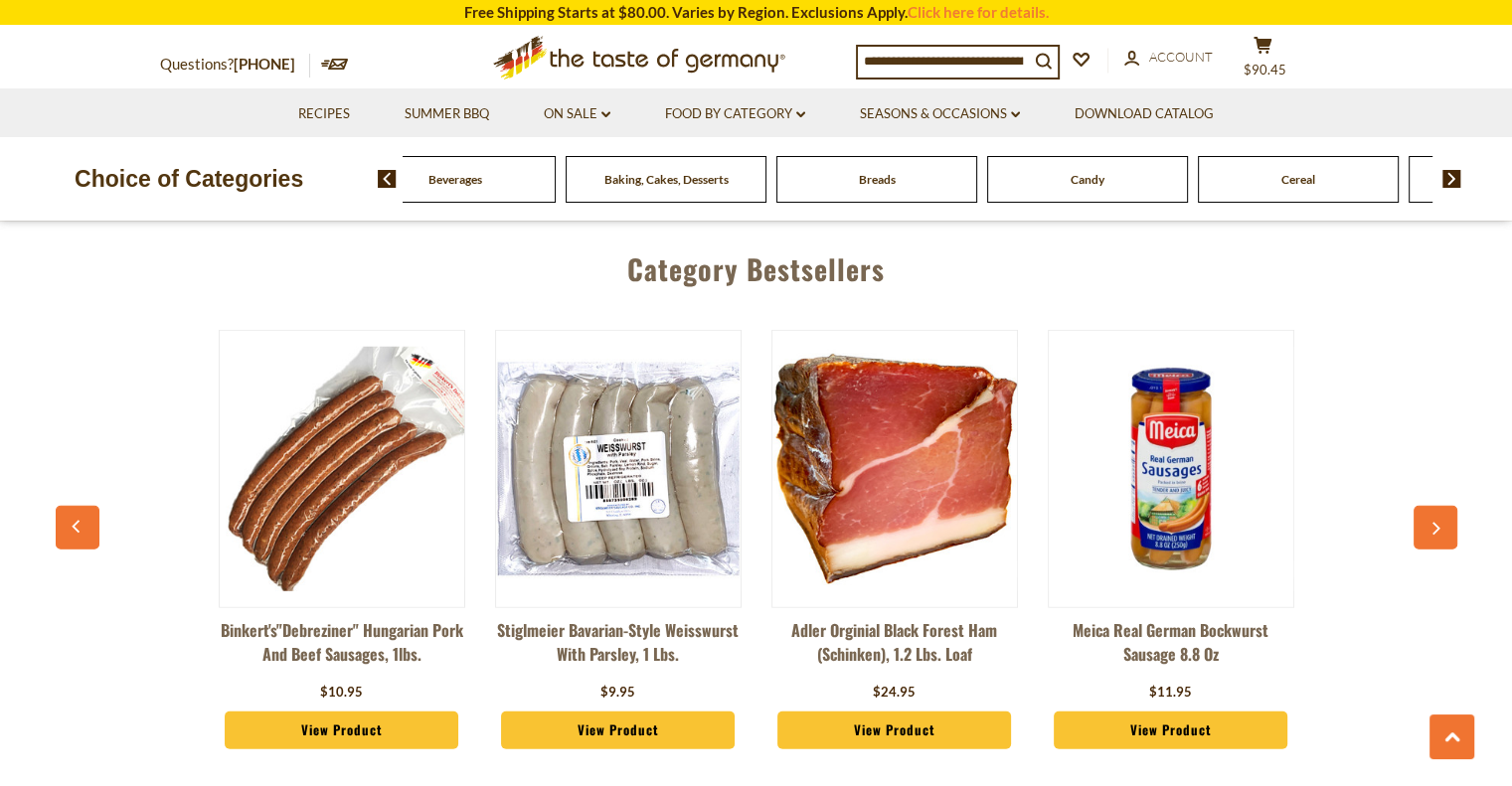 click on "Cereal" at bounding box center [245, 179] 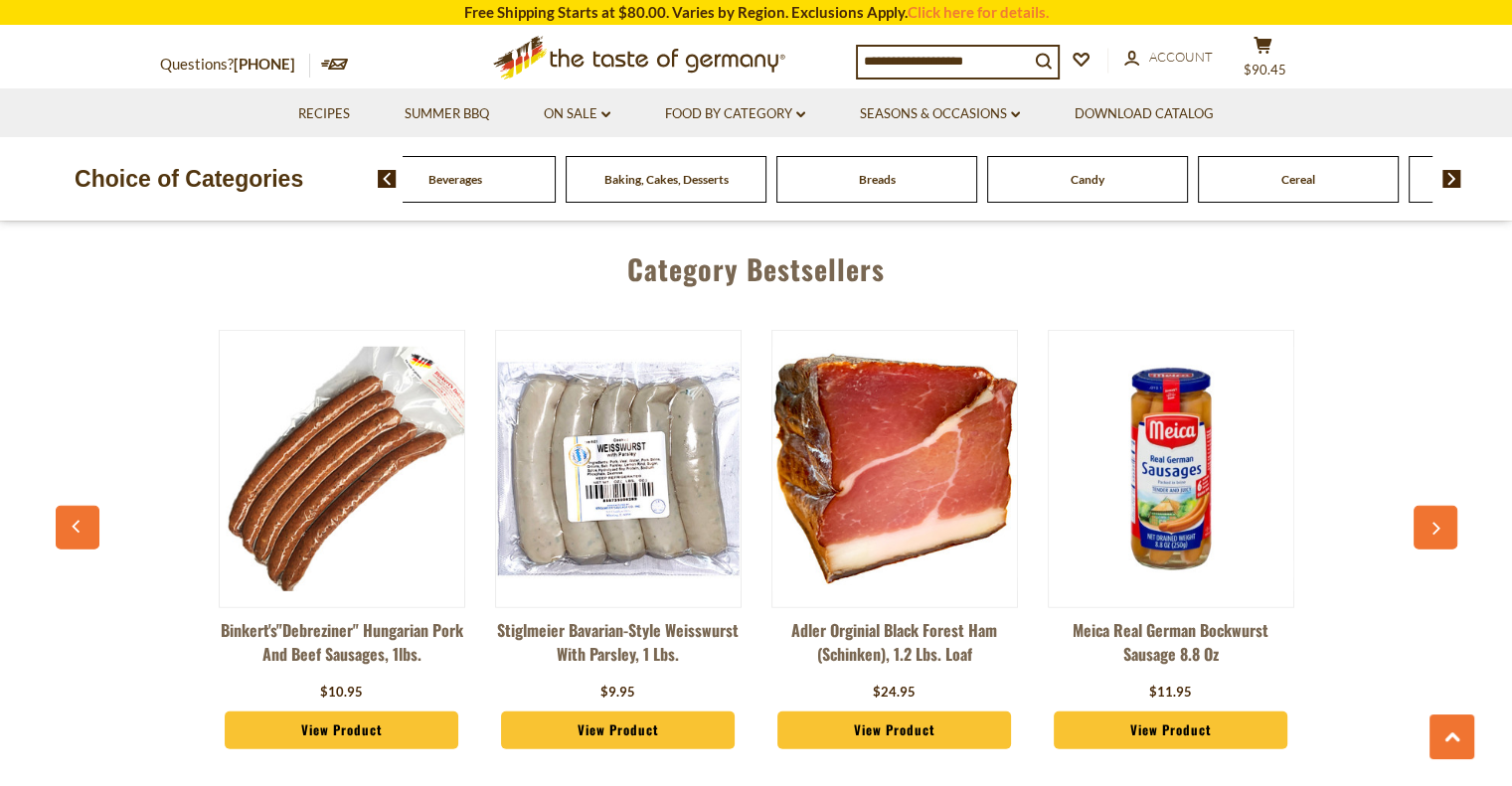 click on "Cereal" at bounding box center (1298, 179) 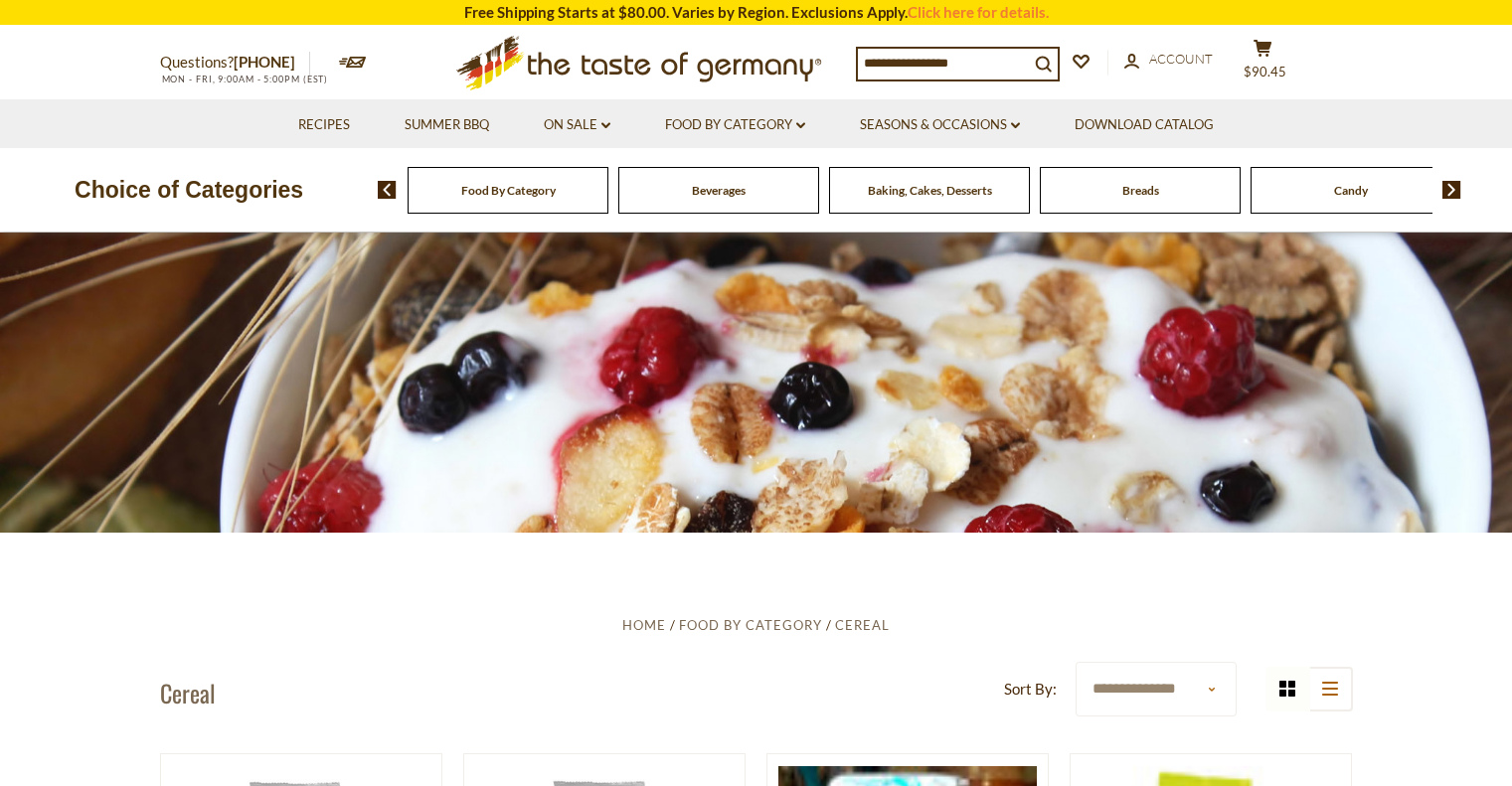 scroll, scrollTop: 0, scrollLeft: 0, axis: both 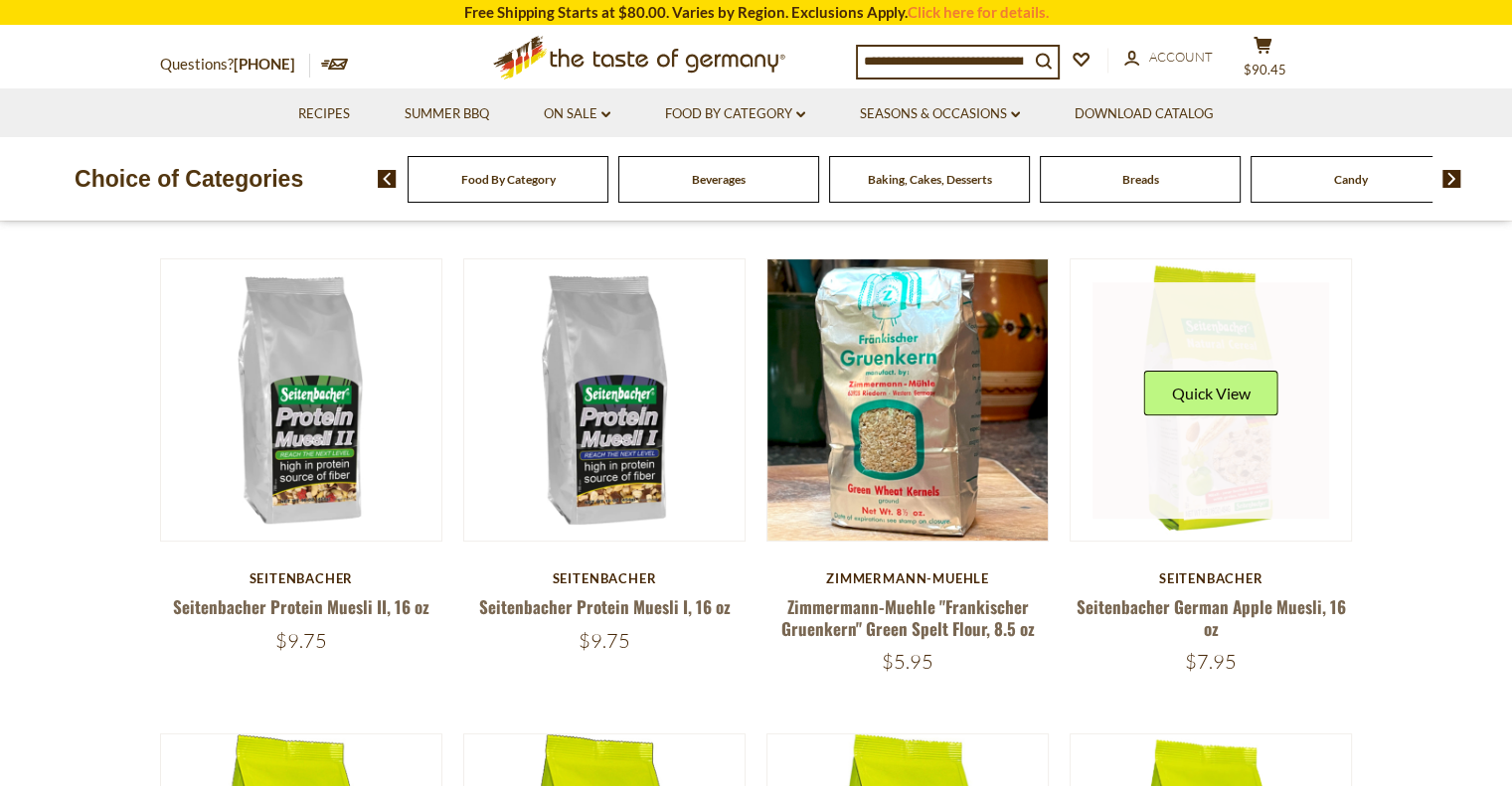 click at bounding box center (1211, 400) 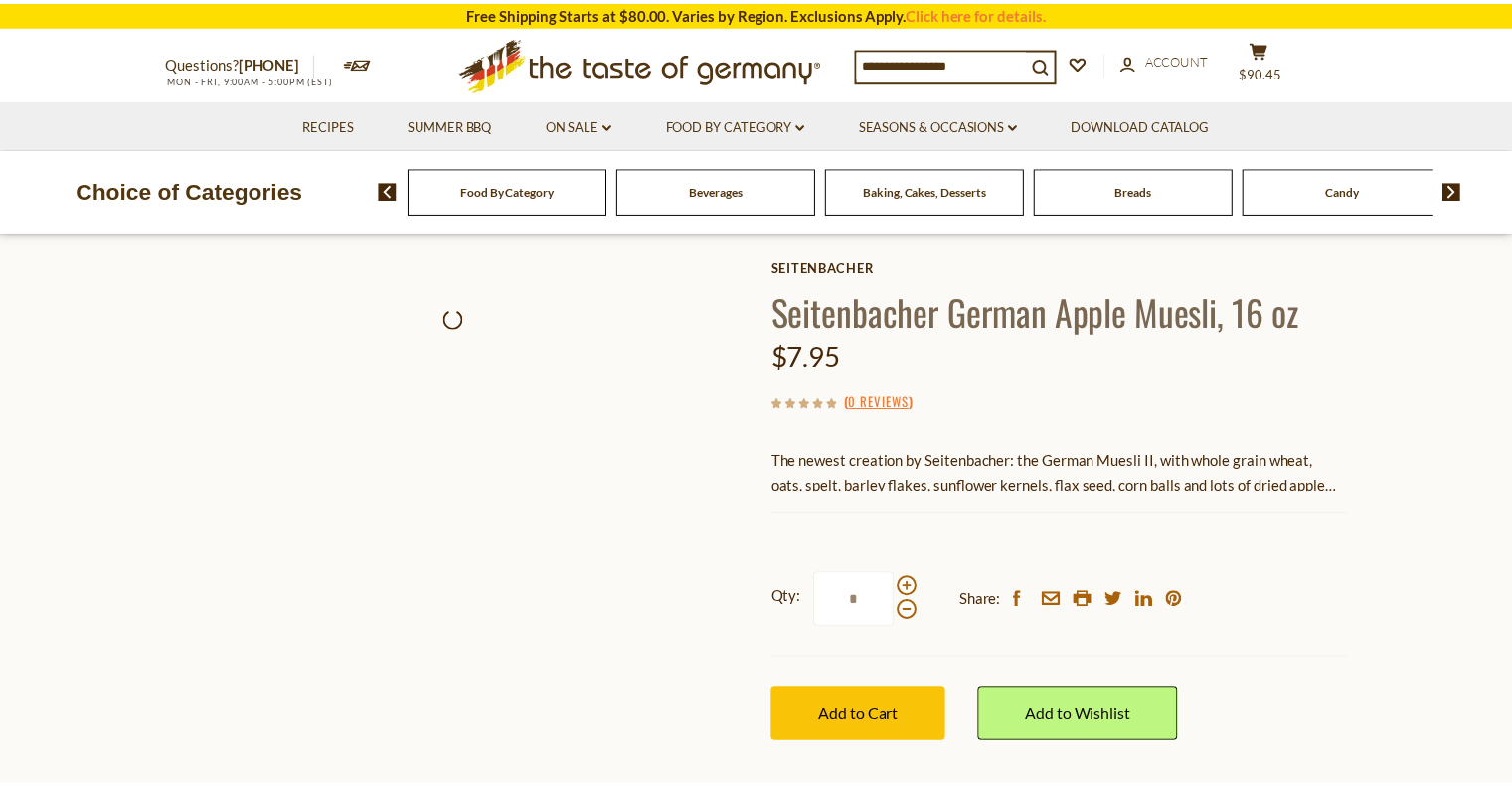 scroll, scrollTop: 0, scrollLeft: 0, axis: both 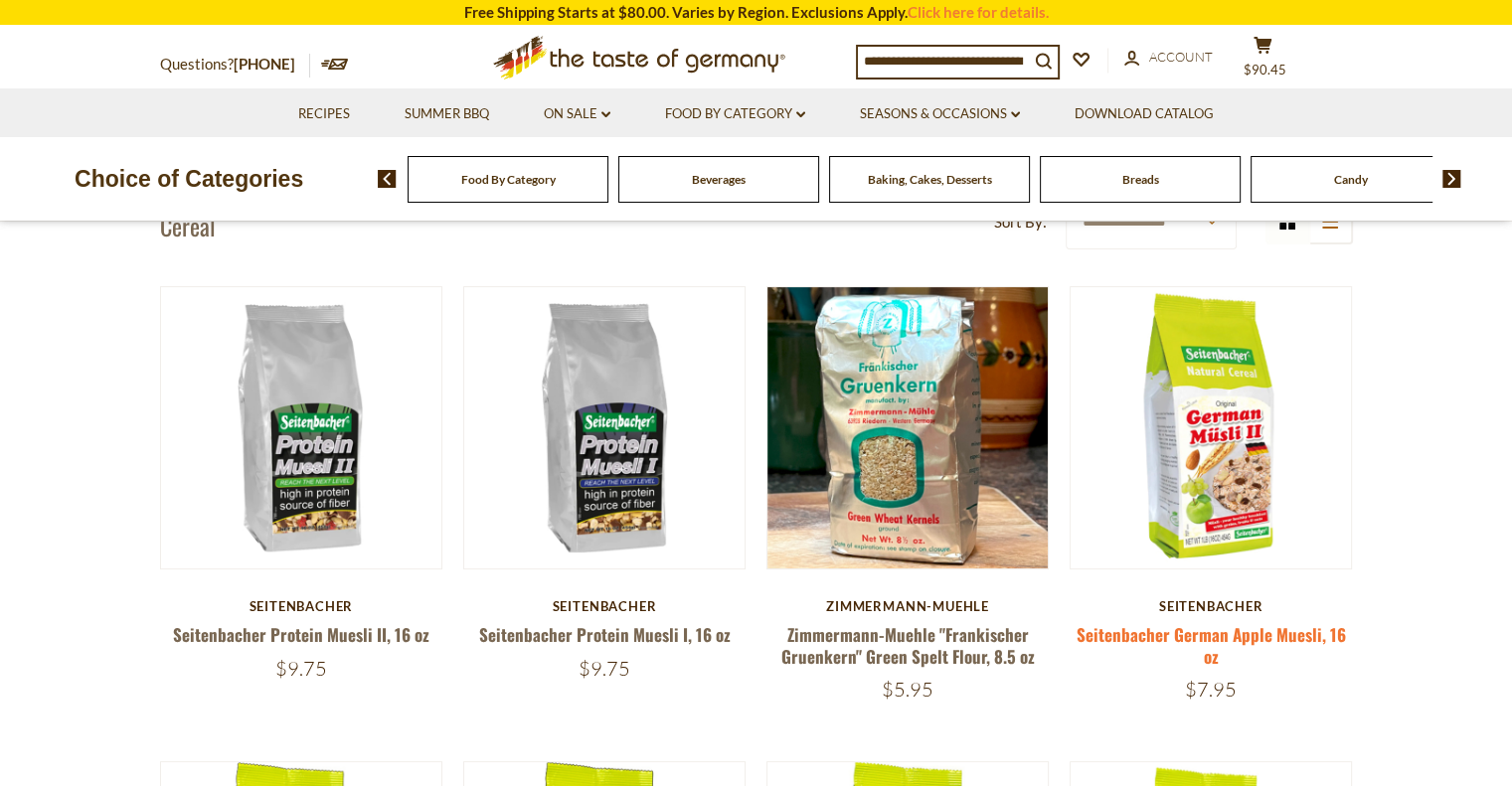 click on "Seitenbacher German Apple  Muesli, 16 oz" at bounding box center (1211, 645) 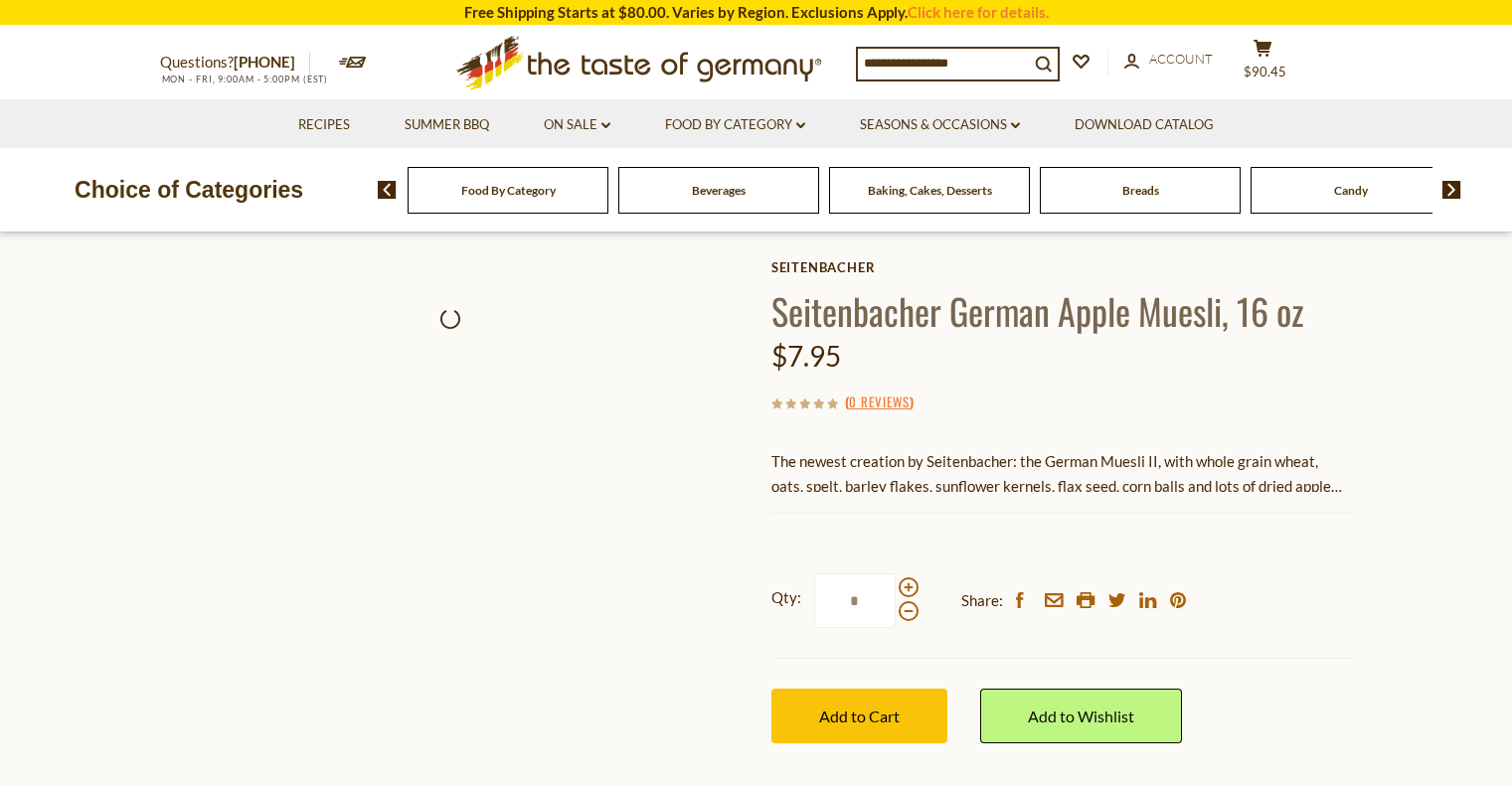 scroll, scrollTop: 0, scrollLeft: 0, axis: both 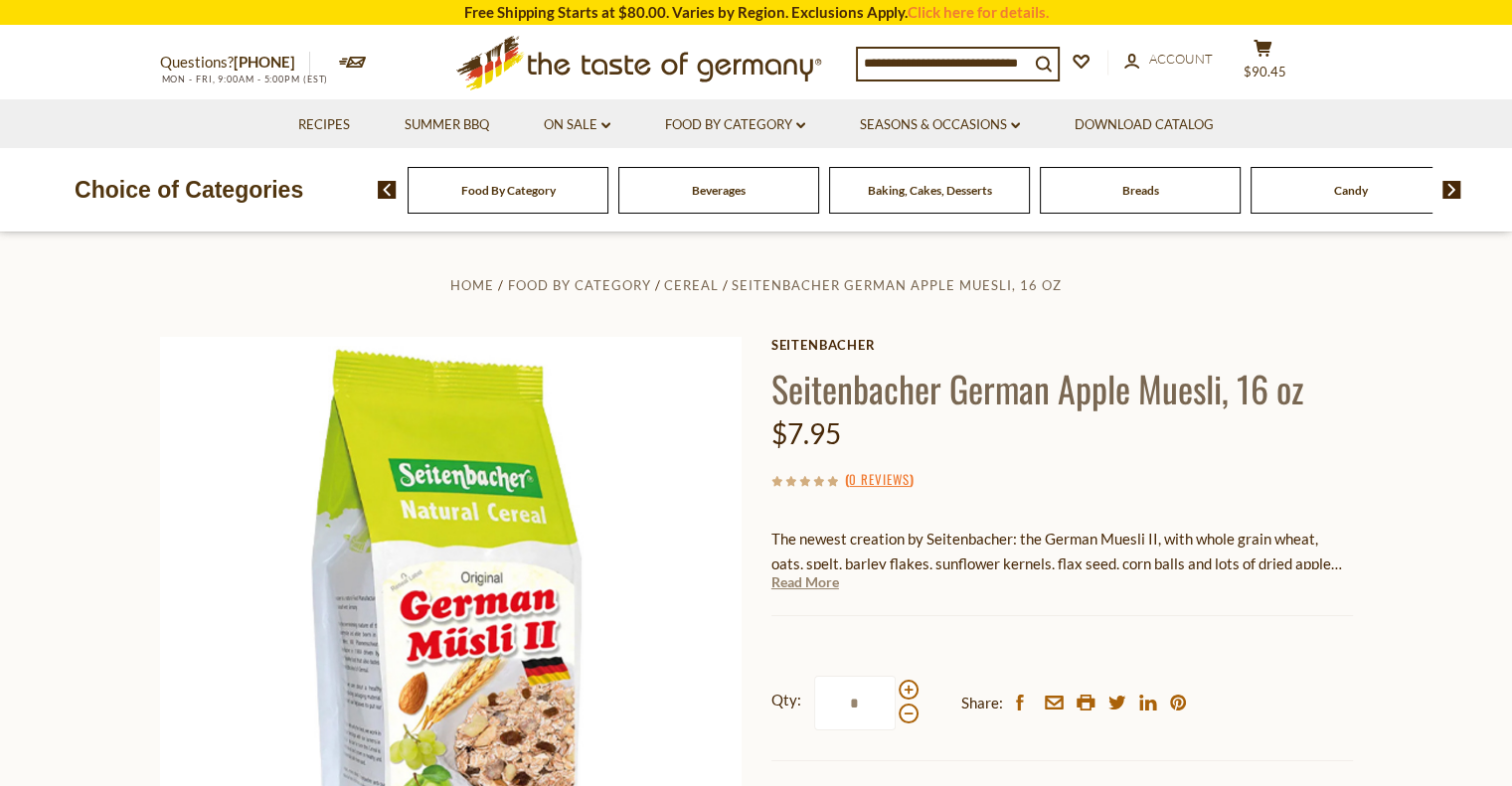 click on "Read More" at bounding box center (805, 582) 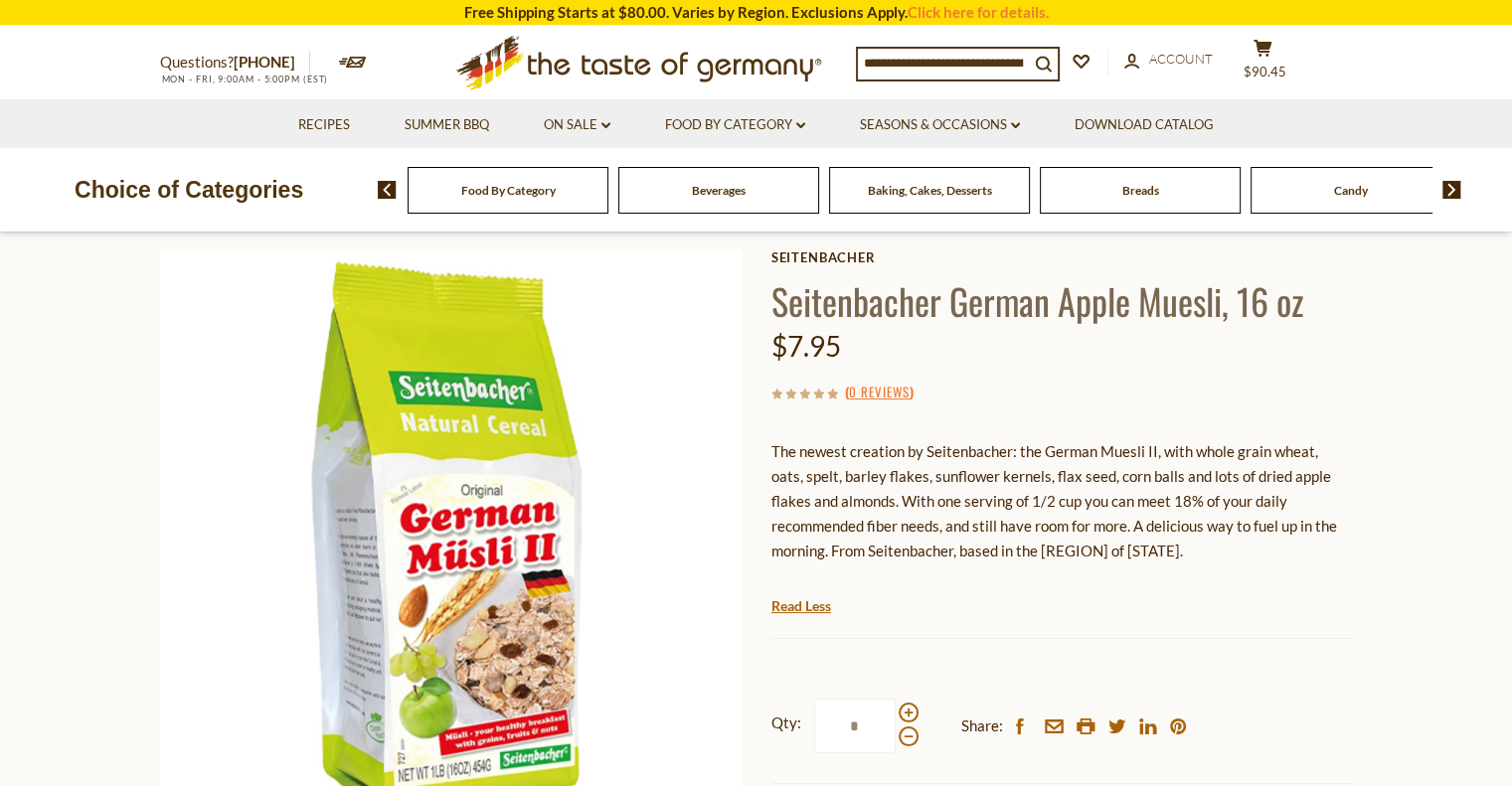scroll, scrollTop: 0, scrollLeft: 0, axis: both 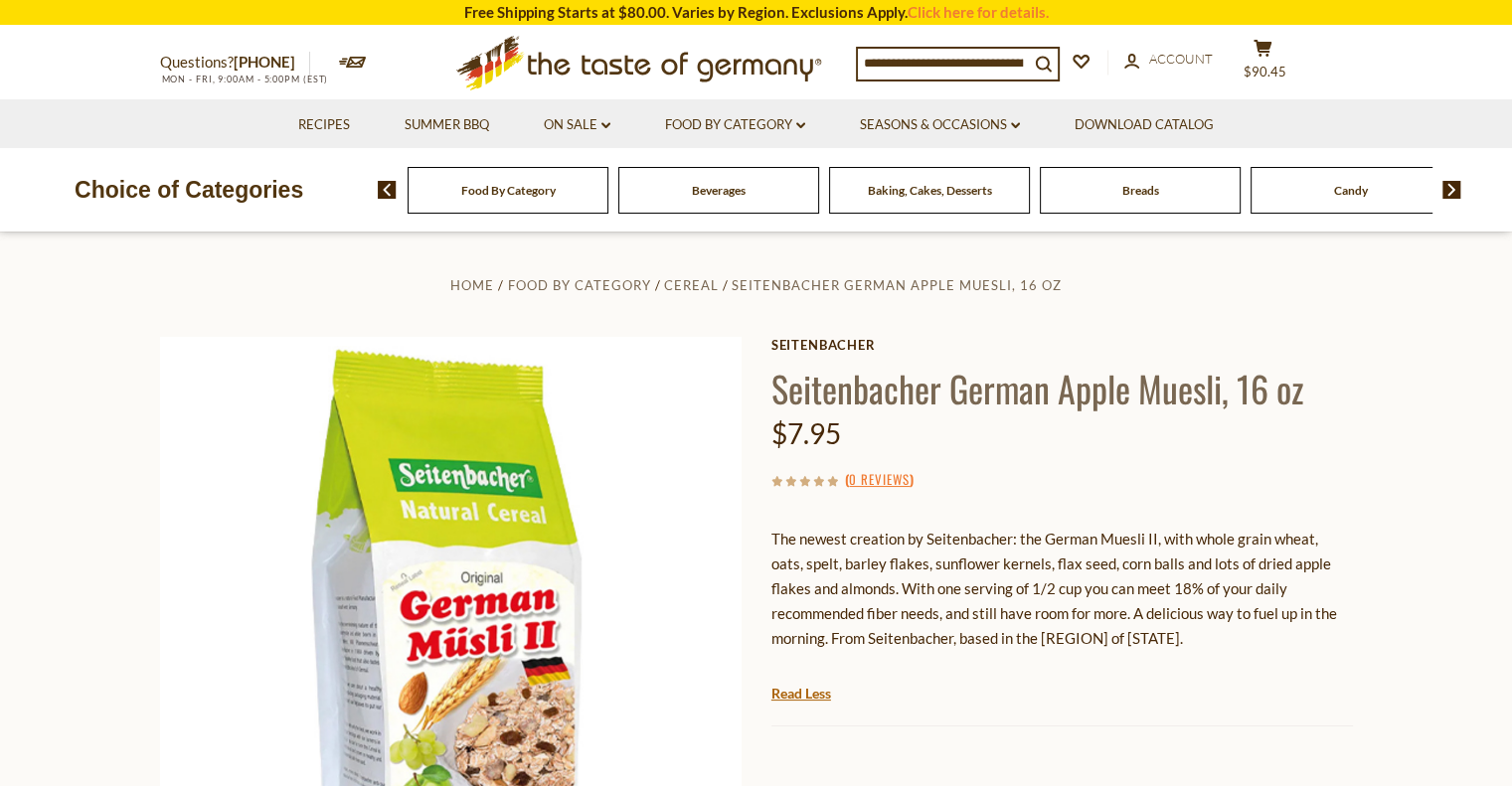 click on "Breads" at bounding box center [508, 190] 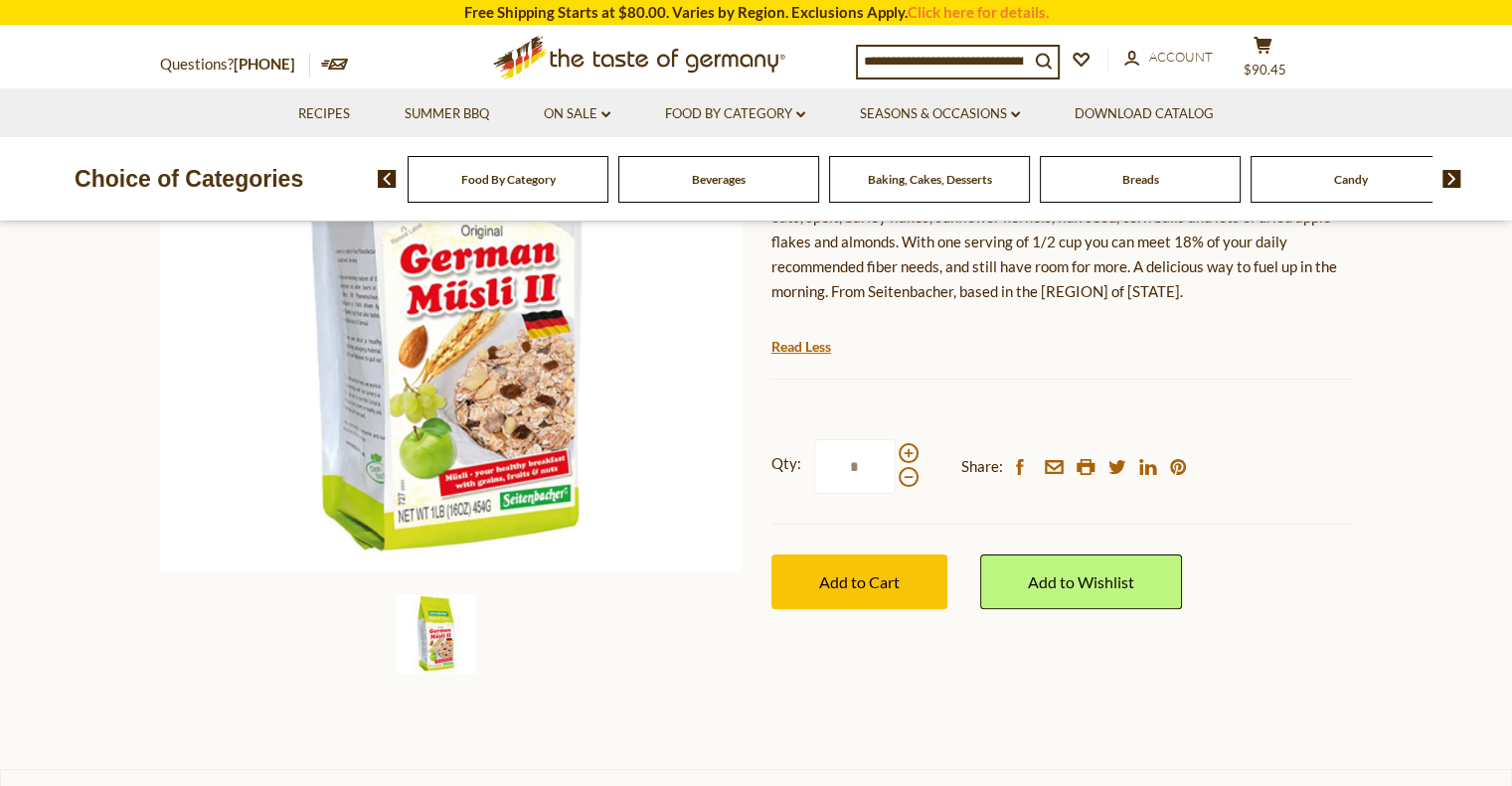 scroll, scrollTop: 352, scrollLeft: 0, axis: vertical 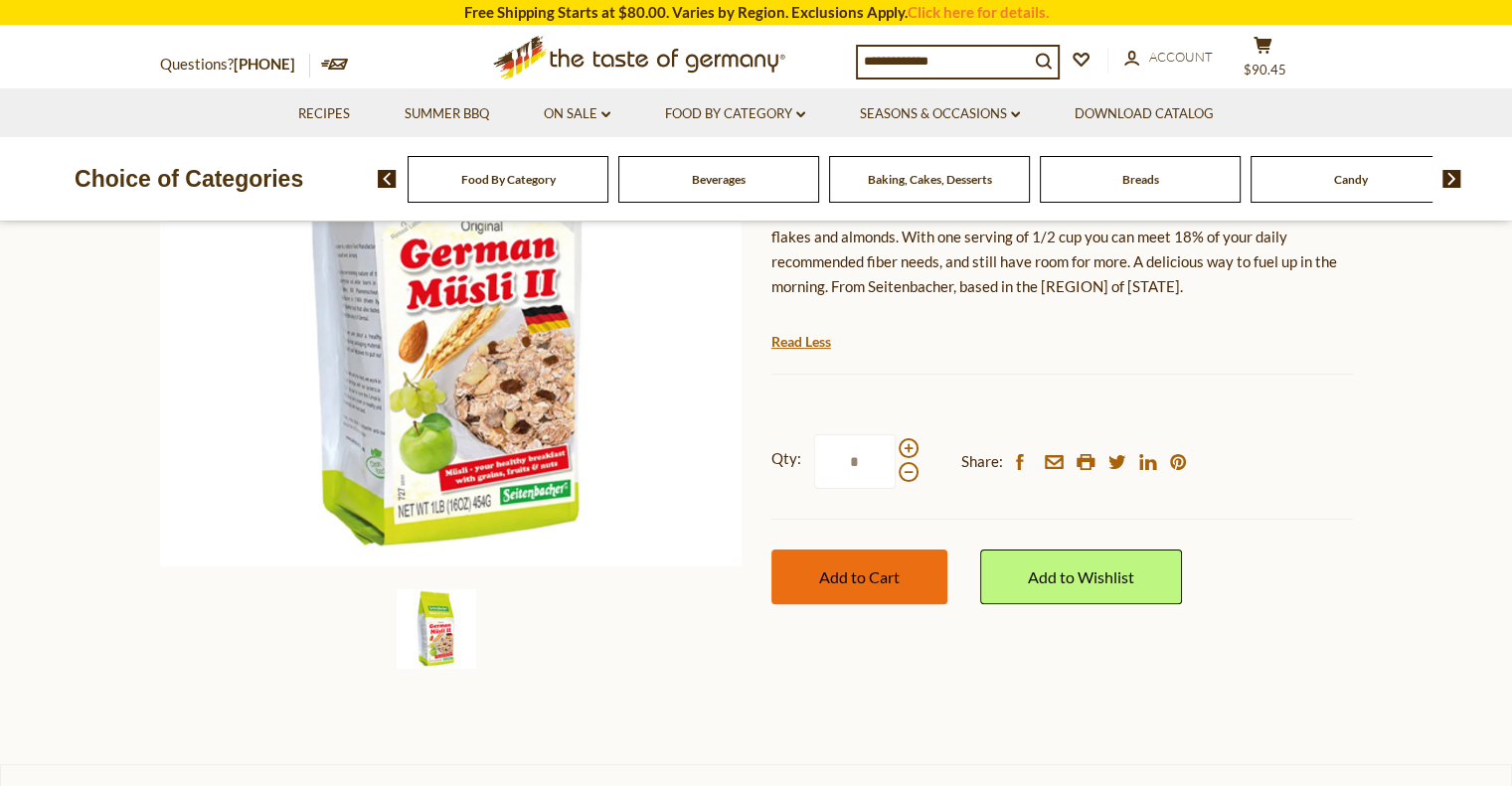 click on "Add to Cart" at bounding box center (859, 576) 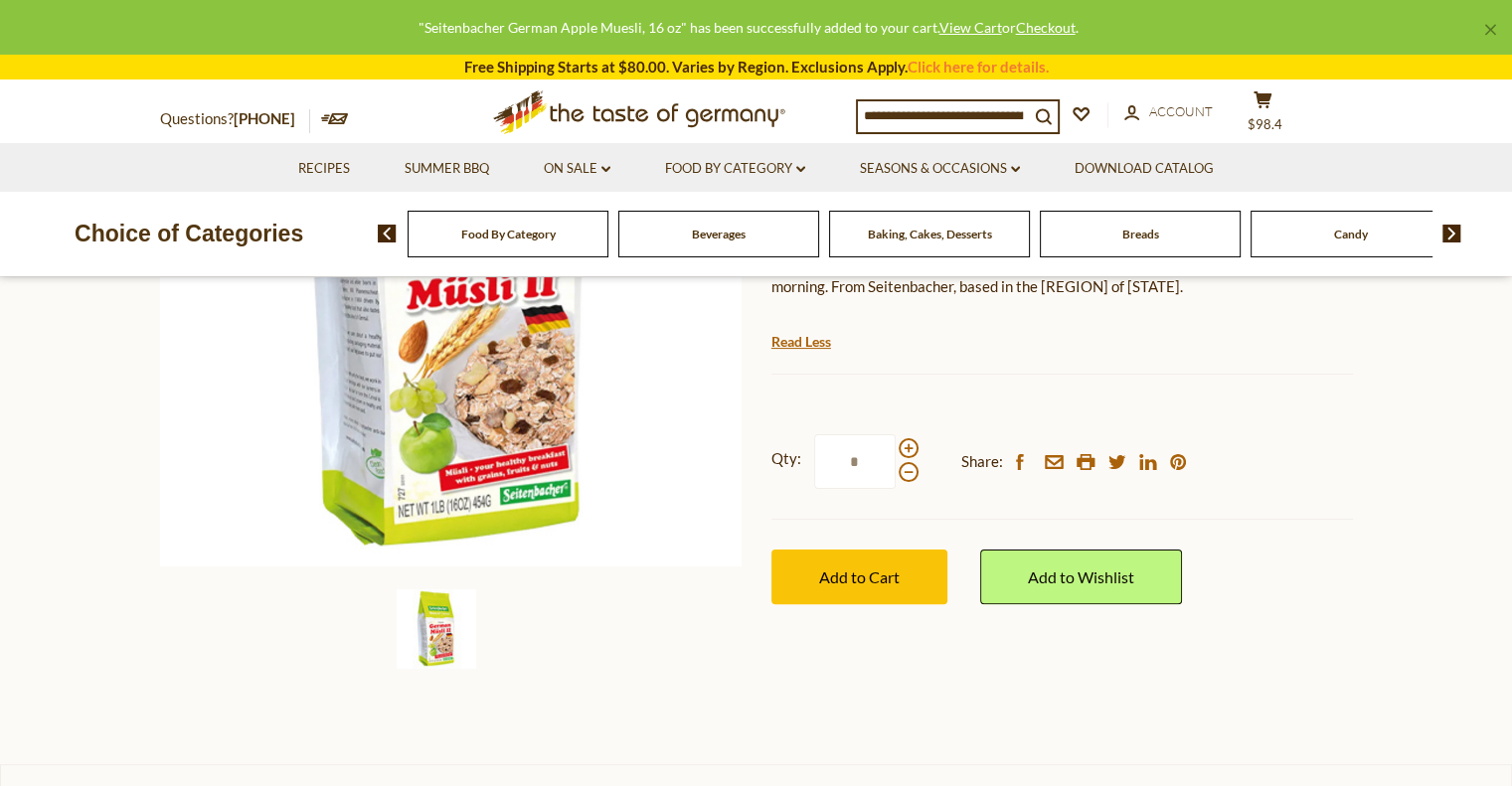 click on "Food By Category" at bounding box center (508, 234) 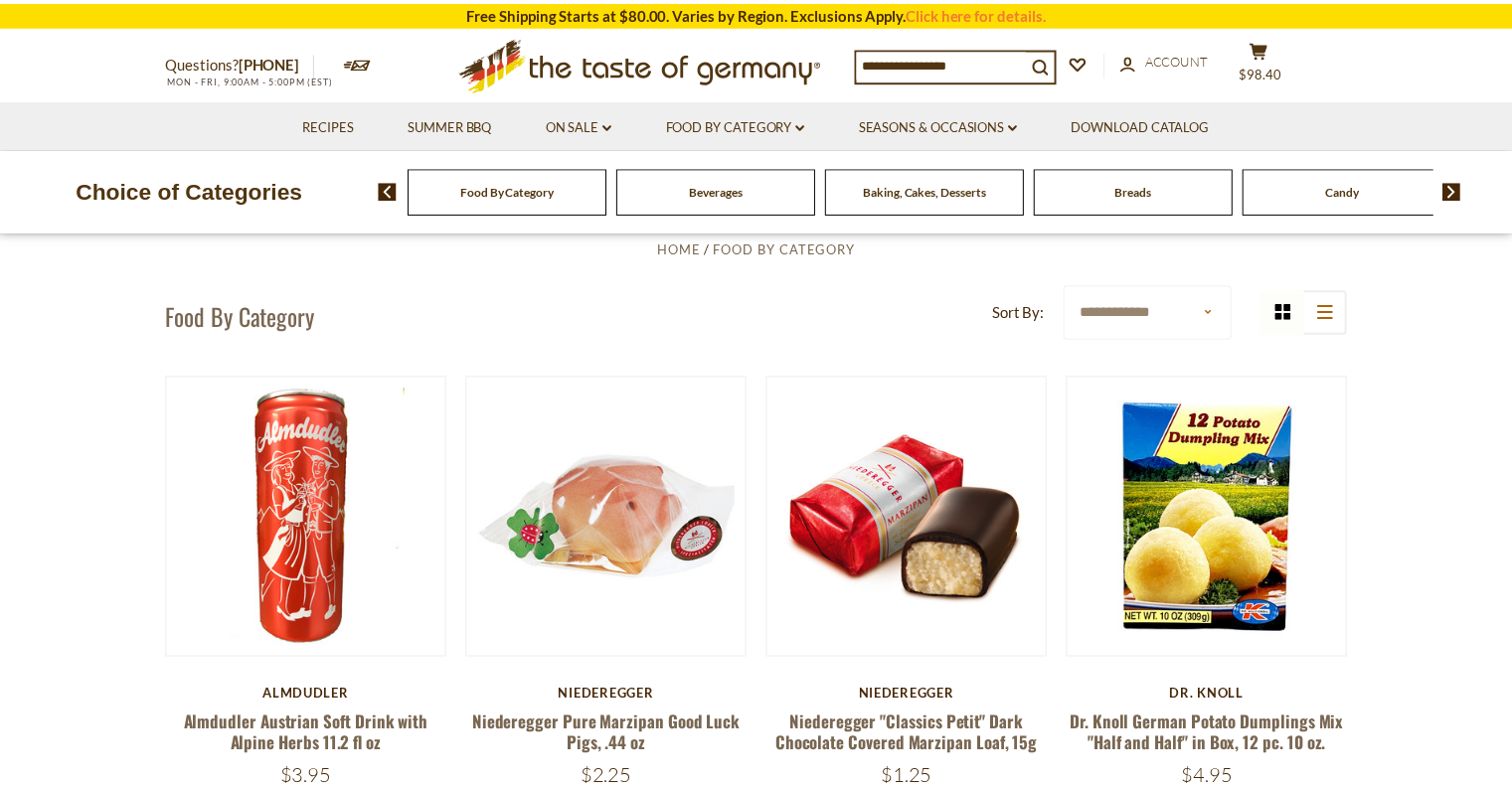 scroll, scrollTop: 0, scrollLeft: 0, axis: both 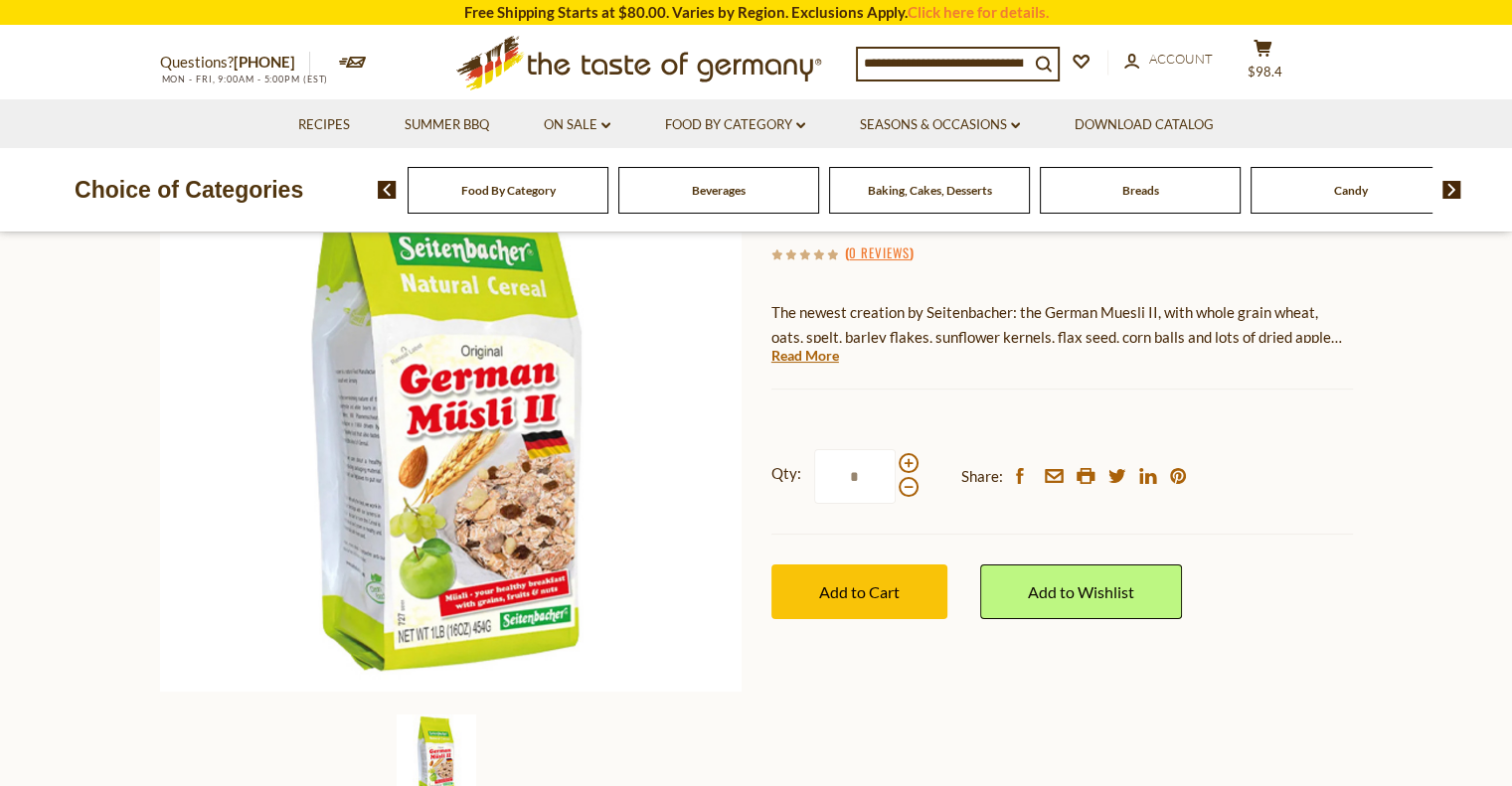 click on "Food By Category" at bounding box center (508, 190) 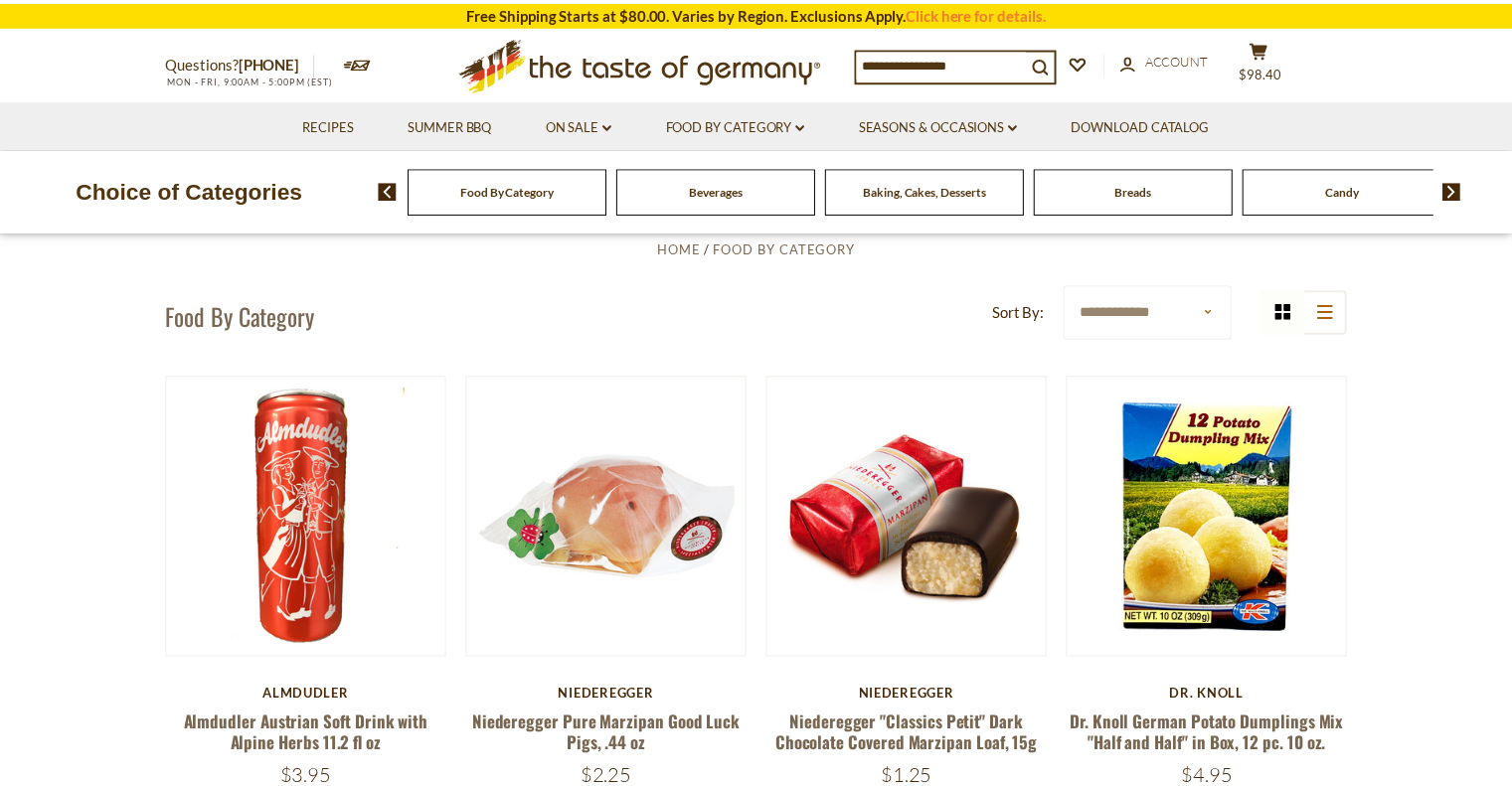 scroll, scrollTop: 0, scrollLeft: 0, axis: both 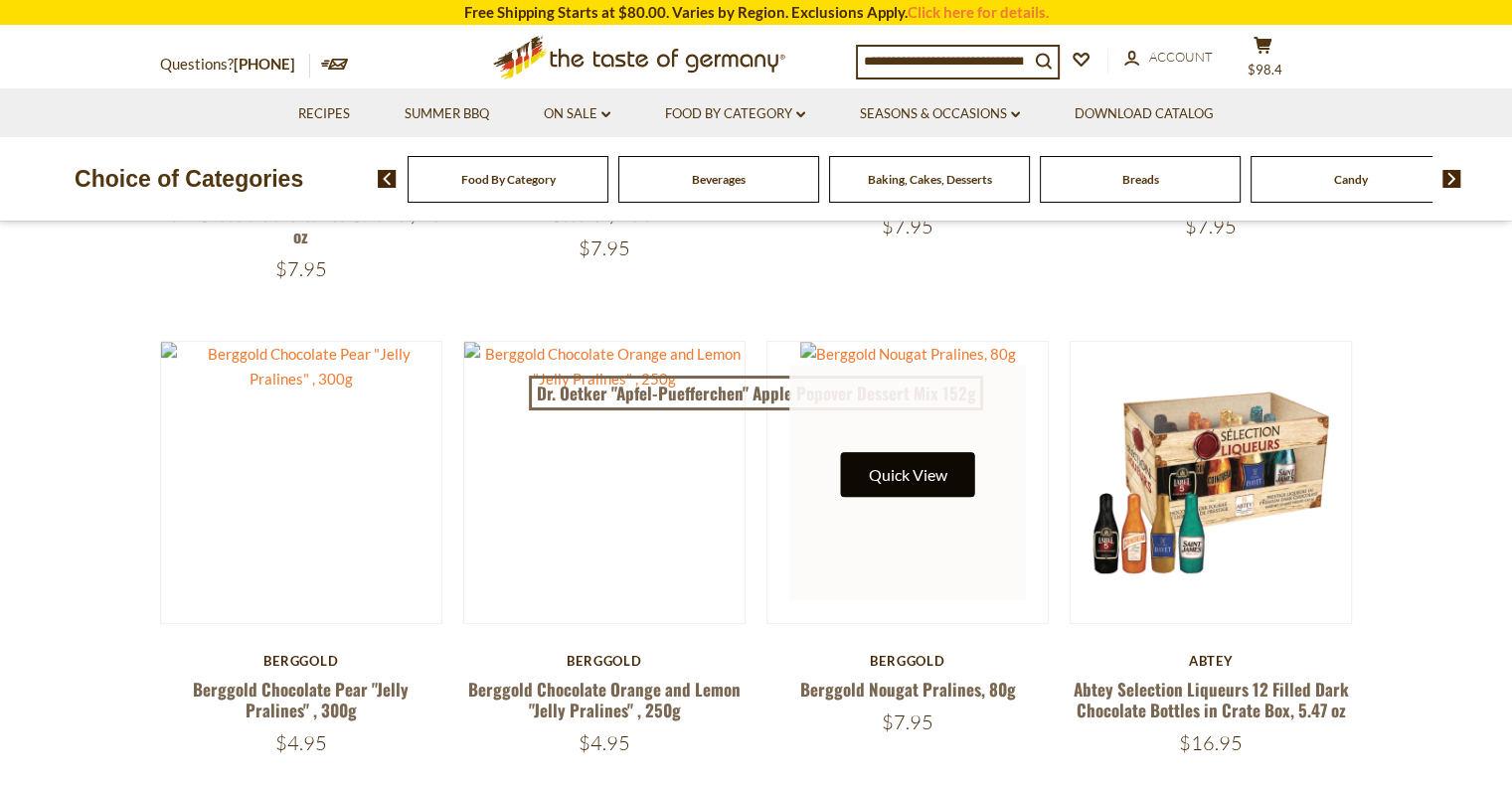 click on "Quick View" at bounding box center [908, 474] 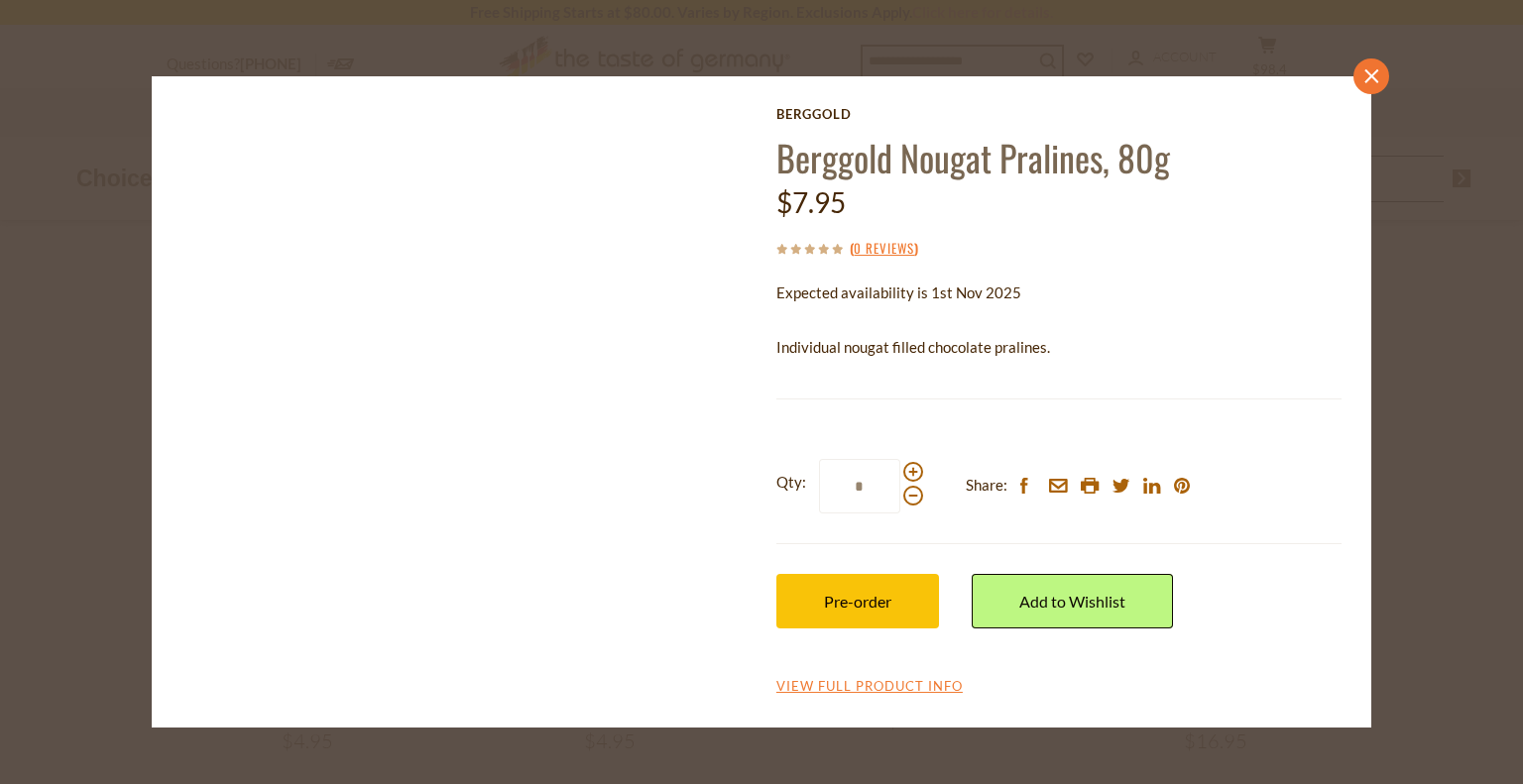 click on "close" at bounding box center (1371, 76) 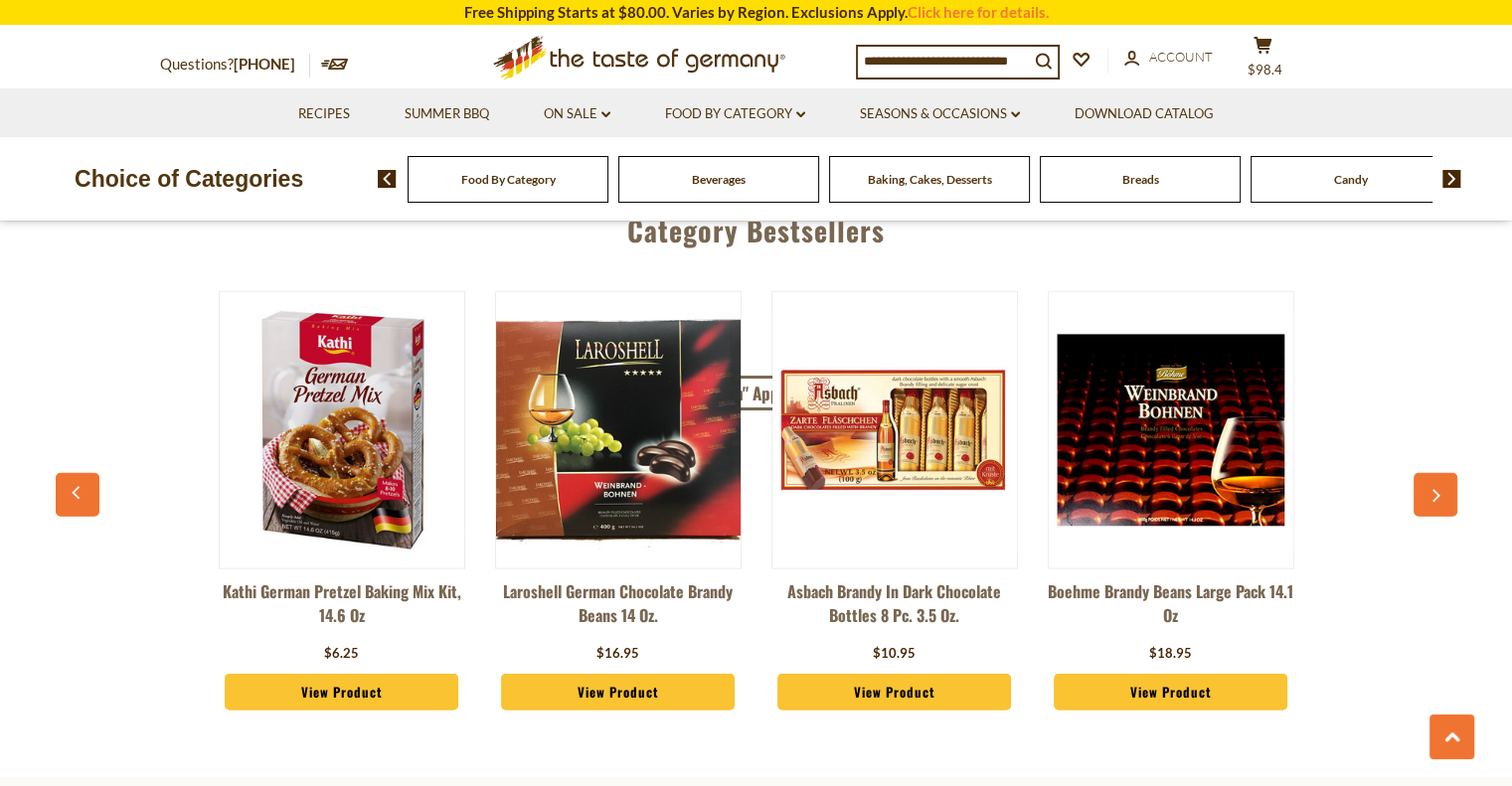 scroll, scrollTop: 4812, scrollLeft: 0, axis: vertical 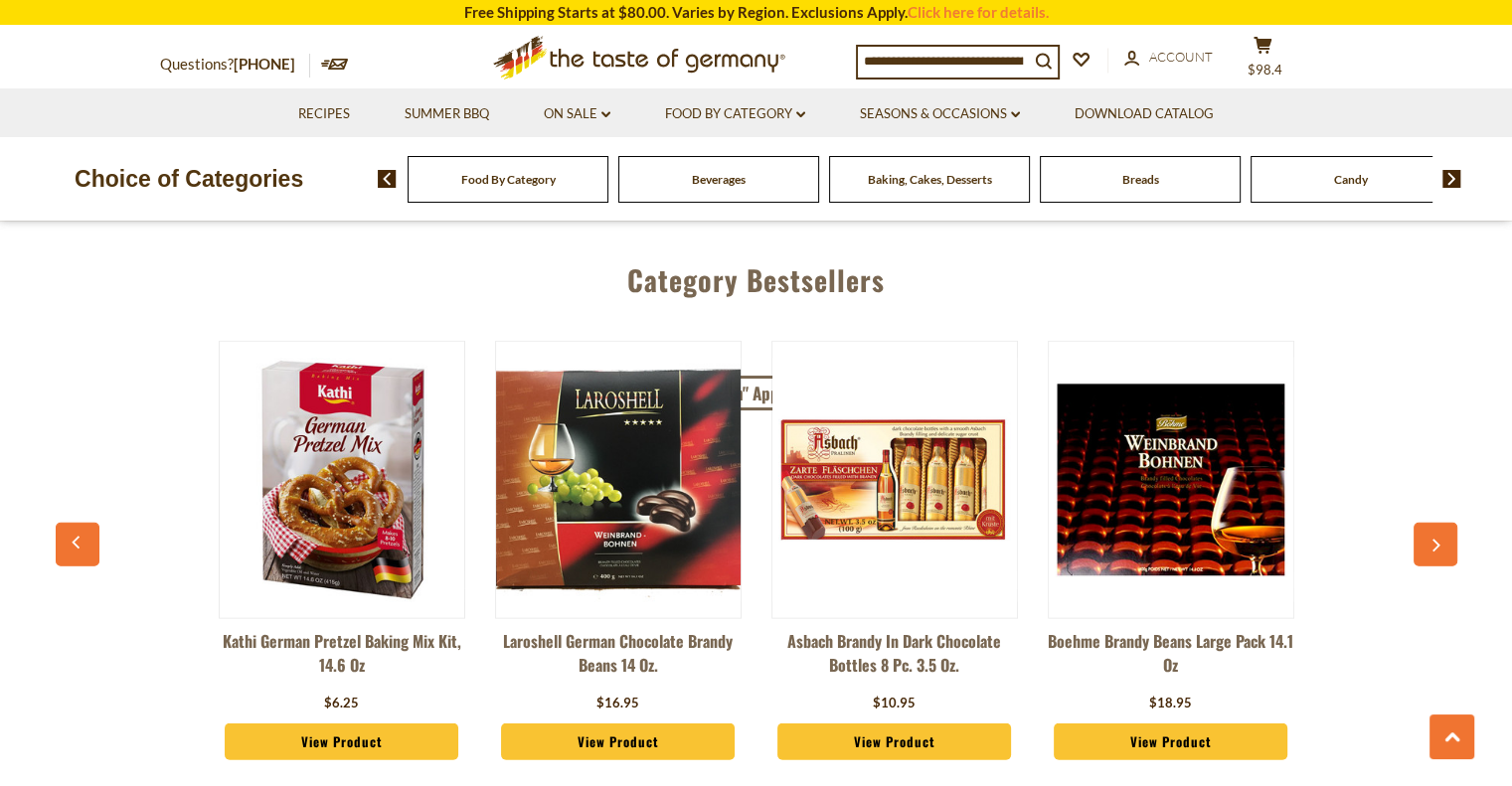click 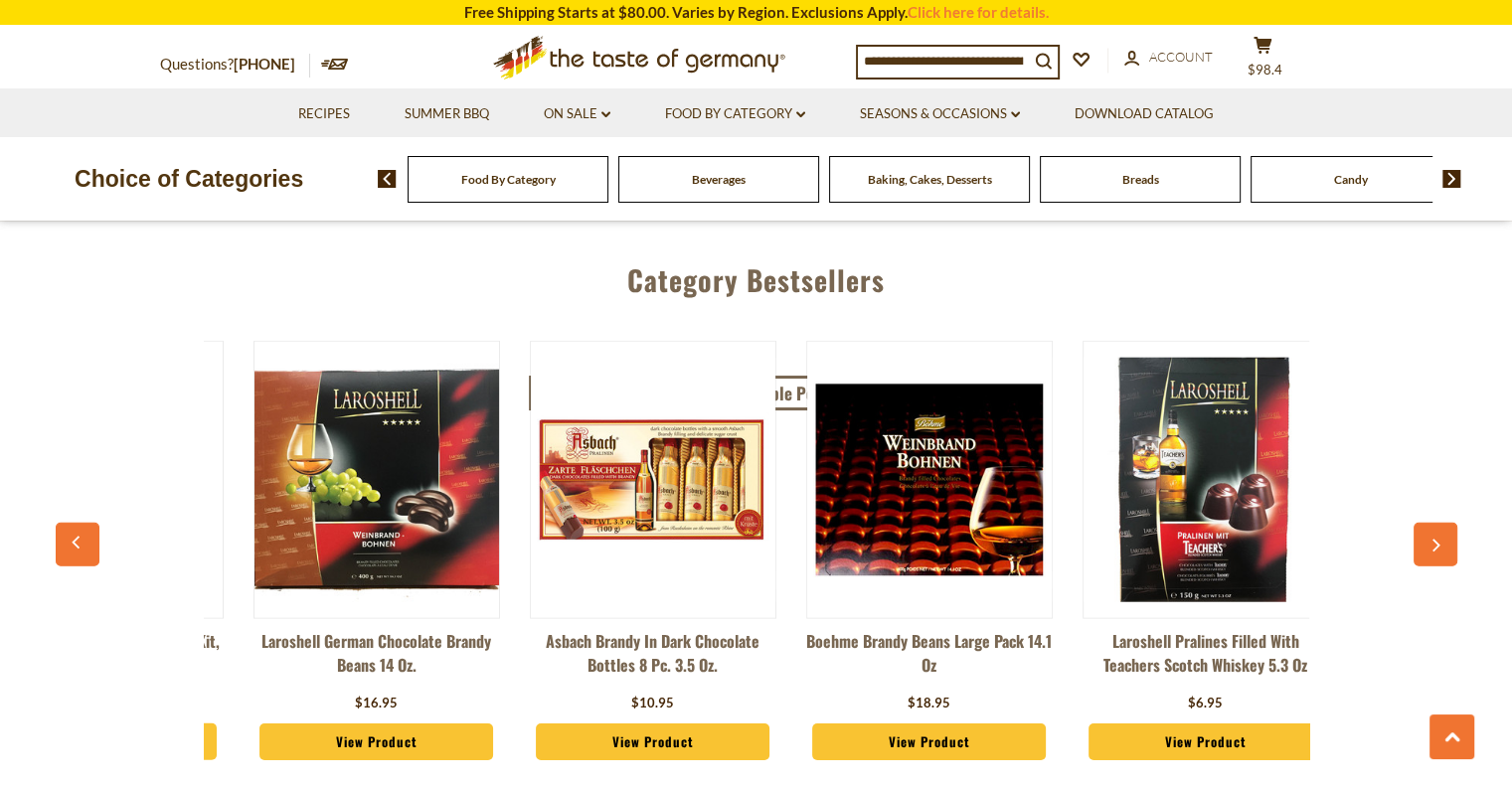 scroll, scrollTop: 0, scrollLeft: 276, axis: horizontal 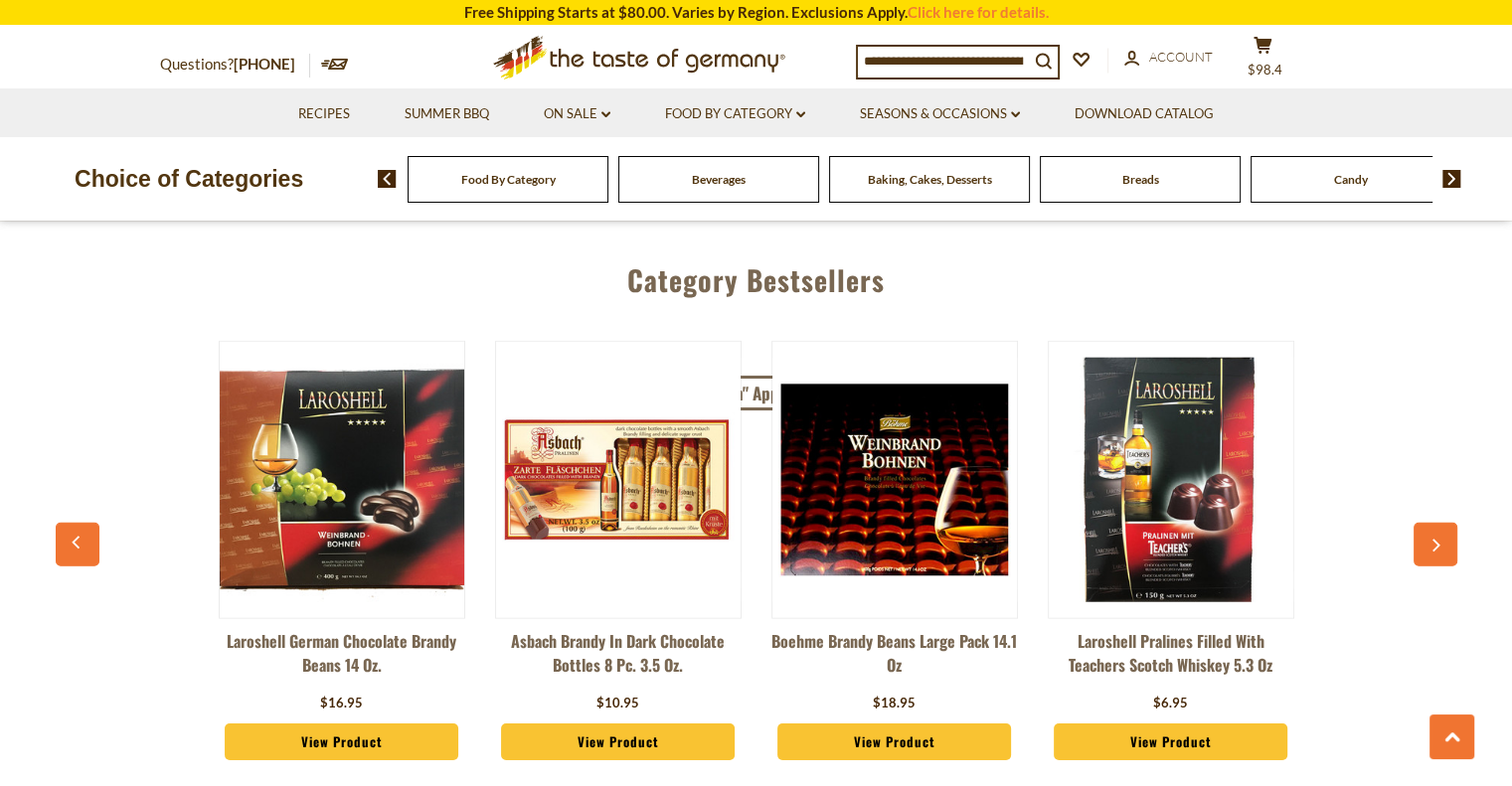 click on "Beverages" at bounding box center (508, 179) 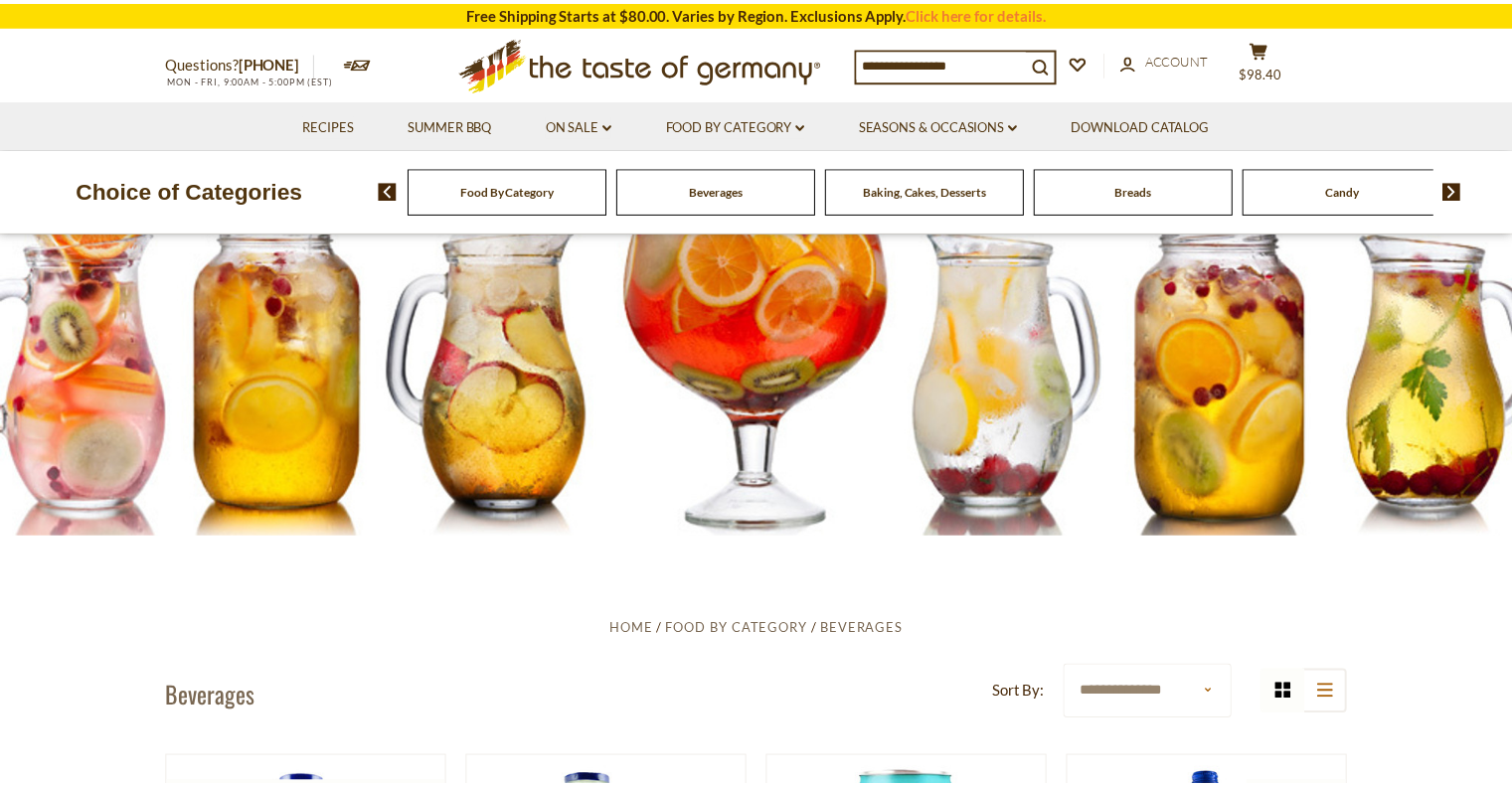 scroll, scrollTop: 0, scrollLeft: 0, axis: both 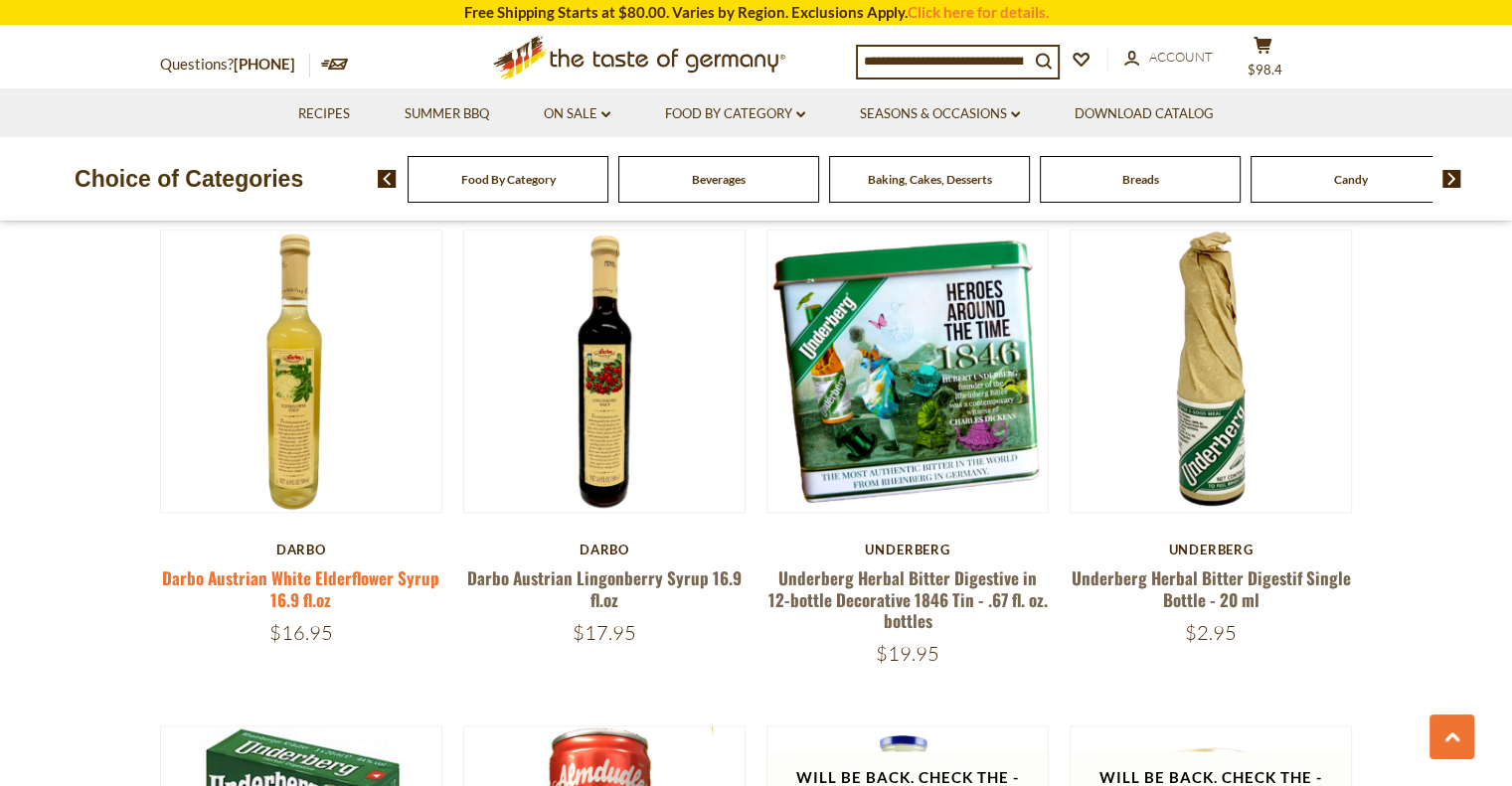 click on "Darbo Austrian White Elderflower Syrup 16.9 fl.oz" at bounding box center [300, 588] 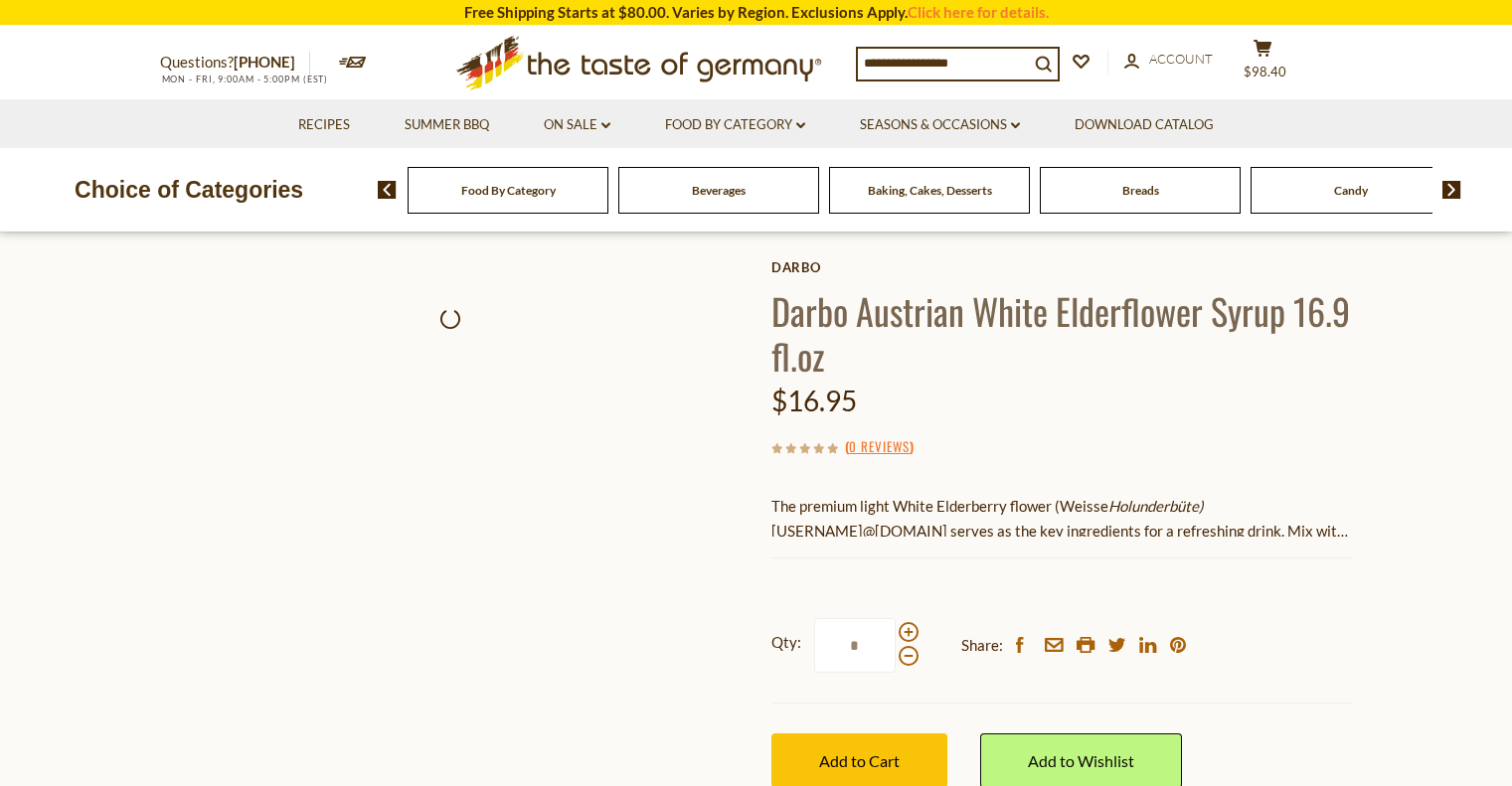 scroll, scrollTop: 0, scrollLeft: 0, axis: both 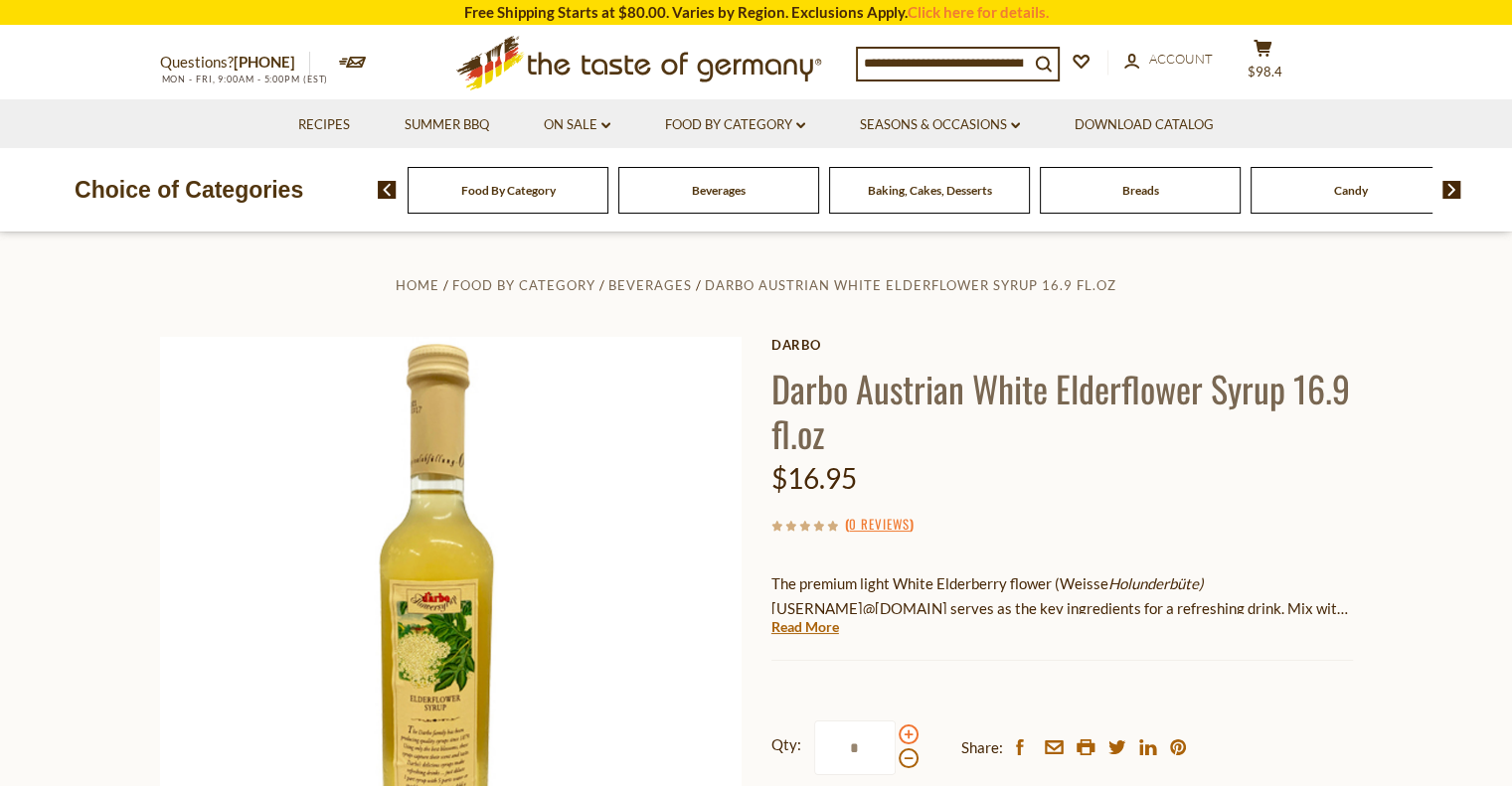 click at bounding box center [909, 734] 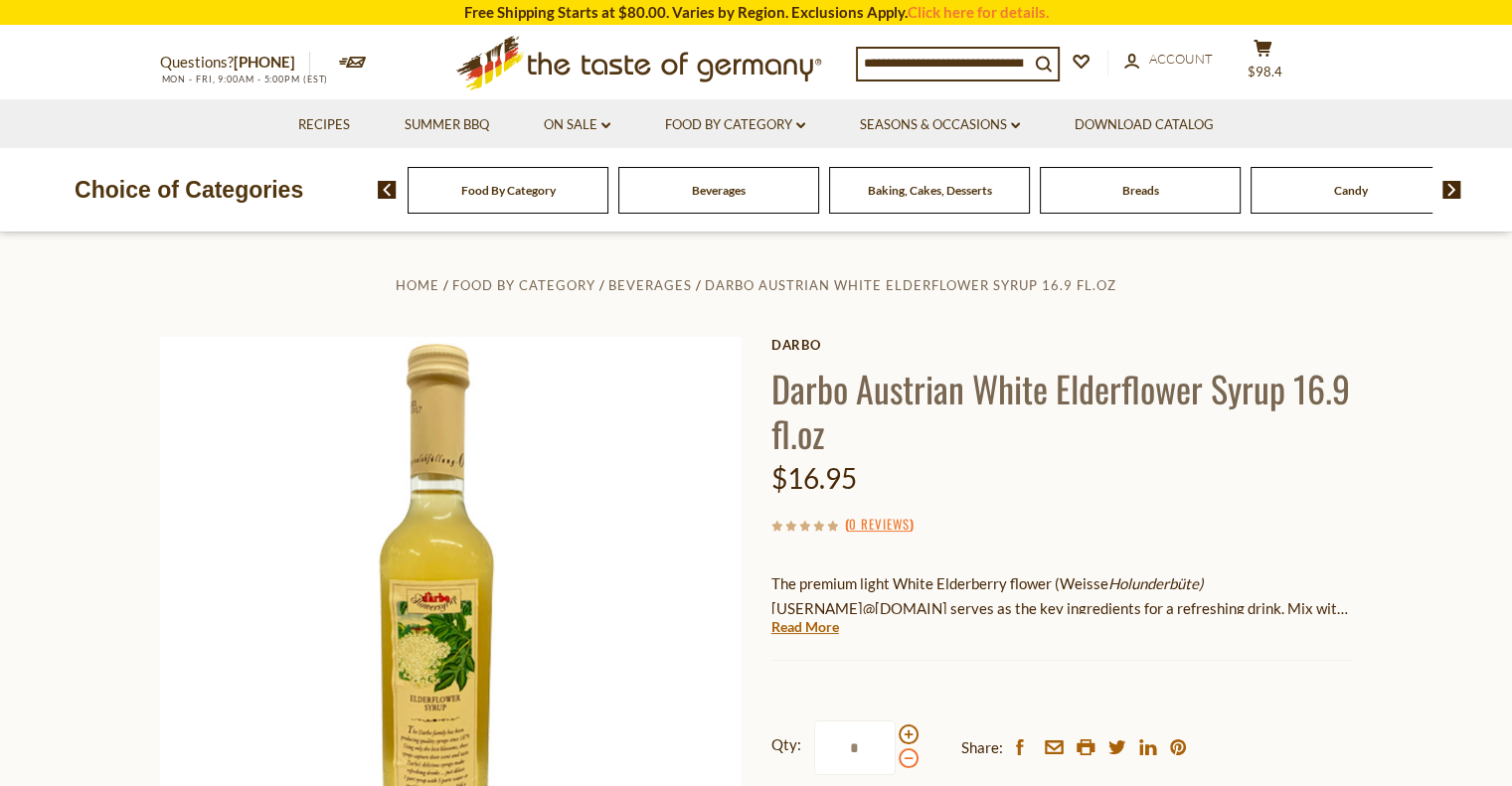 click at bounding box center [909, 758] 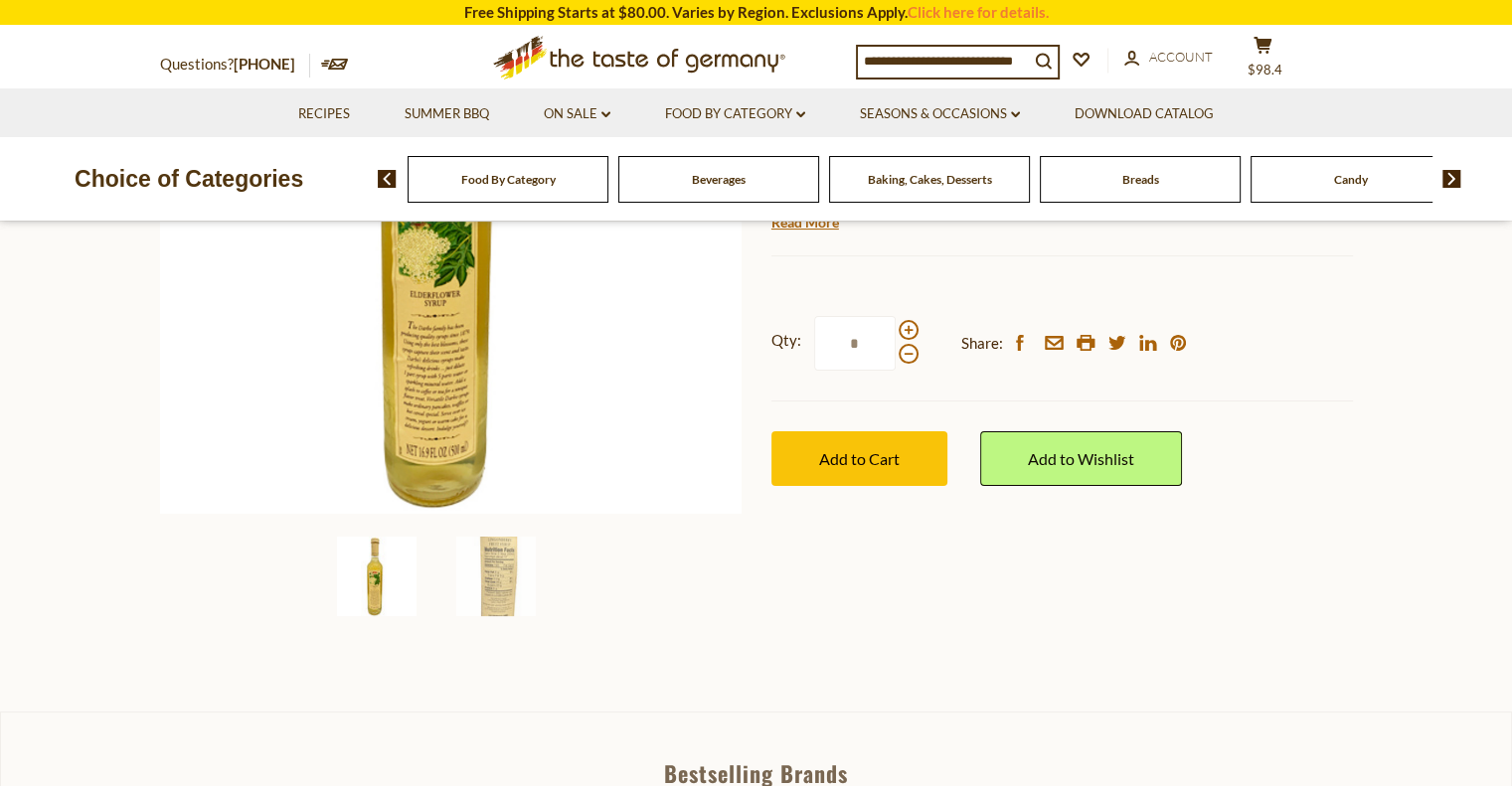 scroll, scrollTop: 409, scrollLeft: 0, axis: vertical 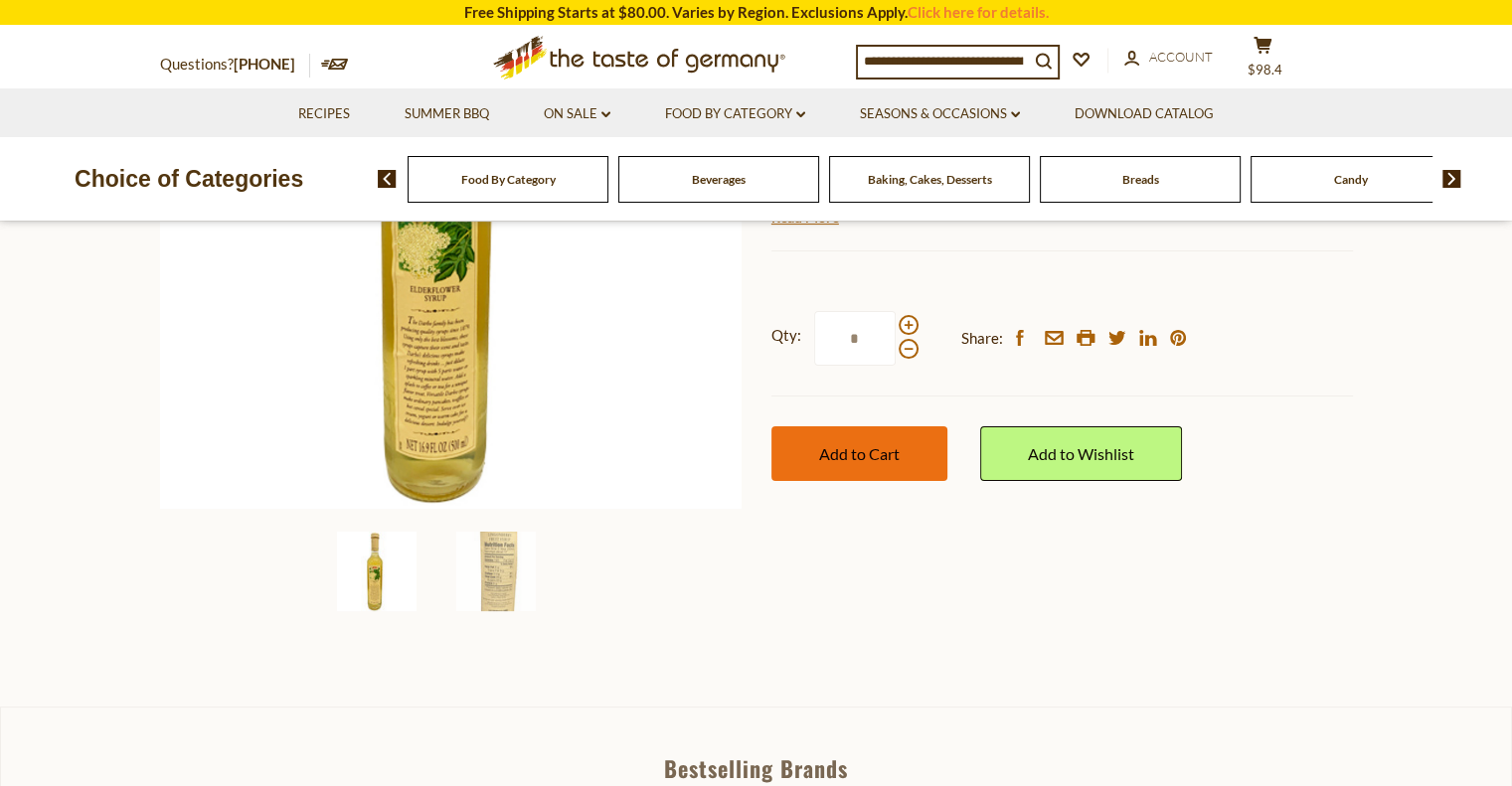 click on "Add to Cart" at bounding box center [859, 453] 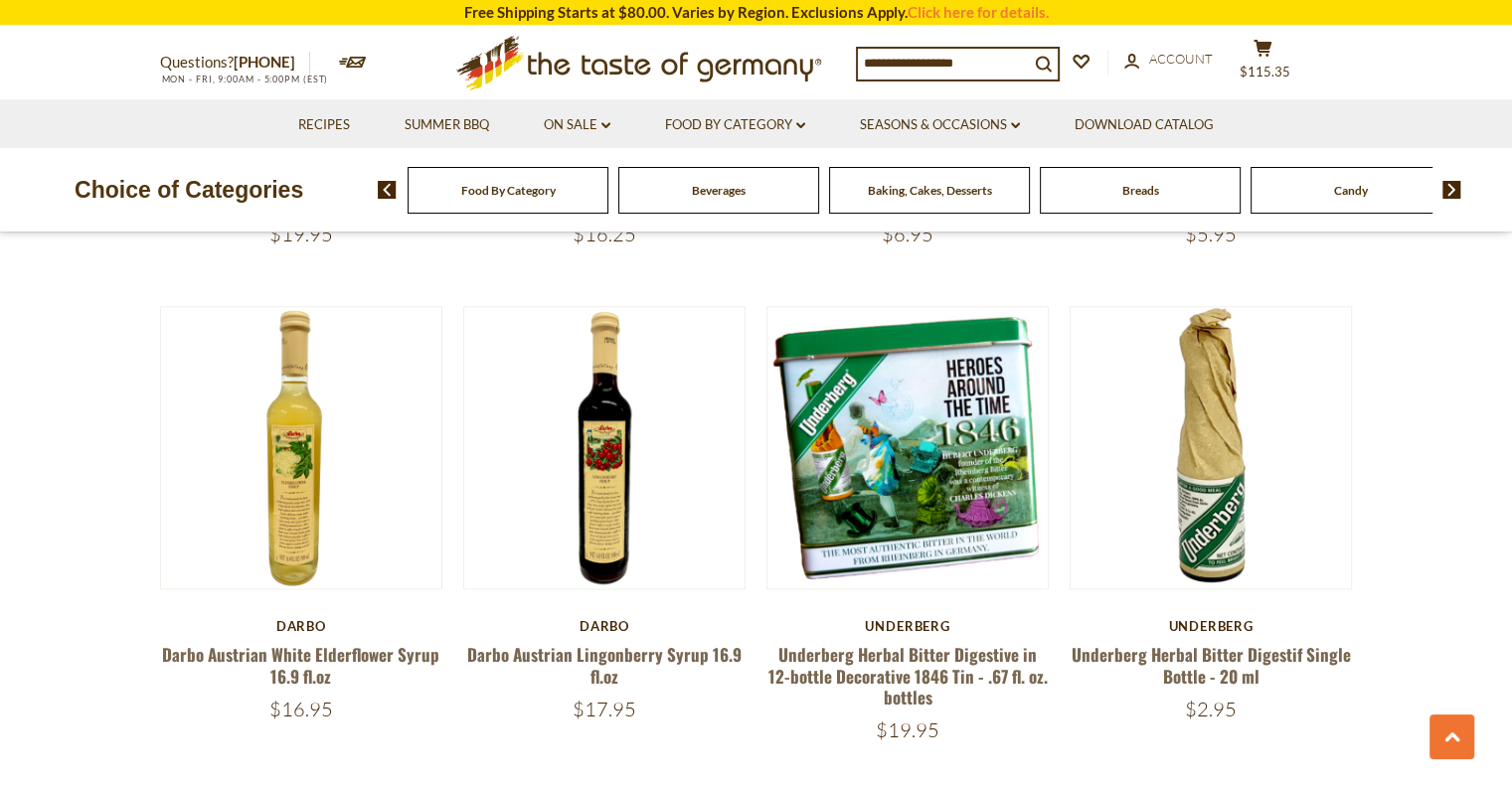 scroll, scrollTop: 2524, scrollLeft: 0, axis: vertical 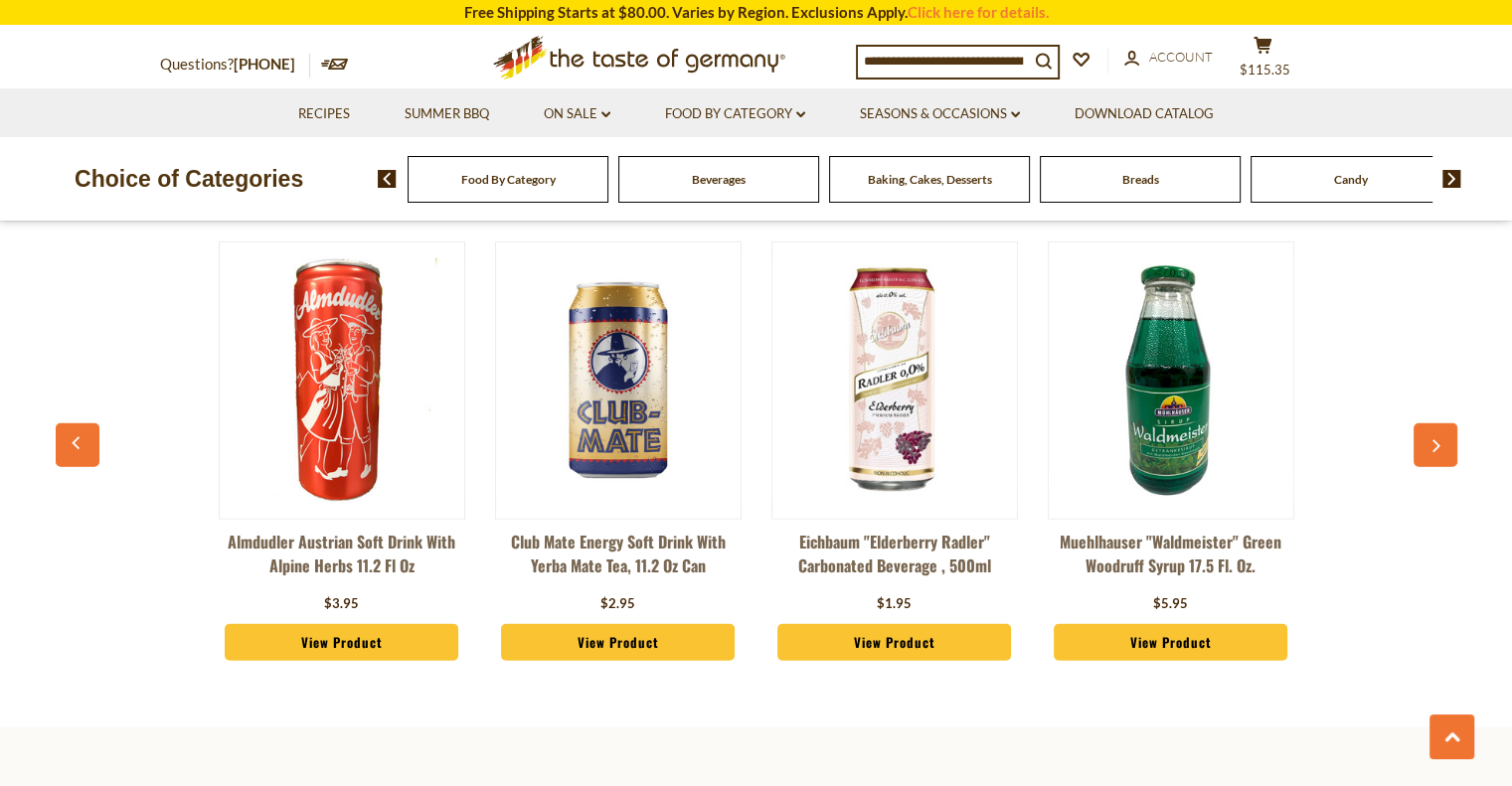 click at bounding box center [1435, 445] 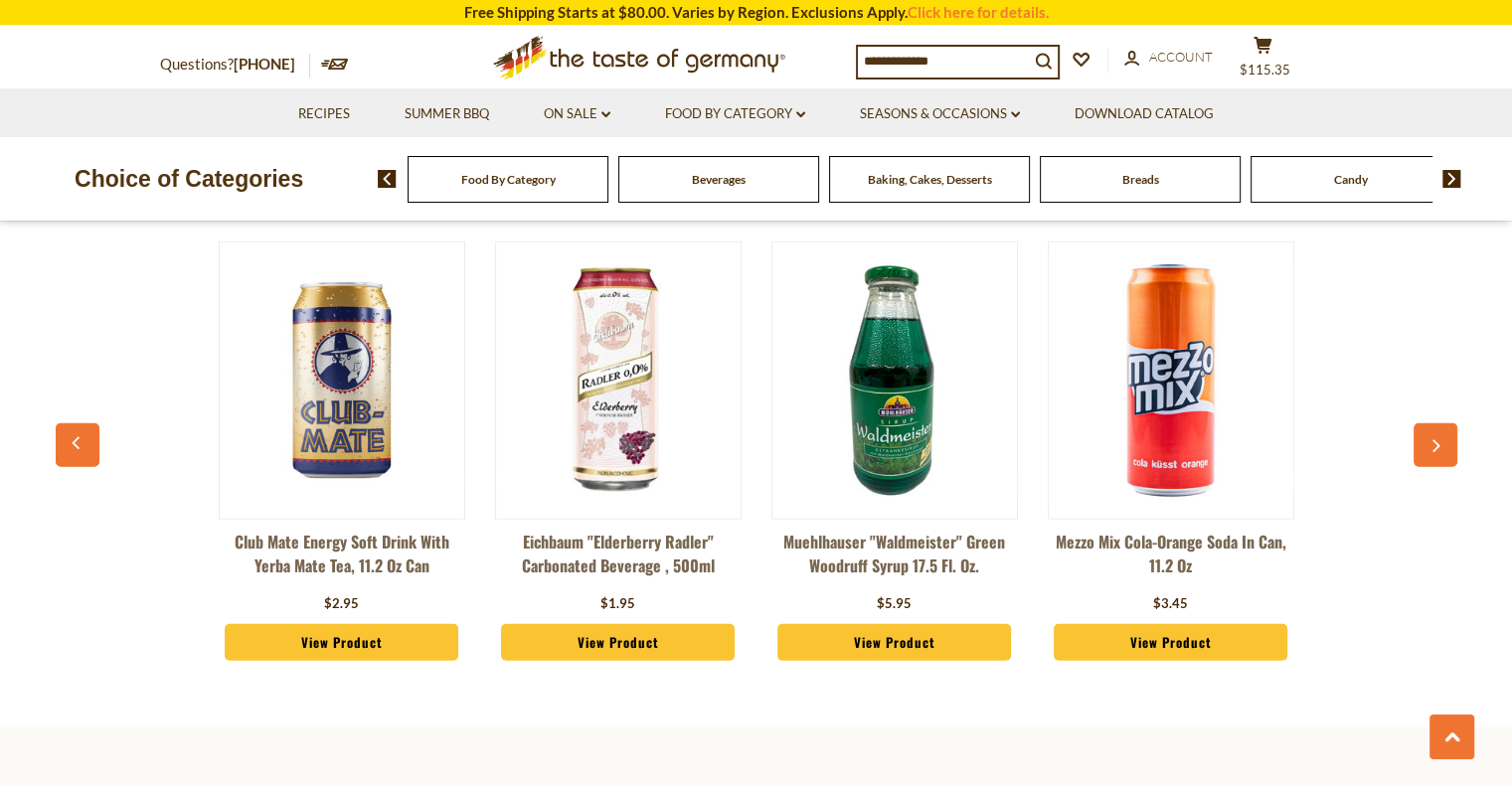 click at bounding box center (1435, 445) 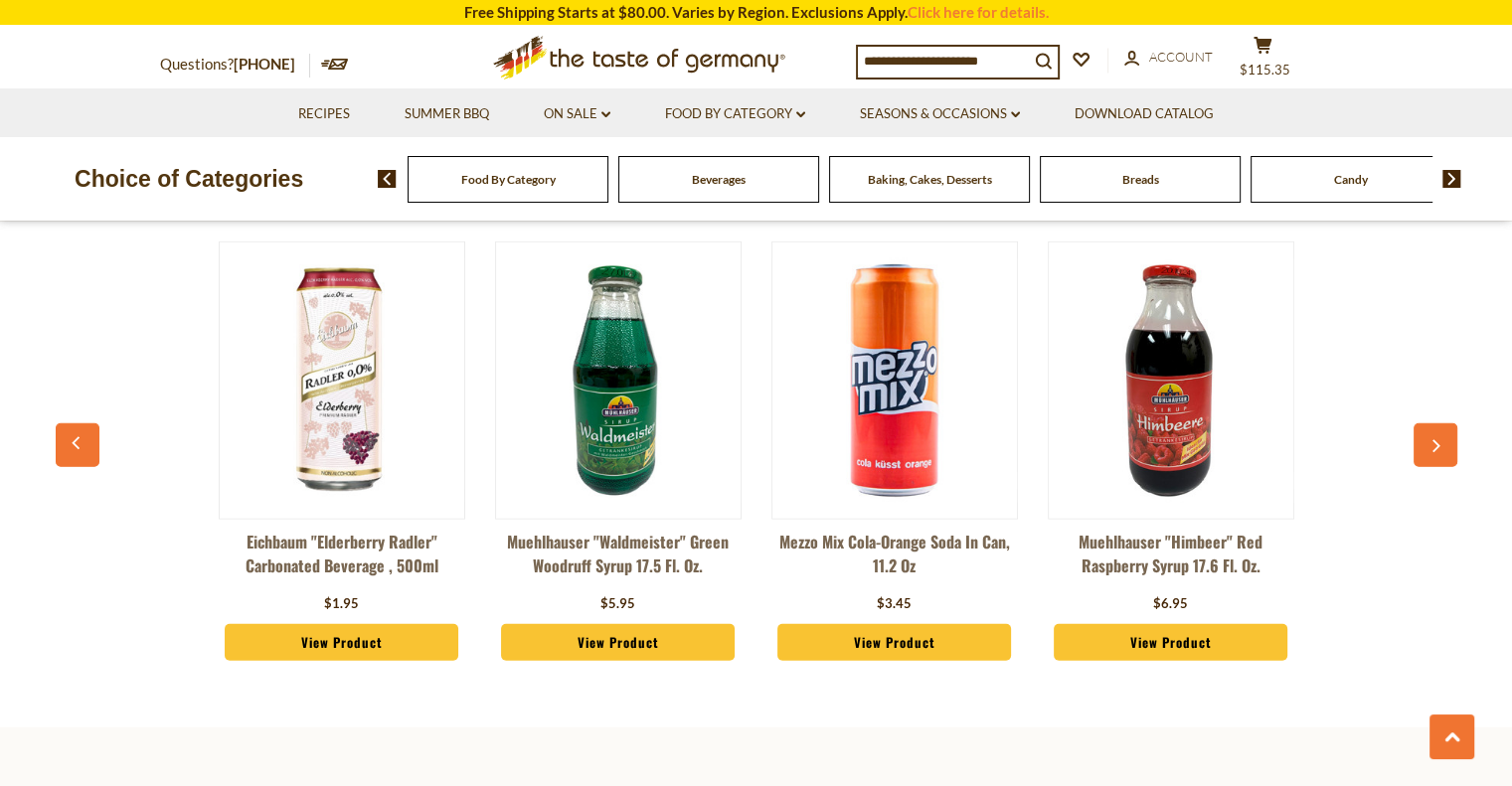 click at bounding box center [1435, 445] 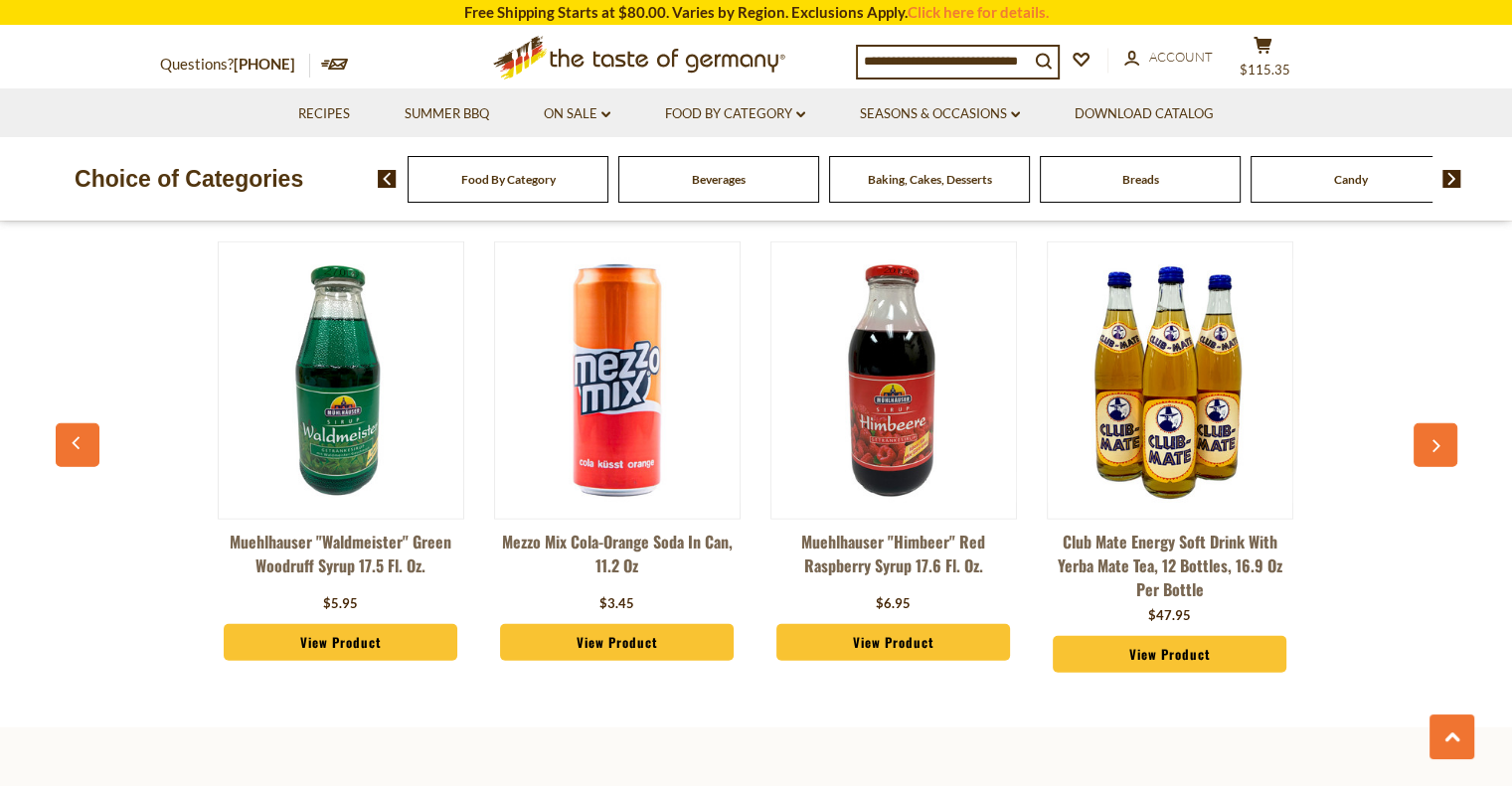 click at bounding box center [1435, 445] 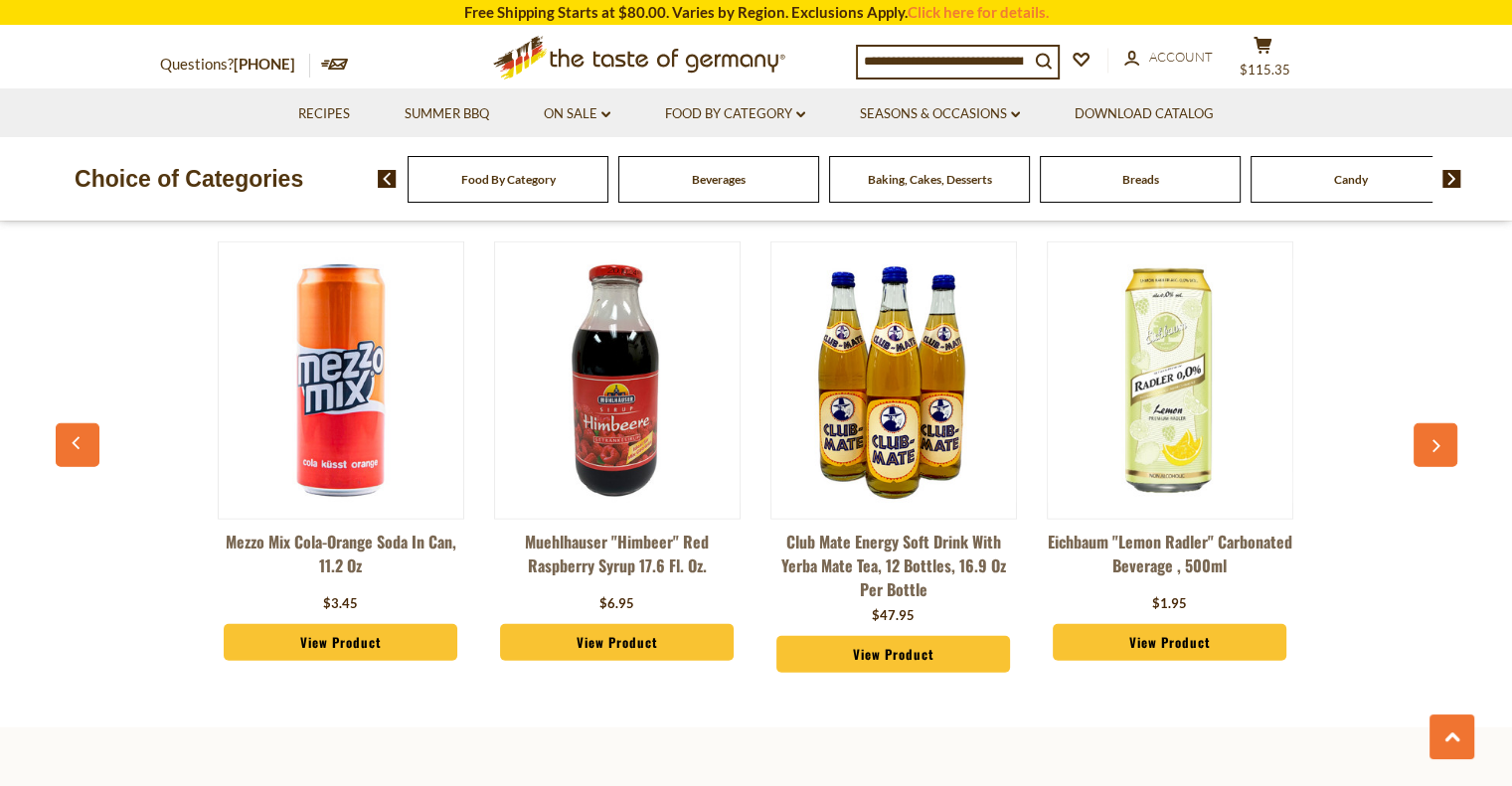 click at bounding box center (1435, 445) 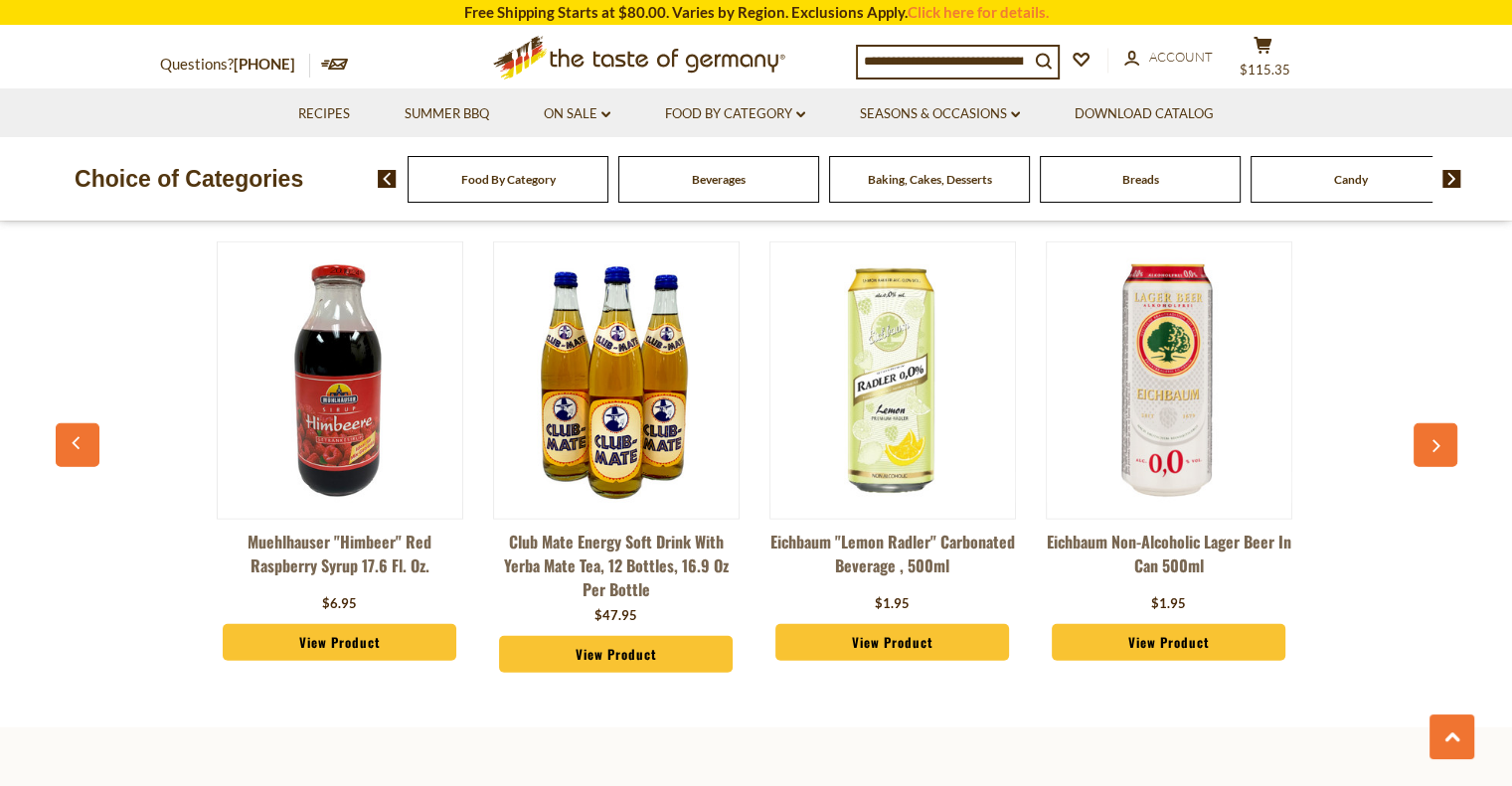 click at bounding box center [1435, 445] 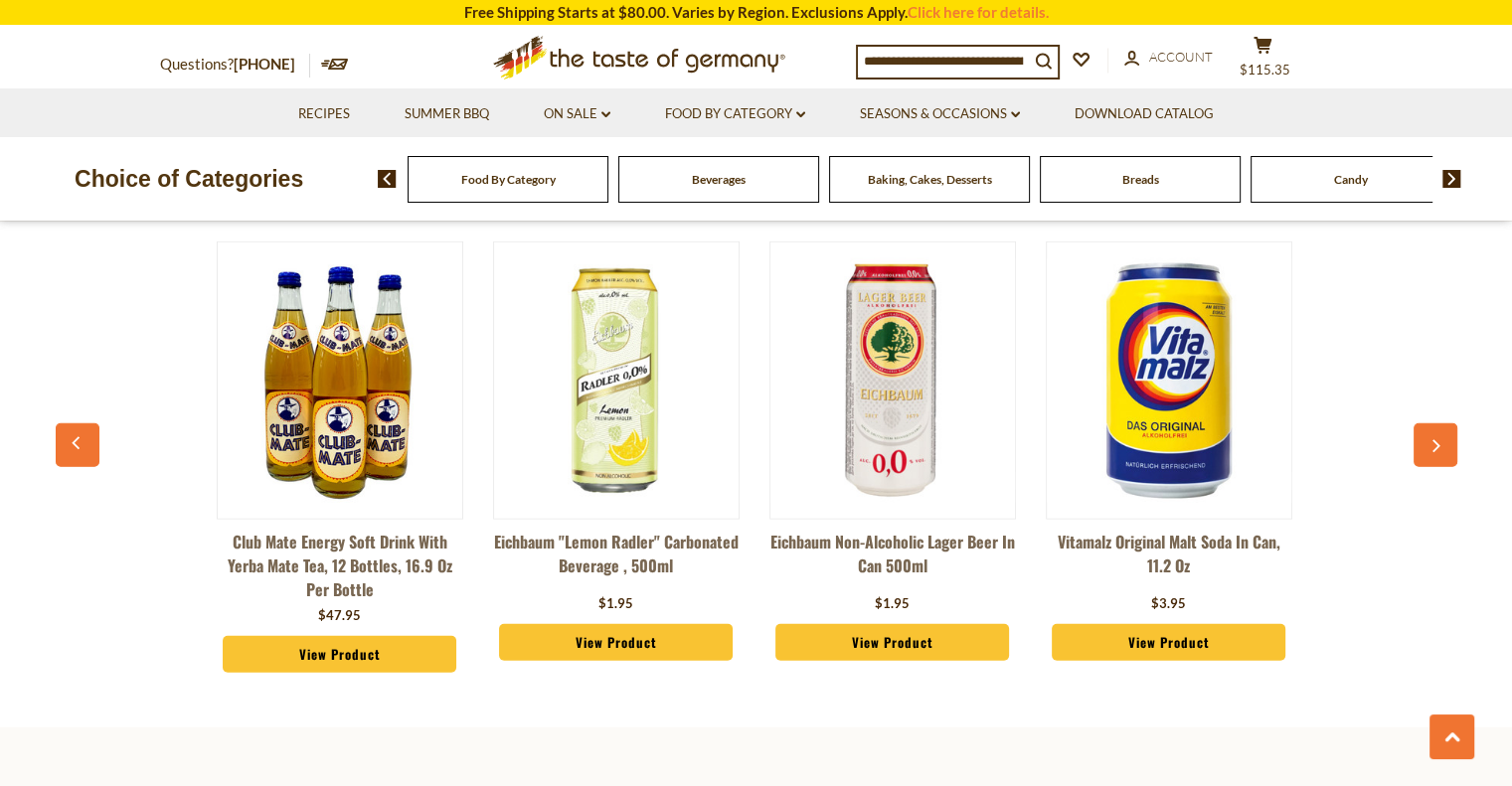 click at bounding box center [1435, 445] 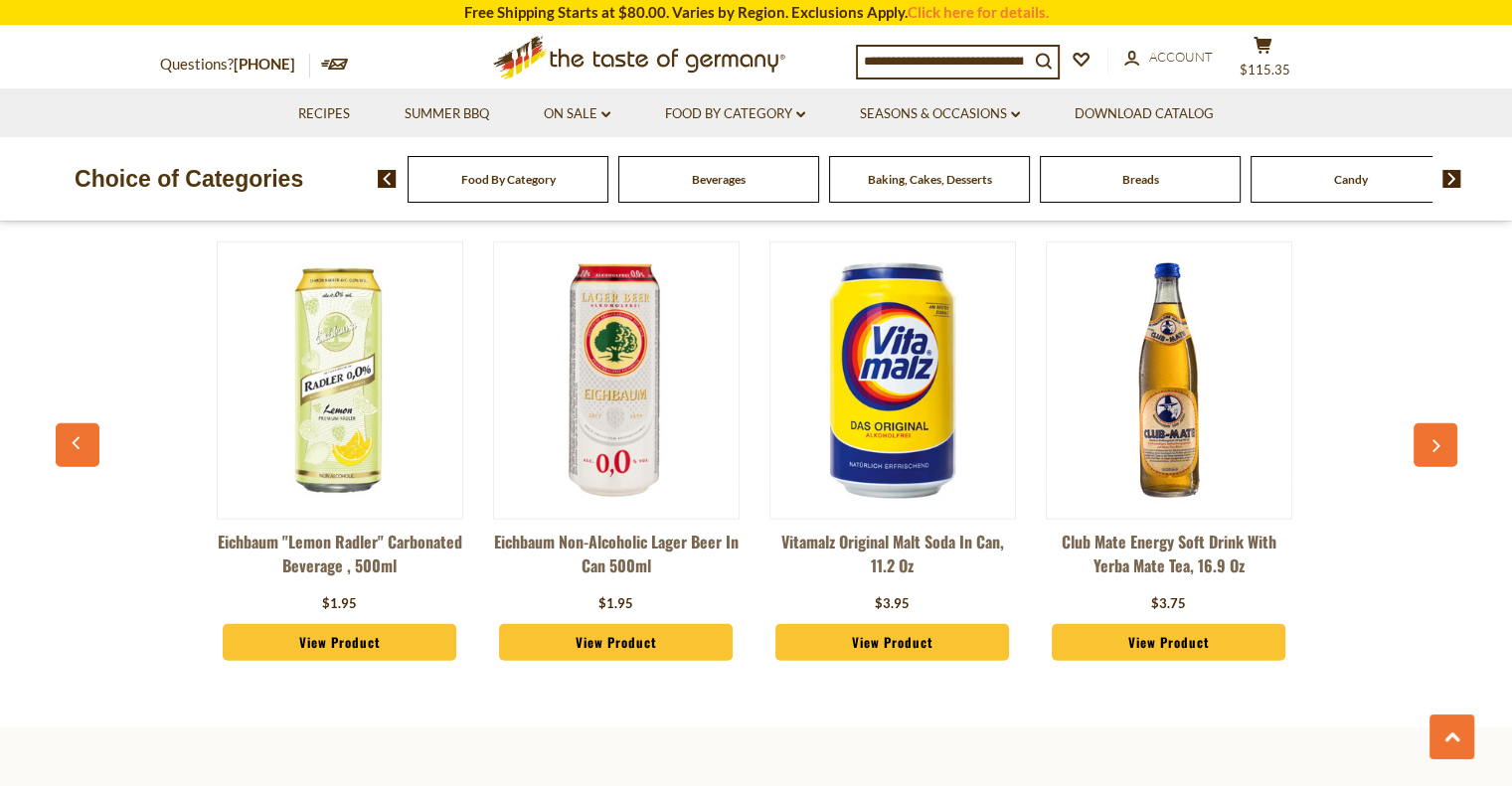 click at bounding box center [1435, 445] 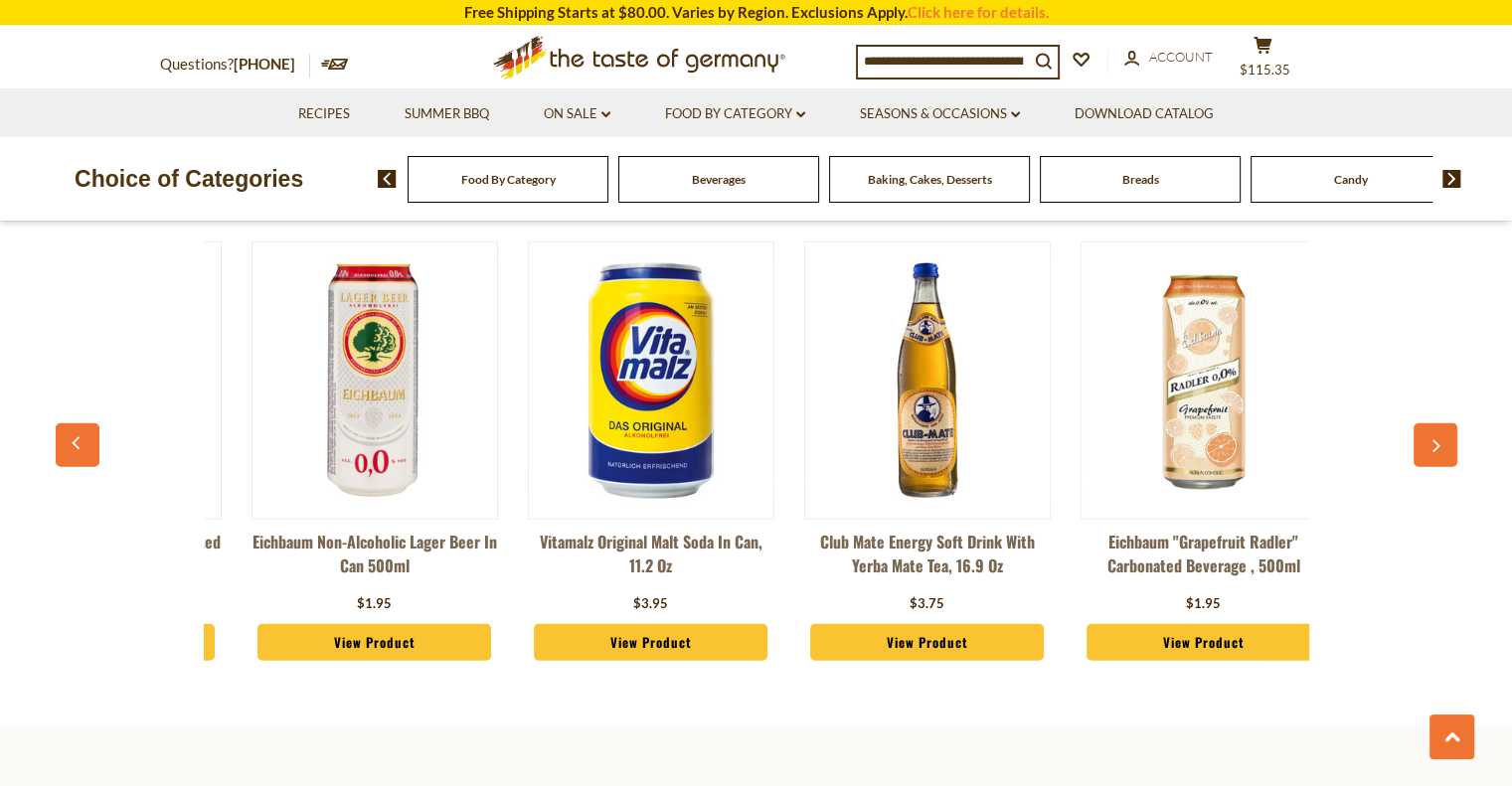 scroll, scrollTop: 0, scrollLeft: 2214, axis: horizontal 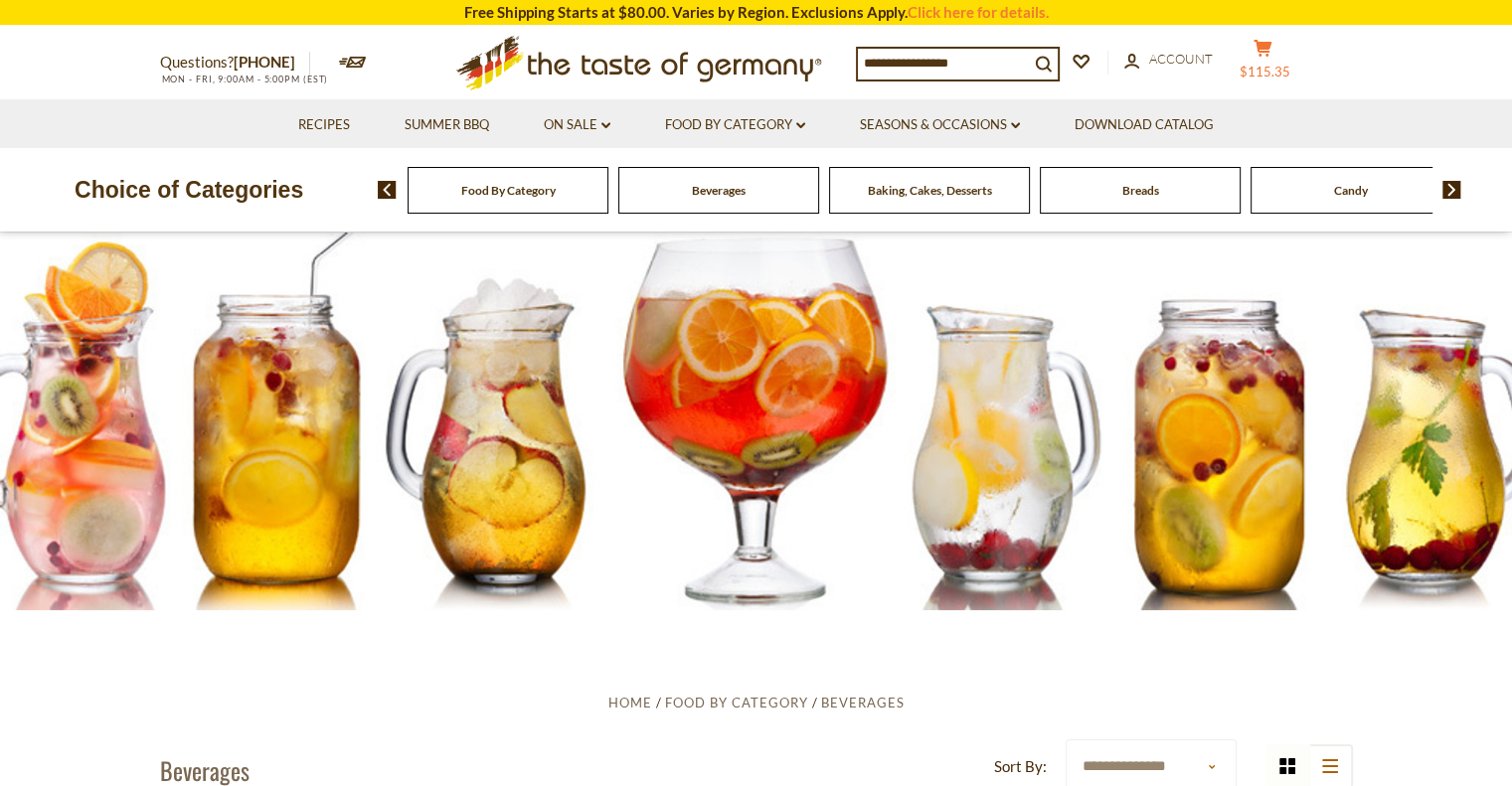 click 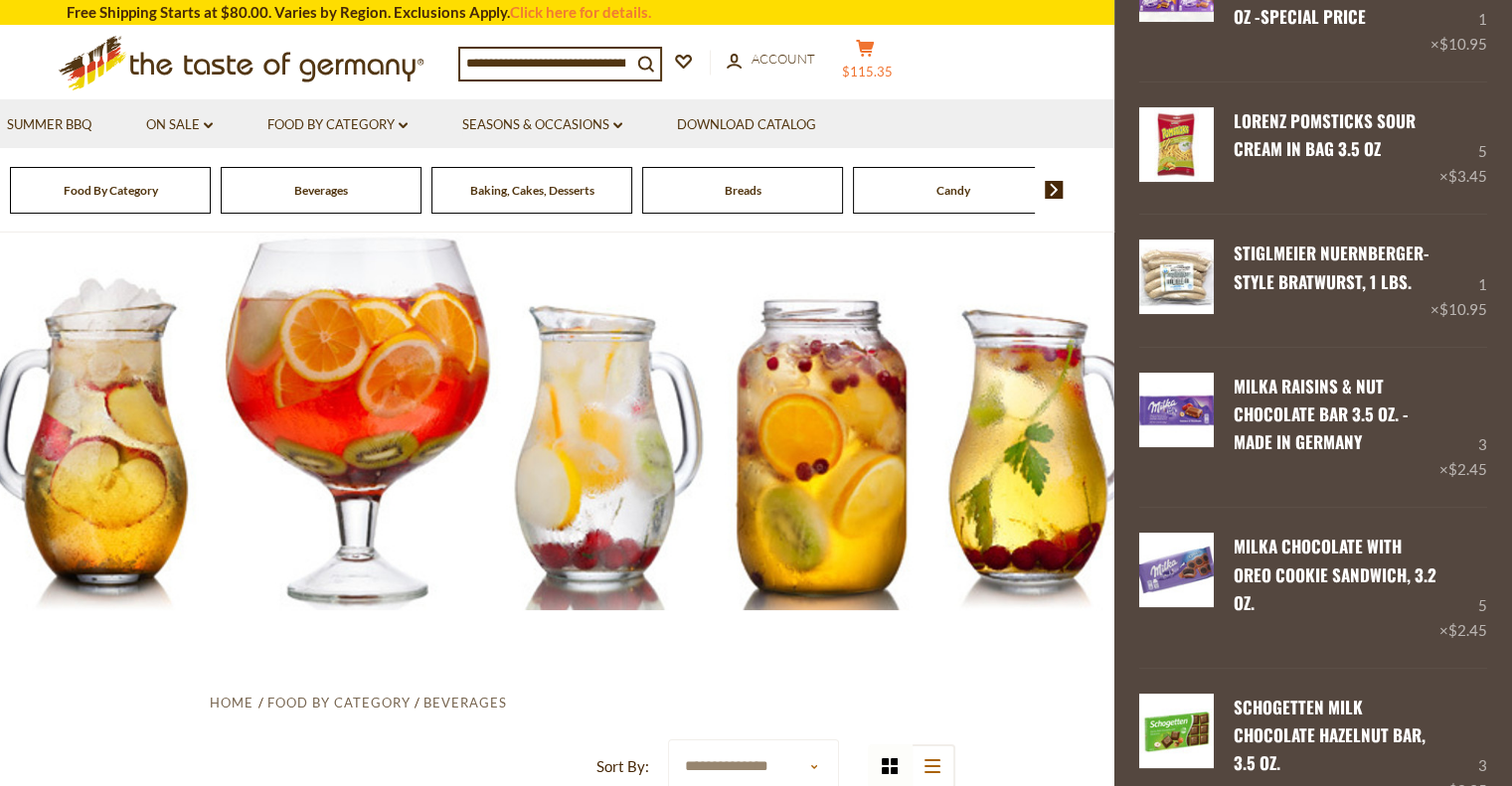 scroll, scrollTop: 187, scrollLeft: 0, axis: vertical 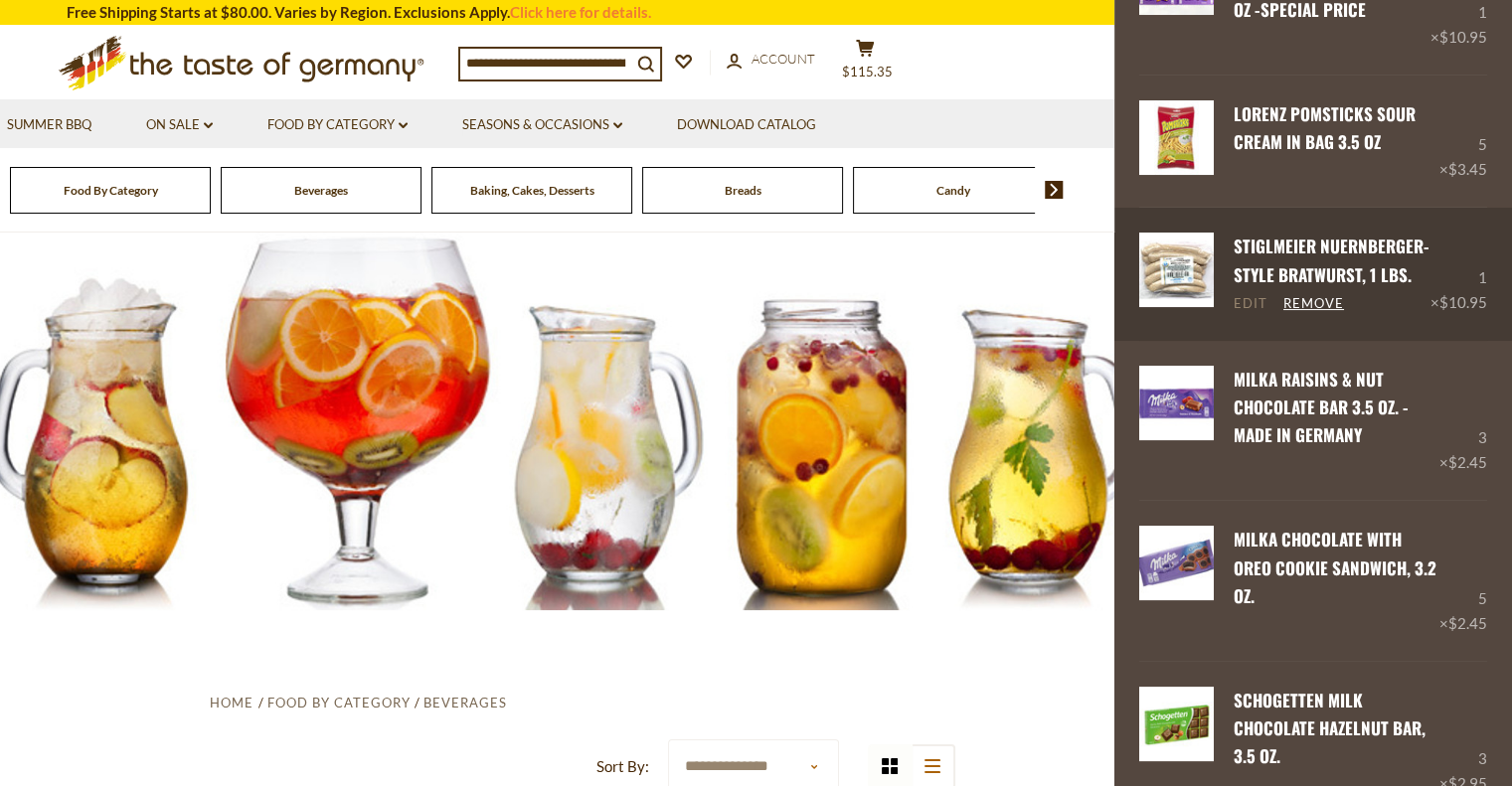 click on "Edit" at bounding box center (1251, 304) 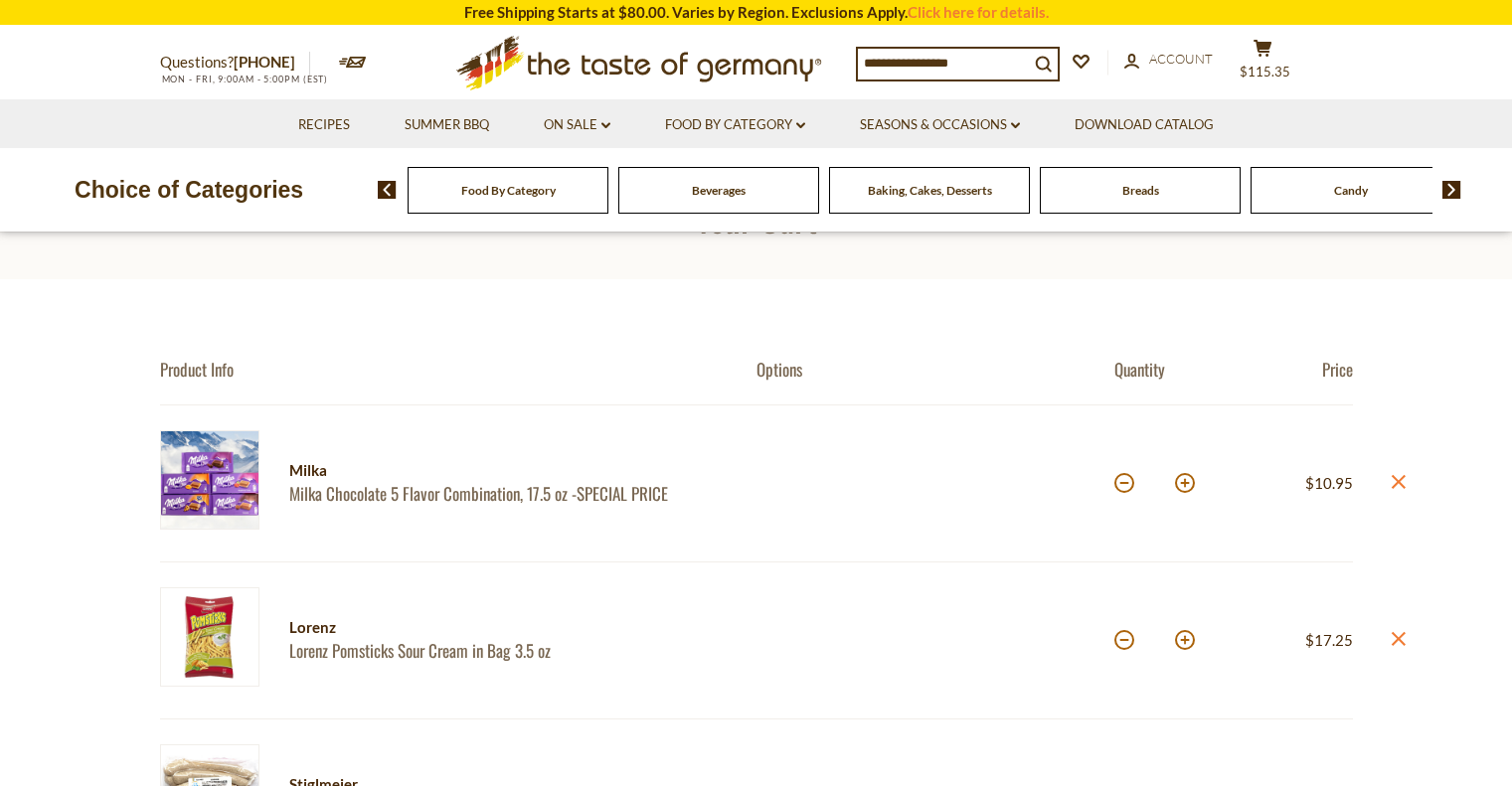 scroll, scrollTop: 0, scrollLeft: 0, axis: both 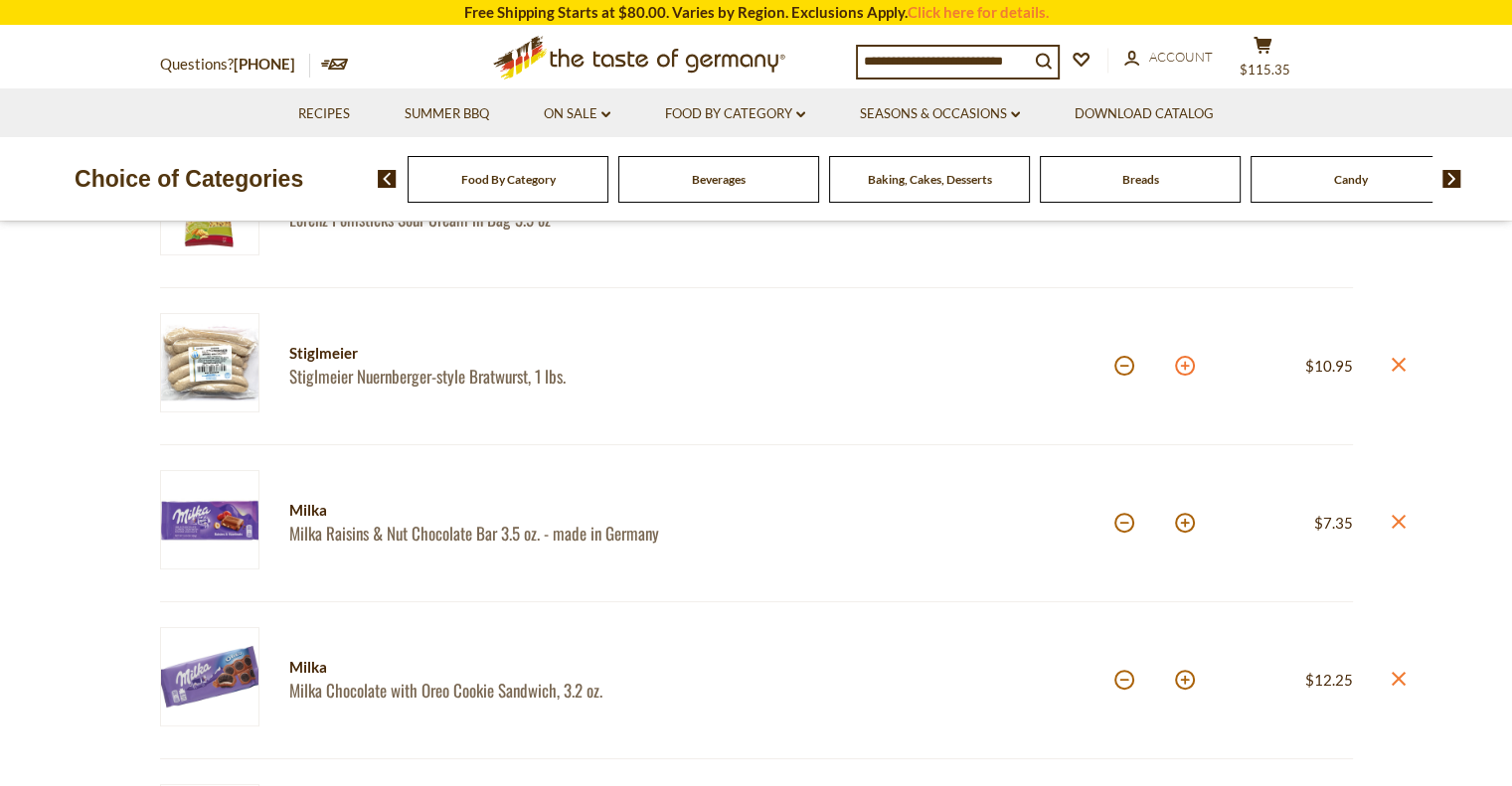 click at bounding box center [1185, 366] 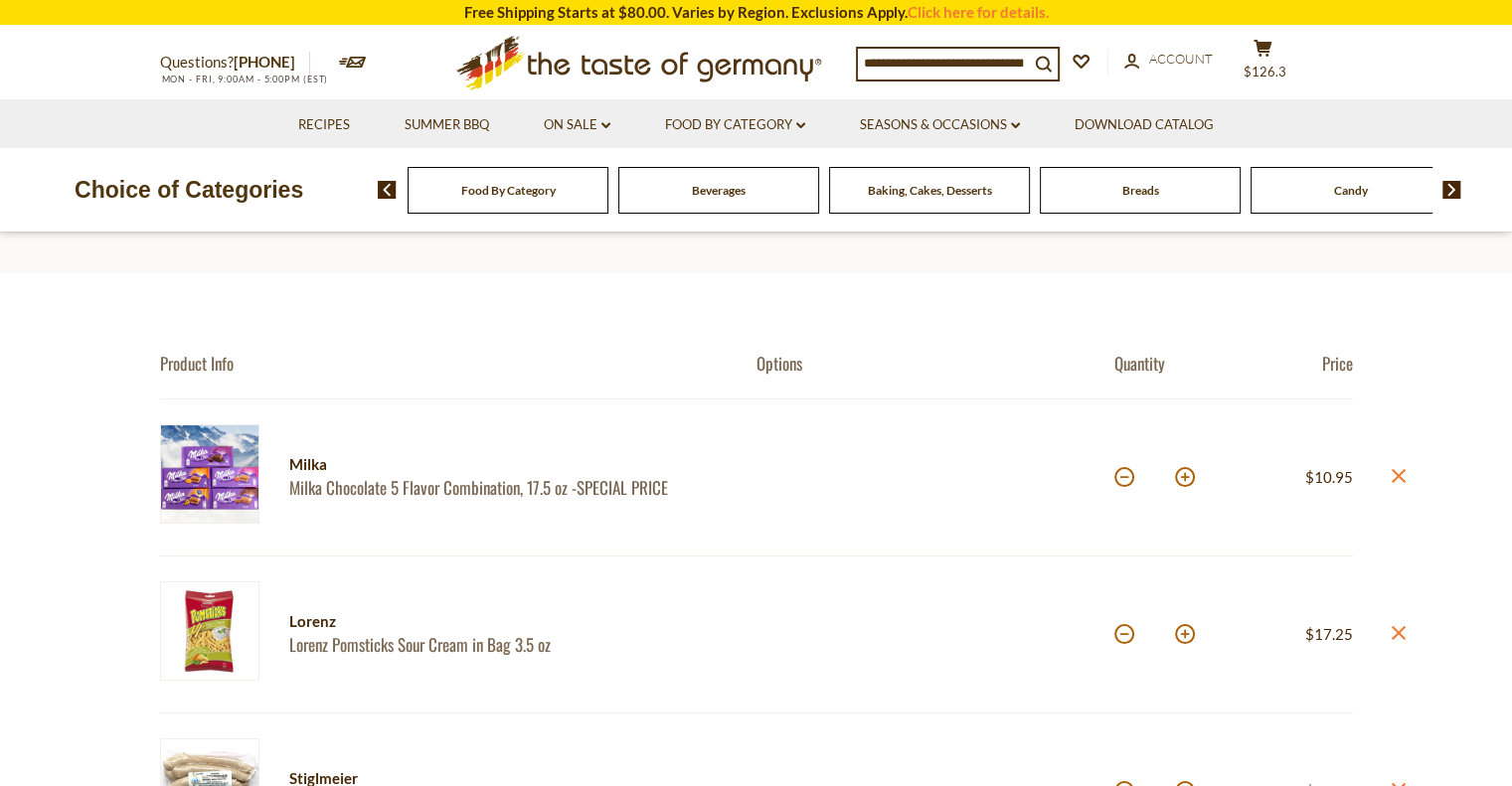 scroll, scrollTop: 0, scrollLeft: 0, axis: both 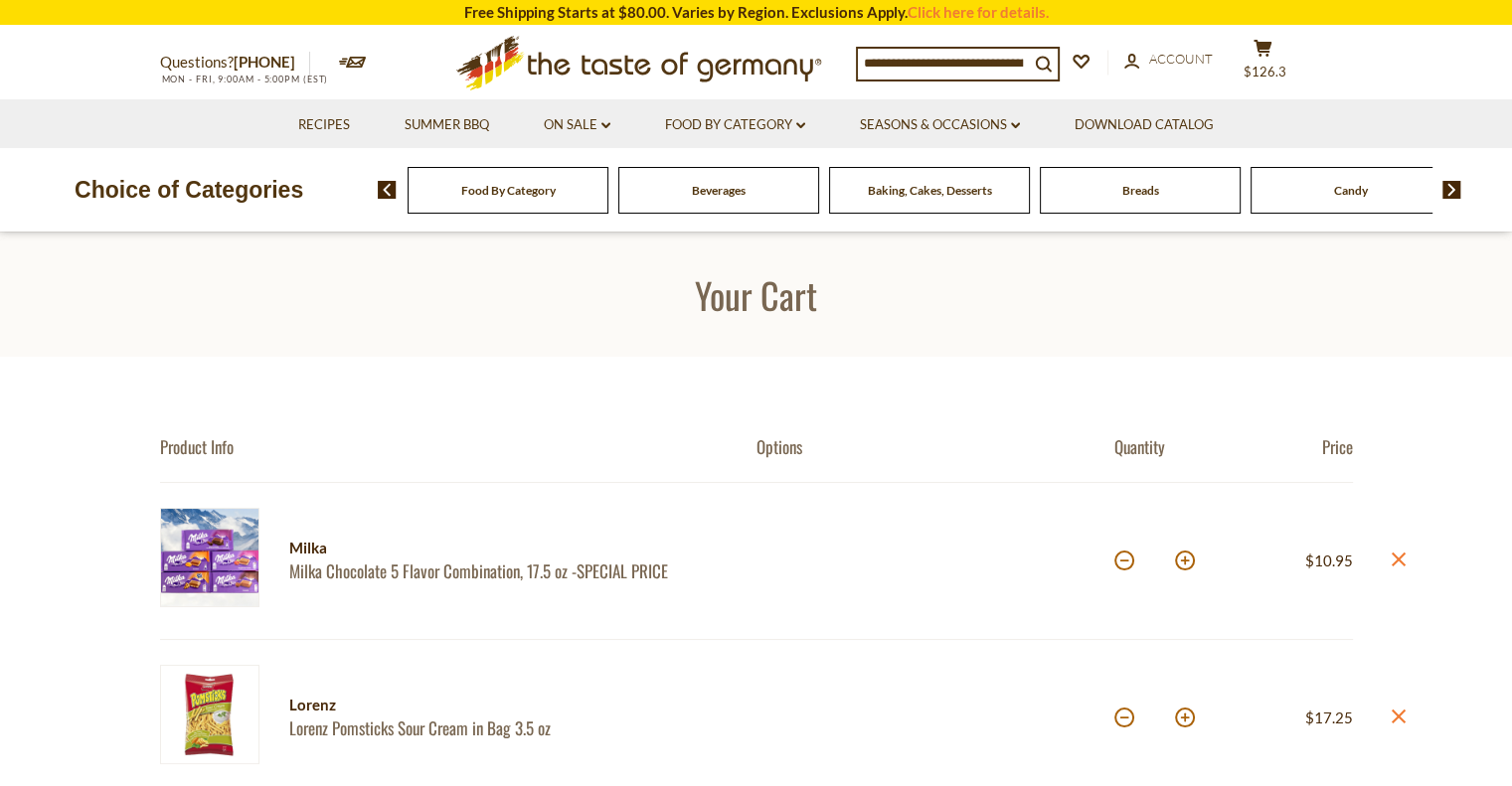 click at bounding box center (1451, 190) 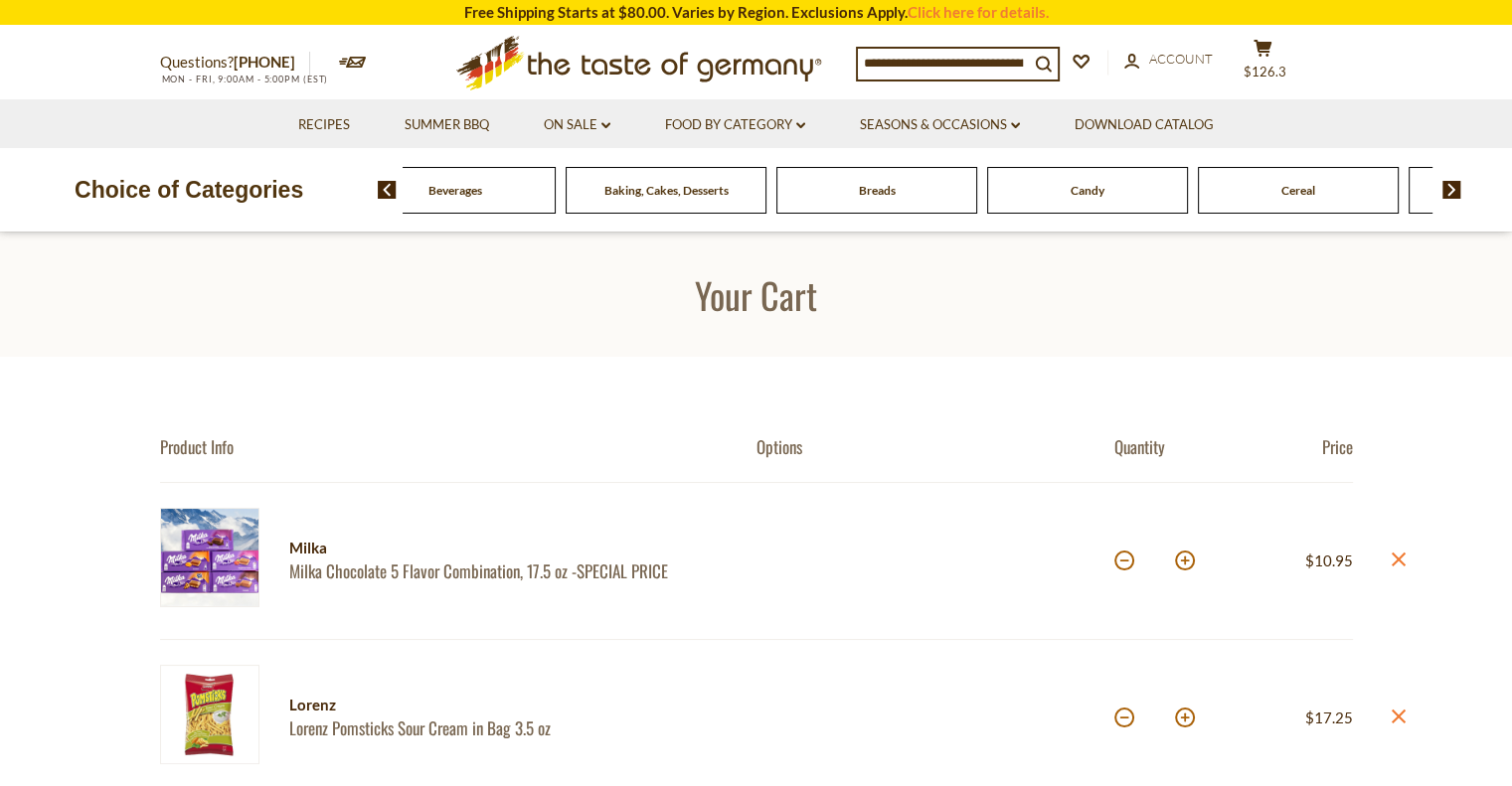 click at bounding box center (1451, 190) 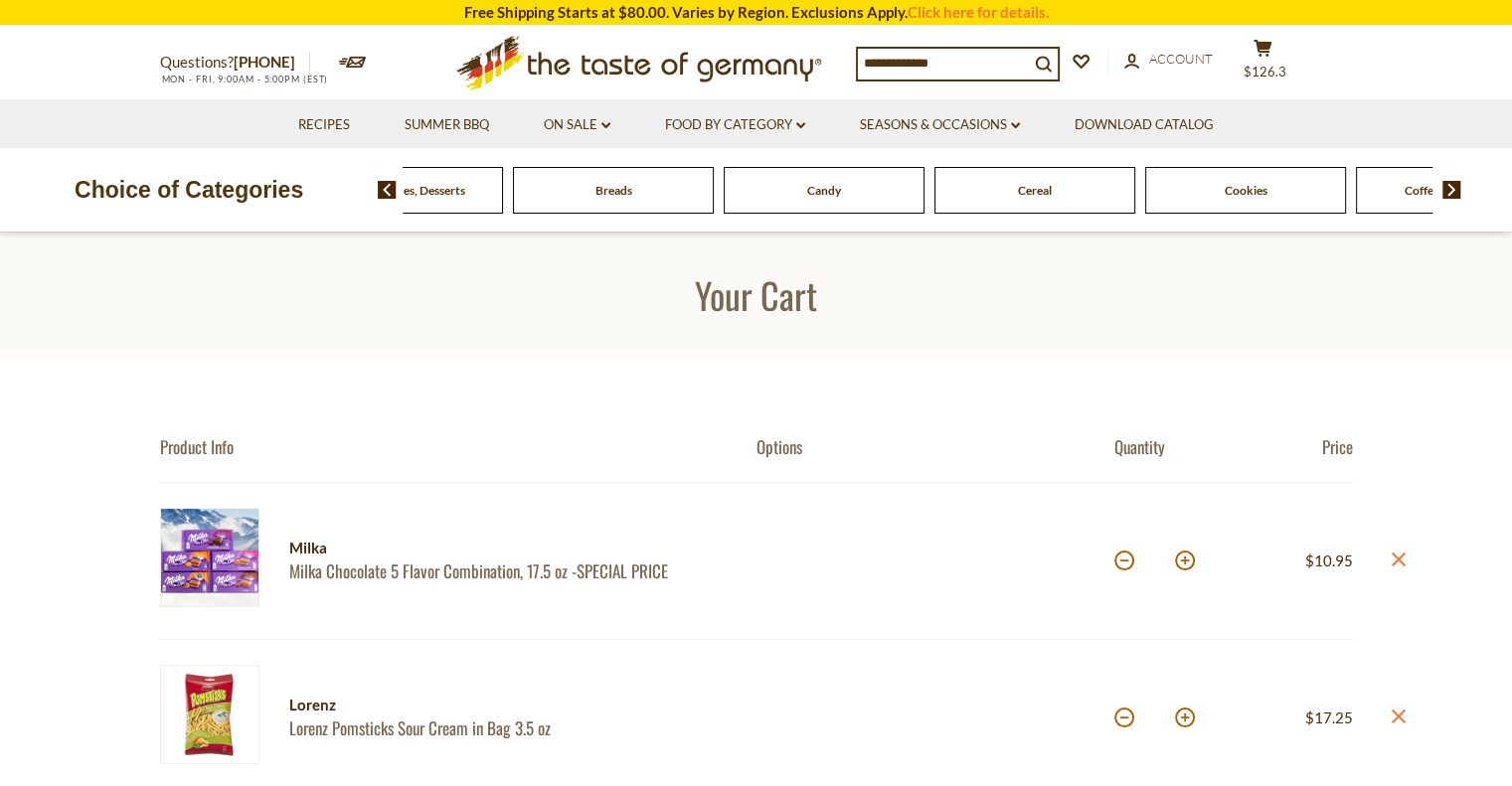 click at bounding box center (1451, 190) 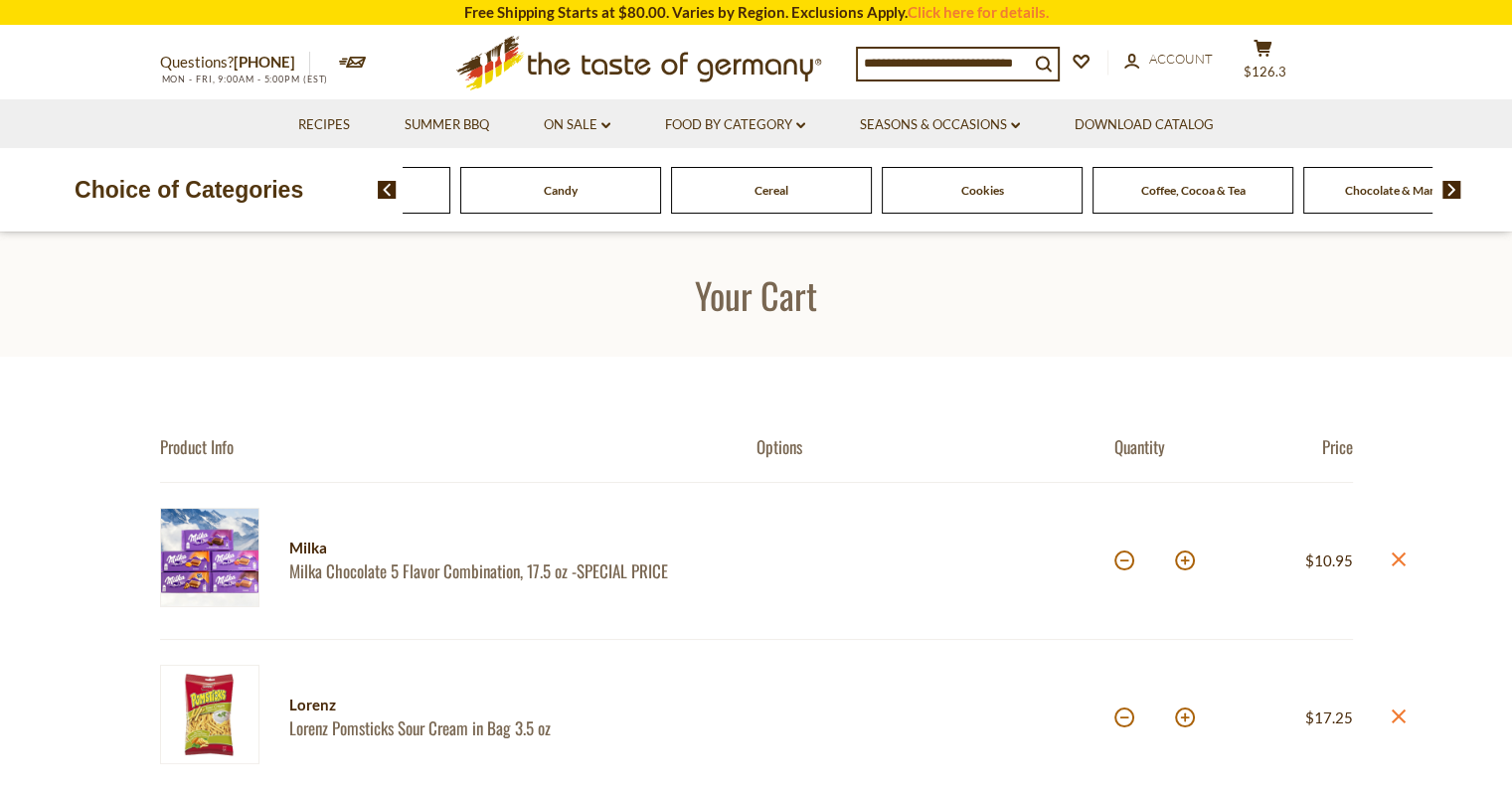 click at bounding box center (1451, 190) 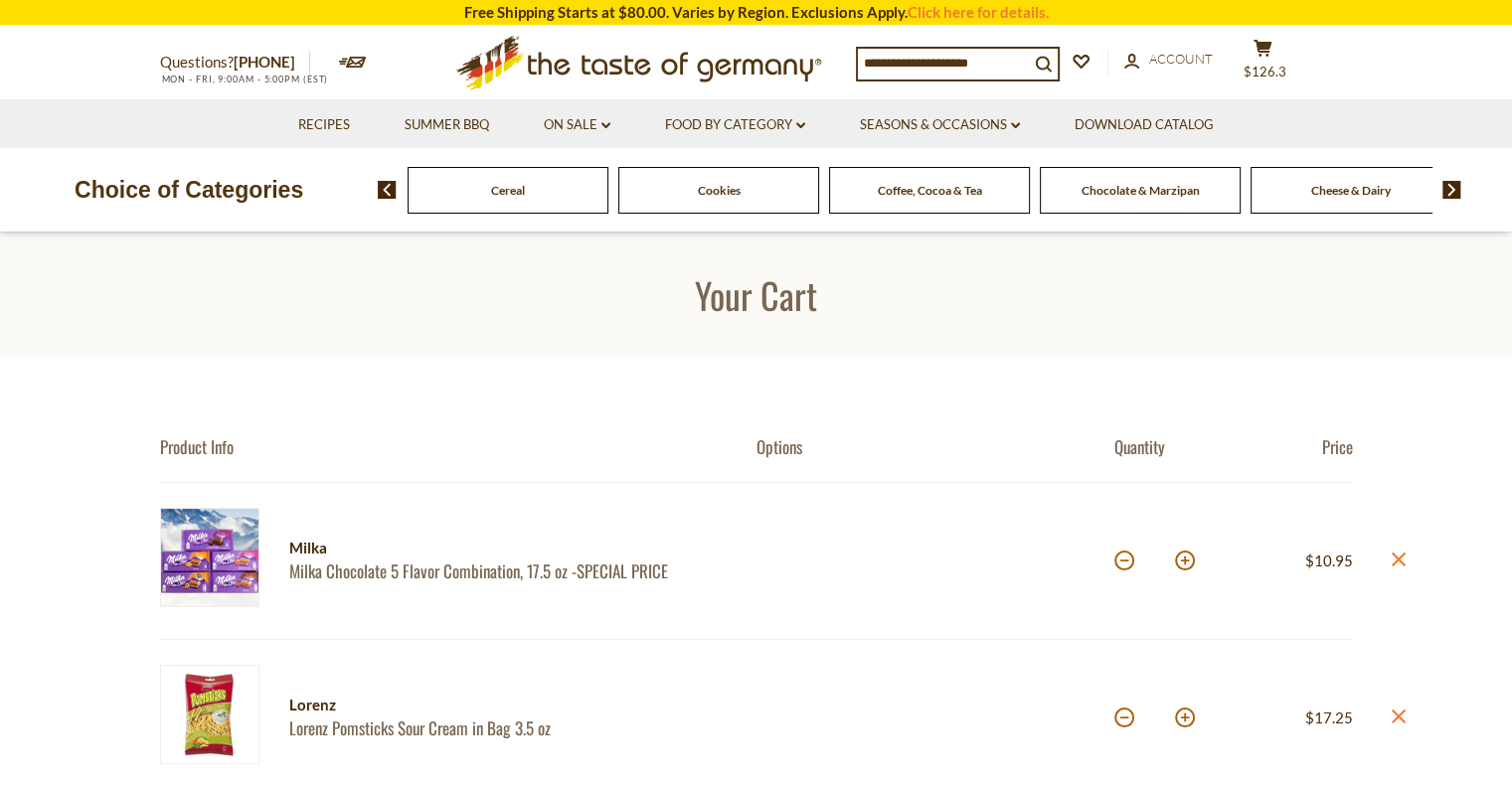 click on "Chocolate & Marzipan" at bounding box center [1140, 190] 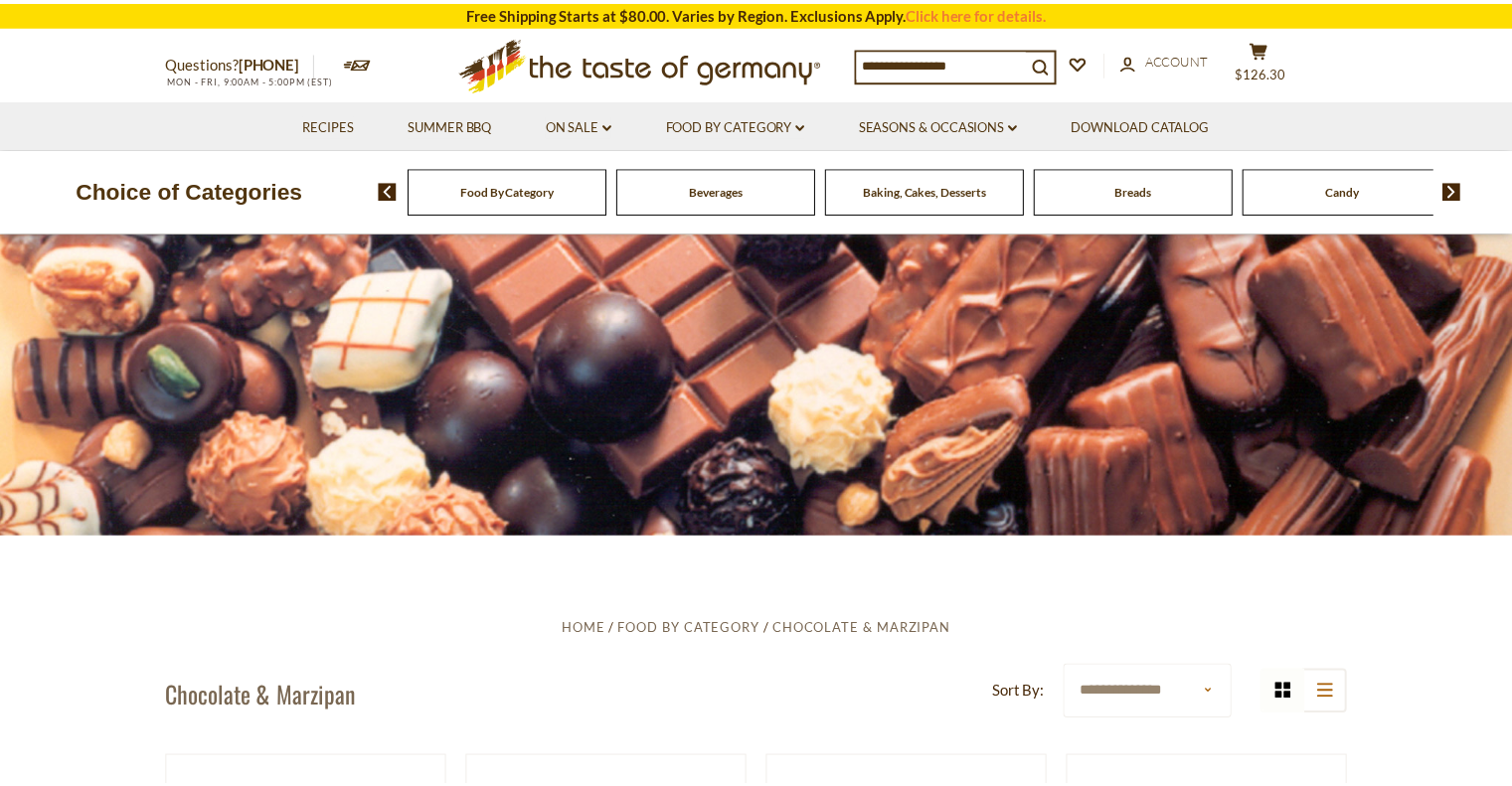 scroll, scrollTop: 0, scrollLeft: 0, axis: both 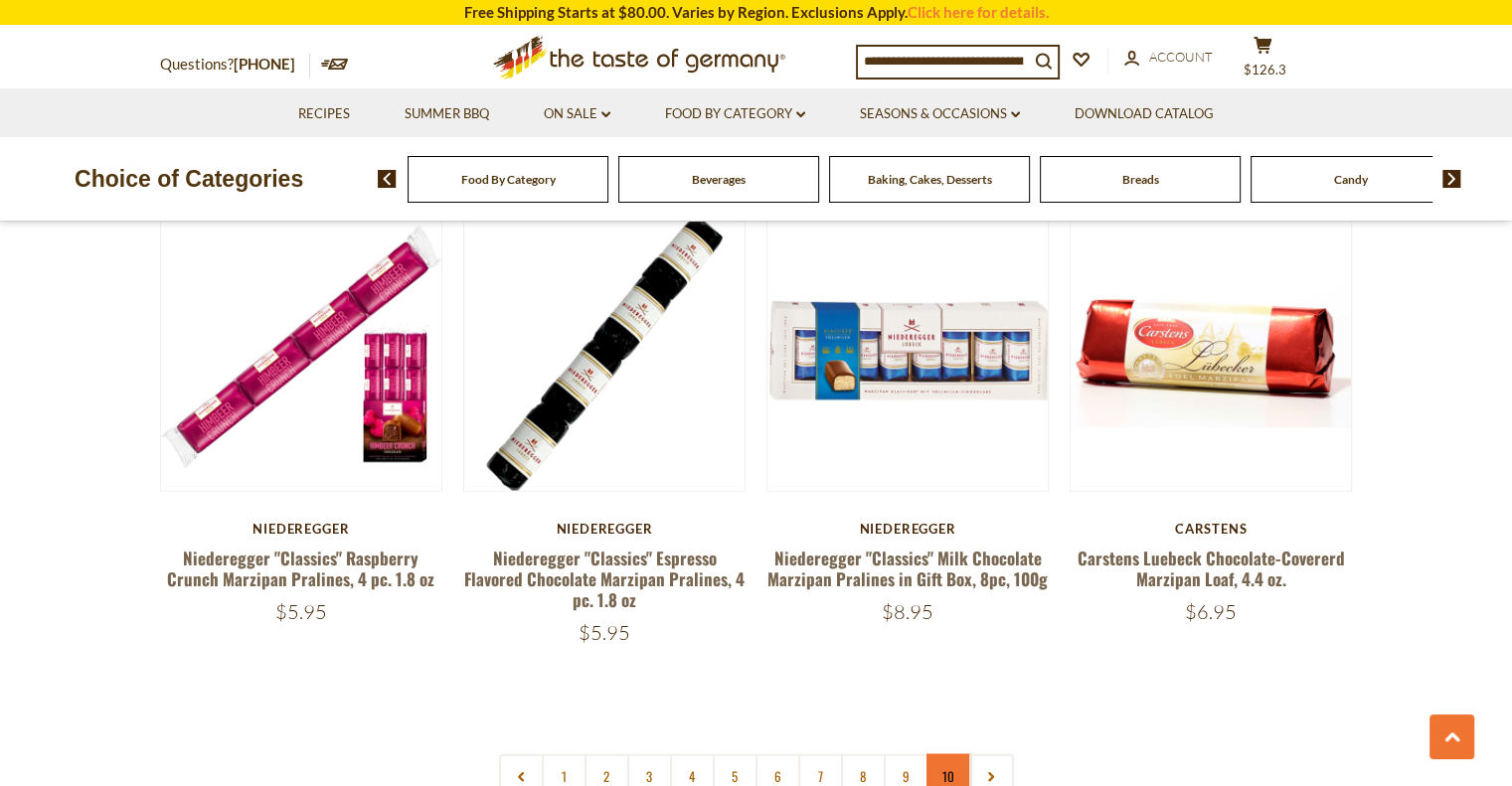 click on "10" at bounding box center (948, 776) 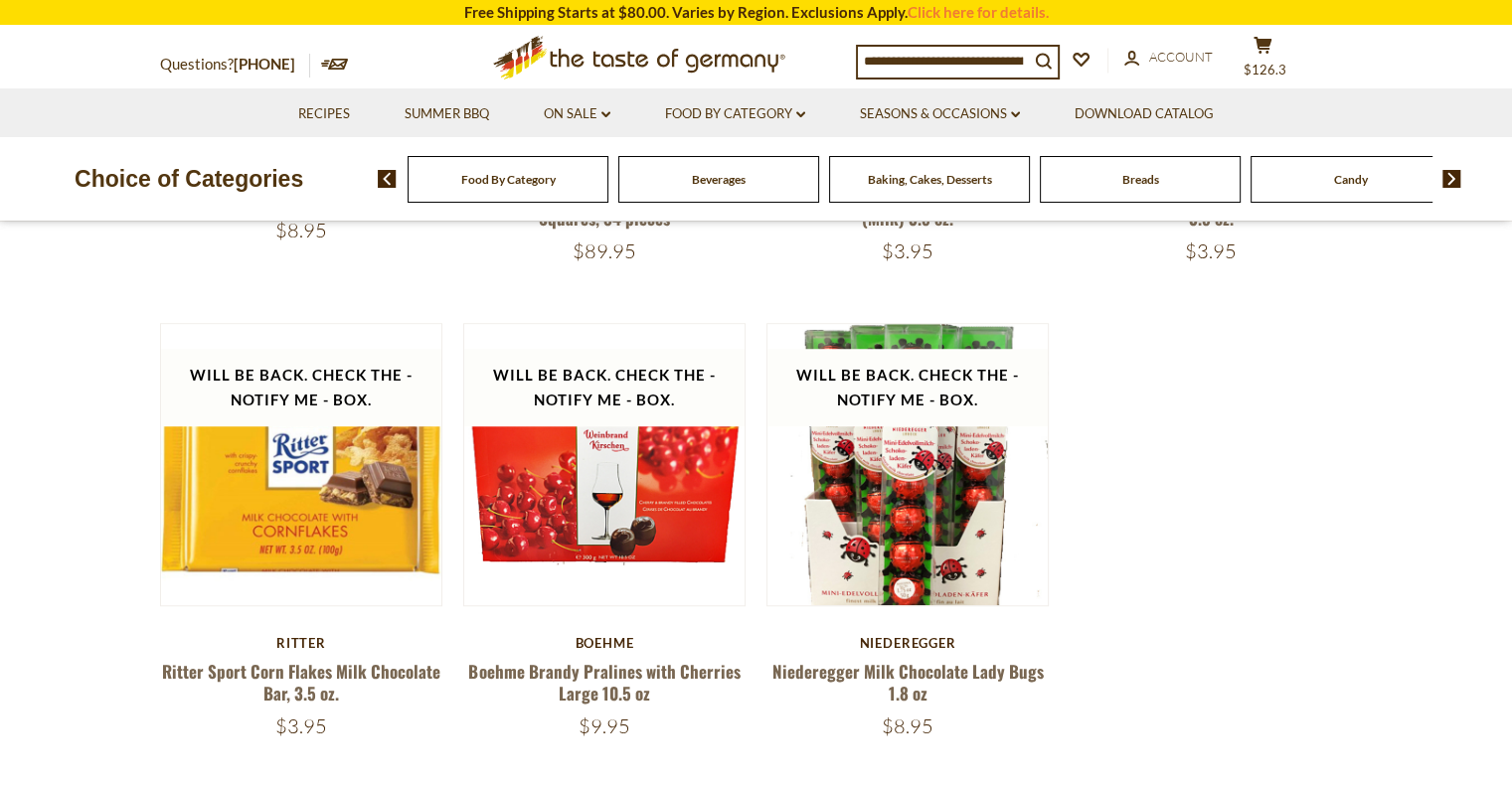 scroll, scrollTop: 739, scrollLeft: 0, axis: vertical 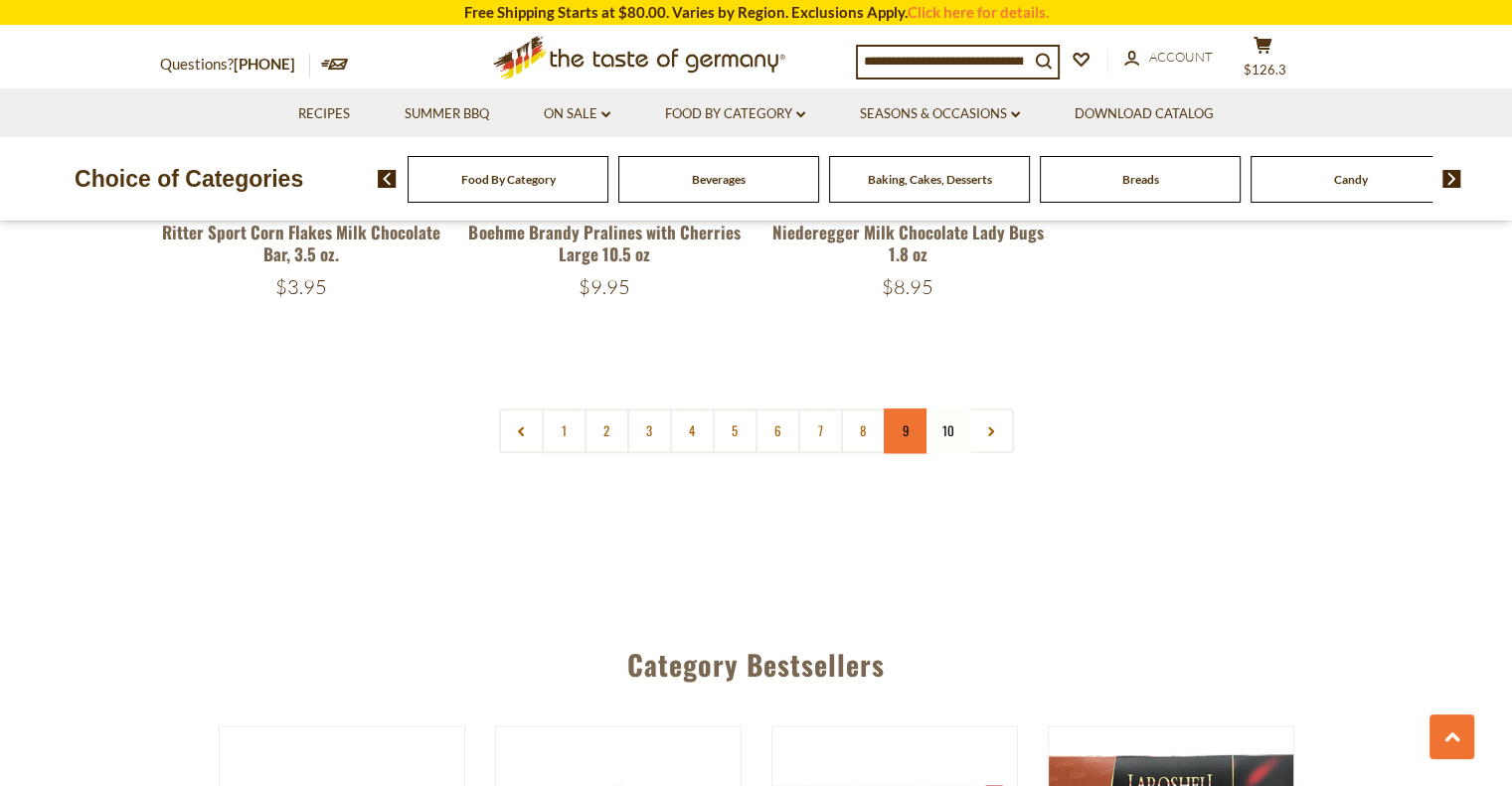 click on "9" at bounding box center (906, 430) 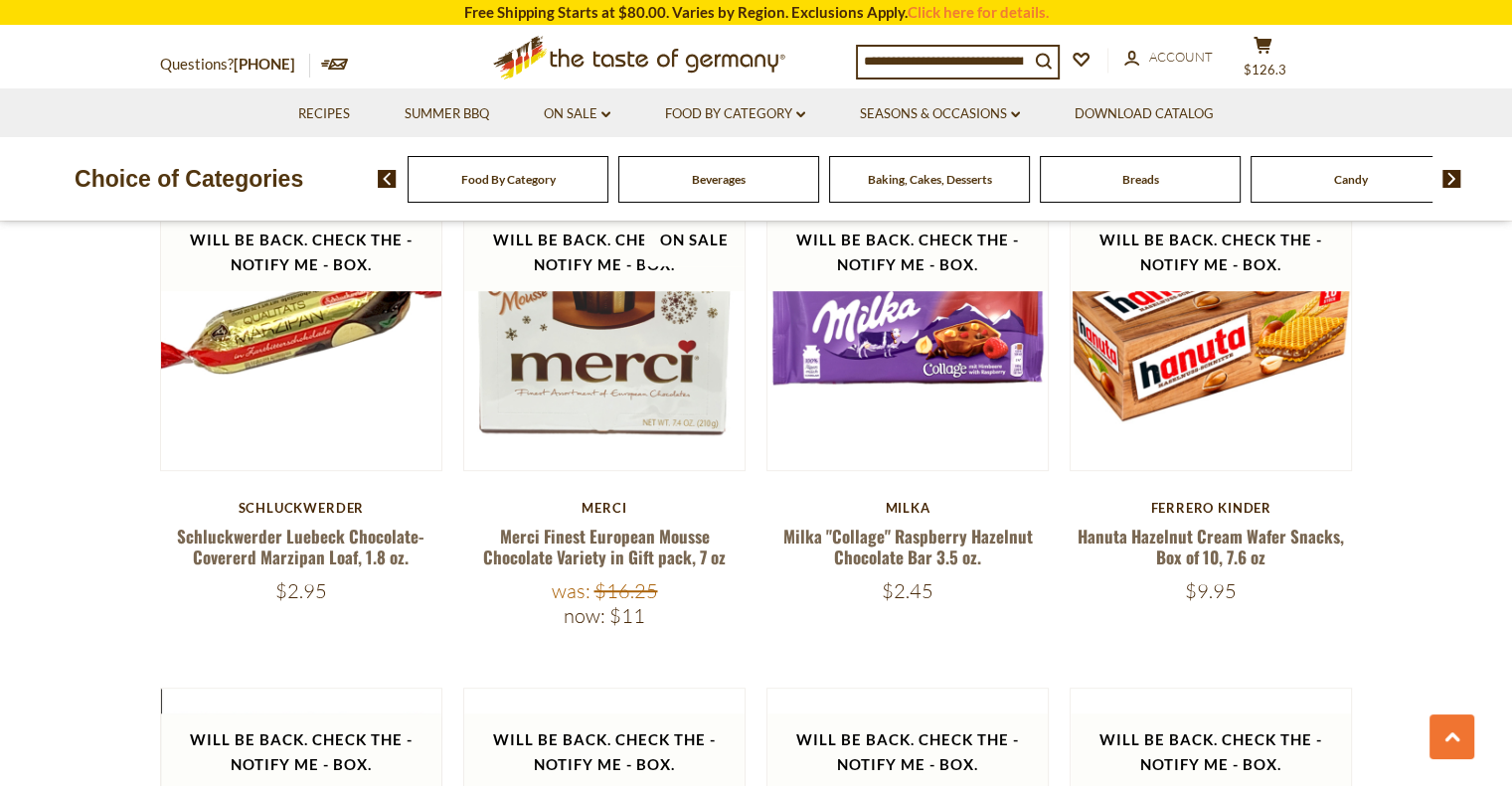 scroll, scrollTop: 739, scrollLeft: 0, axis: vertical 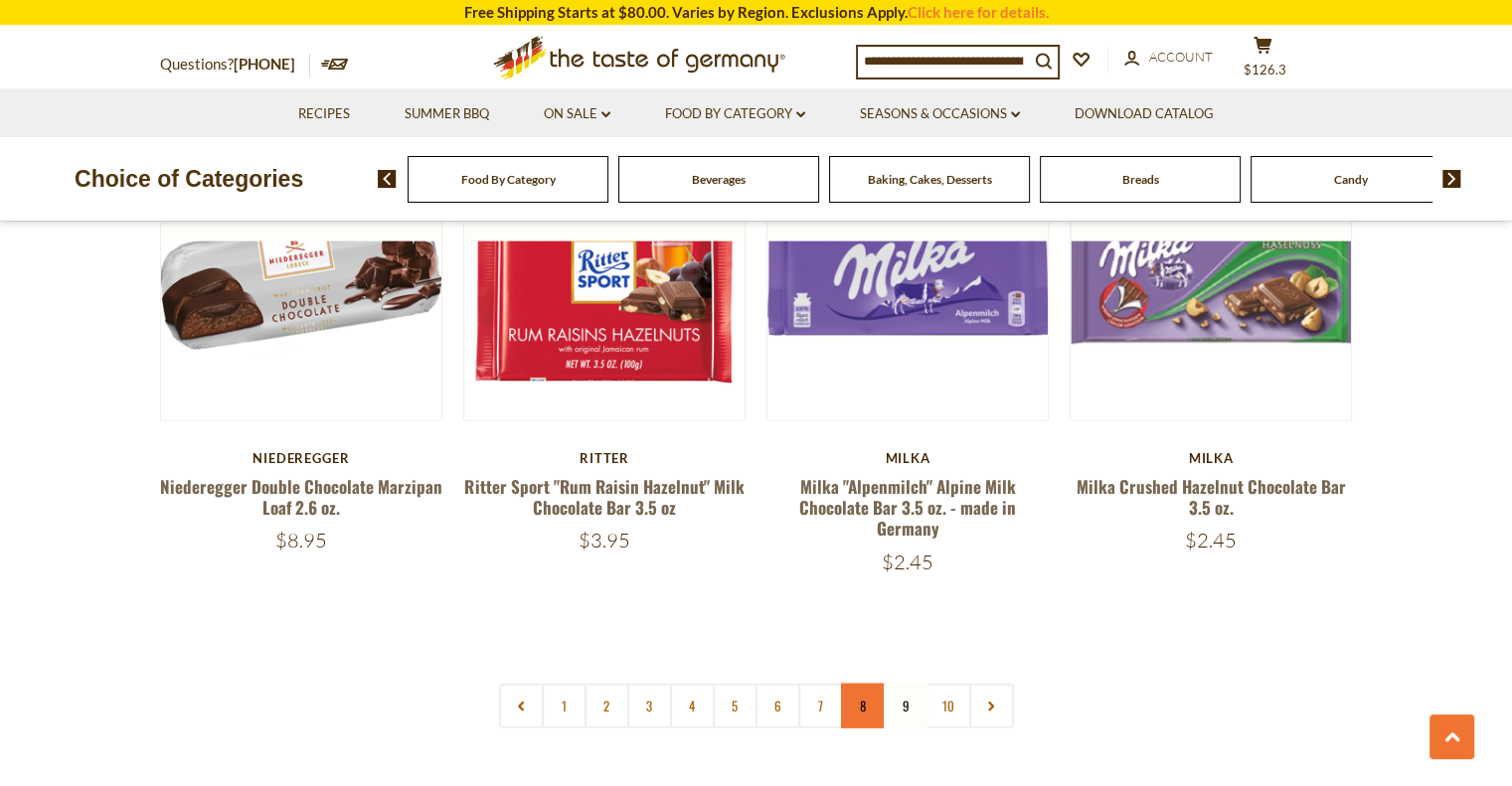 click on "8" at bounding box center (863, 706) 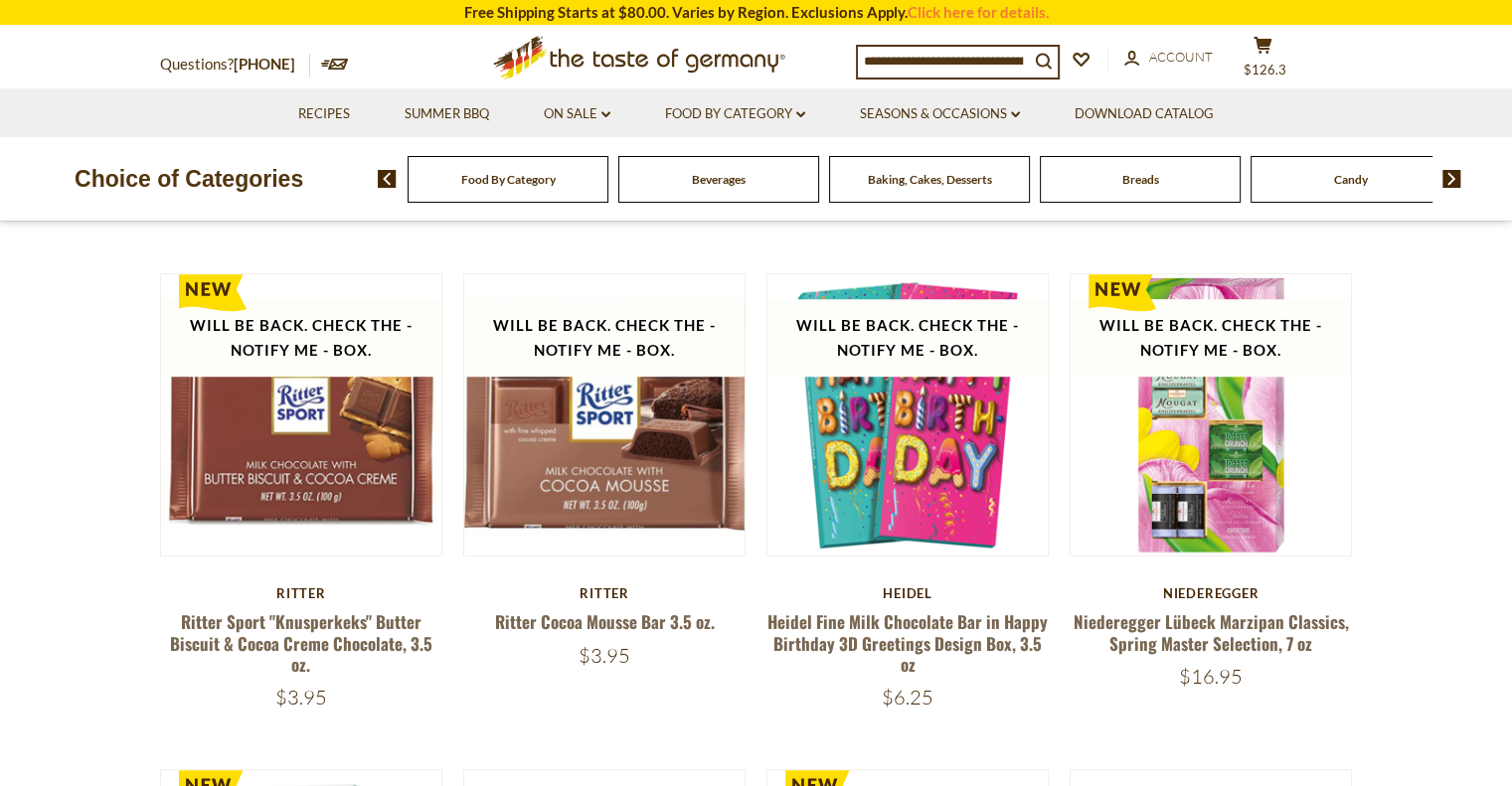 scroll, scrollTop: 739, scrollLeft: 0, axis: vertical 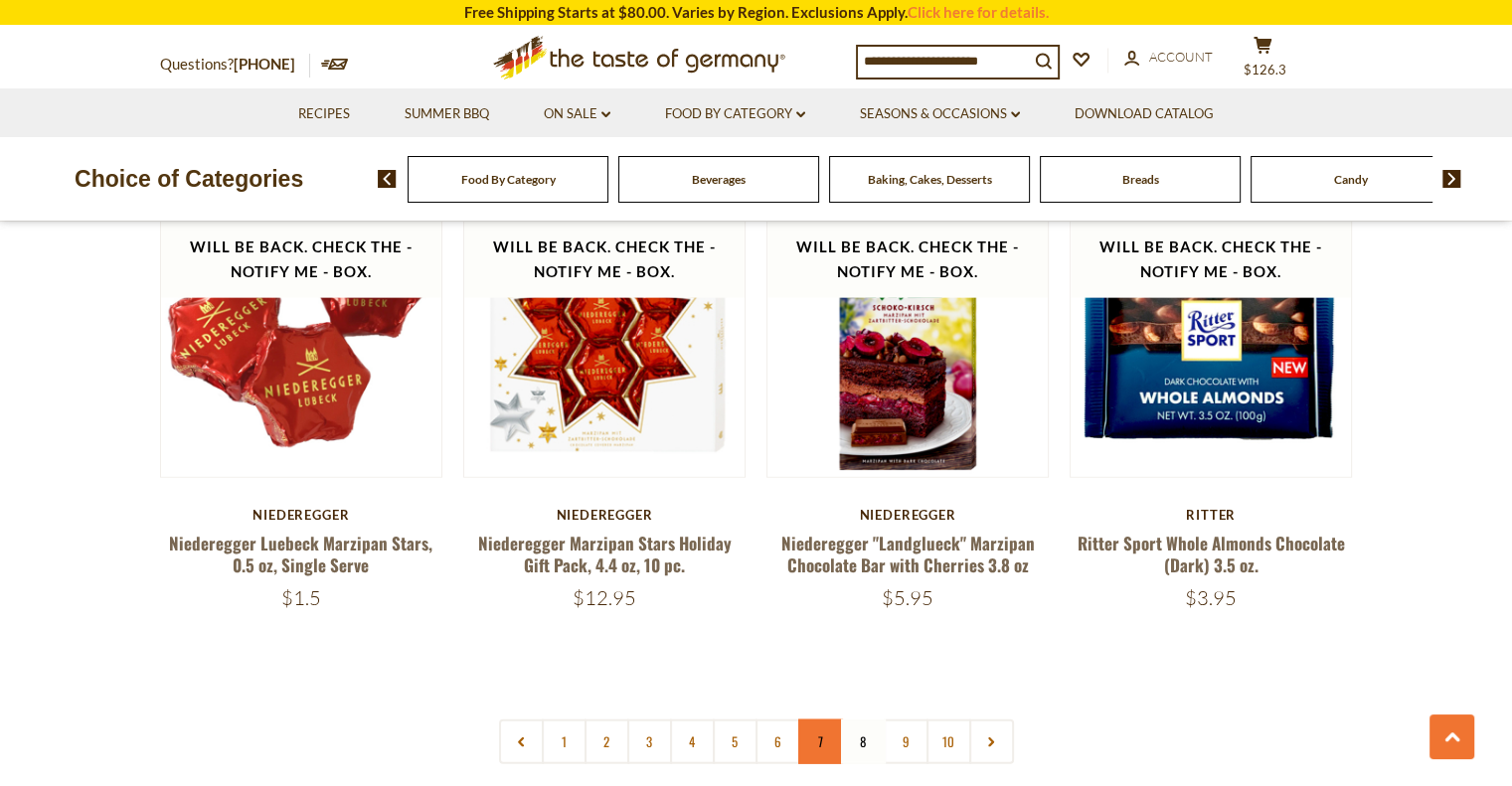 click on "7" at bounding box center (820, 741) 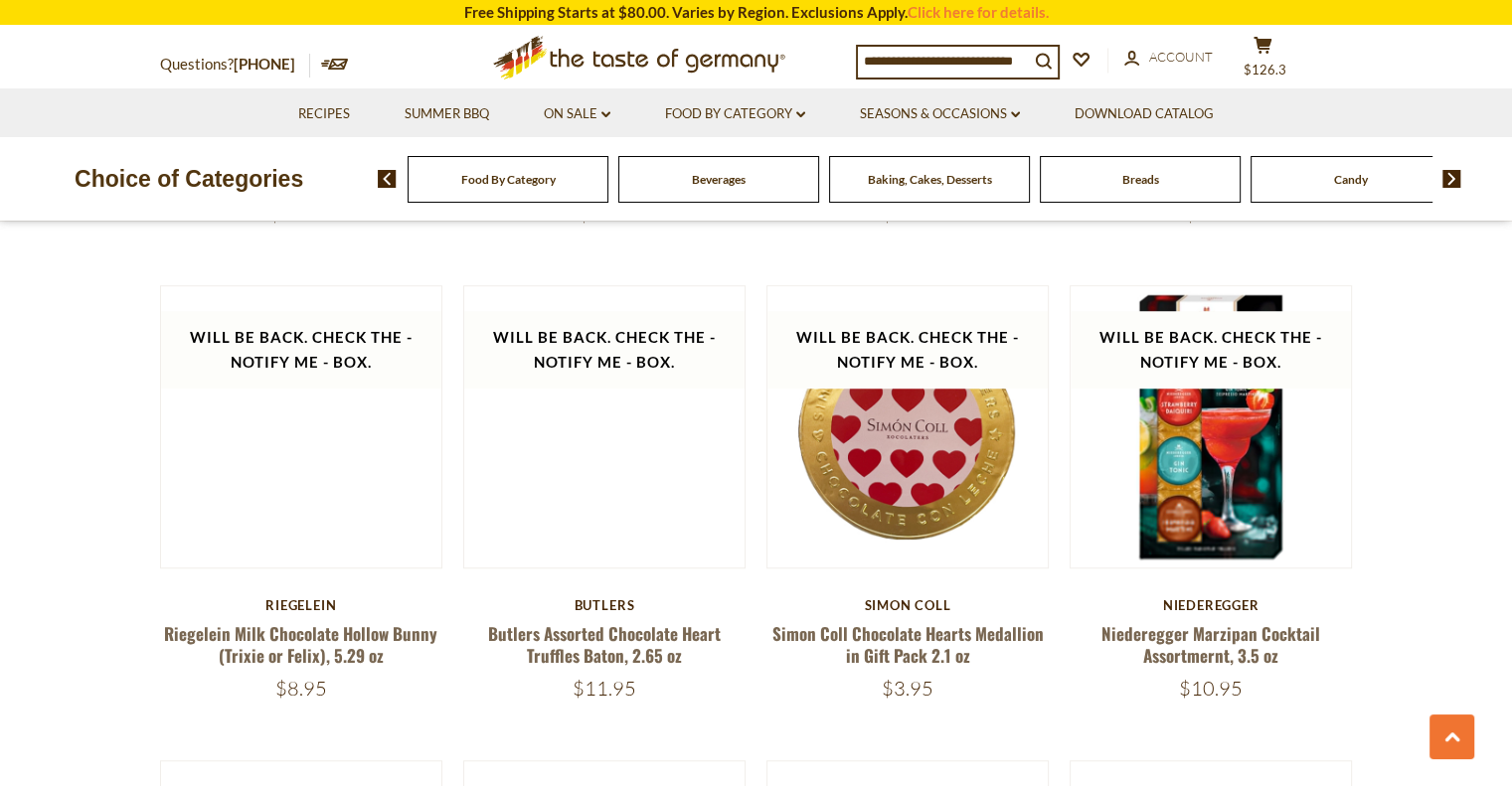 scroll, scrollTop: 739, scrollLeft: 0, axis: vertical 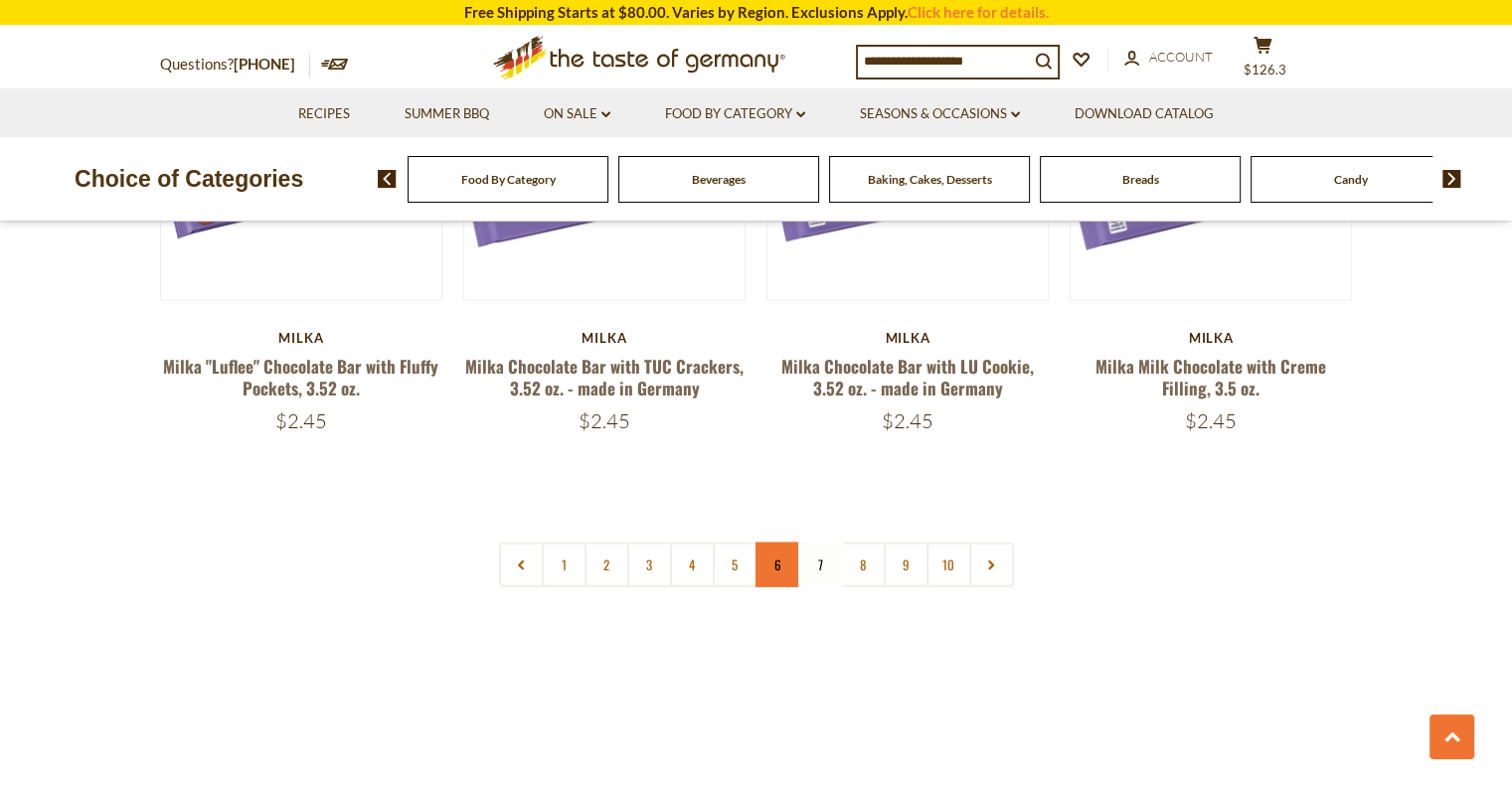 click on "6" at bounding box center (777, 564) 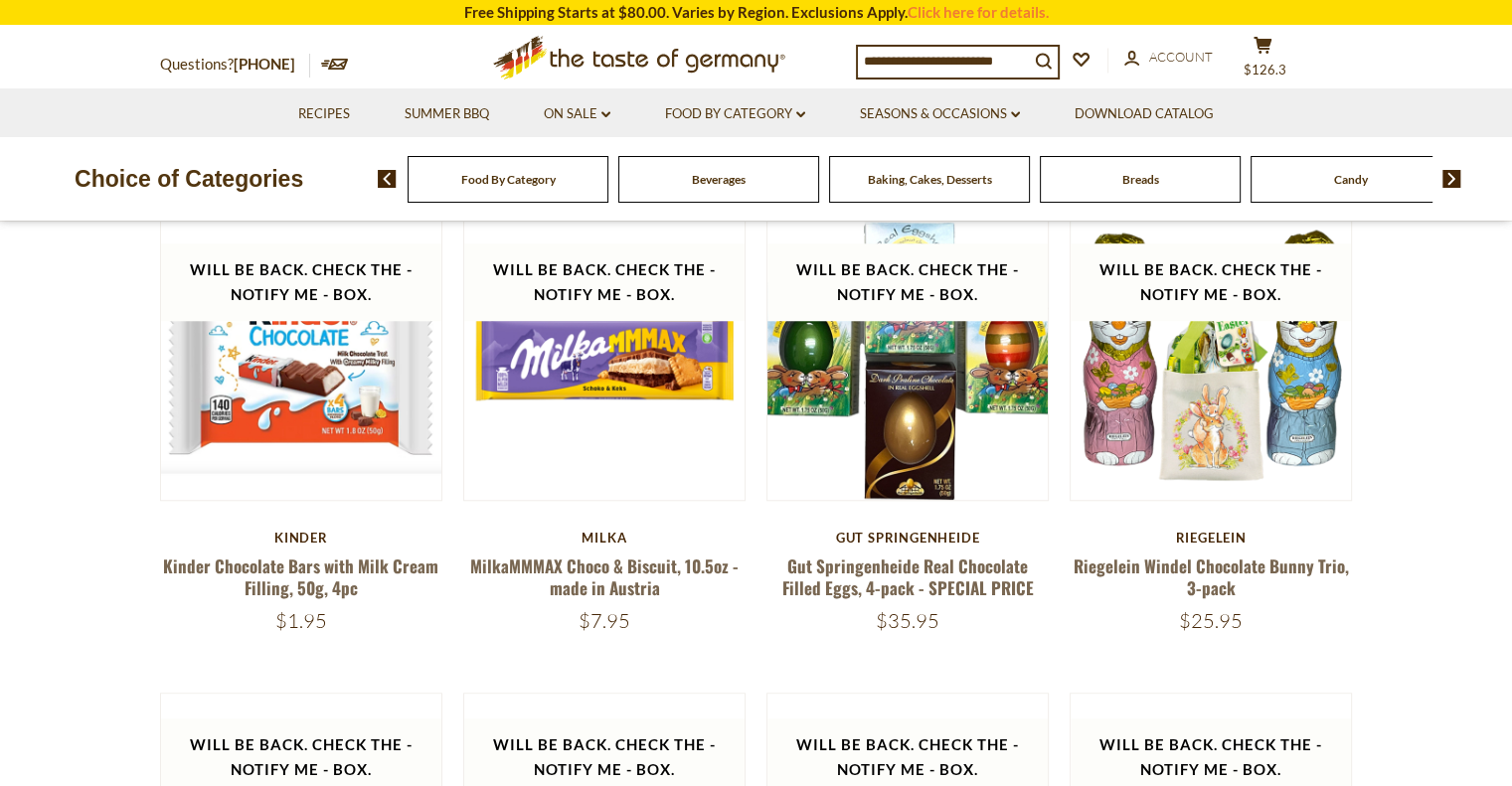 scroll, scrollTop: 739, scrollLeft: 0, axis: vertical 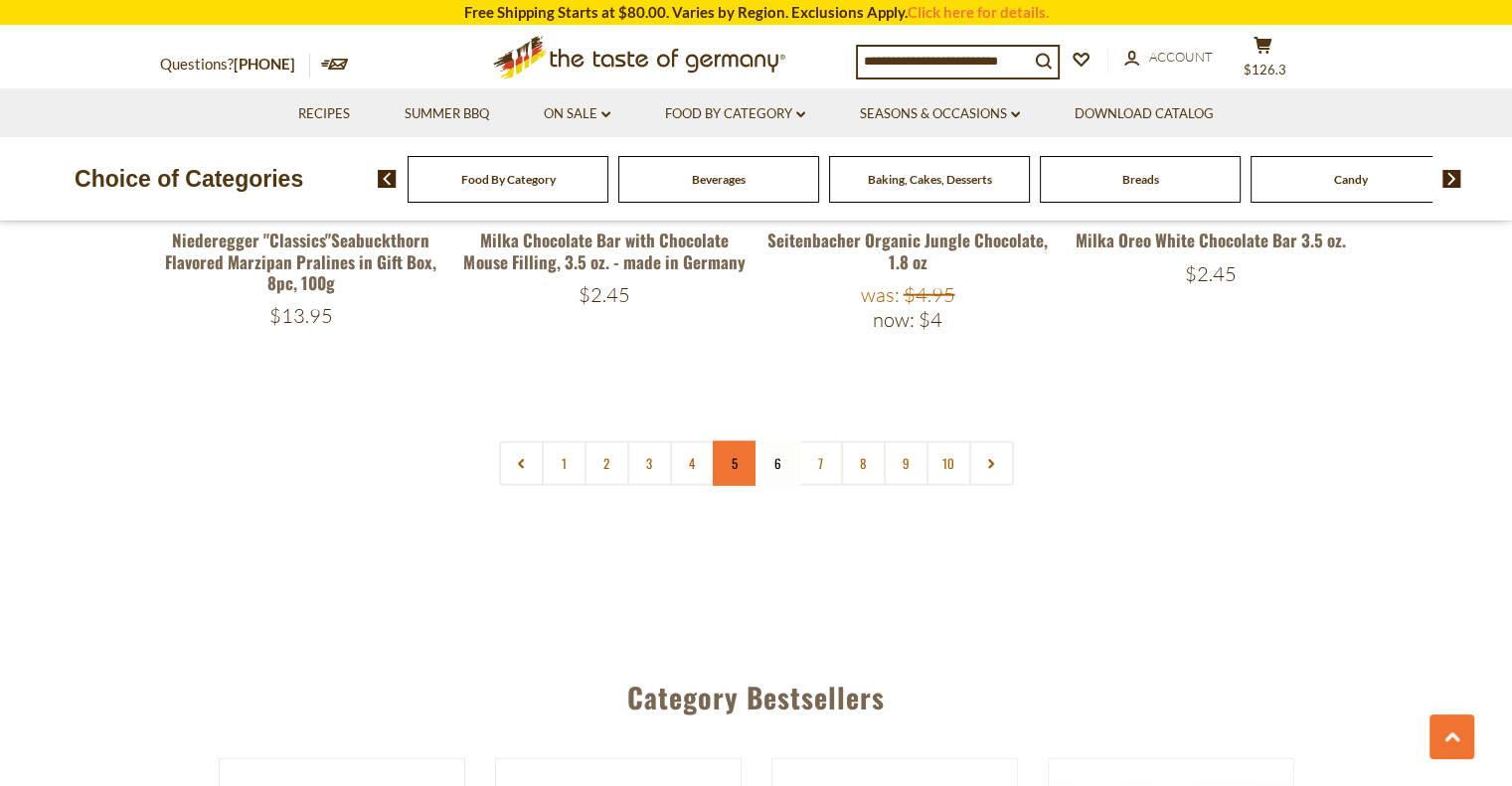 click on "5" at bounding box center (735, 463) 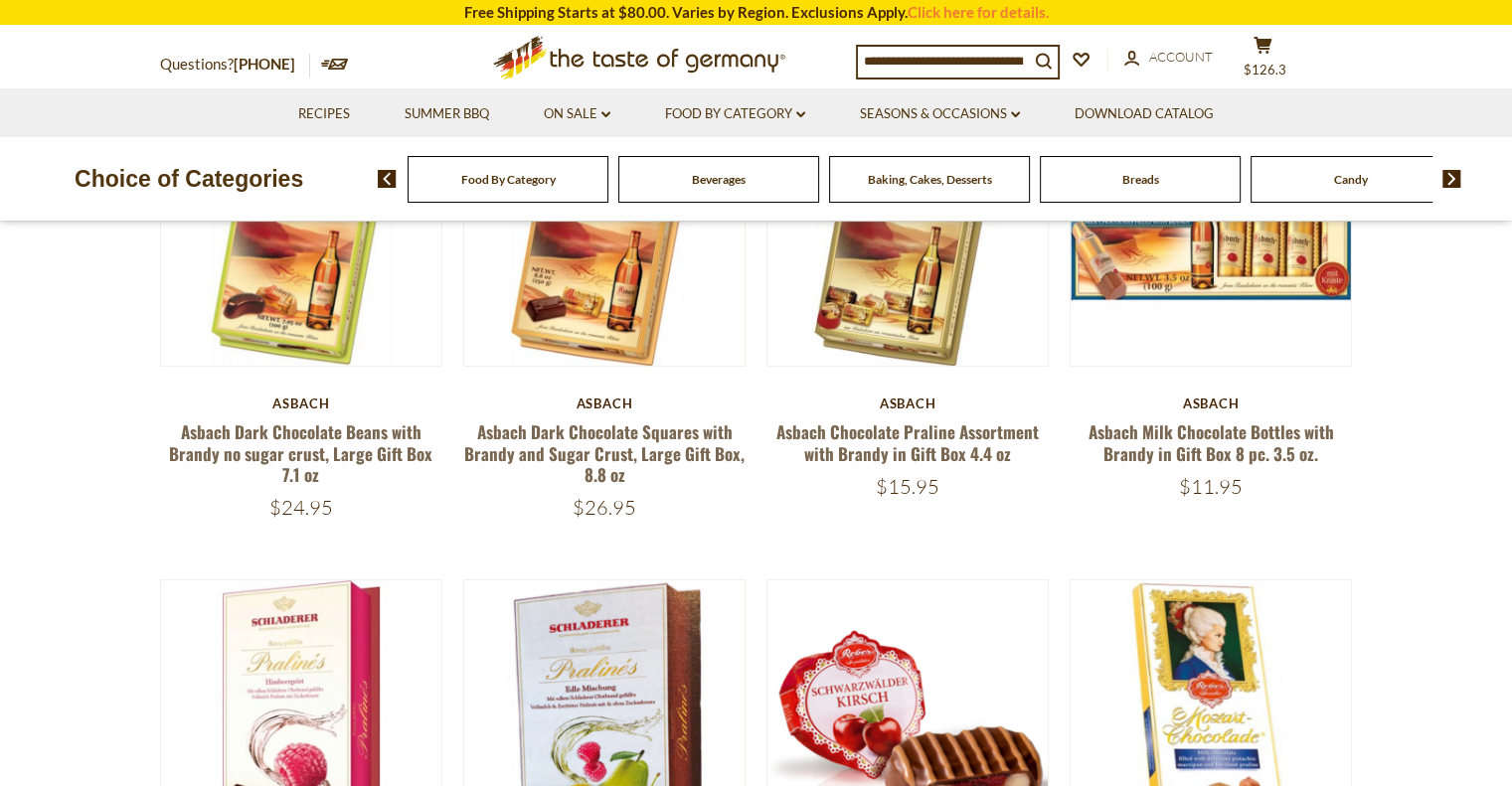 scroll, scrollTop: 739, scrollLeft: 0, axis: vertical 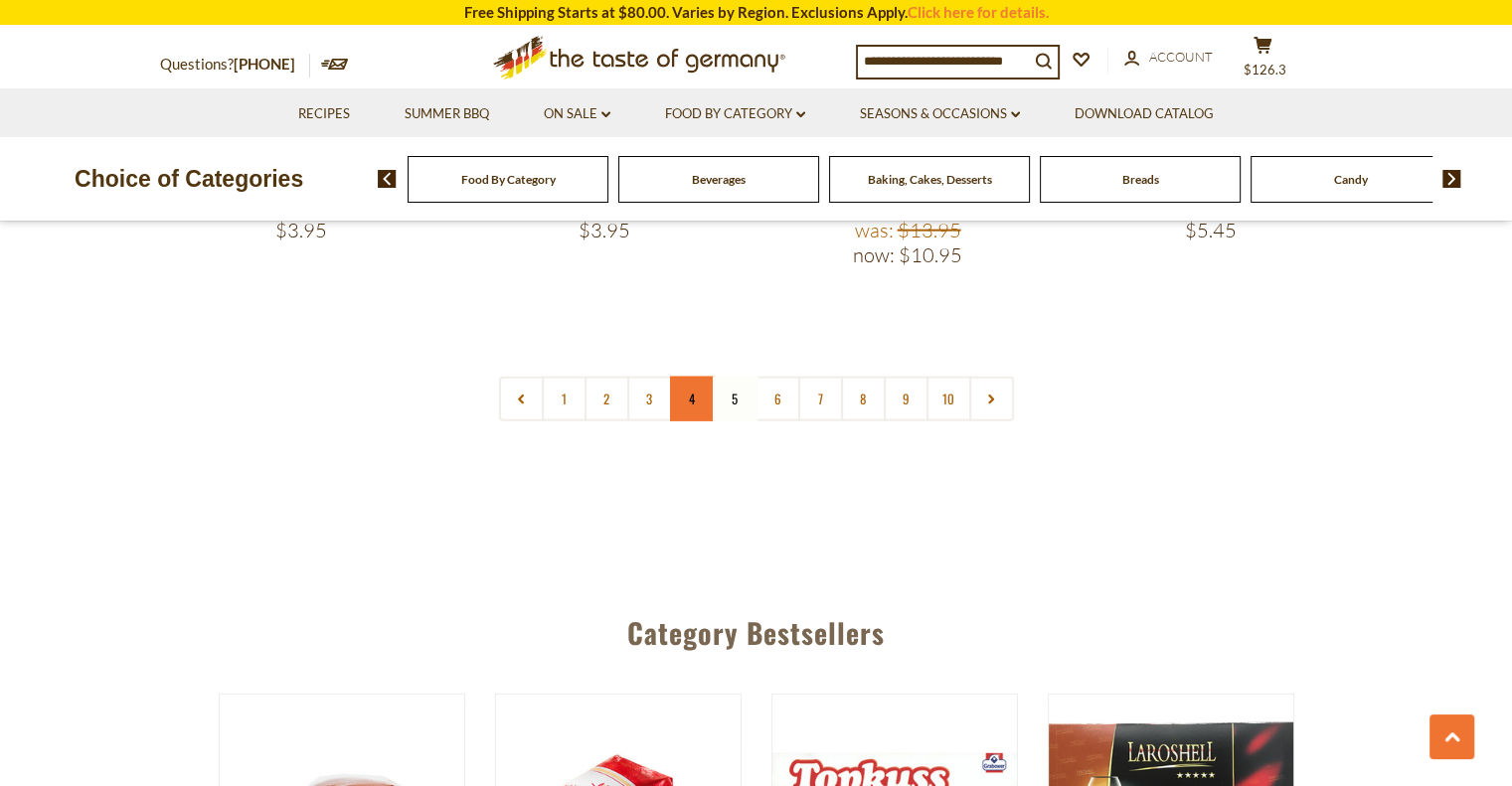 click on "4" at bounding box center [692, 398] 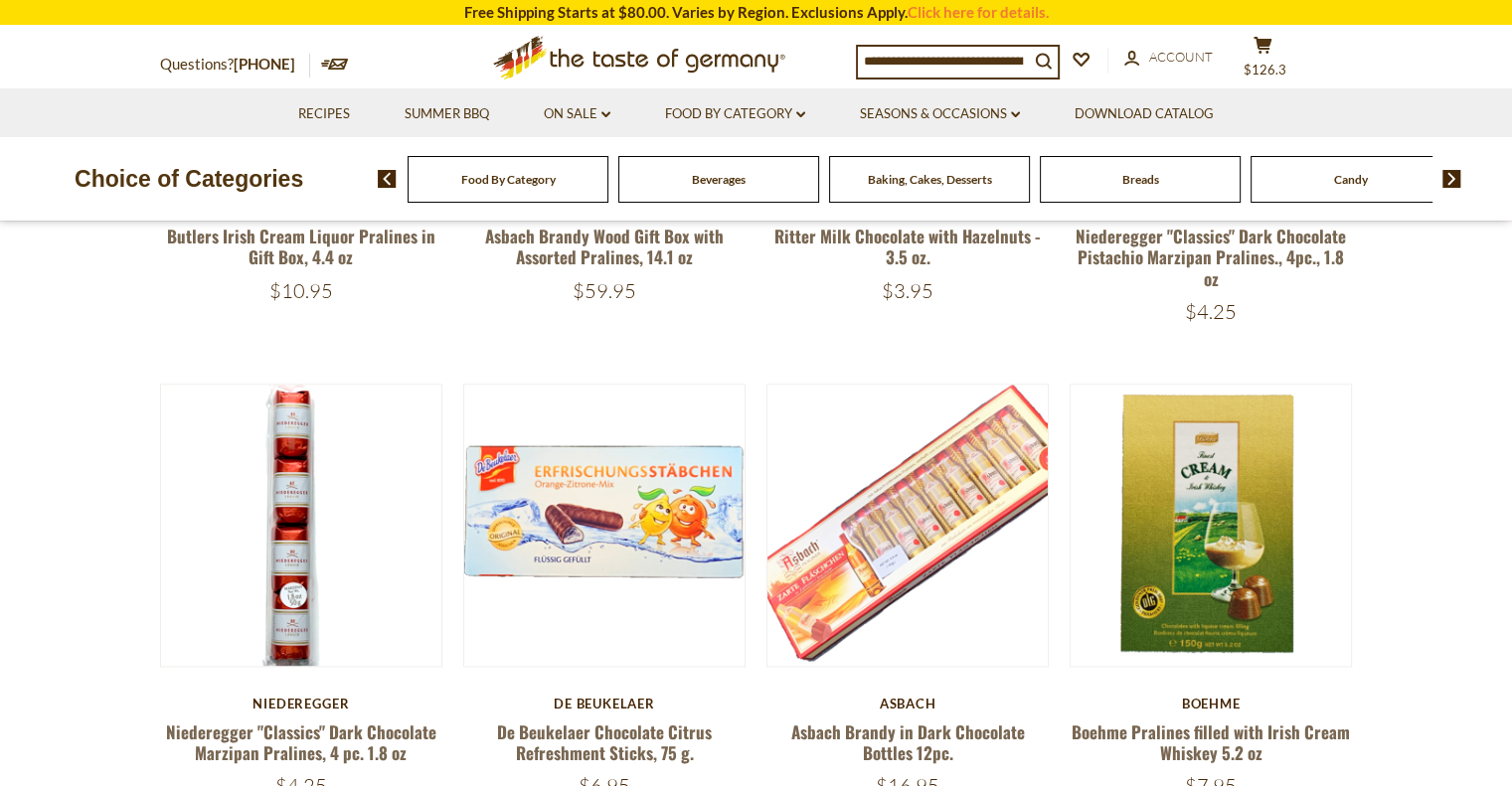 scroll, scrollTop: 739, scrollLeft: 0, axis: vertical 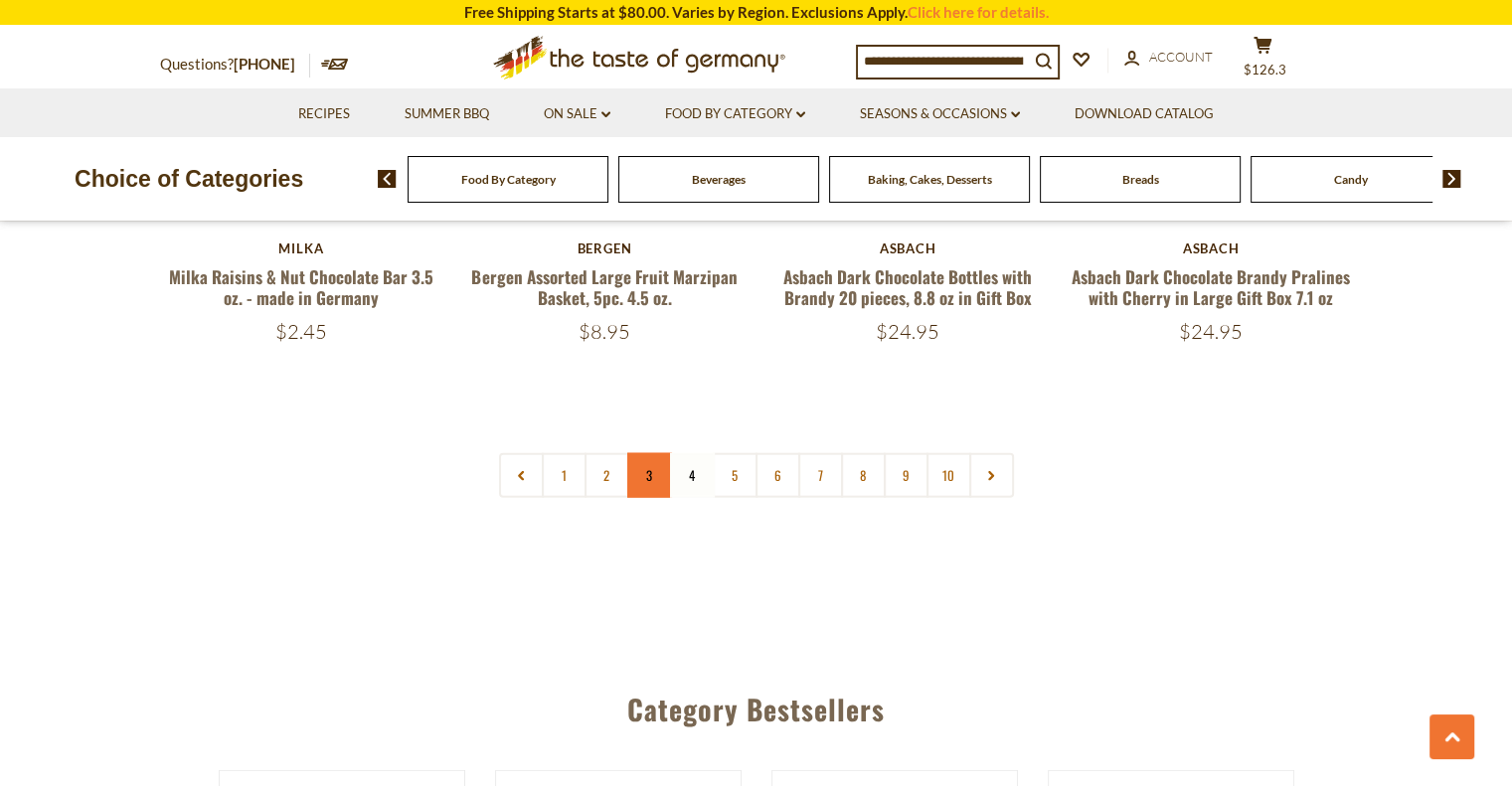click on "3" at bounding box center [649, 475] 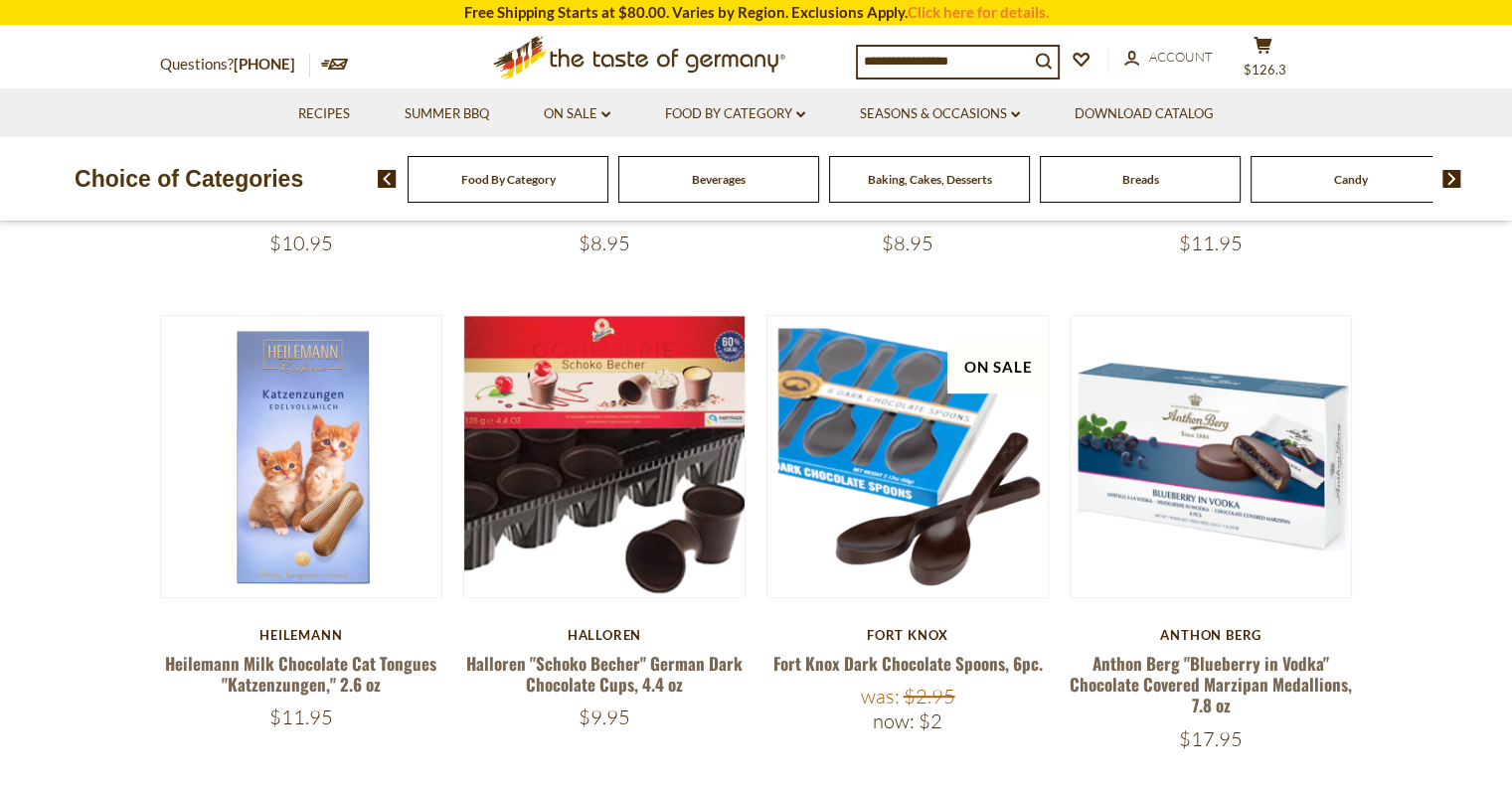 scroll, scrollTop: 739, scrollLeft: 0, axis: vertical 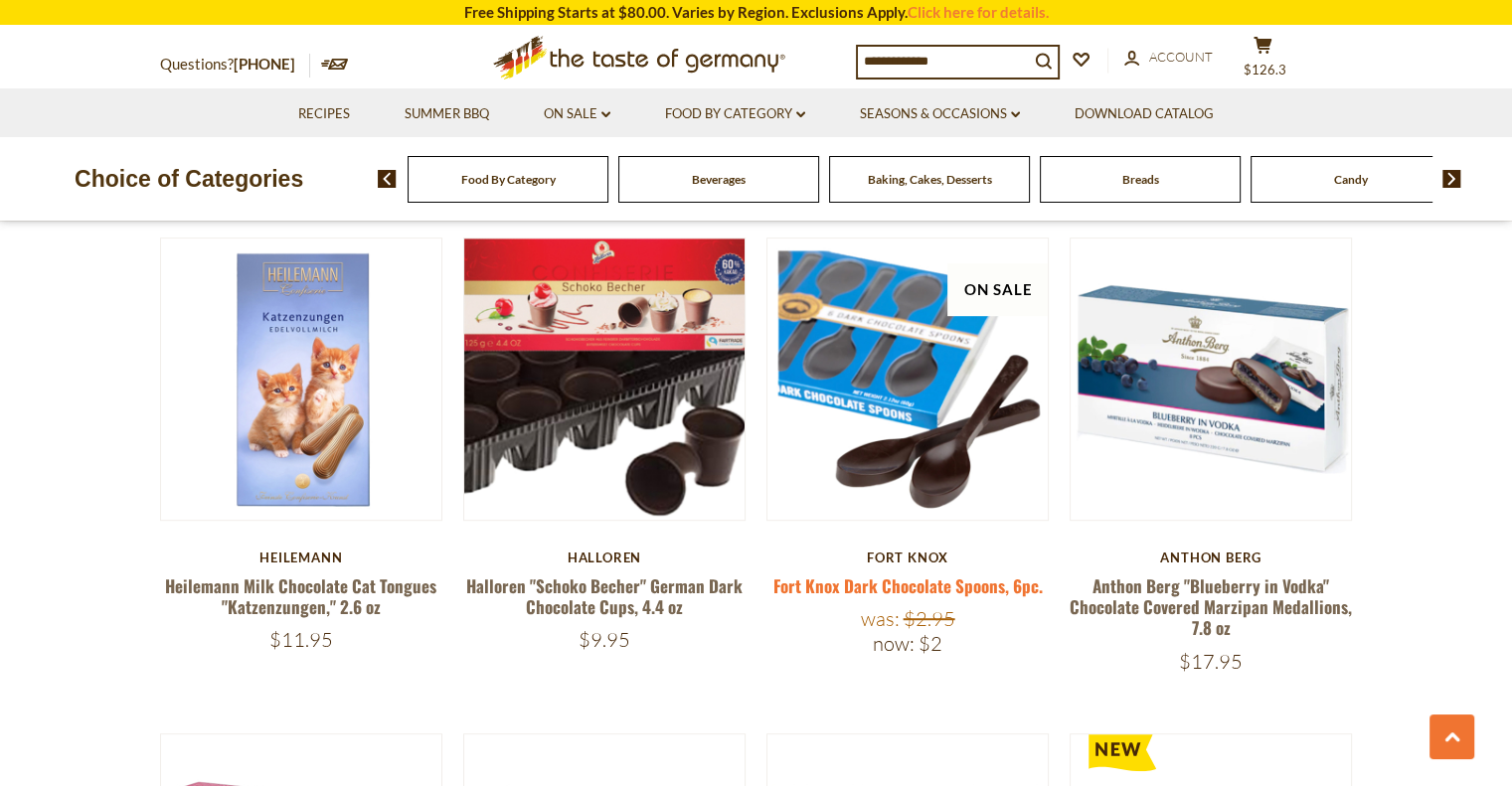 click on "Fort Knox Dark Chocolate Spoons, 6pc." at bounding box center (908, 585) 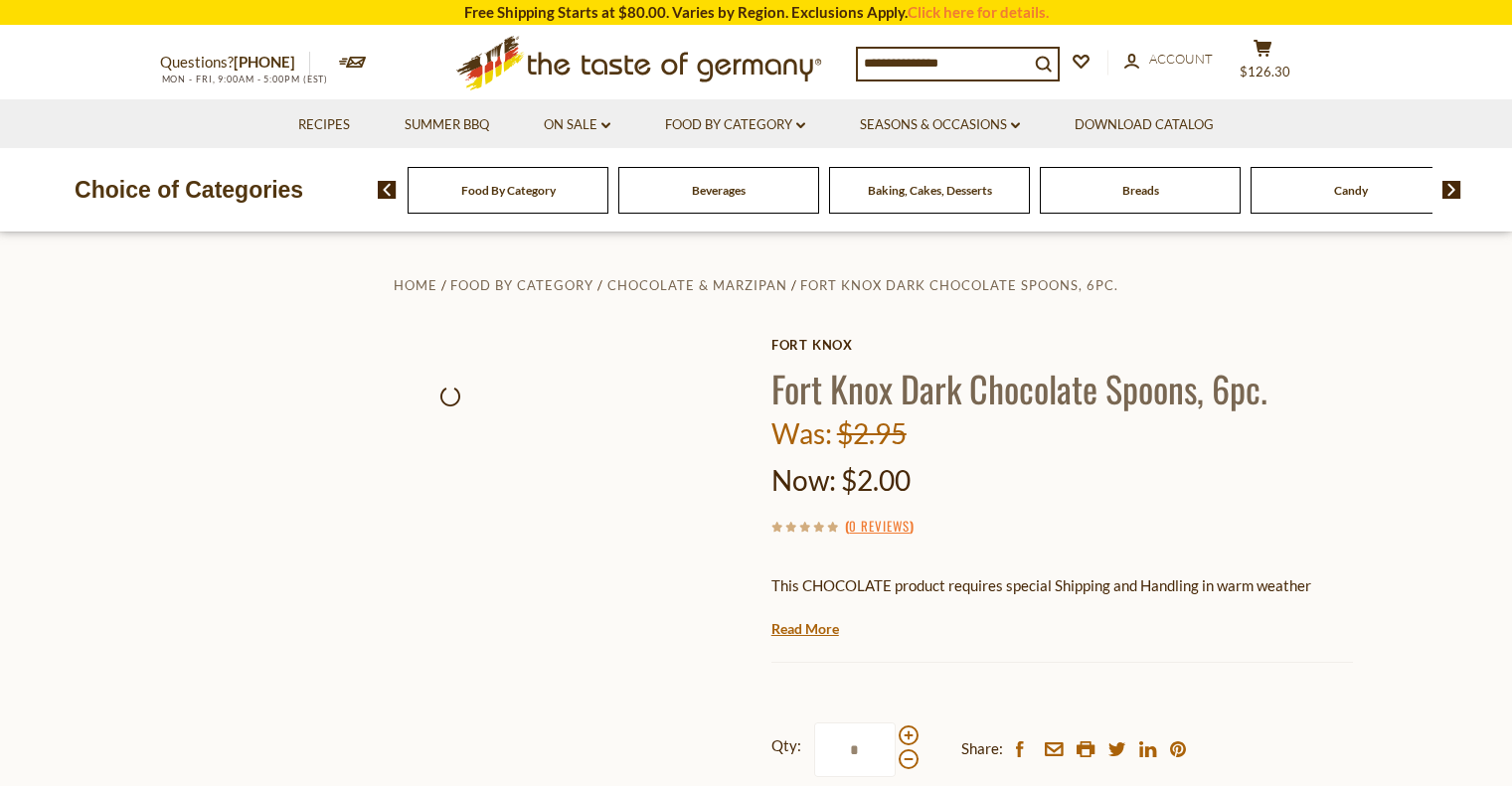 scroll, scrollTop: 0, scrollLeft: 0, axis: both 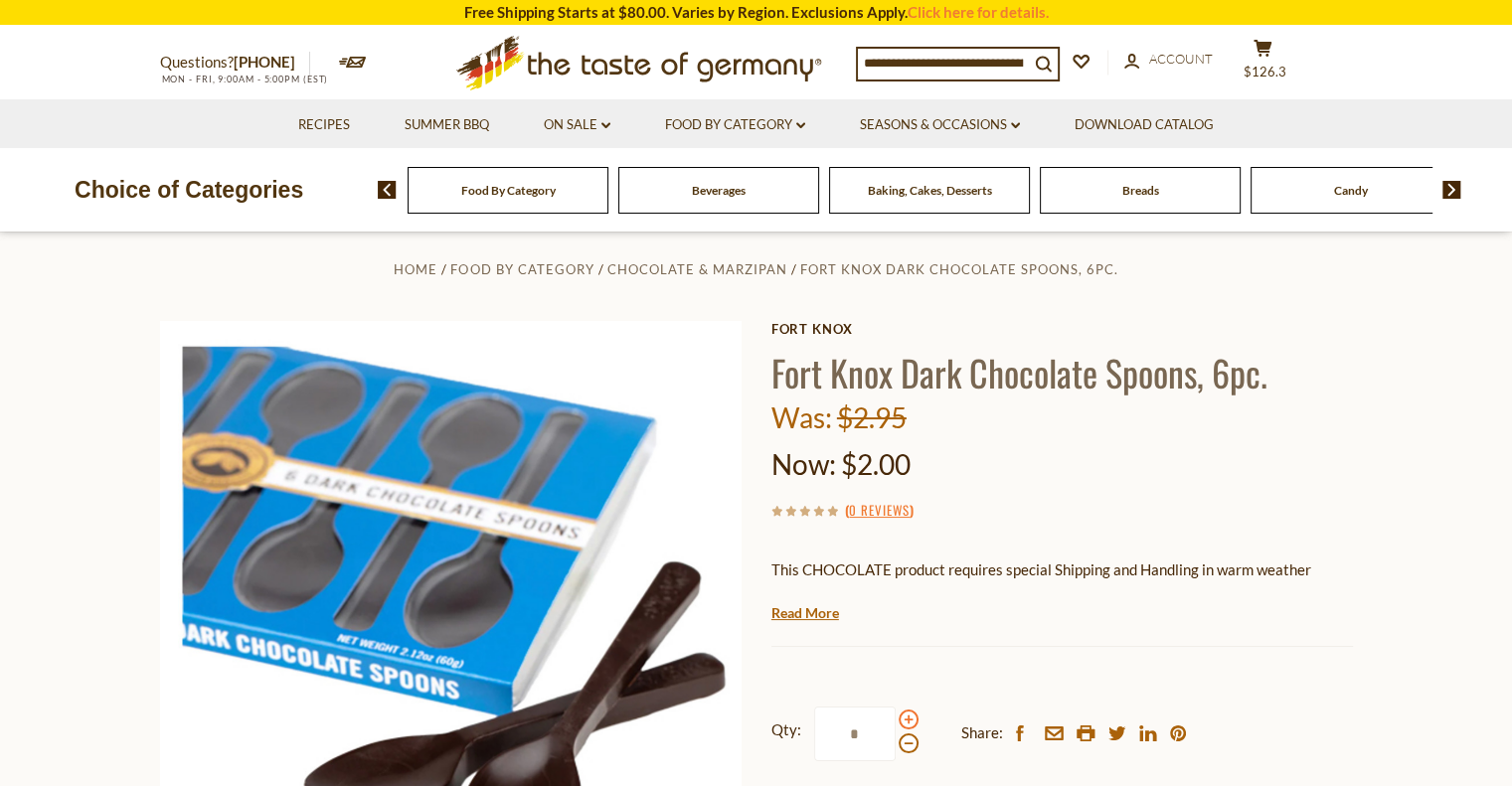 click at bounding box center (909, 719) 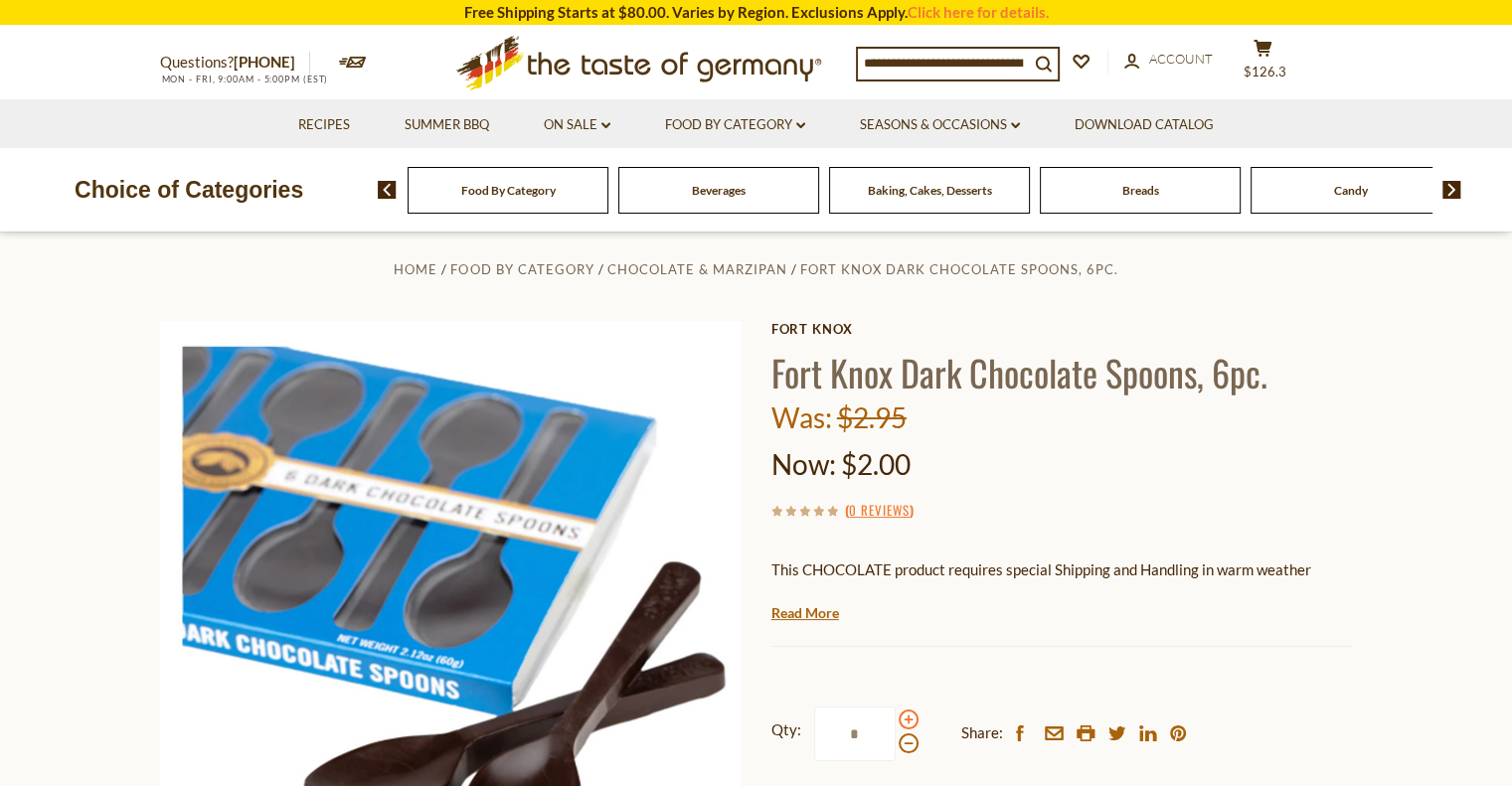 click on "*" at bounding box center (855, 733) 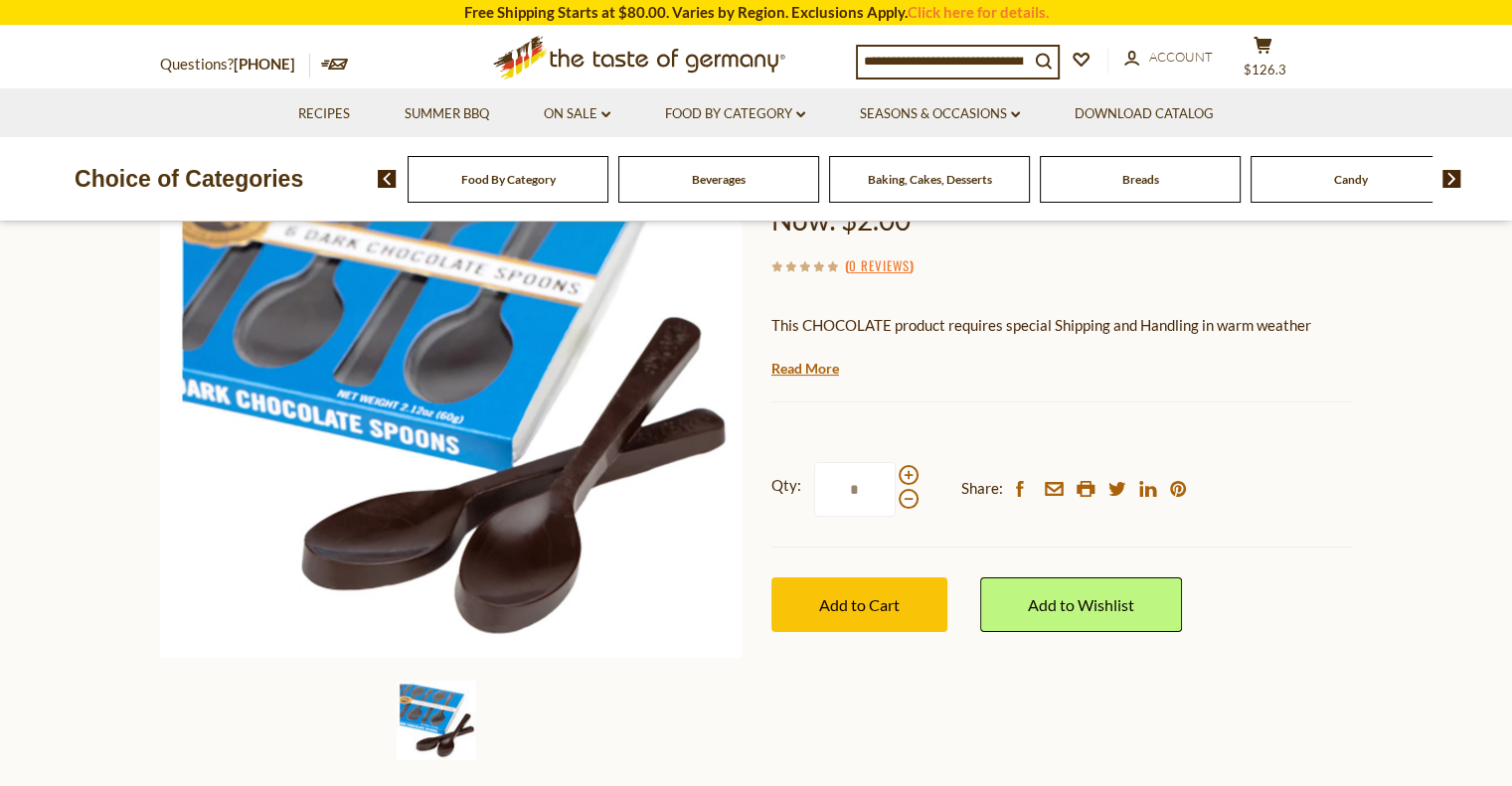 scroll, scrollTop: 218, scrollLeft: 0, axis: vertical 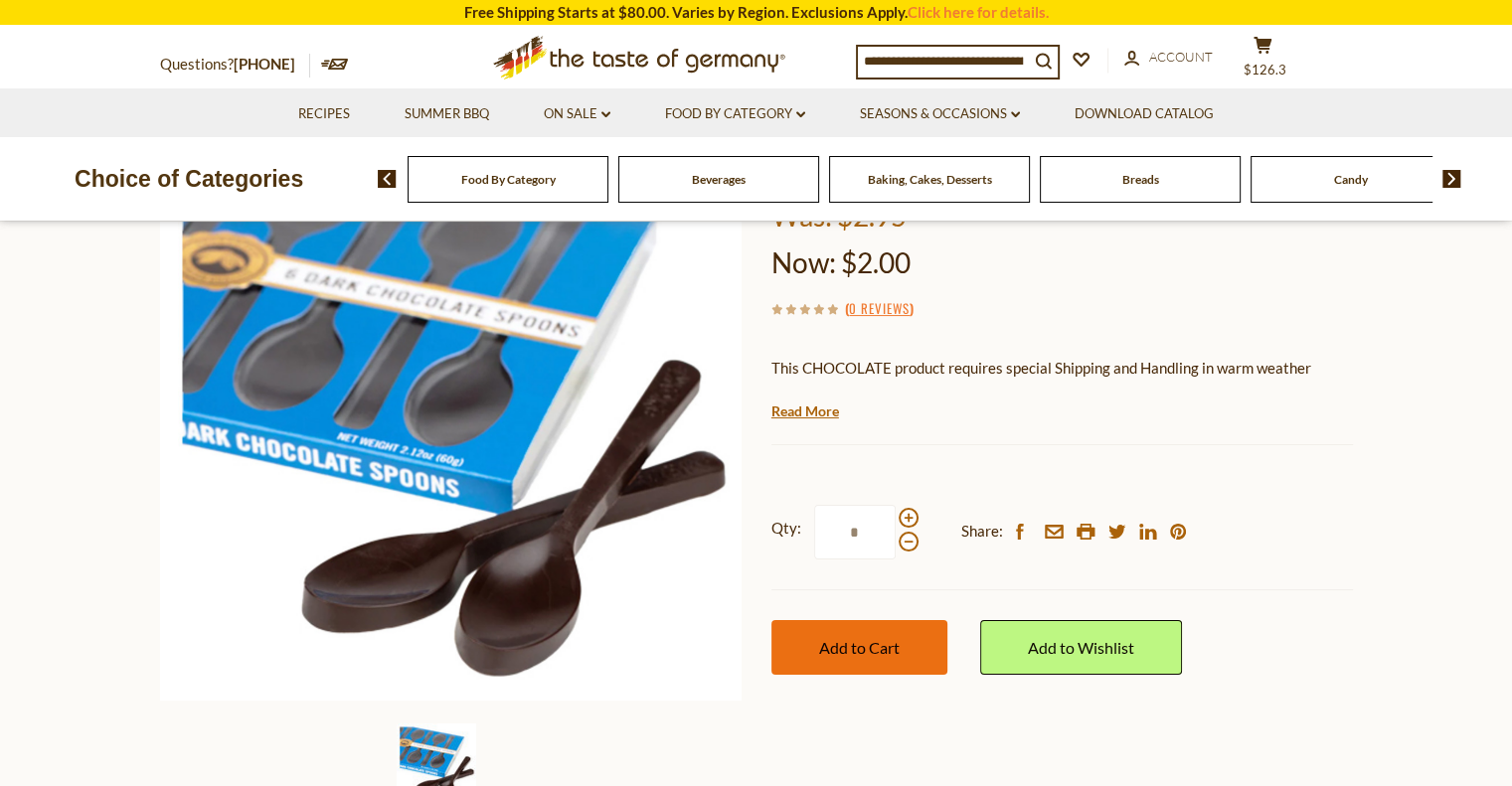 click on "Add to Cart" at bounding box center (859, 647) 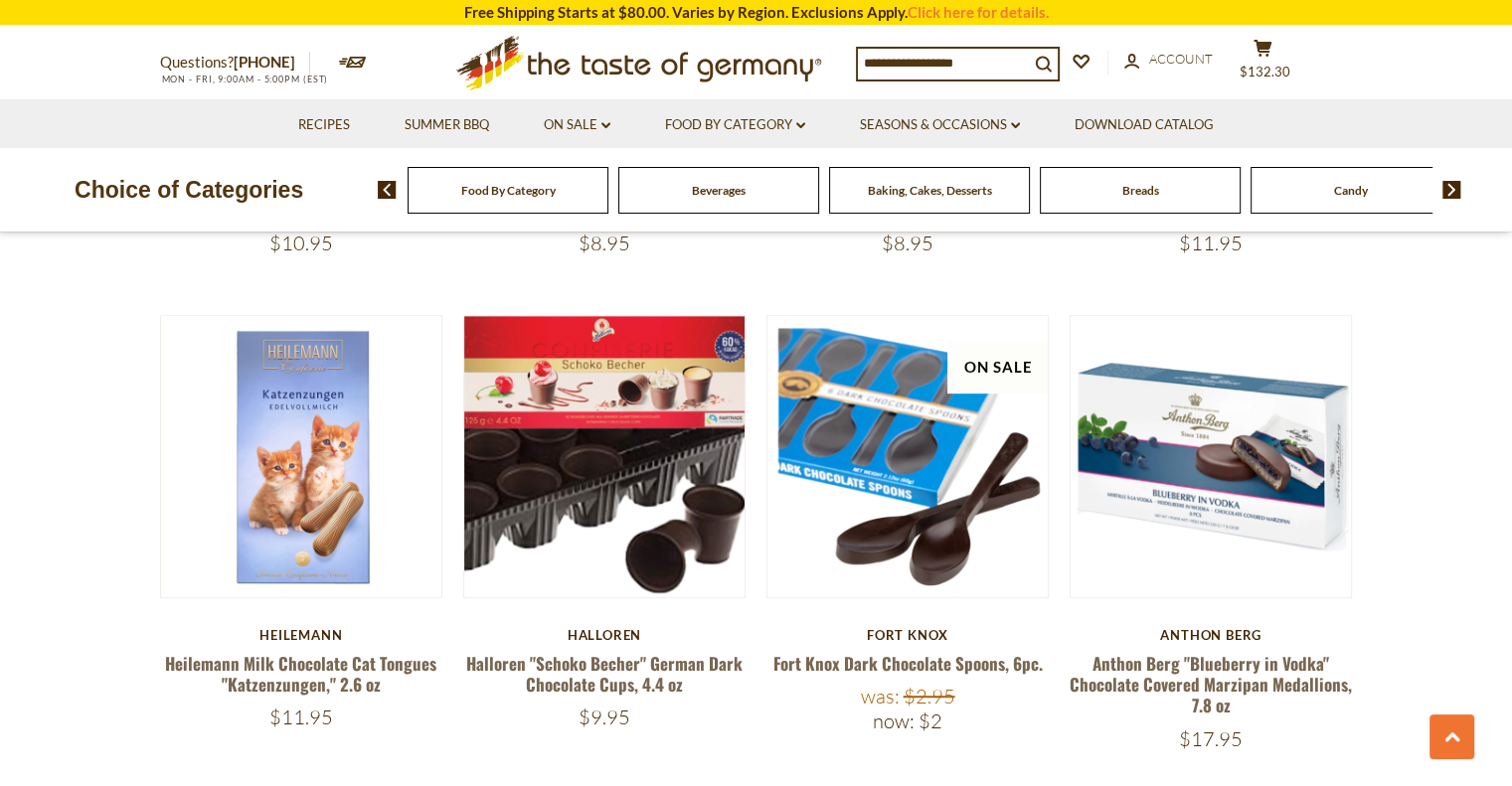 scroll, scrollTop: 1068, scrollLeft: 0, axis: vertical 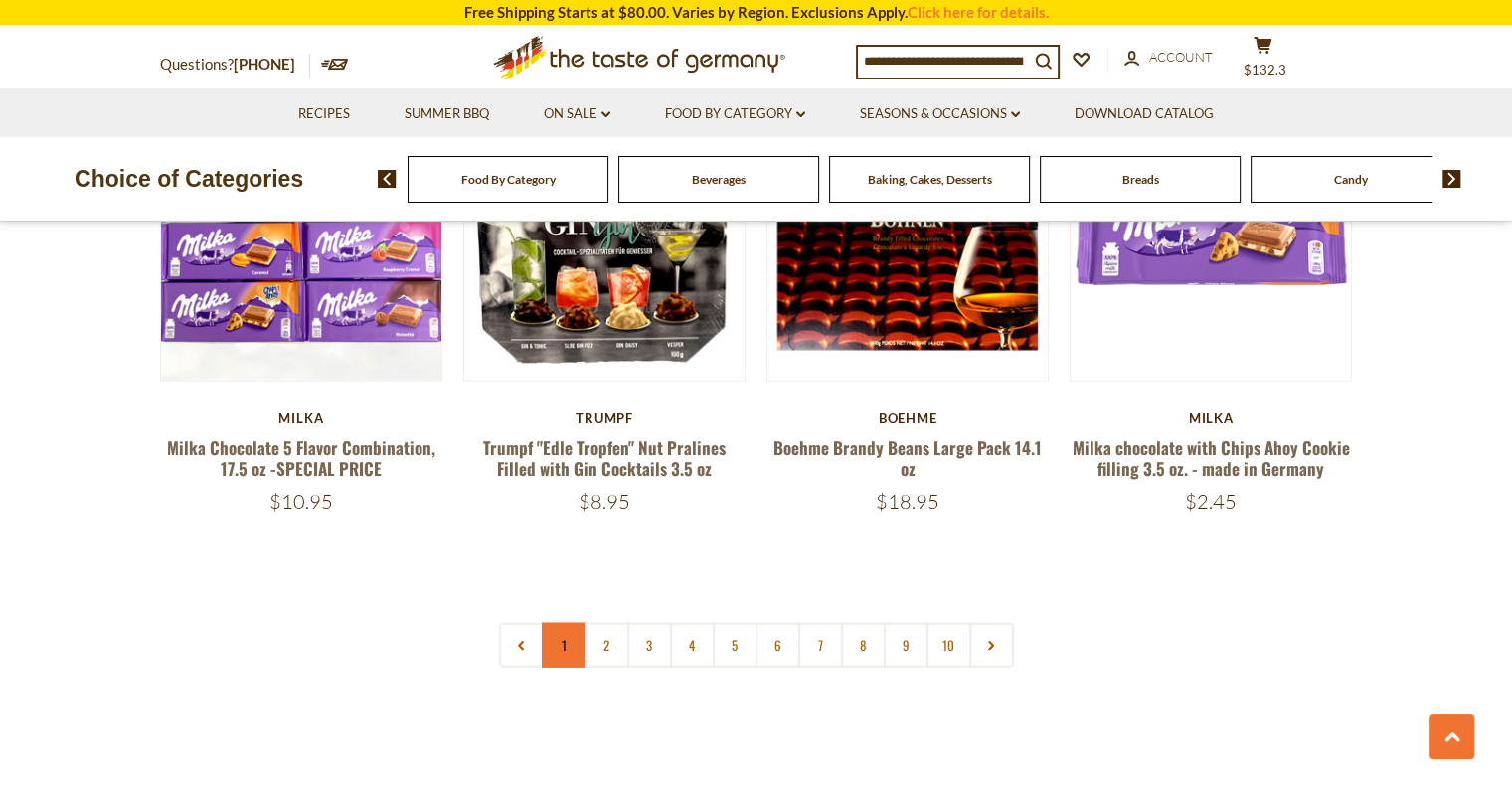 click on "1" at bounding box center (564, 645) 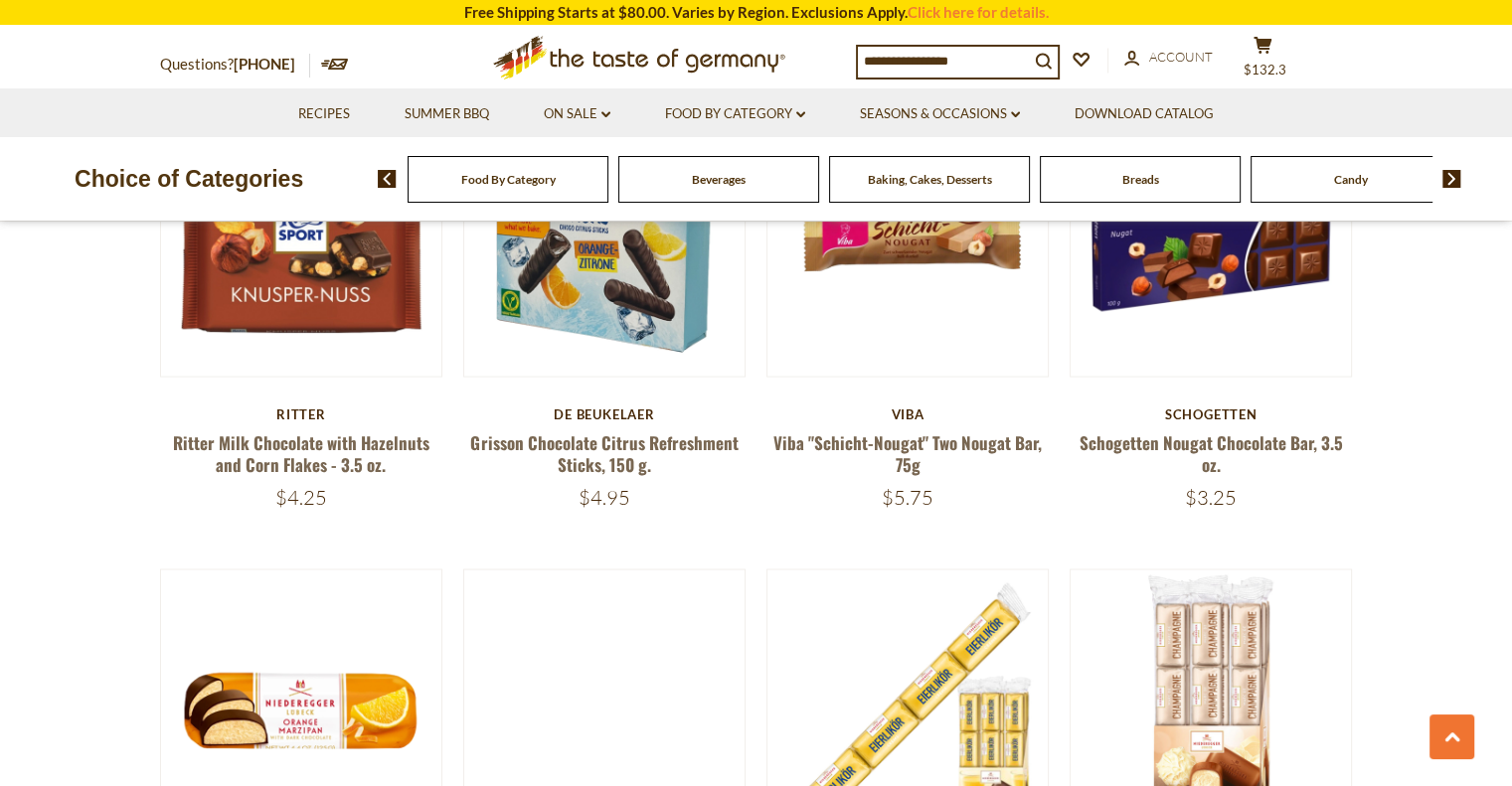 scroll, scrollTop: 739, scrollLeft: 0, axis: vertical 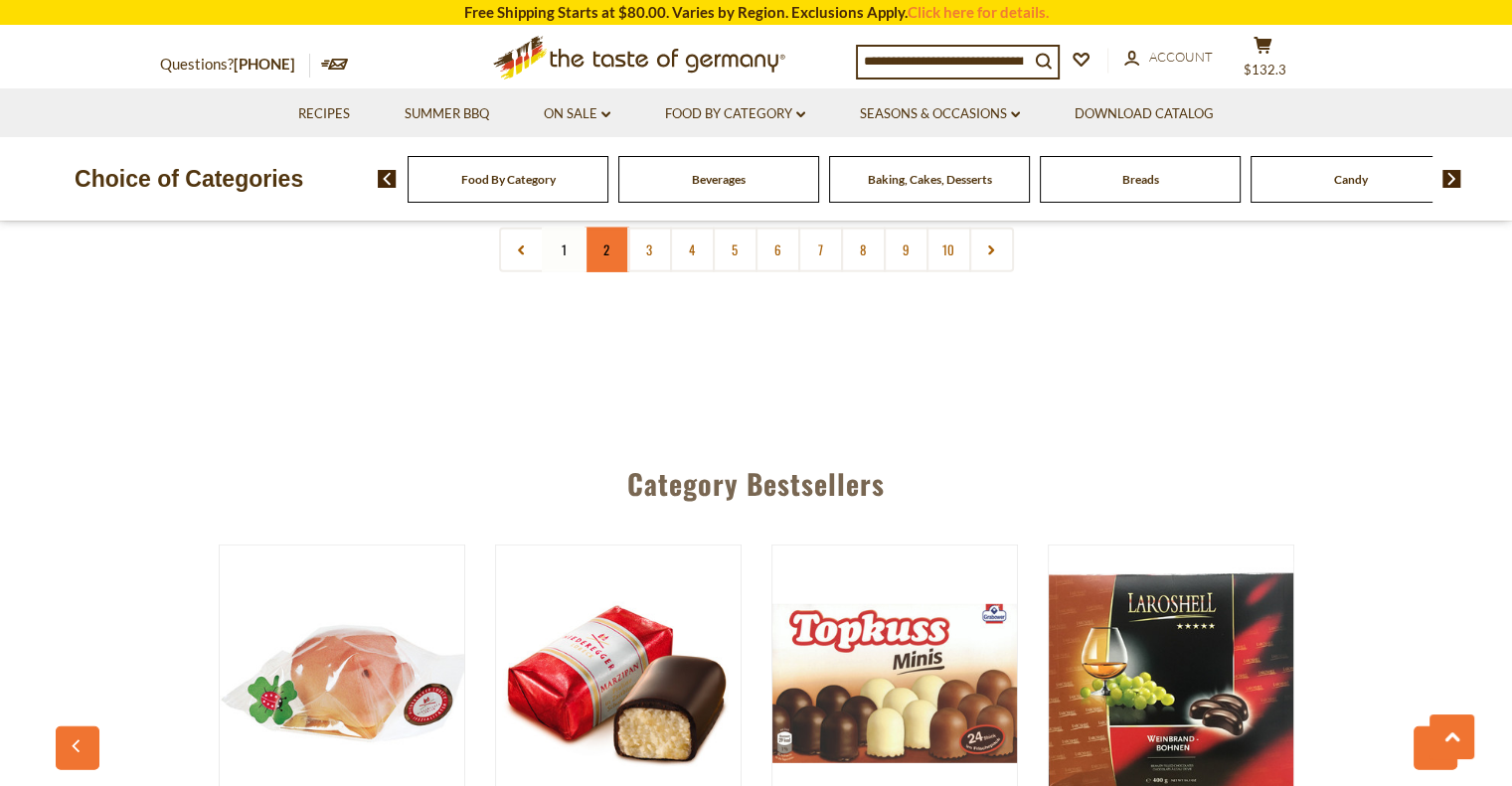 click on "2" at bounding box center (606, 249) 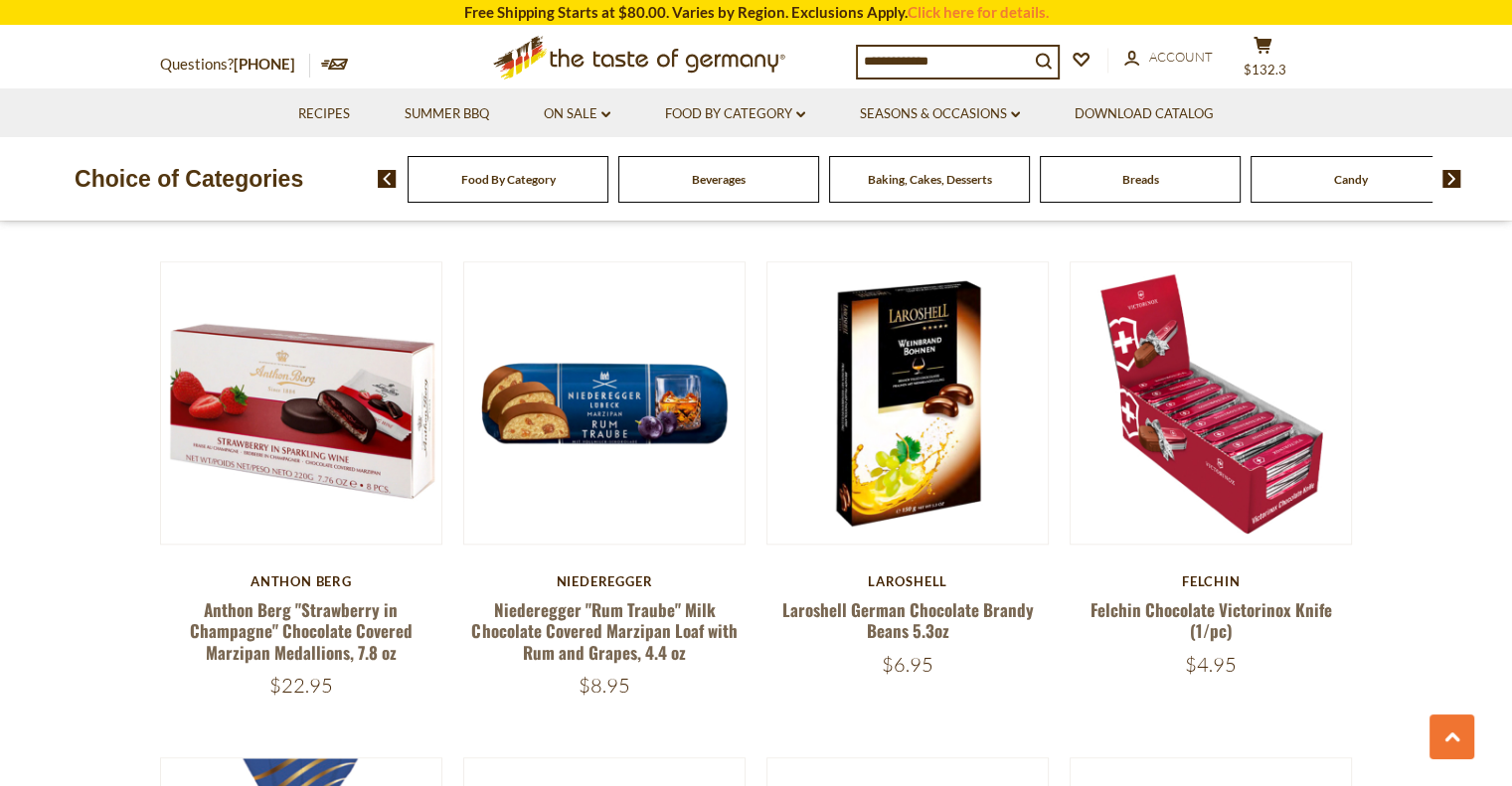 scroll, scrollTop: 739, scrollLeft: 0, axis: vertical 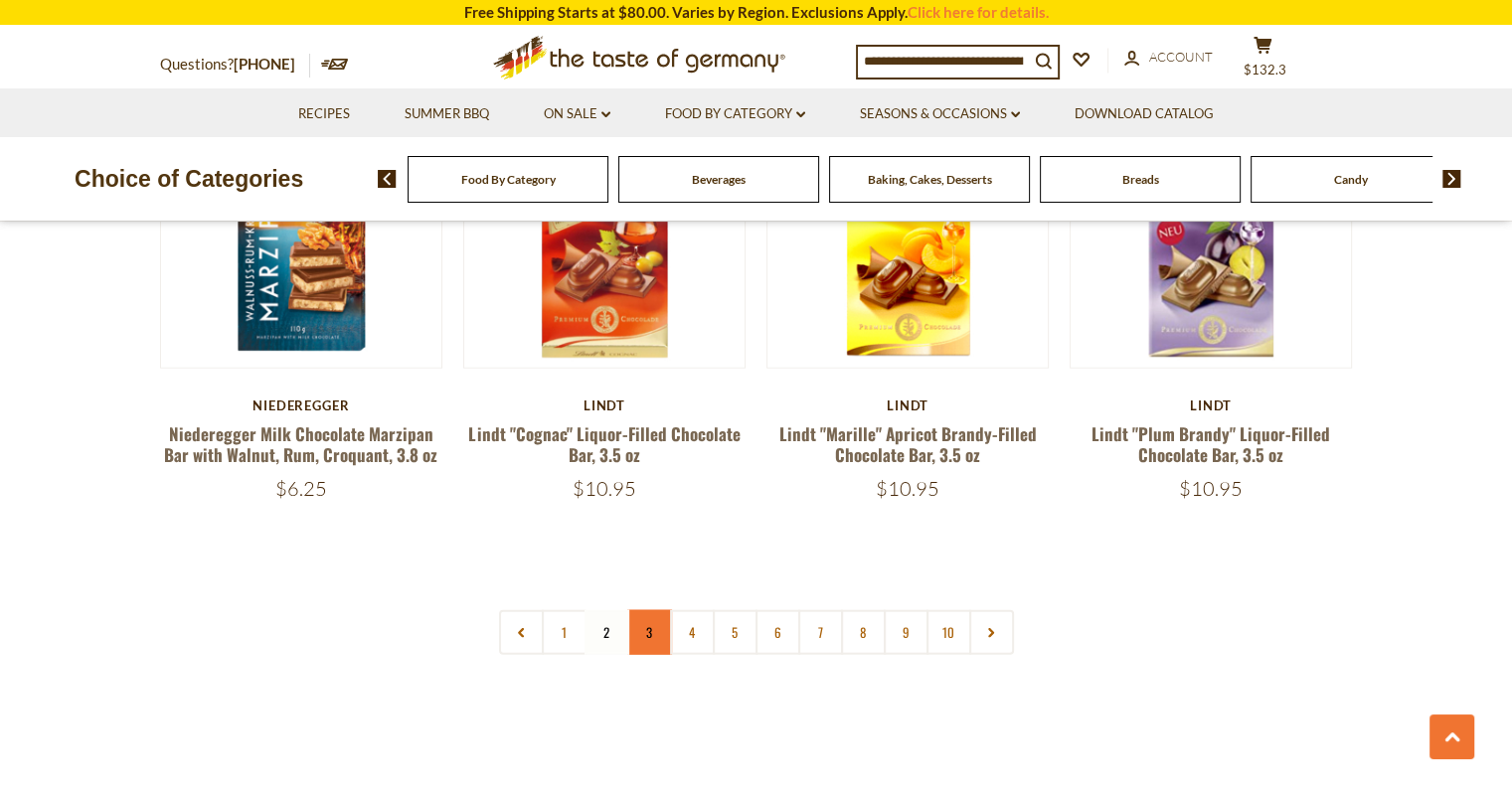click on "3" at bounding box center (649, 632) 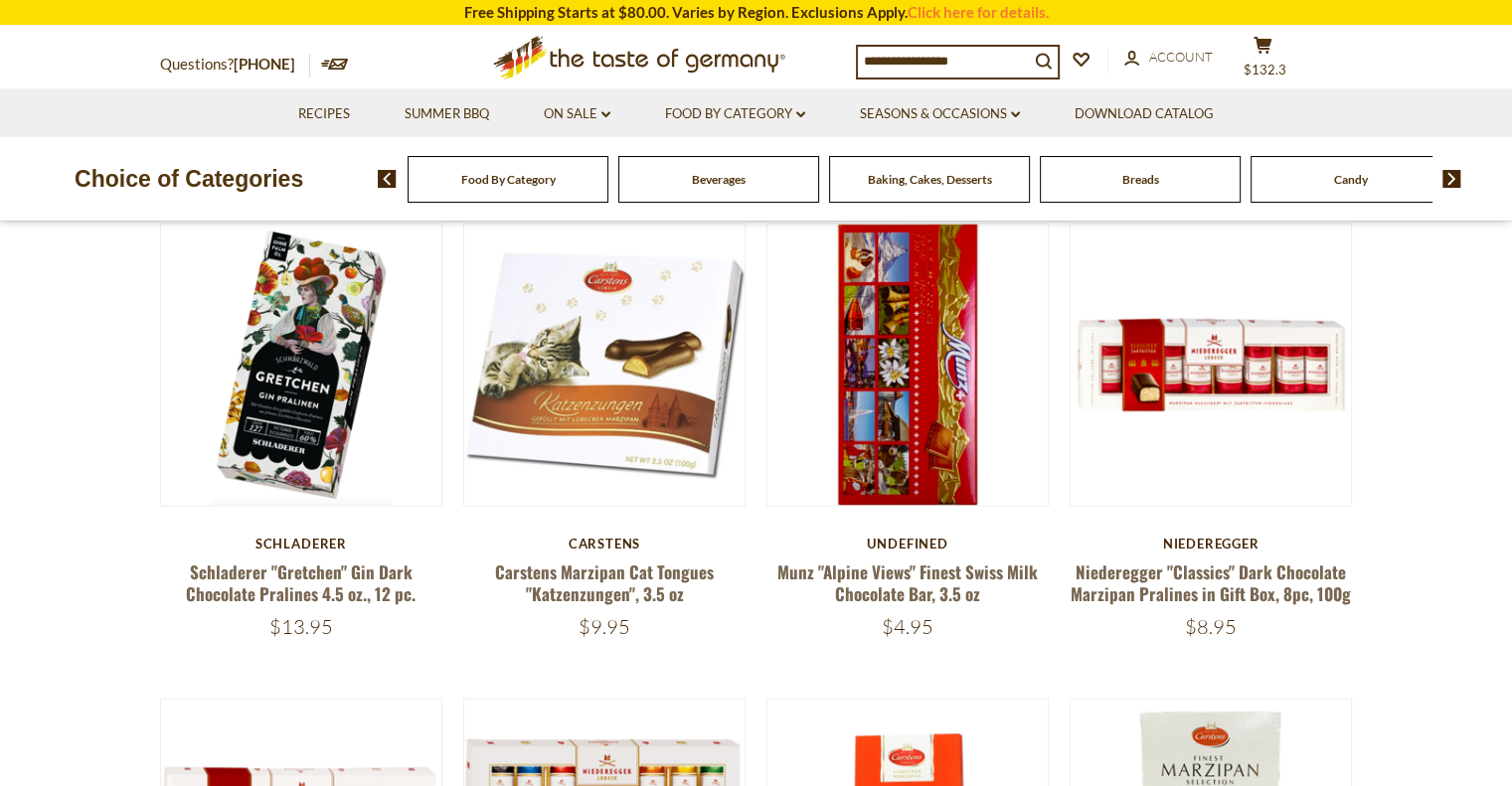 scroll, scrollTop: 739, scrollLeft: 0, axis: vertical 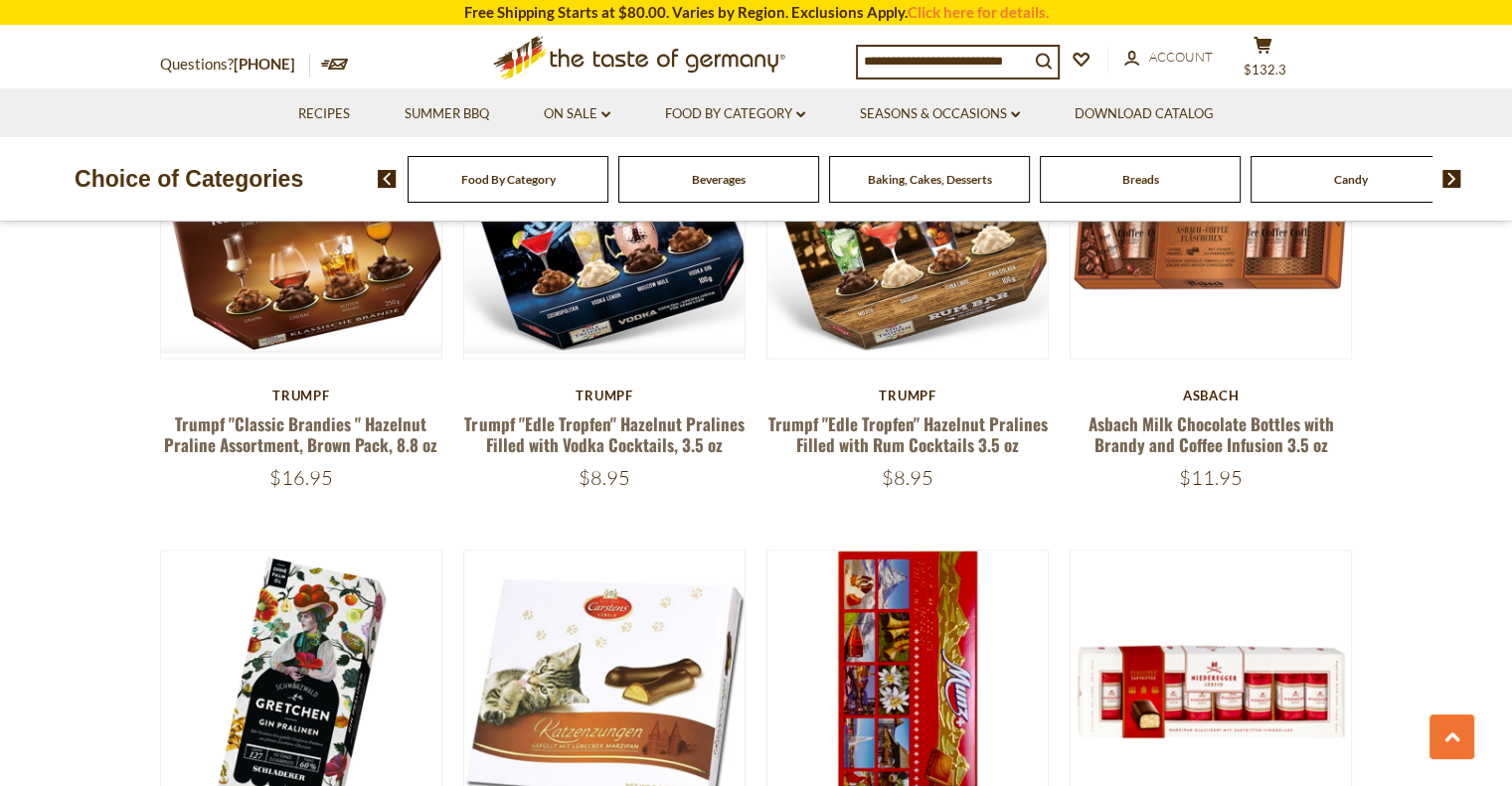 click on "Candy" at bounding box center (1351, 179) 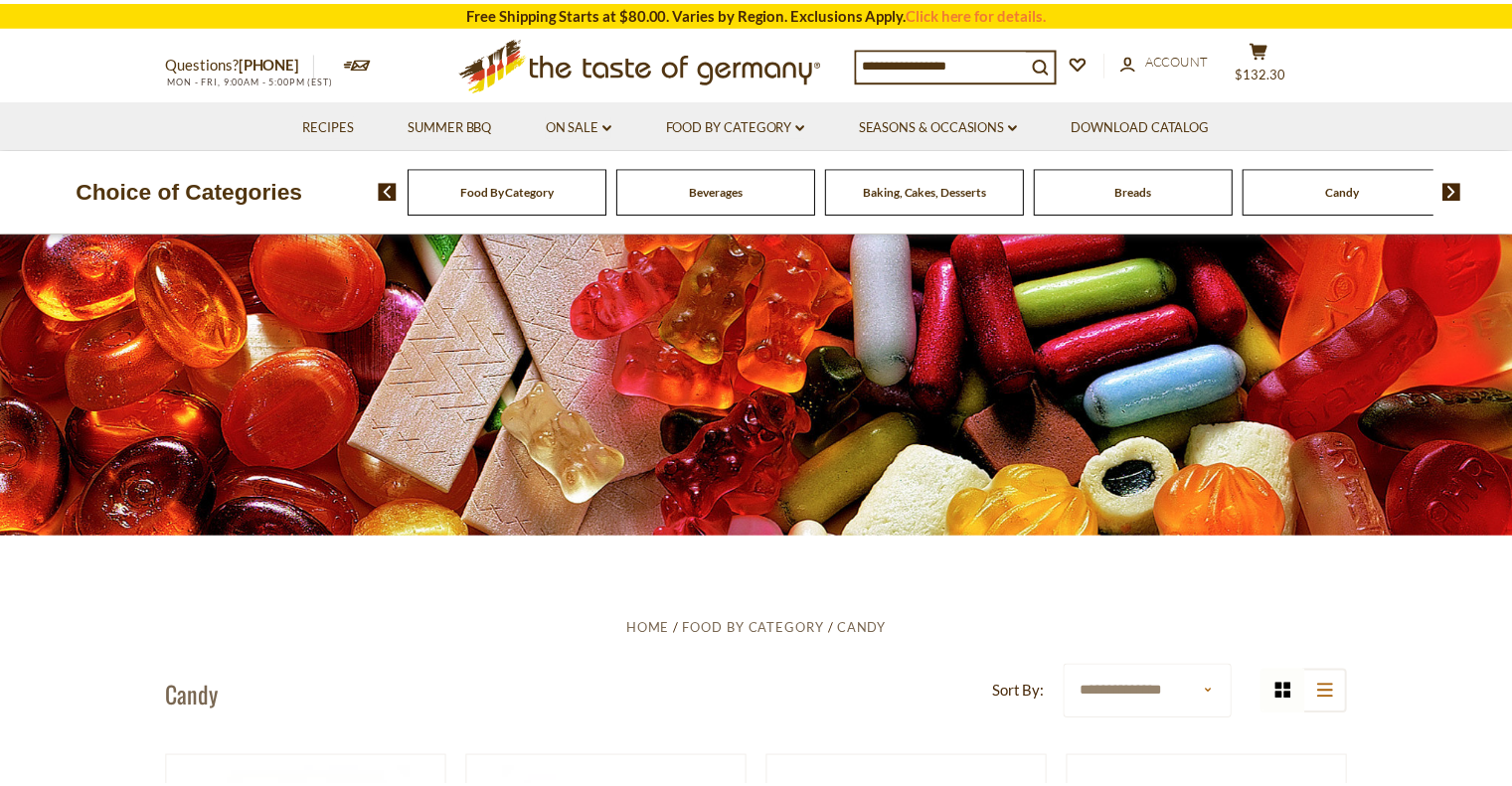 scroll, scrollTop: 0, scrollLeft: 0, axis: both 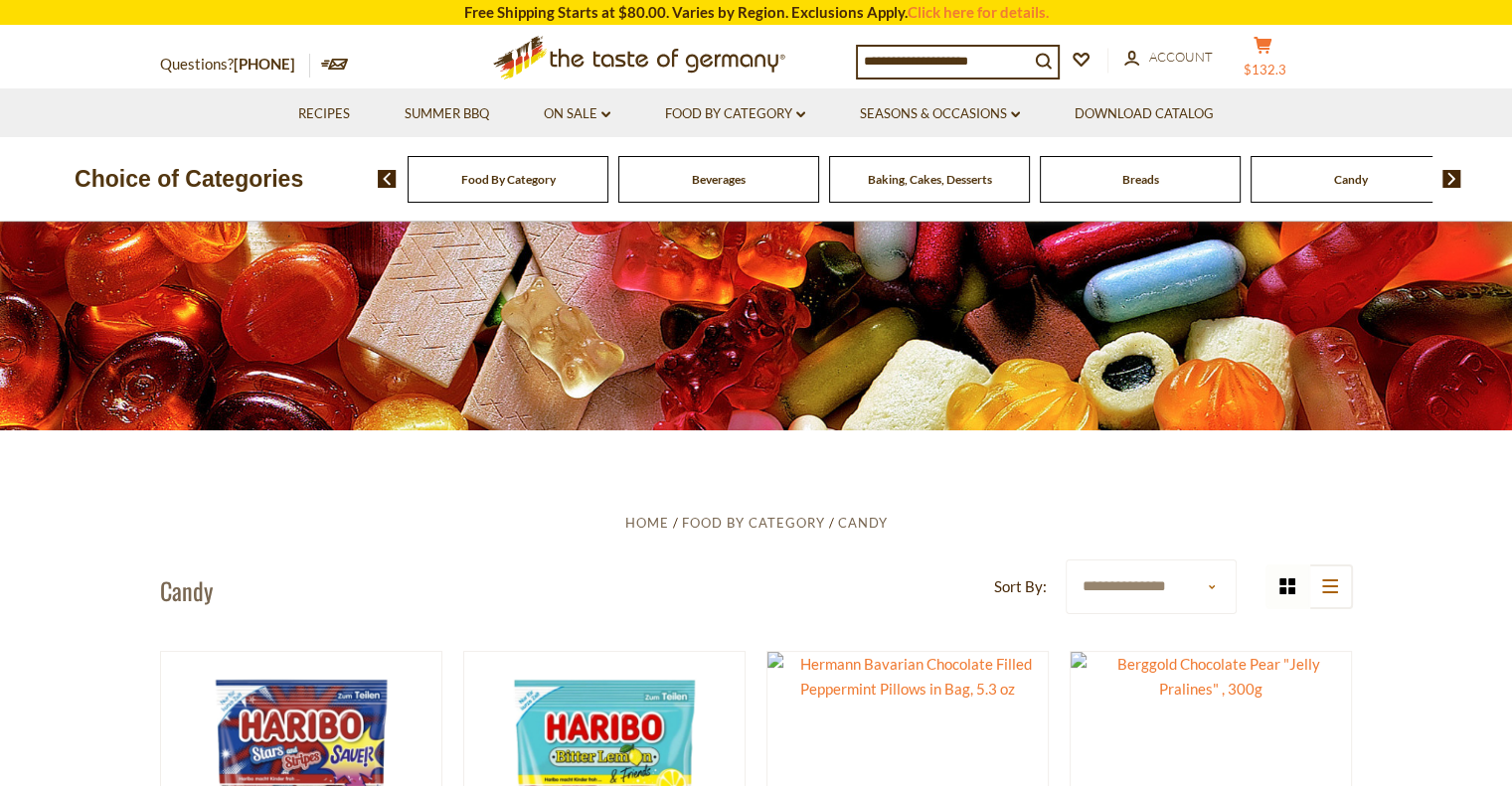 click 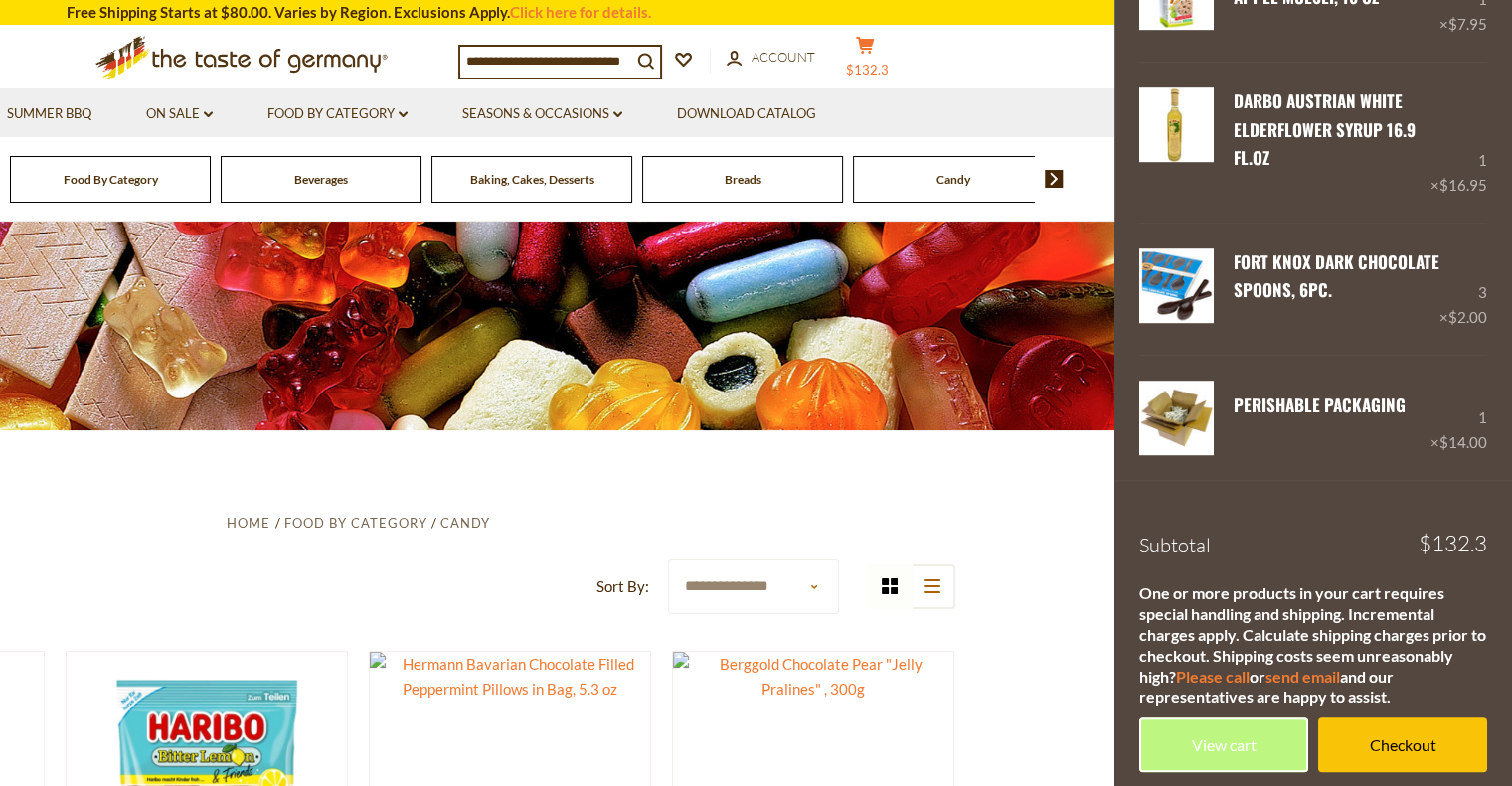 scroll, scrollTop: 1278, scrollLeft: 0, axis: vertical 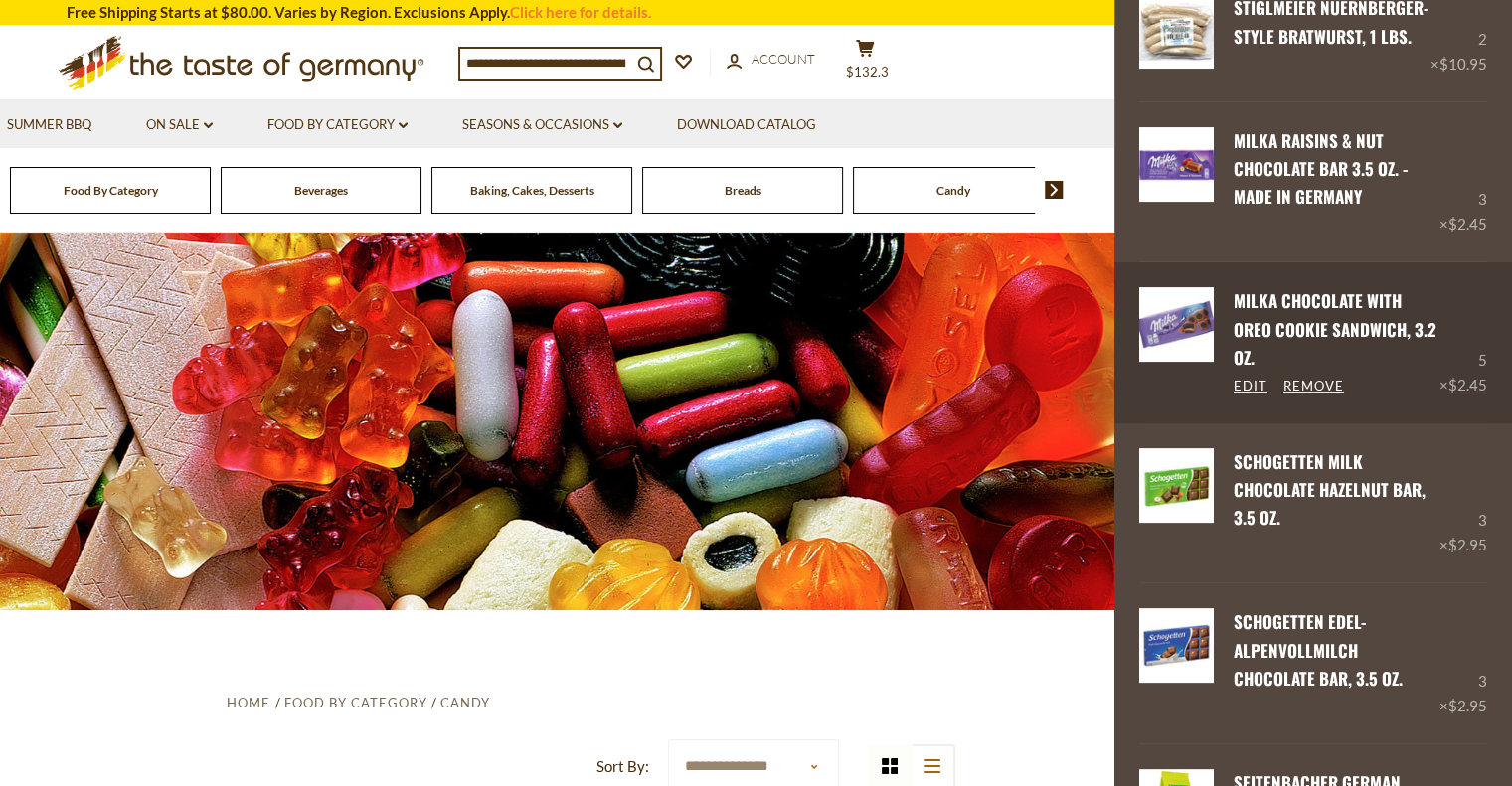 click on "Milka Chocolate with Oreo Cookie Sandwich, 3.2 oz." at bounding box center [1335, 329] 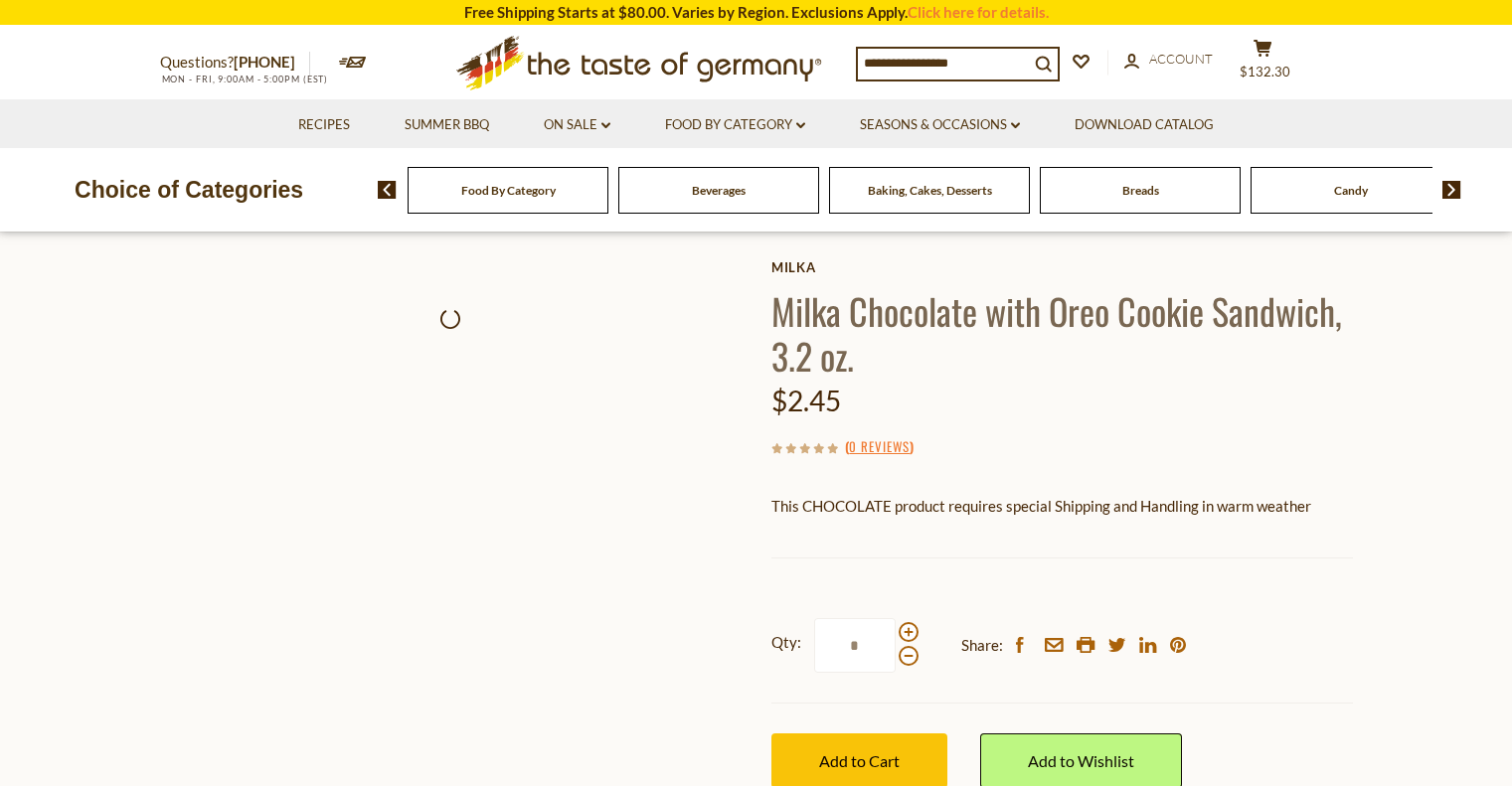 scroll, scrollTop: 0, scrollLeft: 0, axis: both 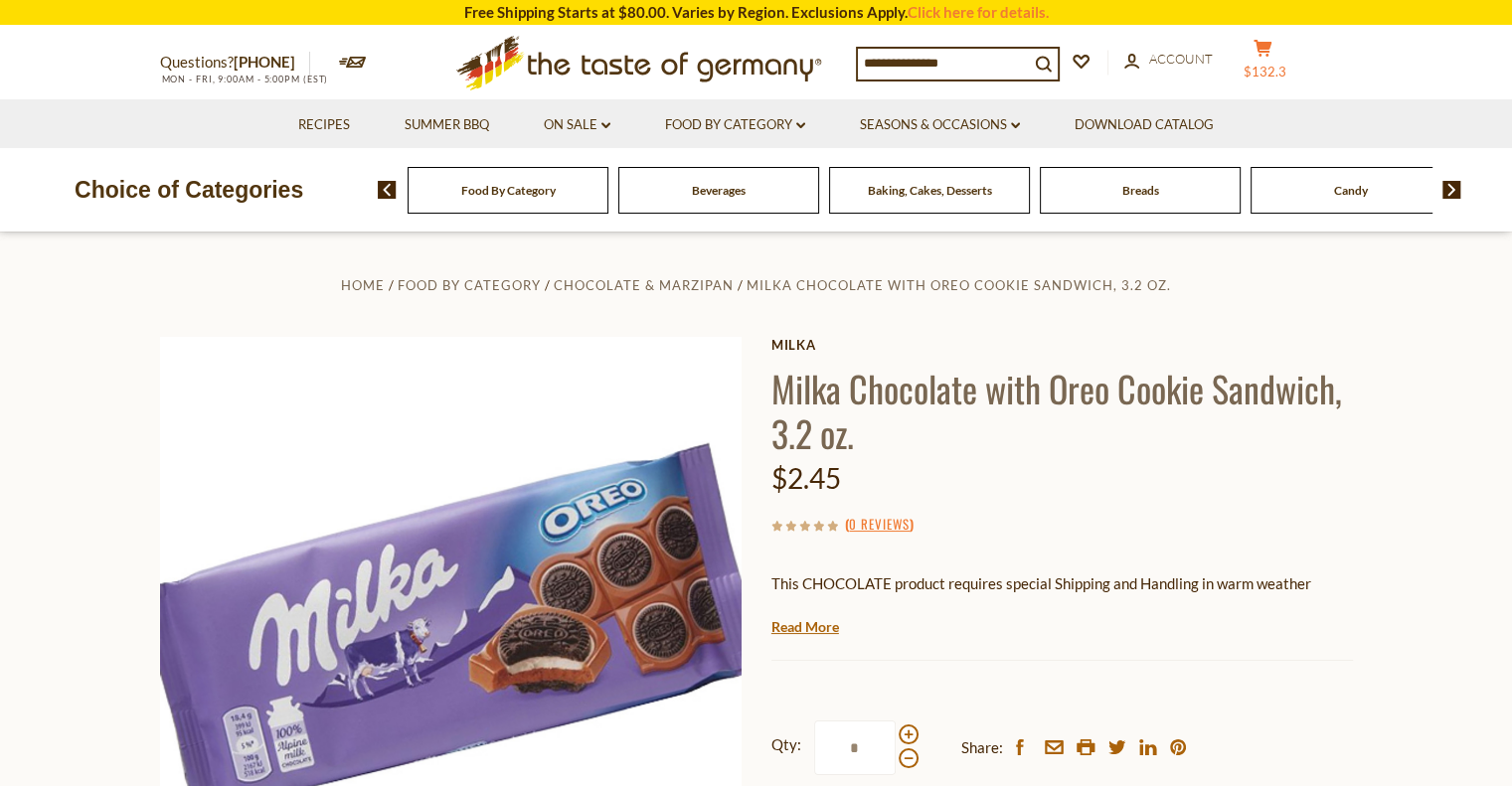 click 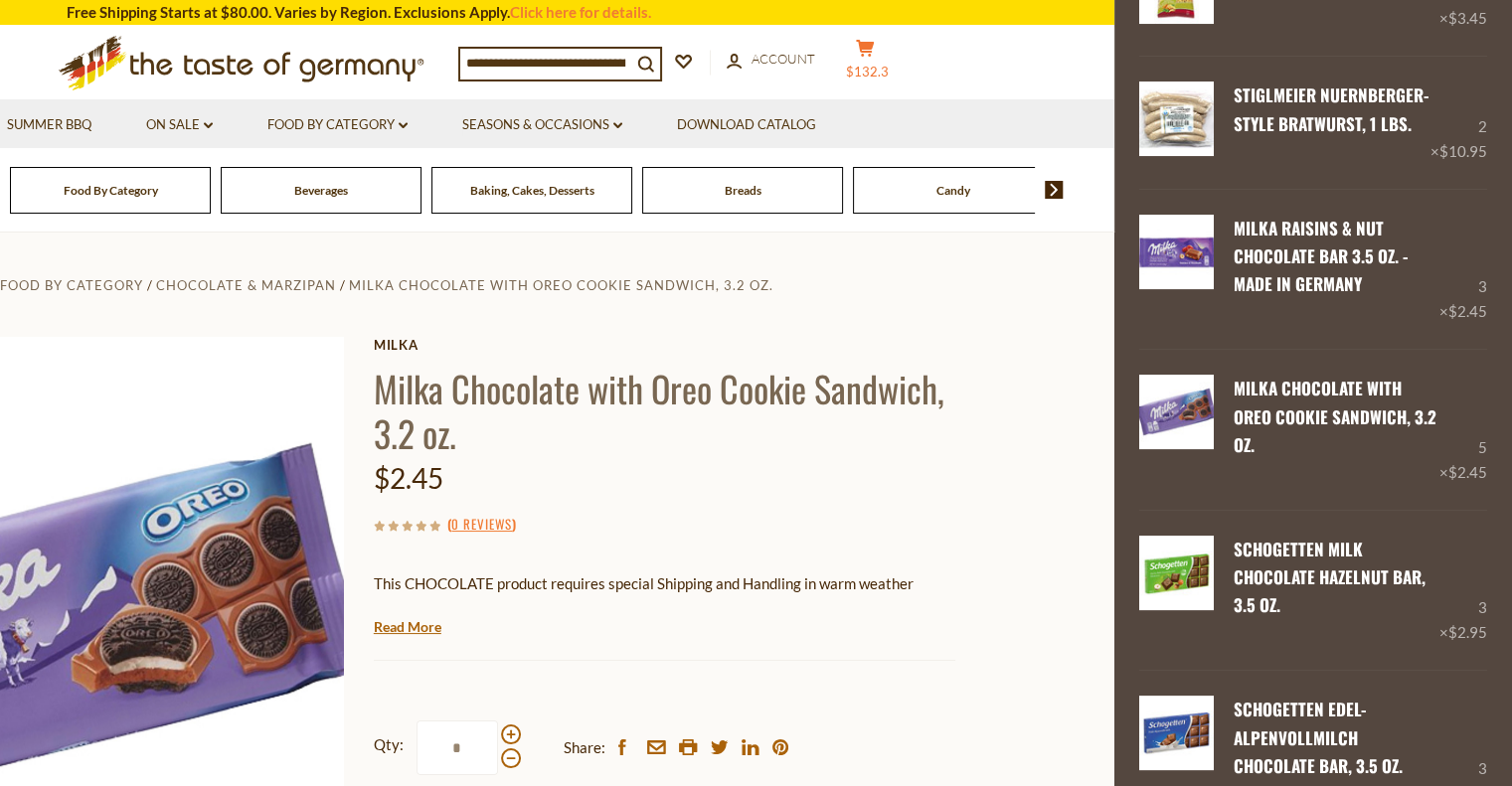 scroll, scrollTop: 339, scrollLeft: 0, axis: vertical 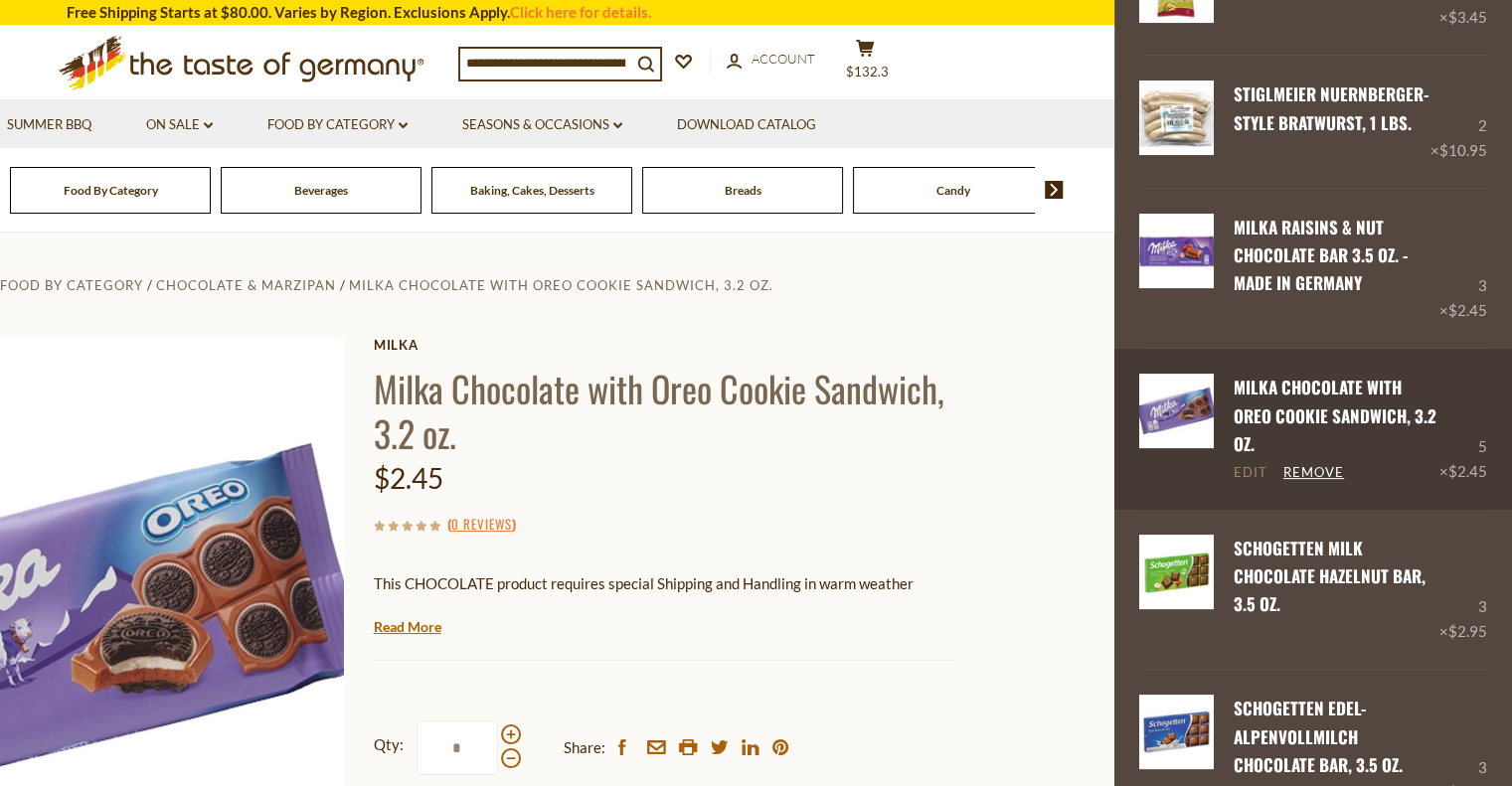 click on "Edit" at bounding box center (1251, 473) 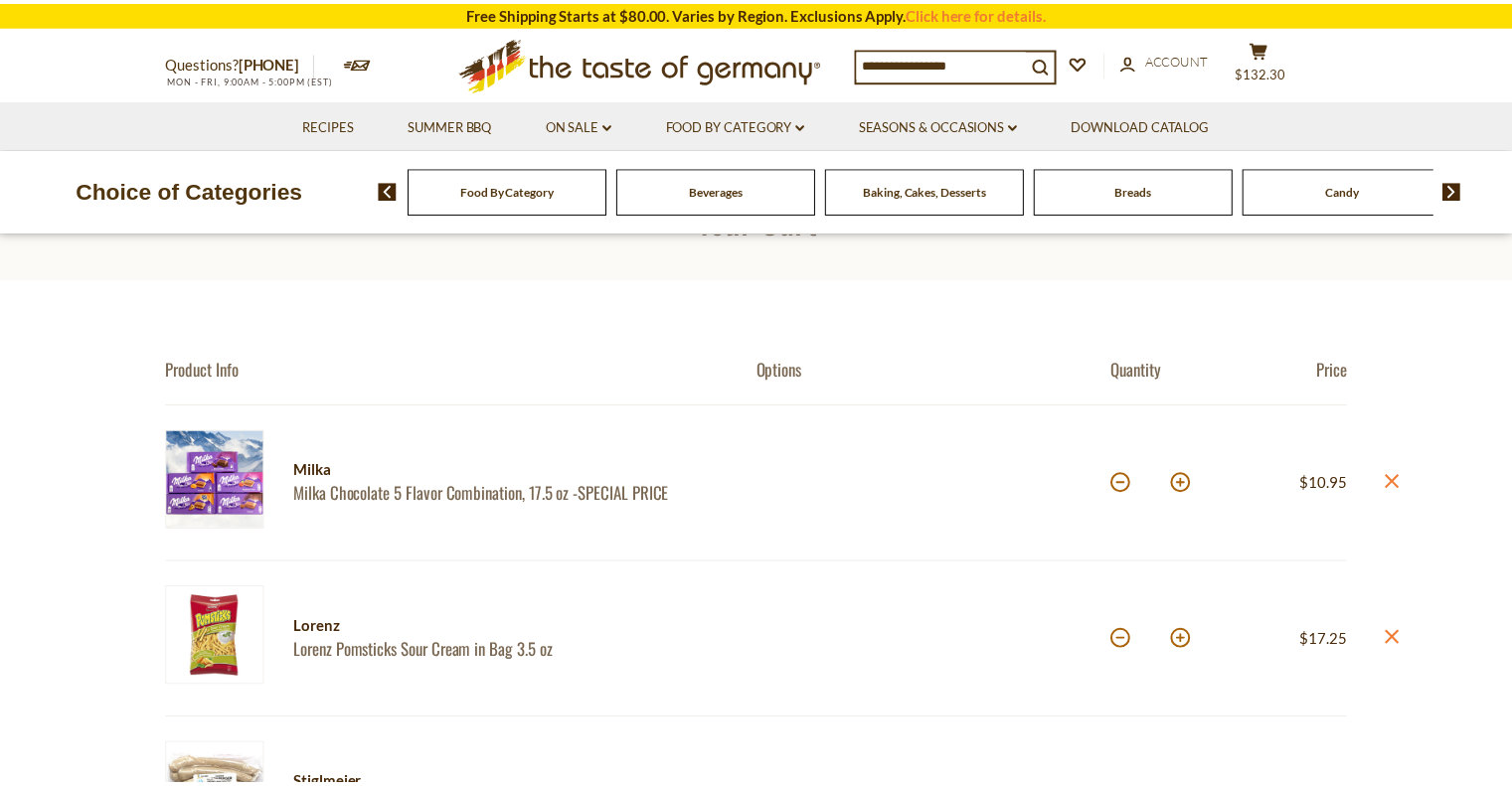 scroll, scrollTop: 0, scrollLeft: 0, axis: both 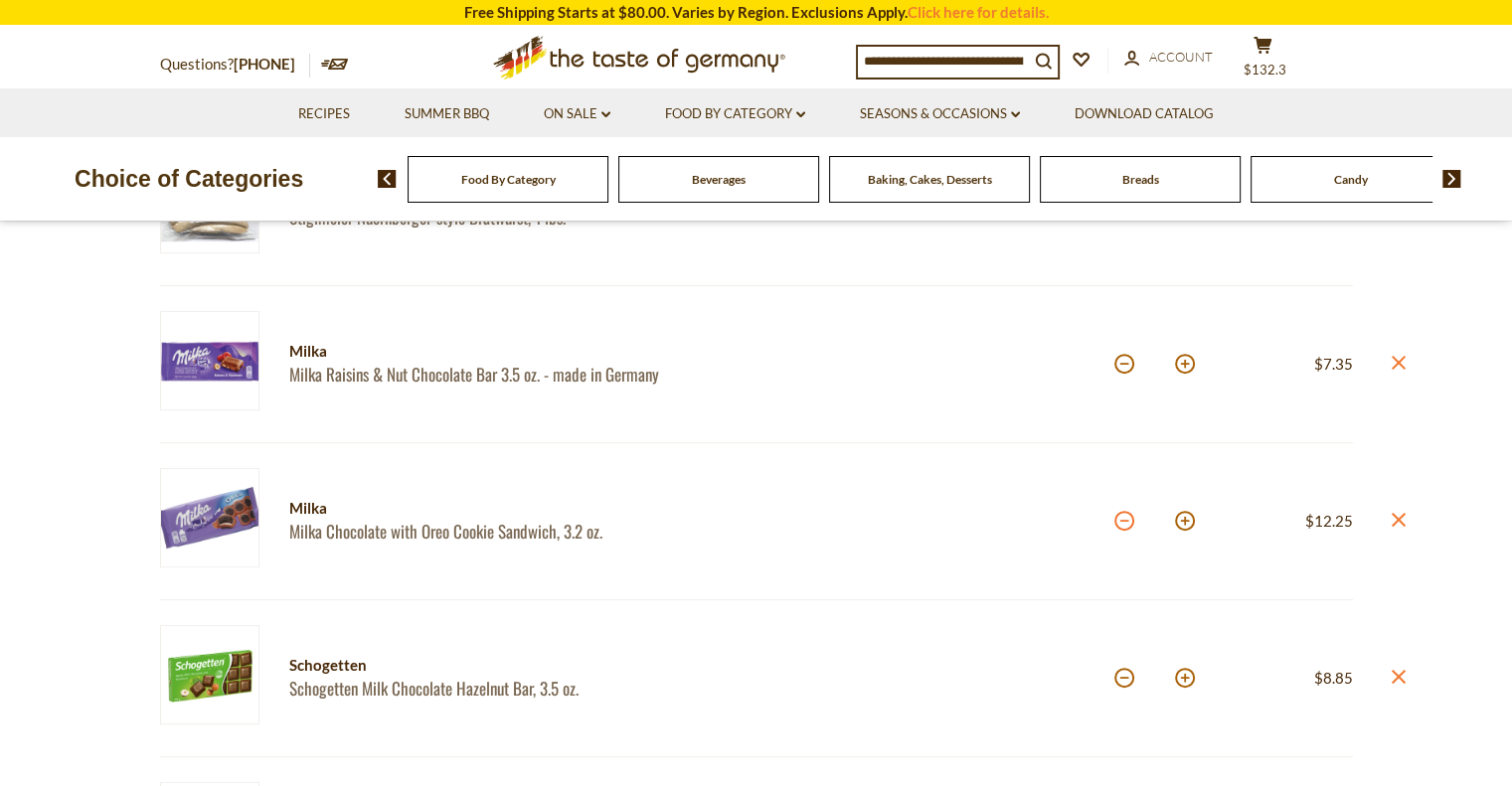 click at bounding box center (1124, 521) 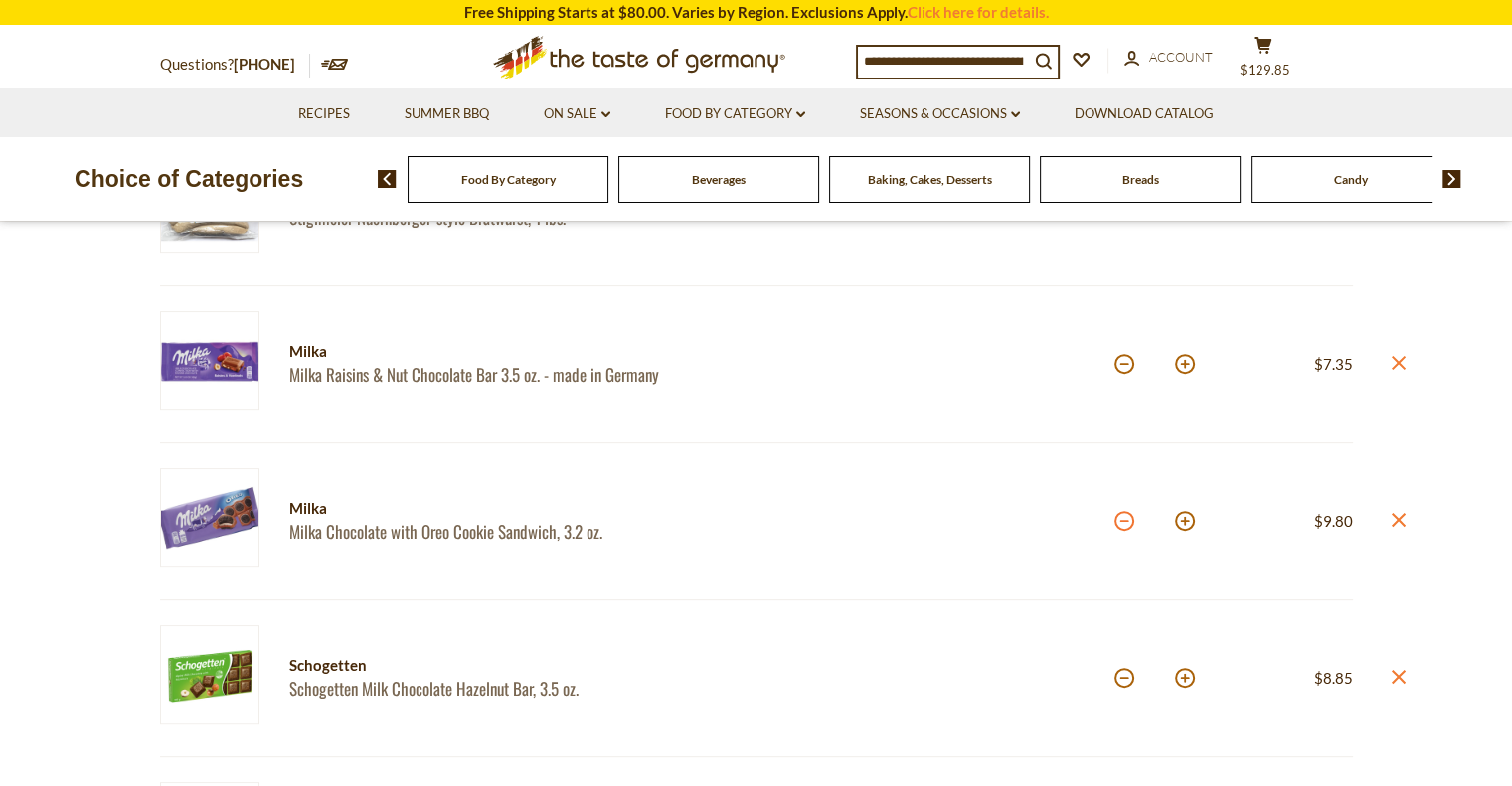 click at bounding box center (1124, 521) 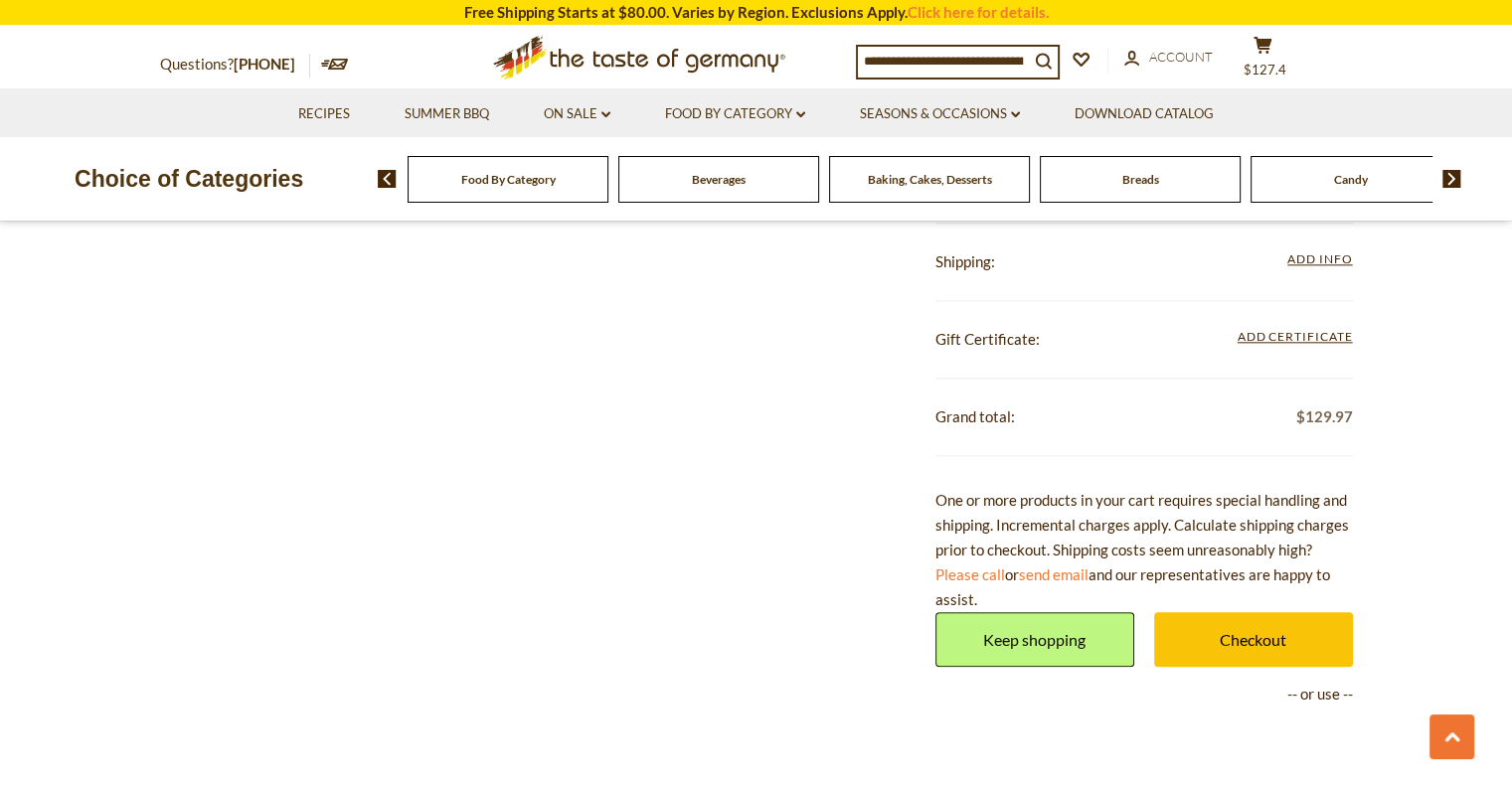 scroll, scrollTop: 2146, scrollLeft: 0, axis: vertical 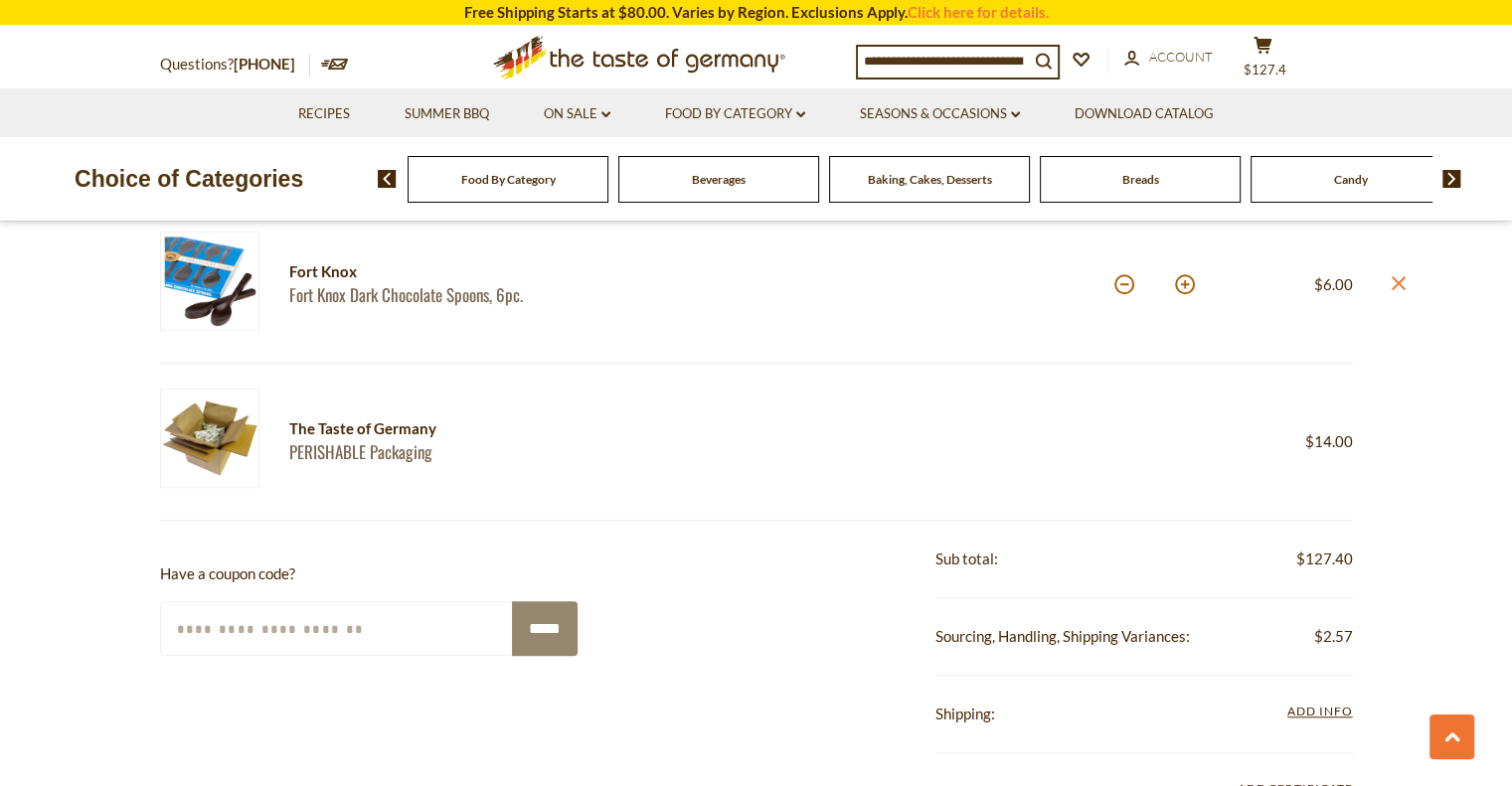 click on "Enter Your Coupon Code" at bounding box center [337, 628] 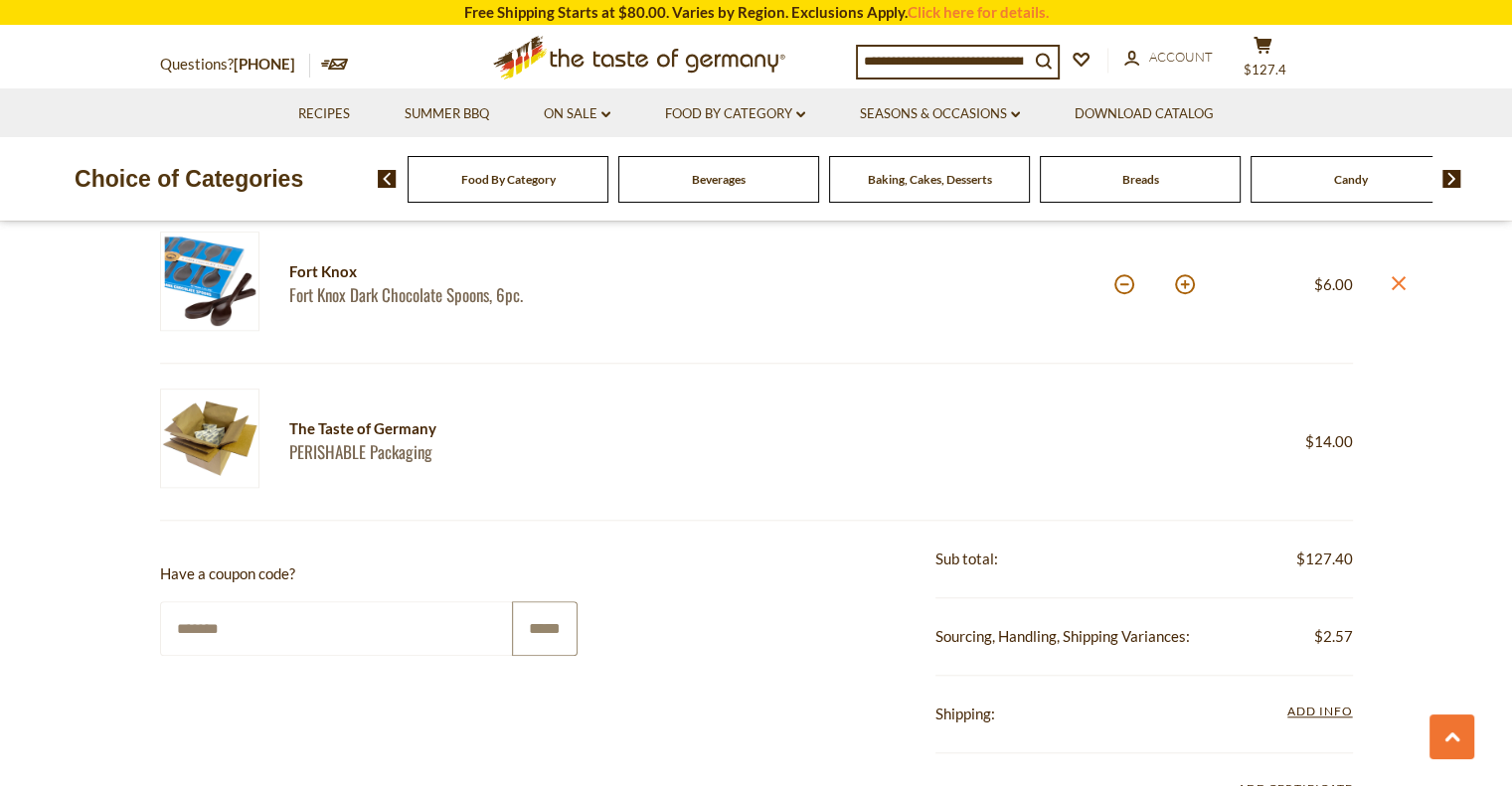 type on "*******" 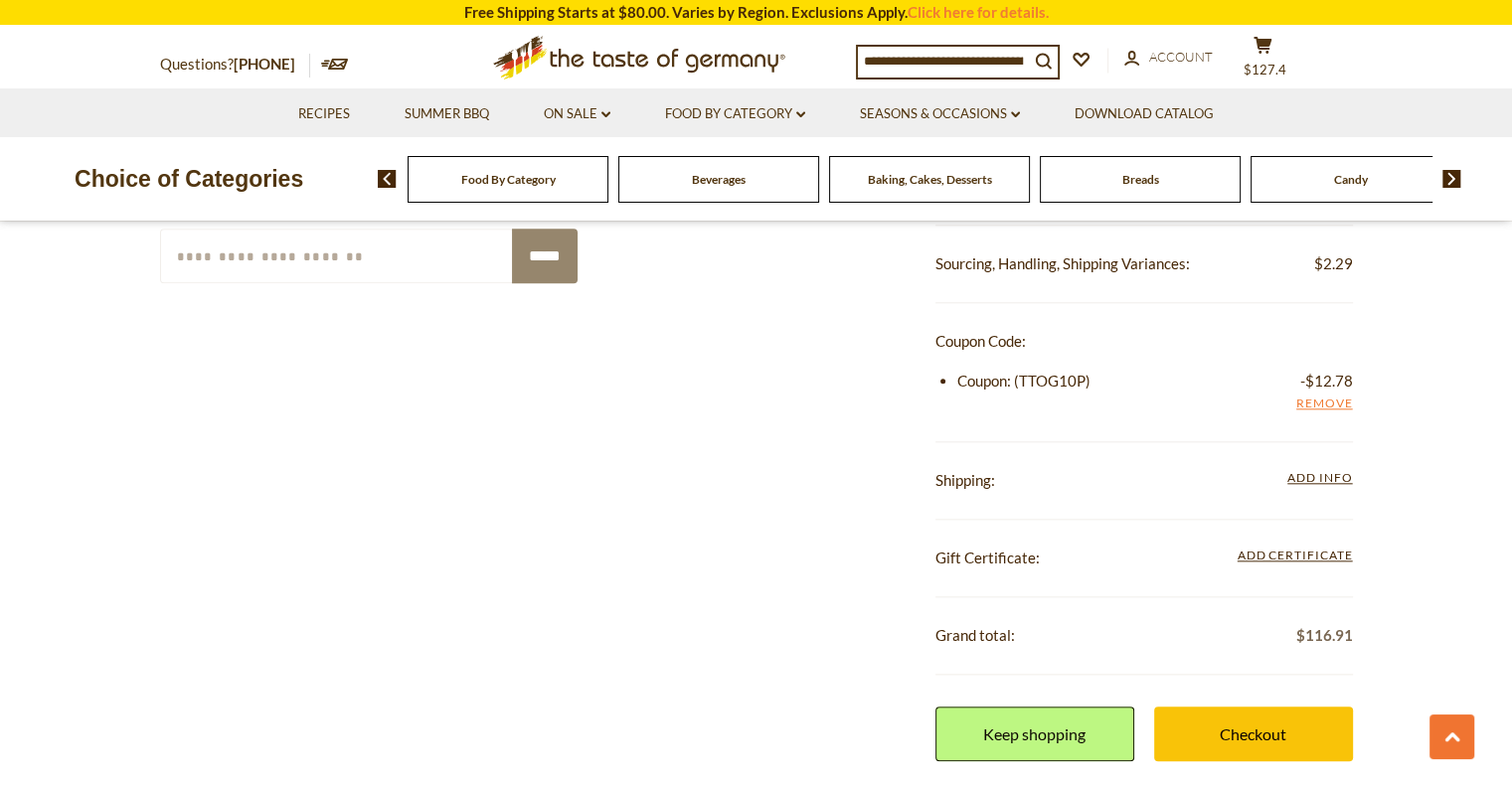 scroll, scrollTop: 2077, scrollLeft: 0, axis: vertical 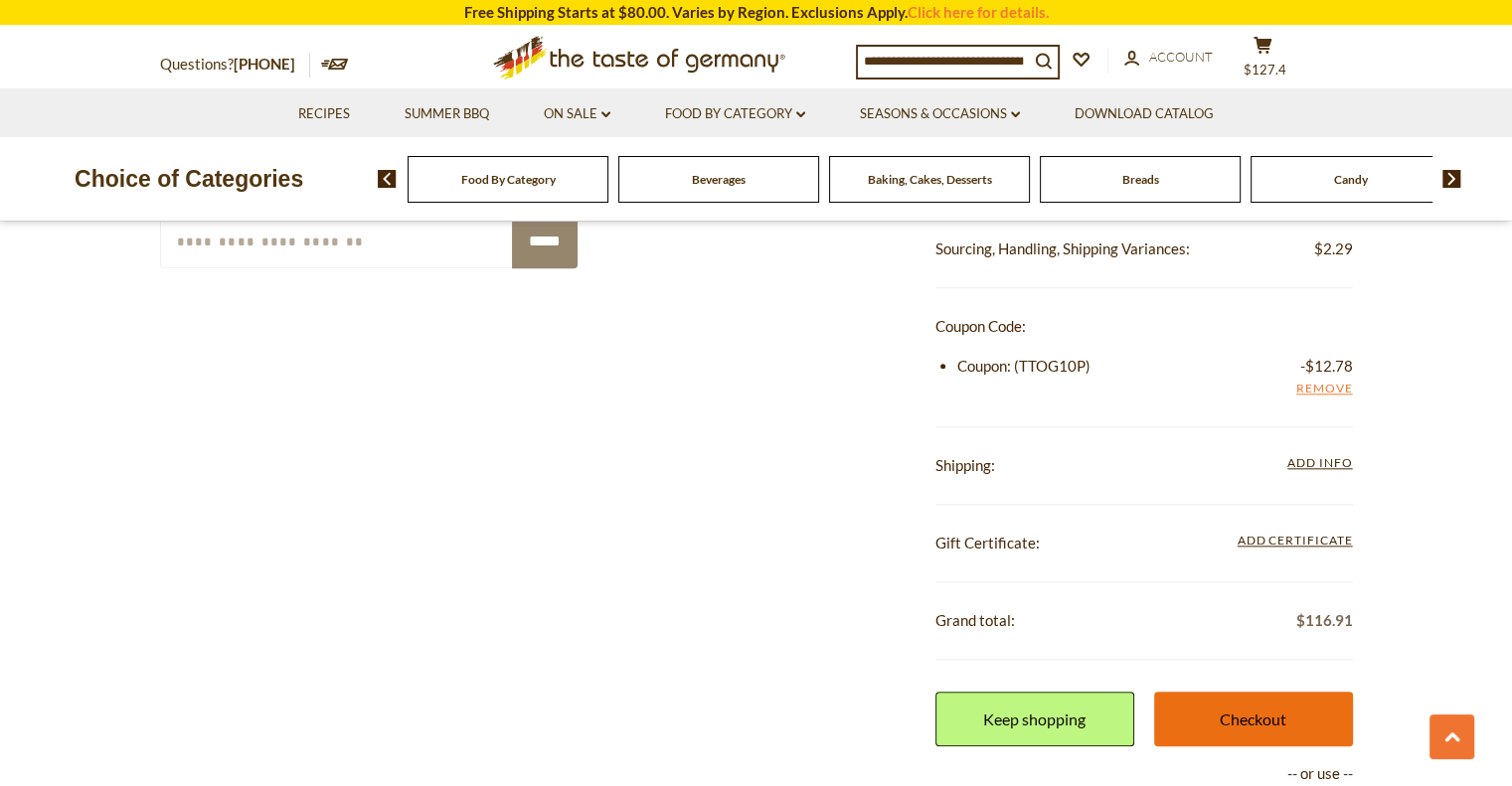 click on "Checkout" at bounding box center (1254, 718) 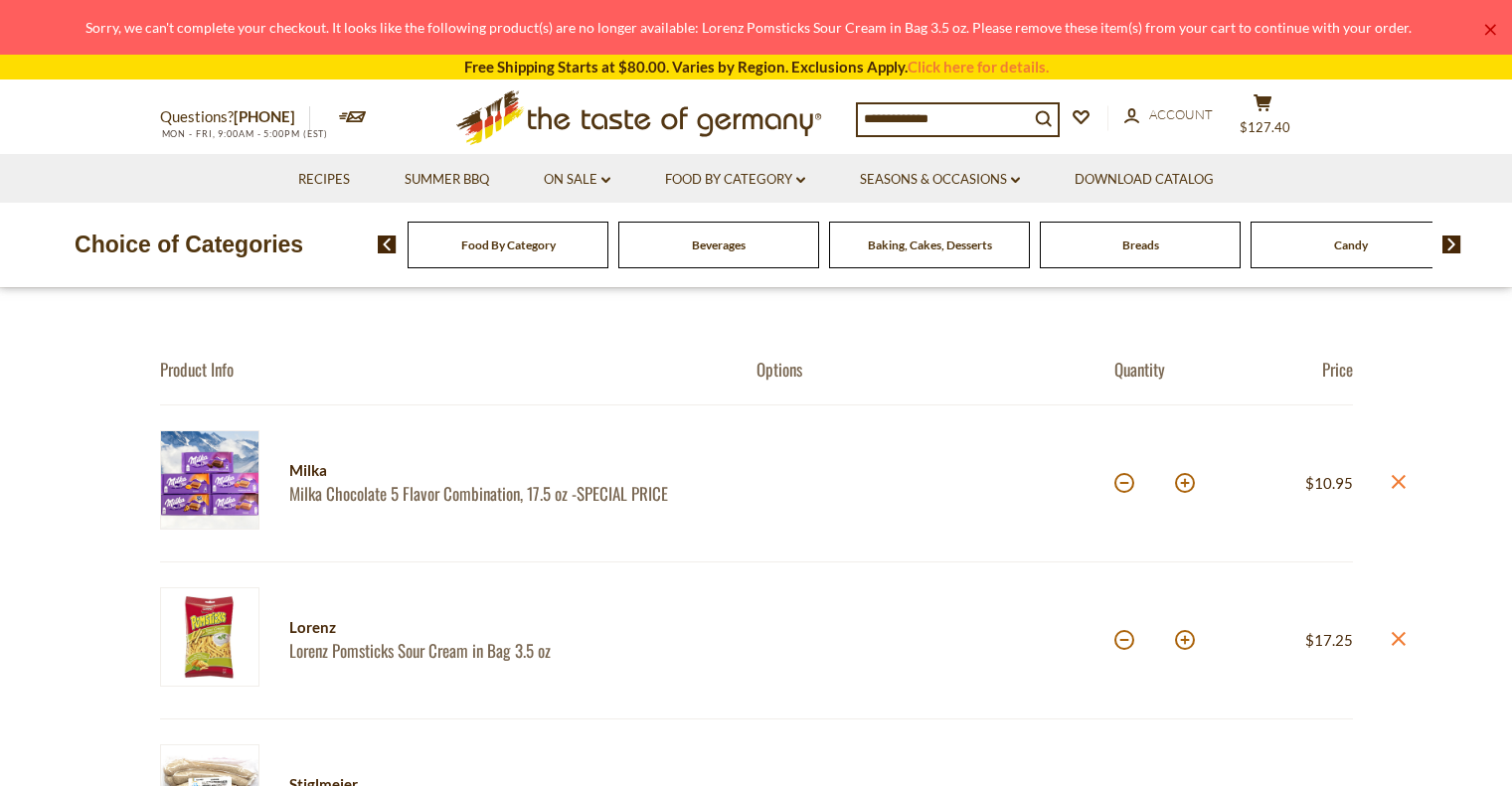 scroll, scrollTop: 0, scrollLeft: 0, axis: both 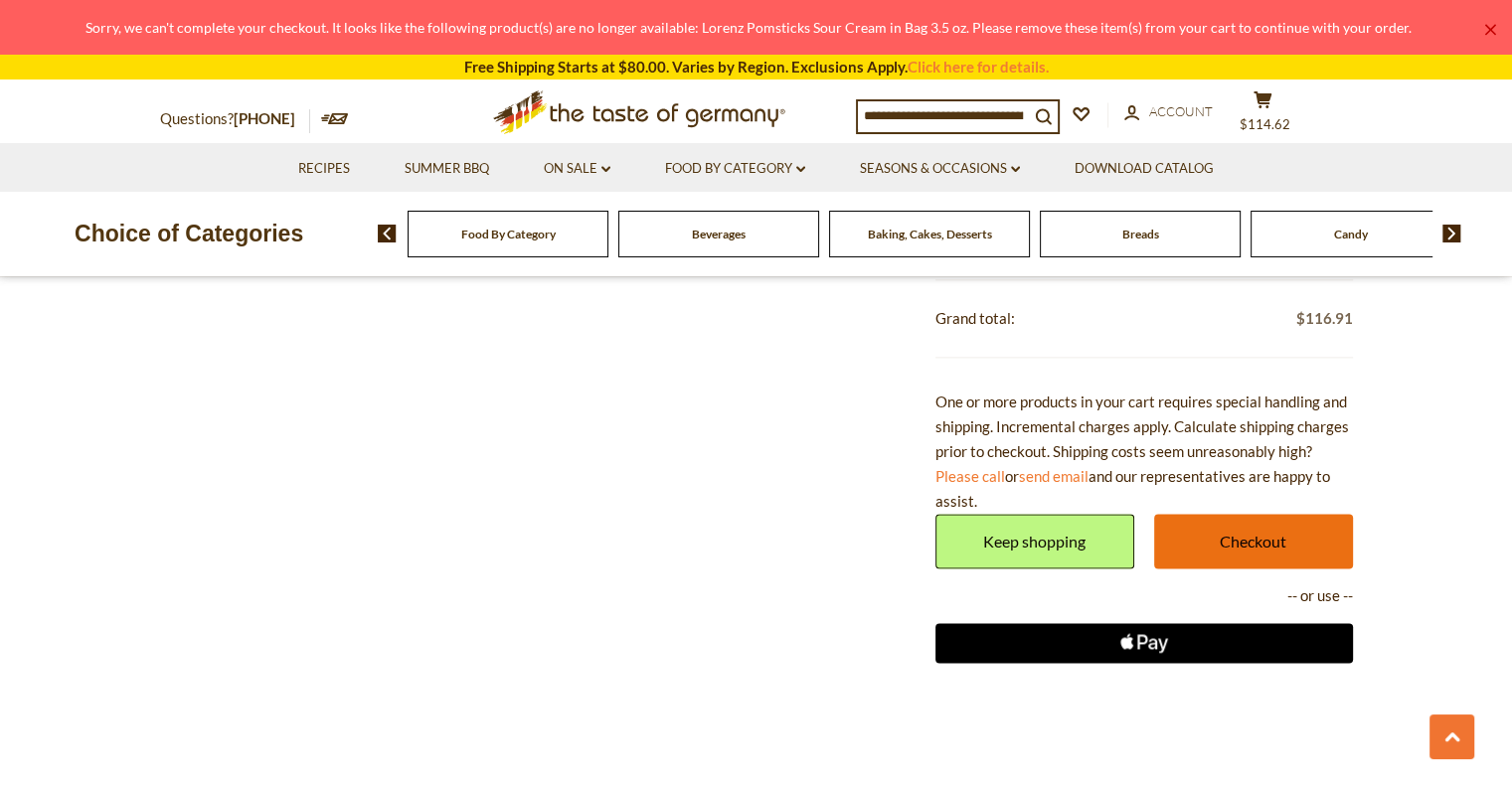 click on "Checkout" at bounding box center (1254, 541) 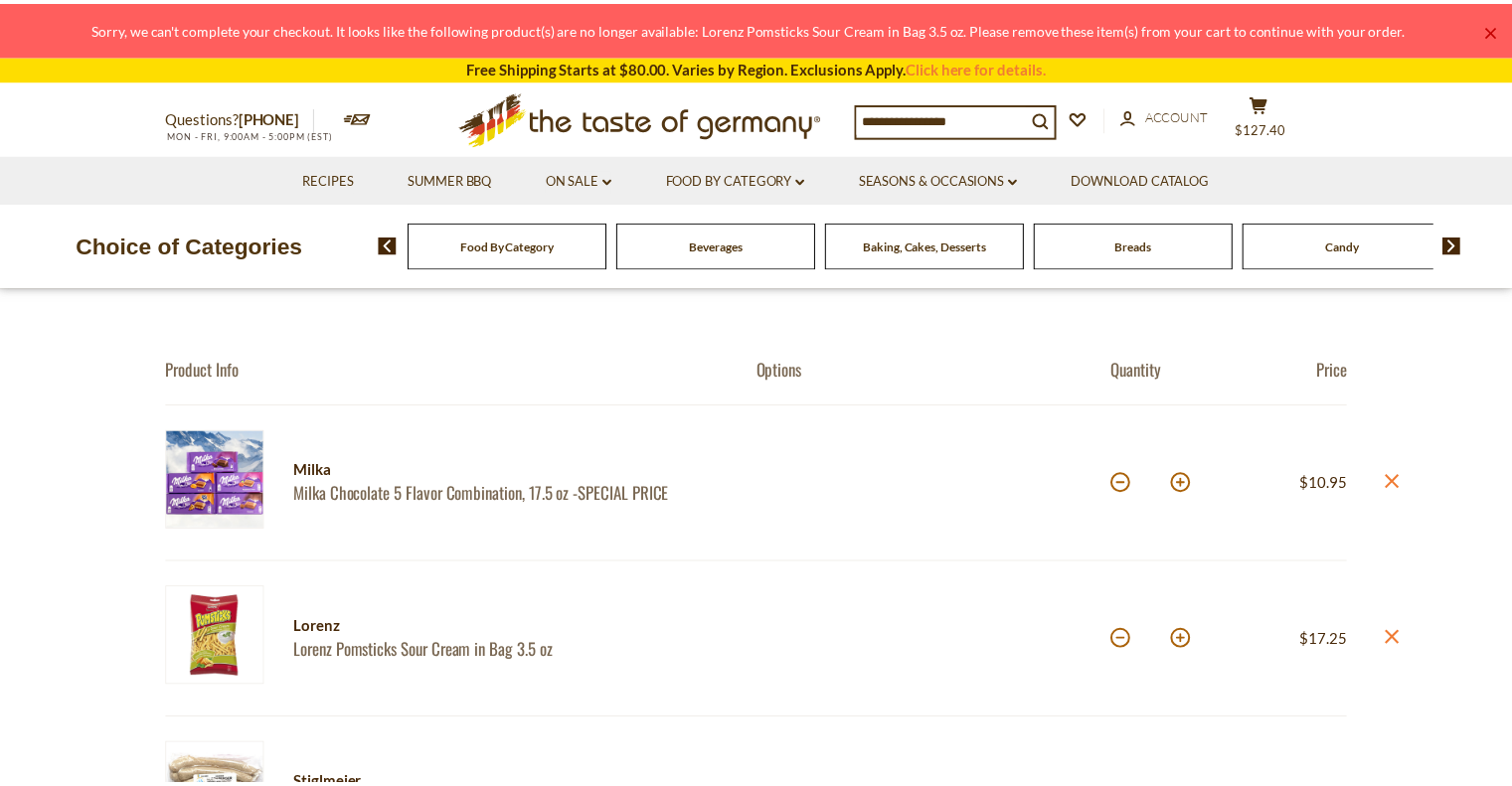 scroll, scrollTop: 0, scrollLeft: 0, axis: both 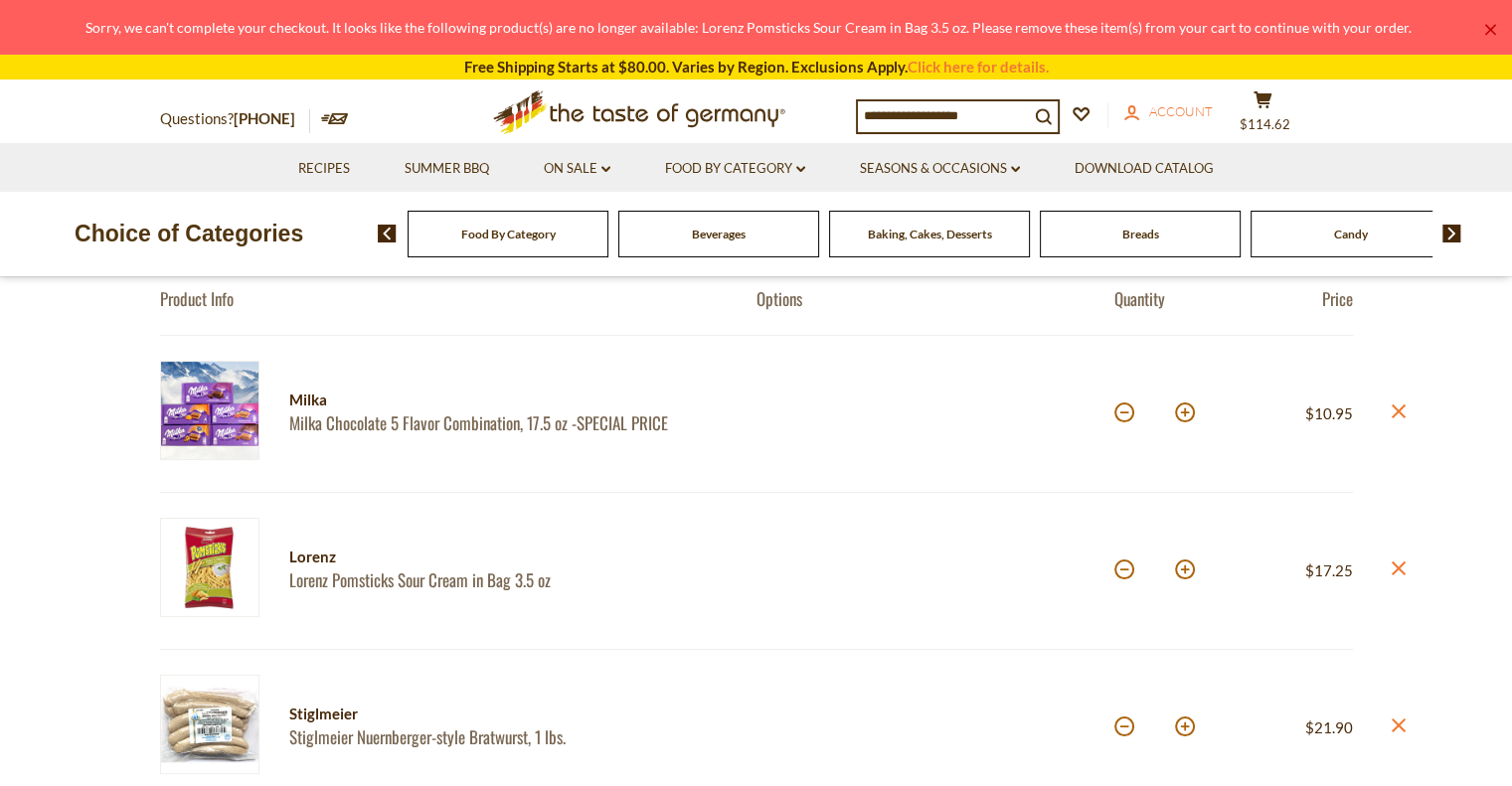 click on "Account" at bounding box center (1181, 111) 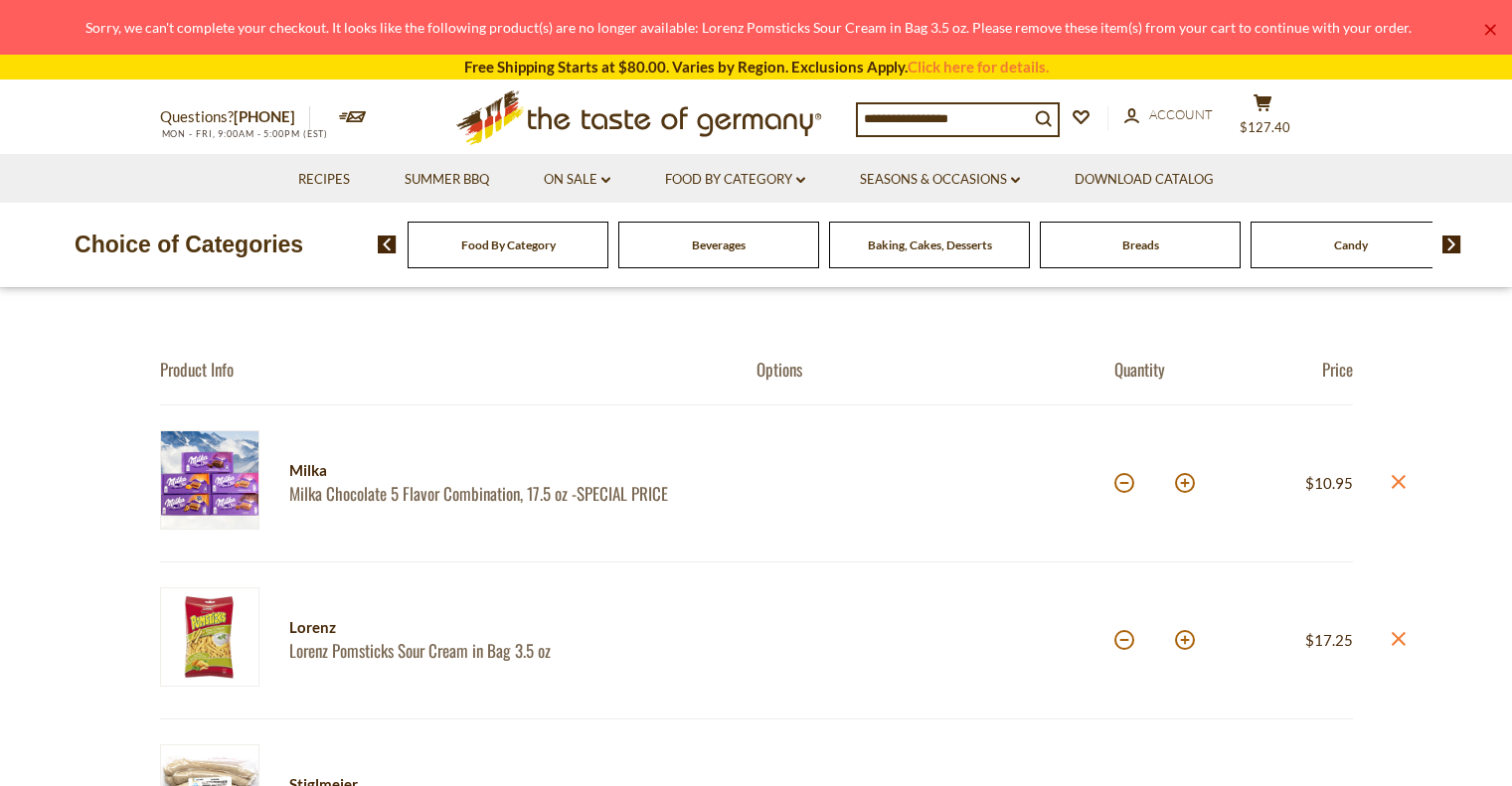 scroll, scrollTop: 0, scrollLeft: 0, axis: both 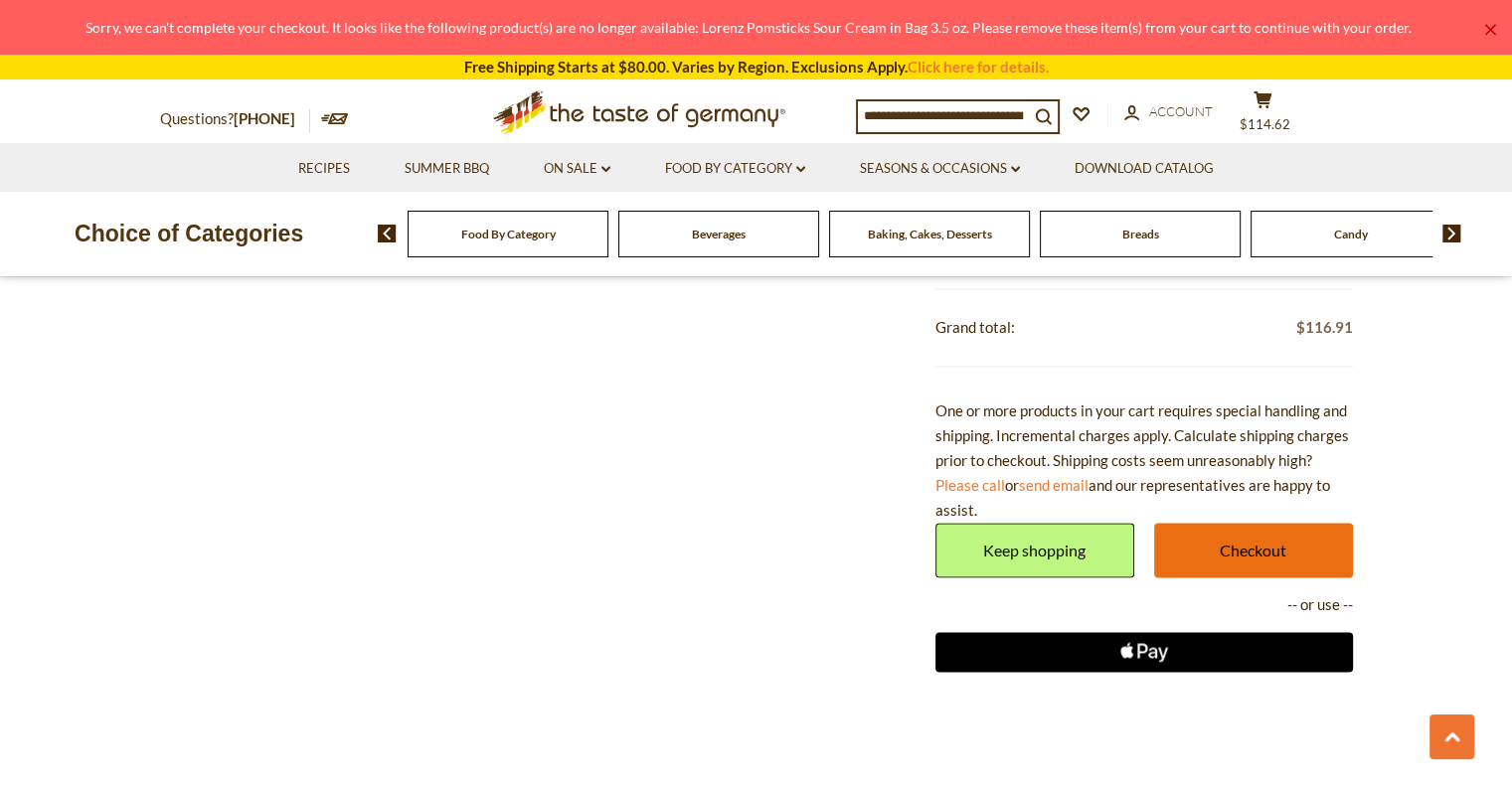 click on "Checkout" at bounding box center (1254, 550) 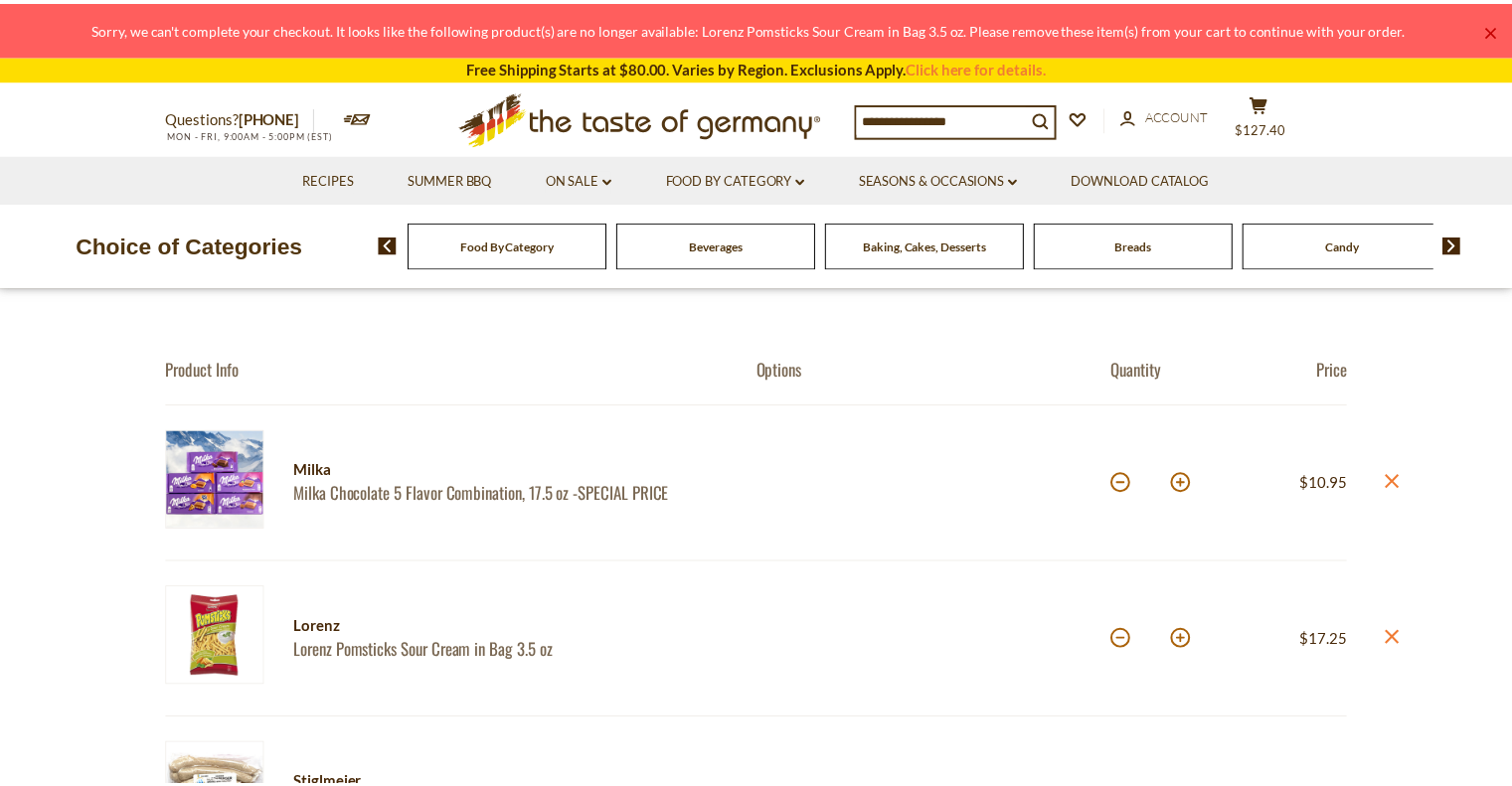 scroll, scrollTop: 0, scrollLeft: 0, axis: both 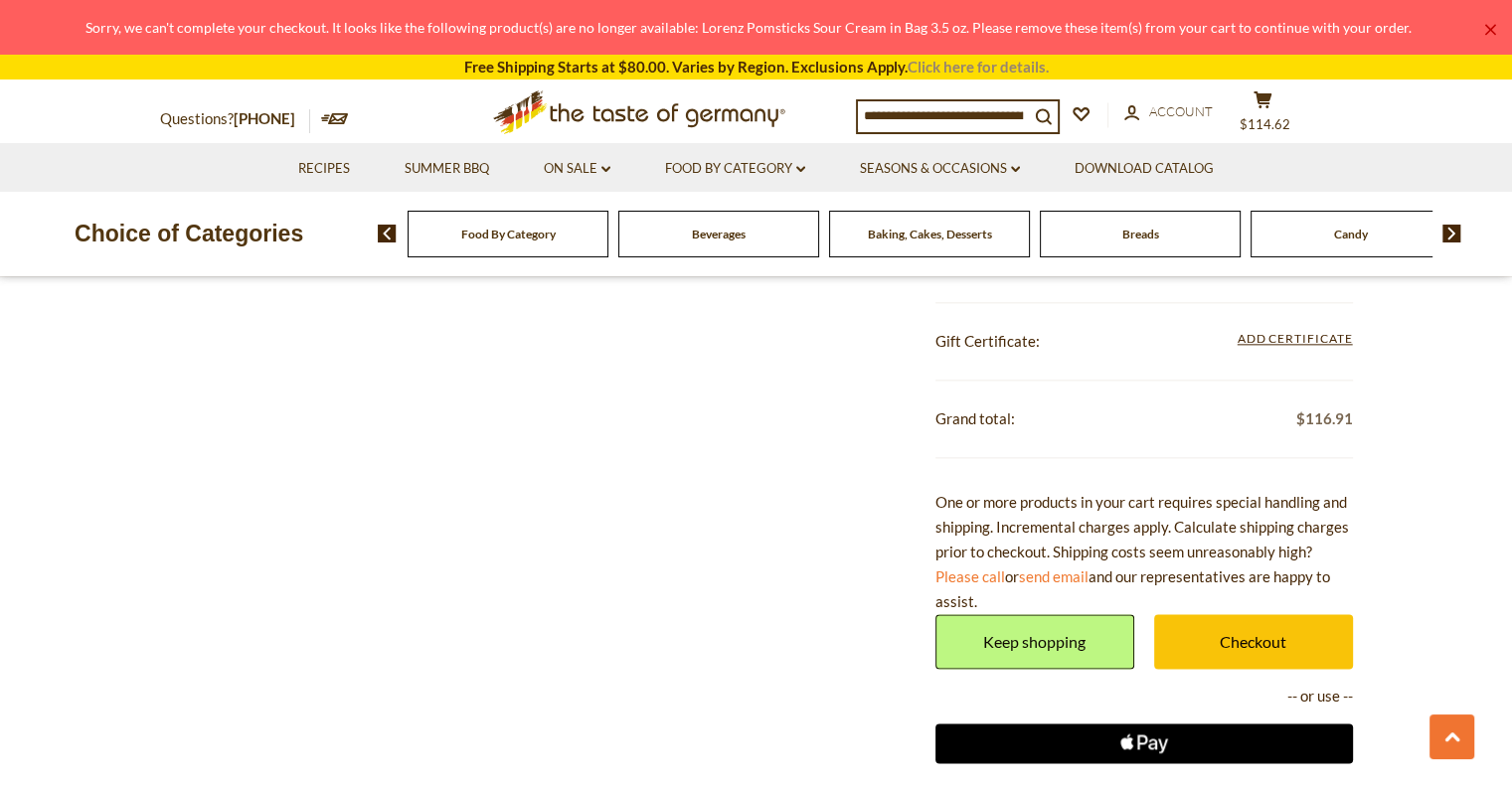 click on "Click here for details." at bounding box center [978, 67] 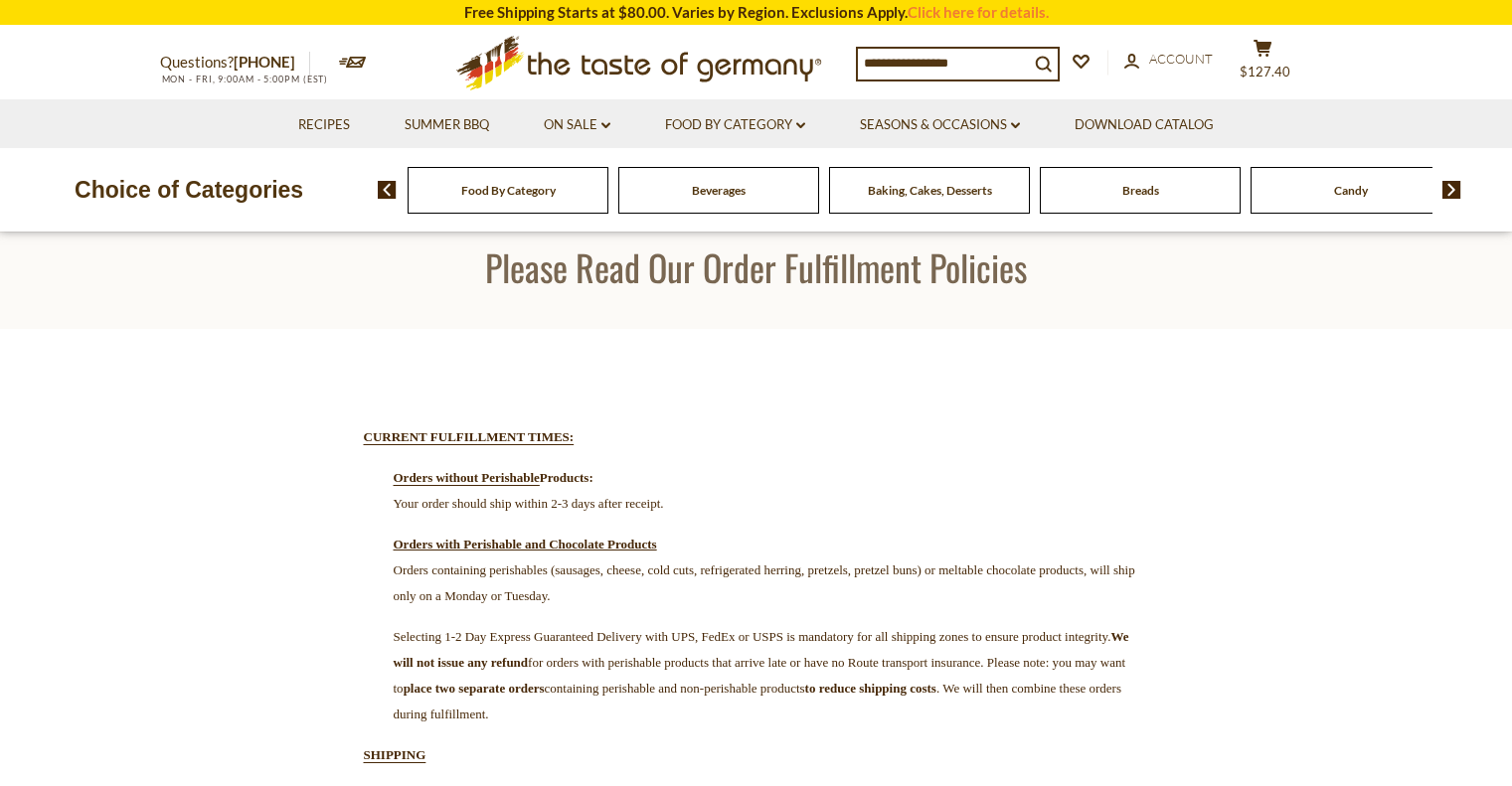 scroll, scrollTop: 0, scrollLeft: 0, axis: both 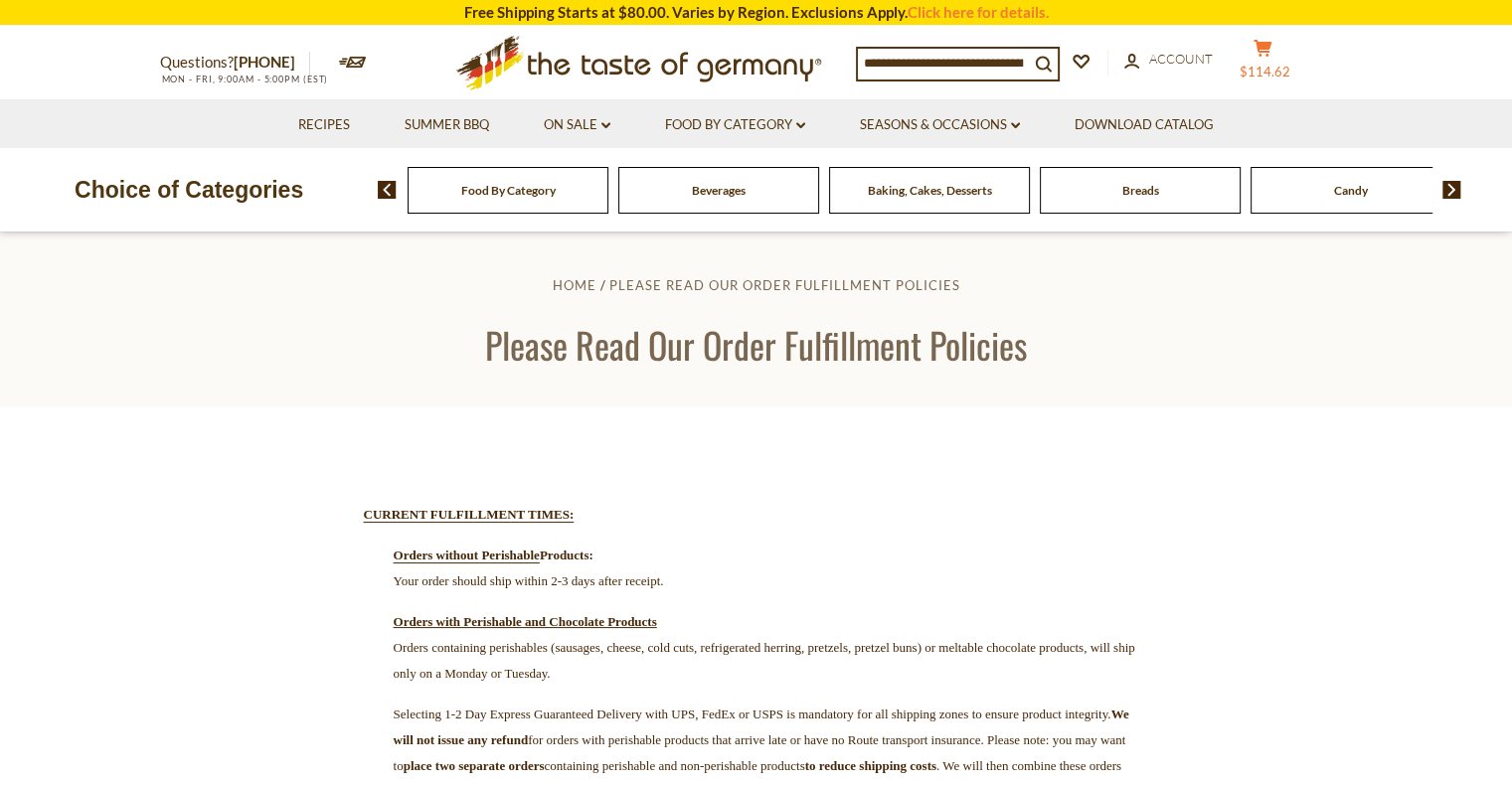 click 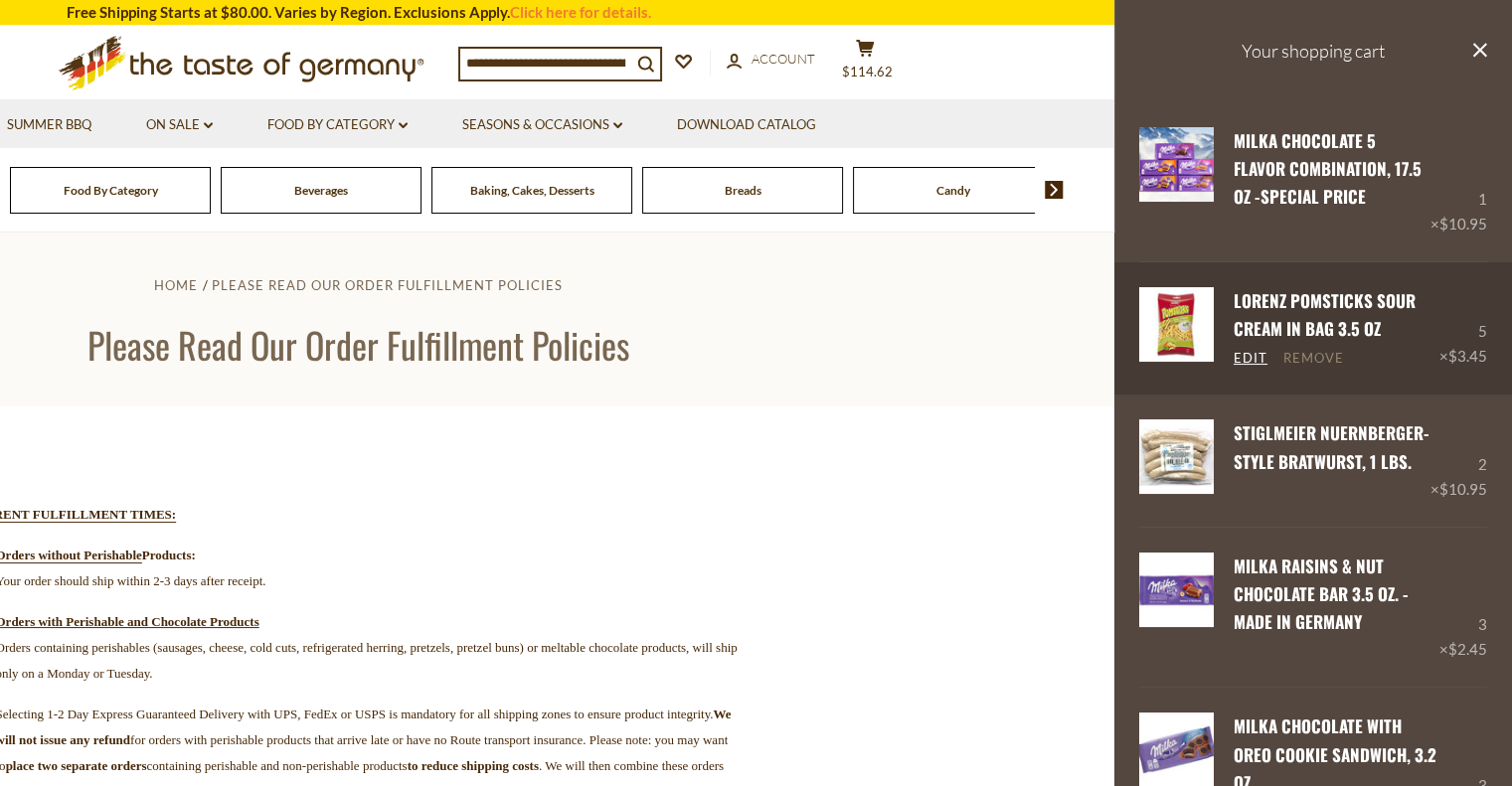 click on "Remove" at bounding box center (1313, 359) 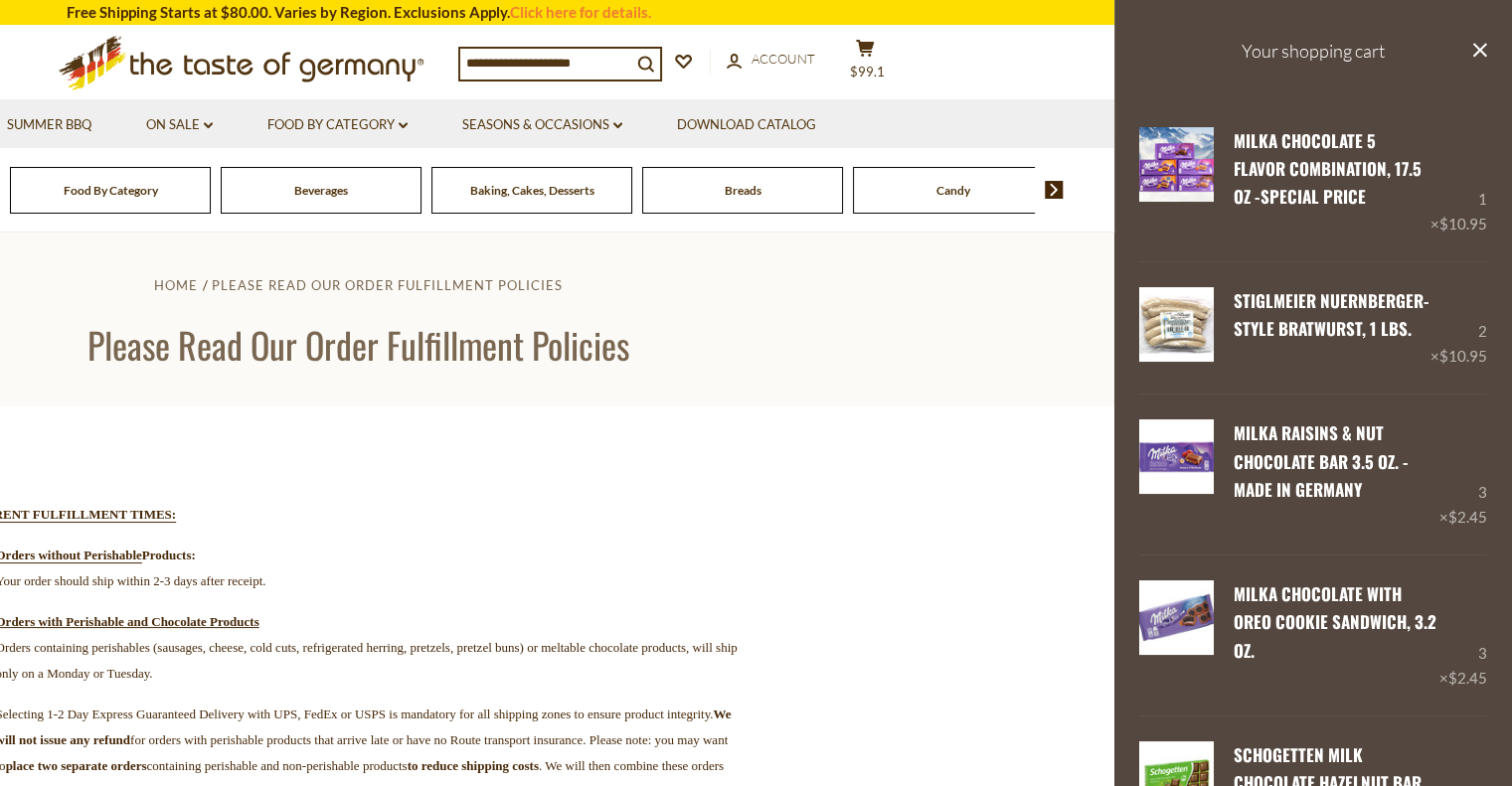 click on "Home
Please Read Our Order Fulfillment Policies
Please Read Our Order Fulfillment Policies" at bounding box center (358, 319) 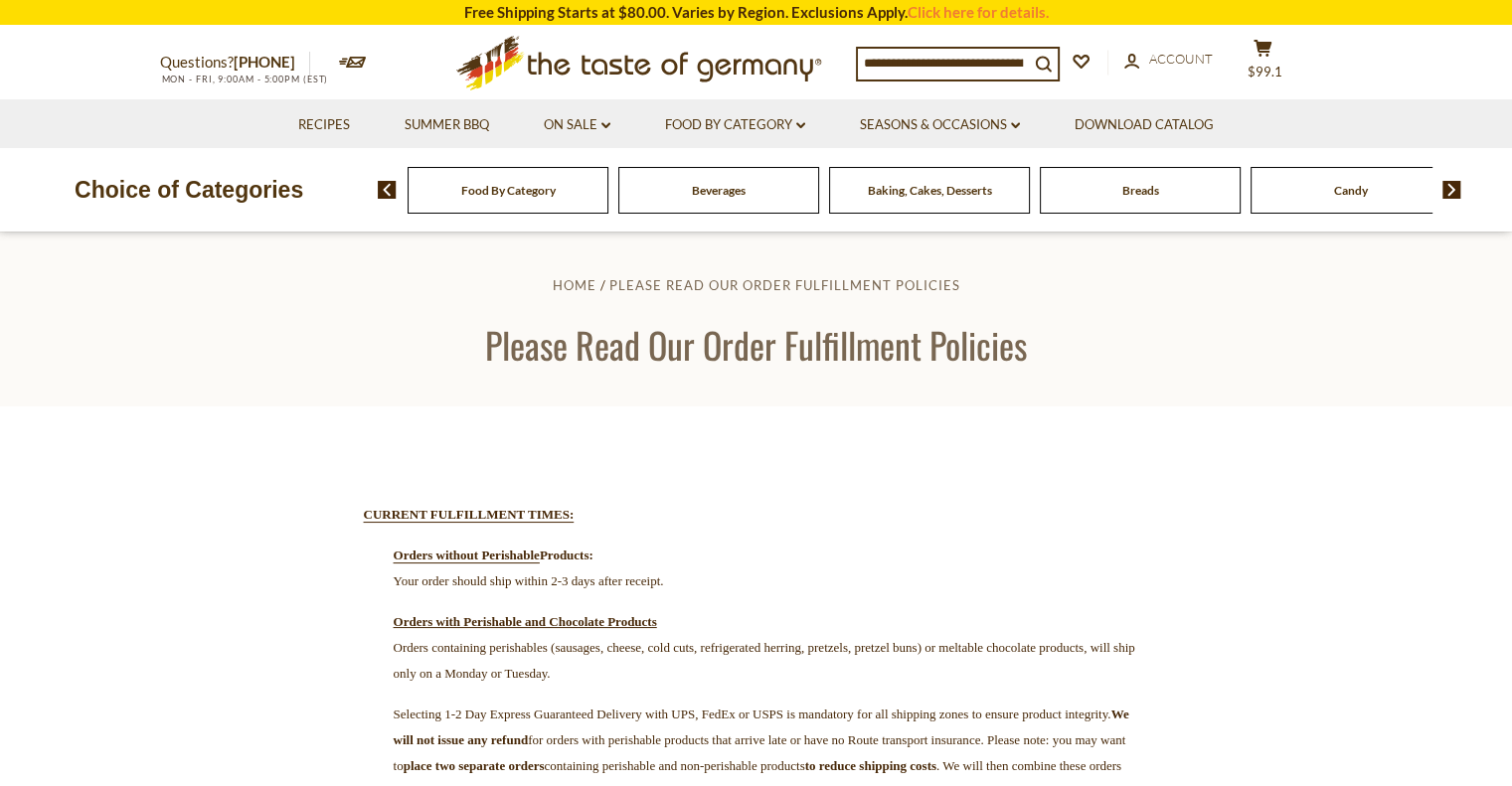 click at bounding box center (1451, 190) 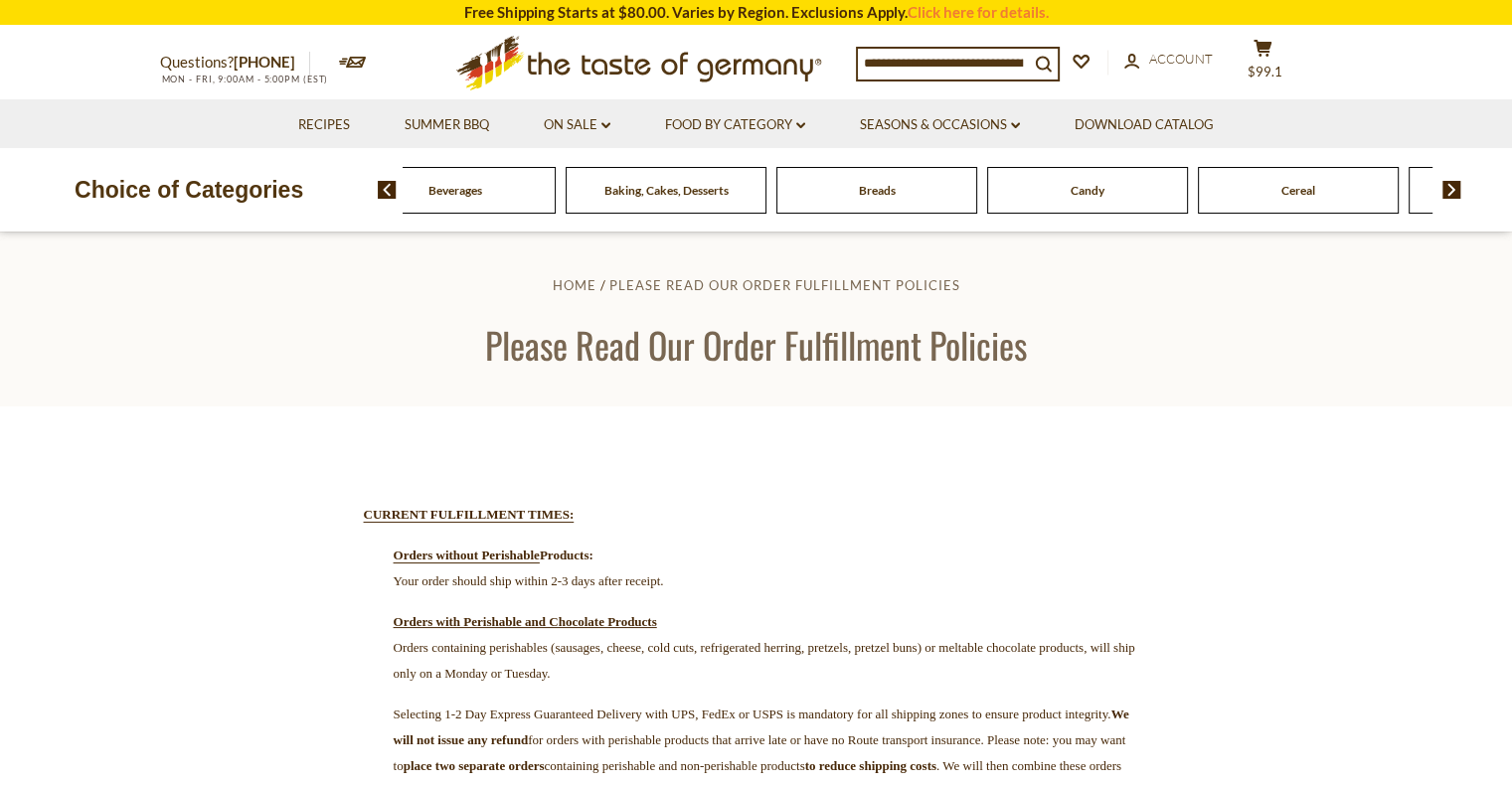 click at bounding box center [1451, 190] 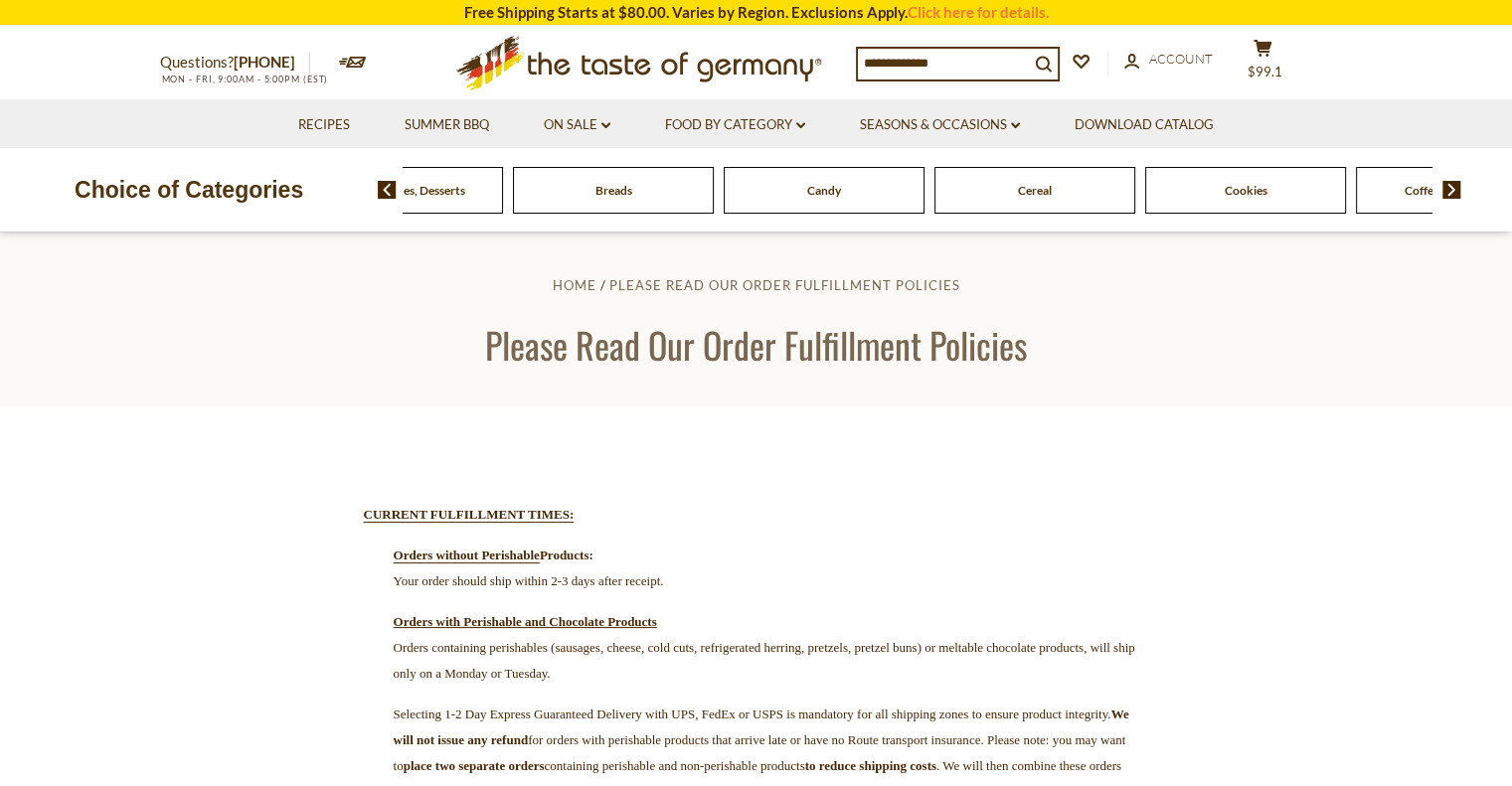 click at bounding box center [1451, 190] 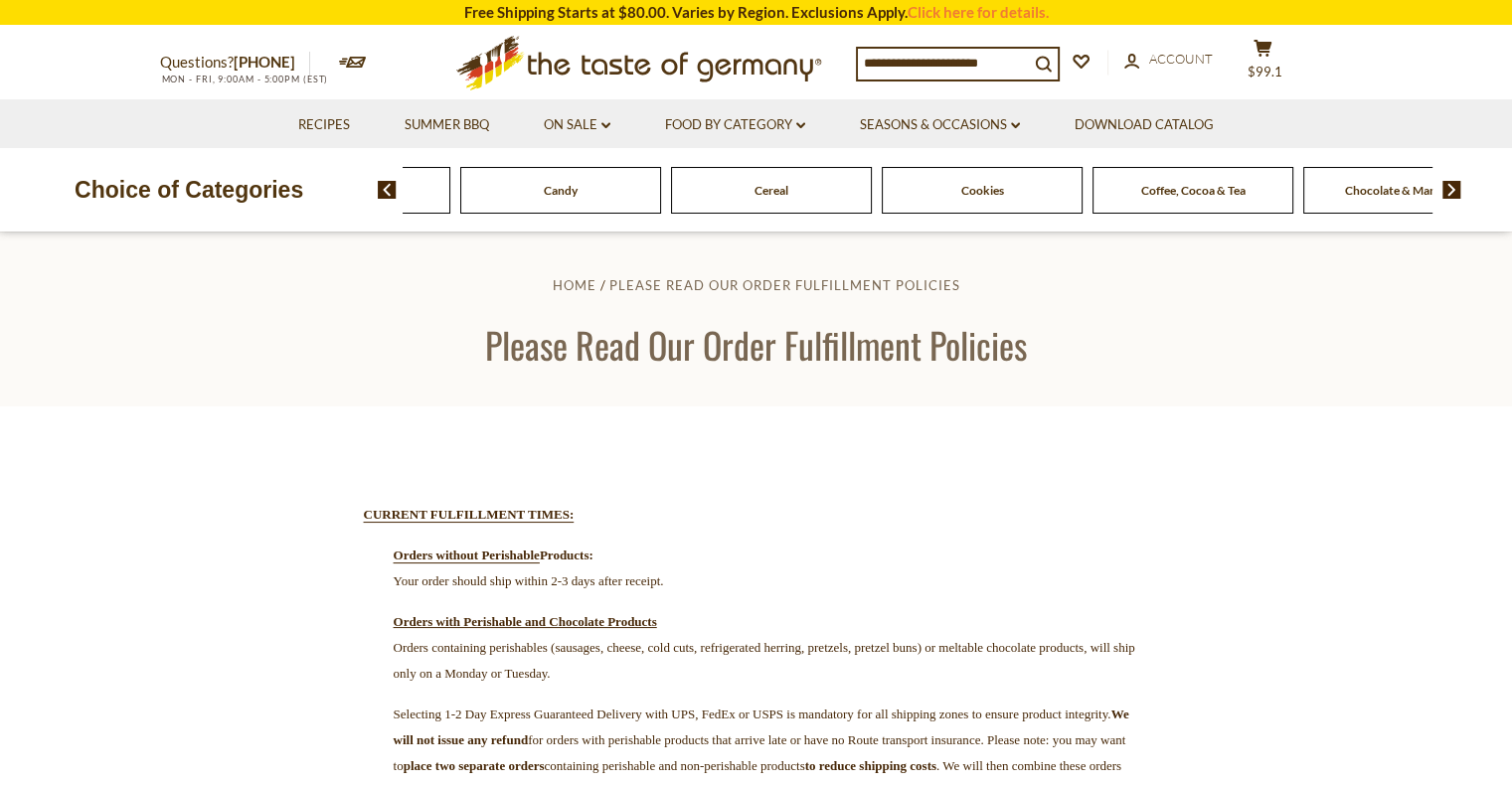 click at bounding box center [1451, 190] 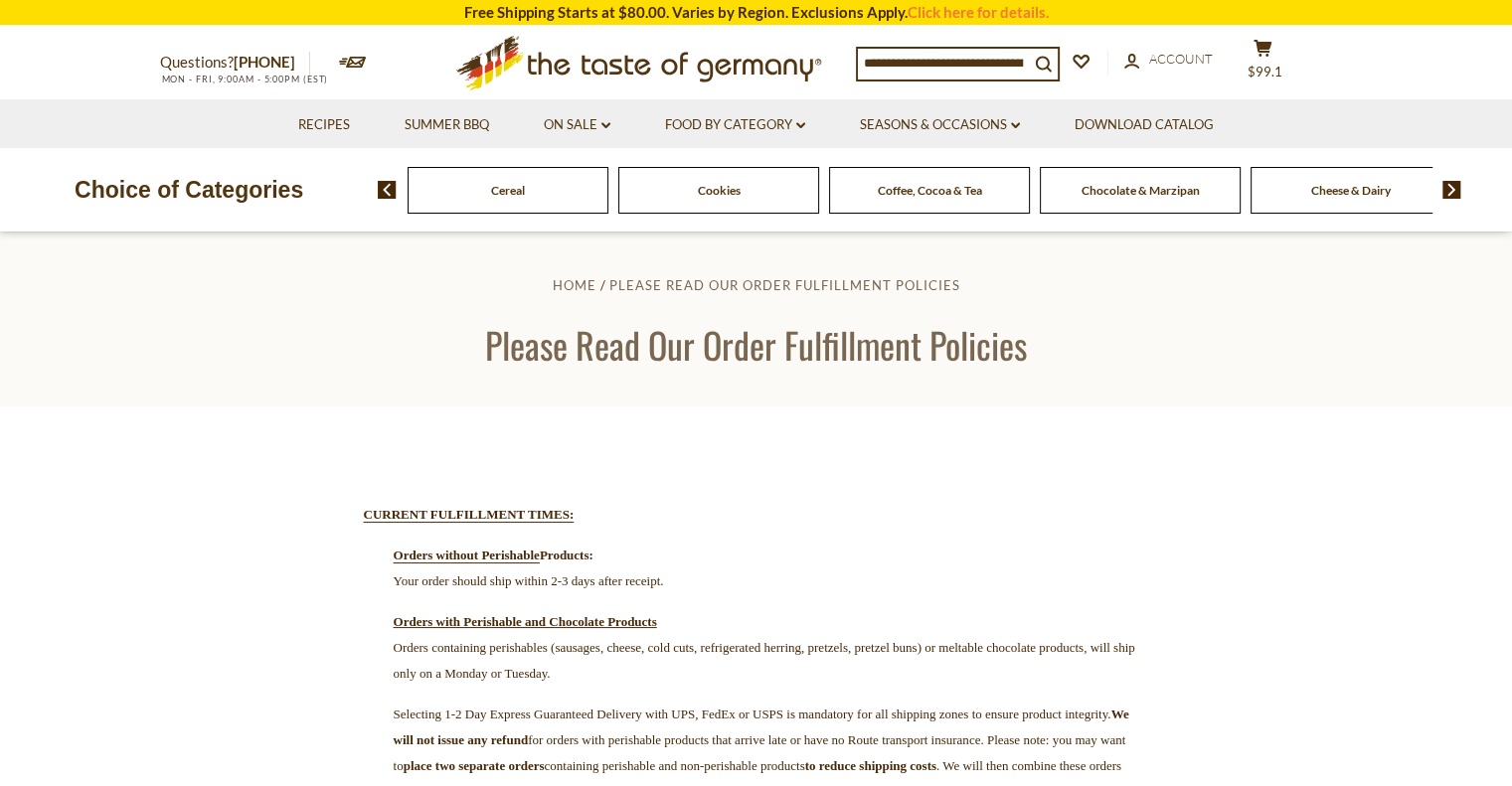 click at bounding box center [1451, 190] 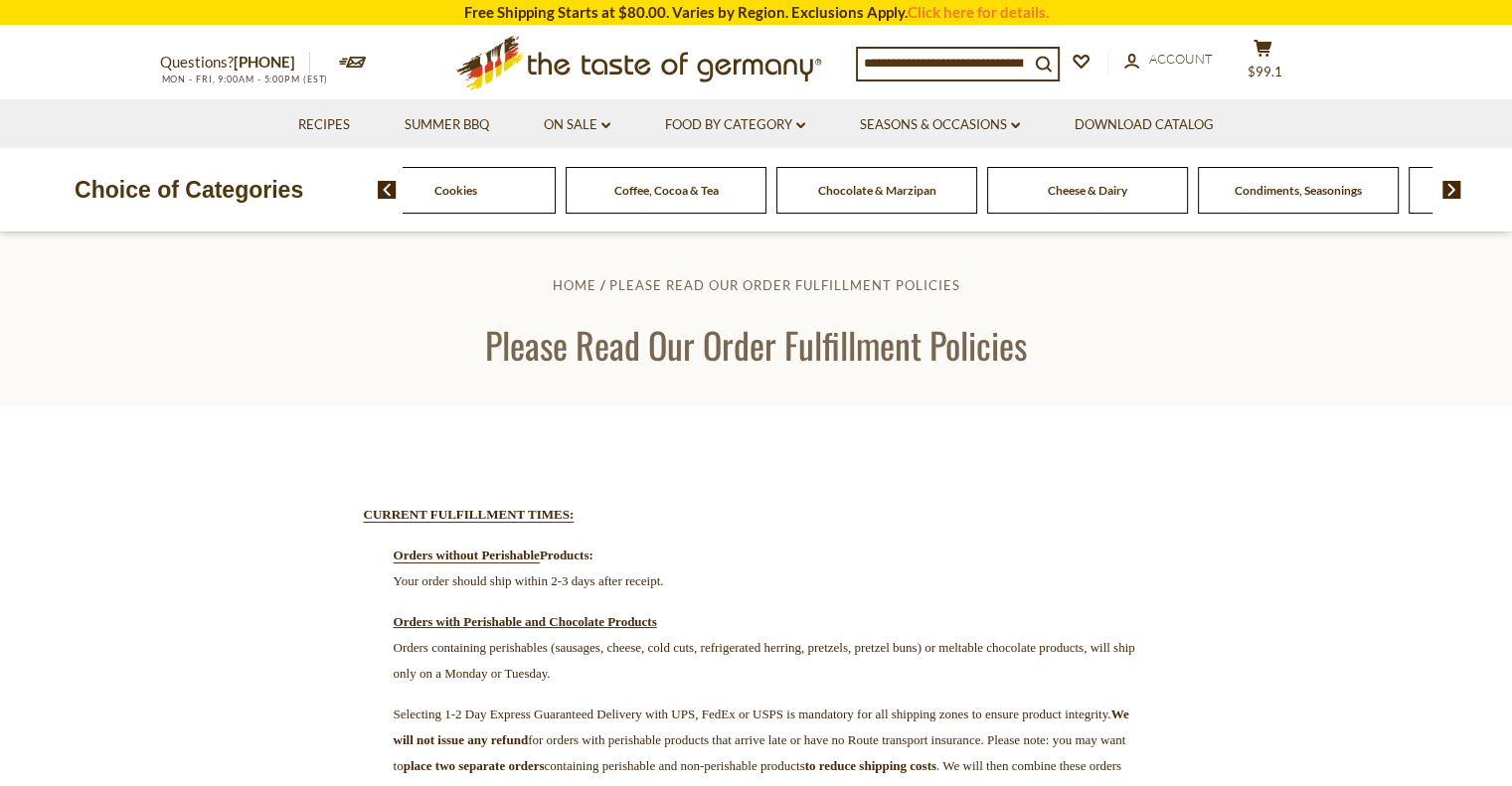 click at bounding box center [1451, 190] 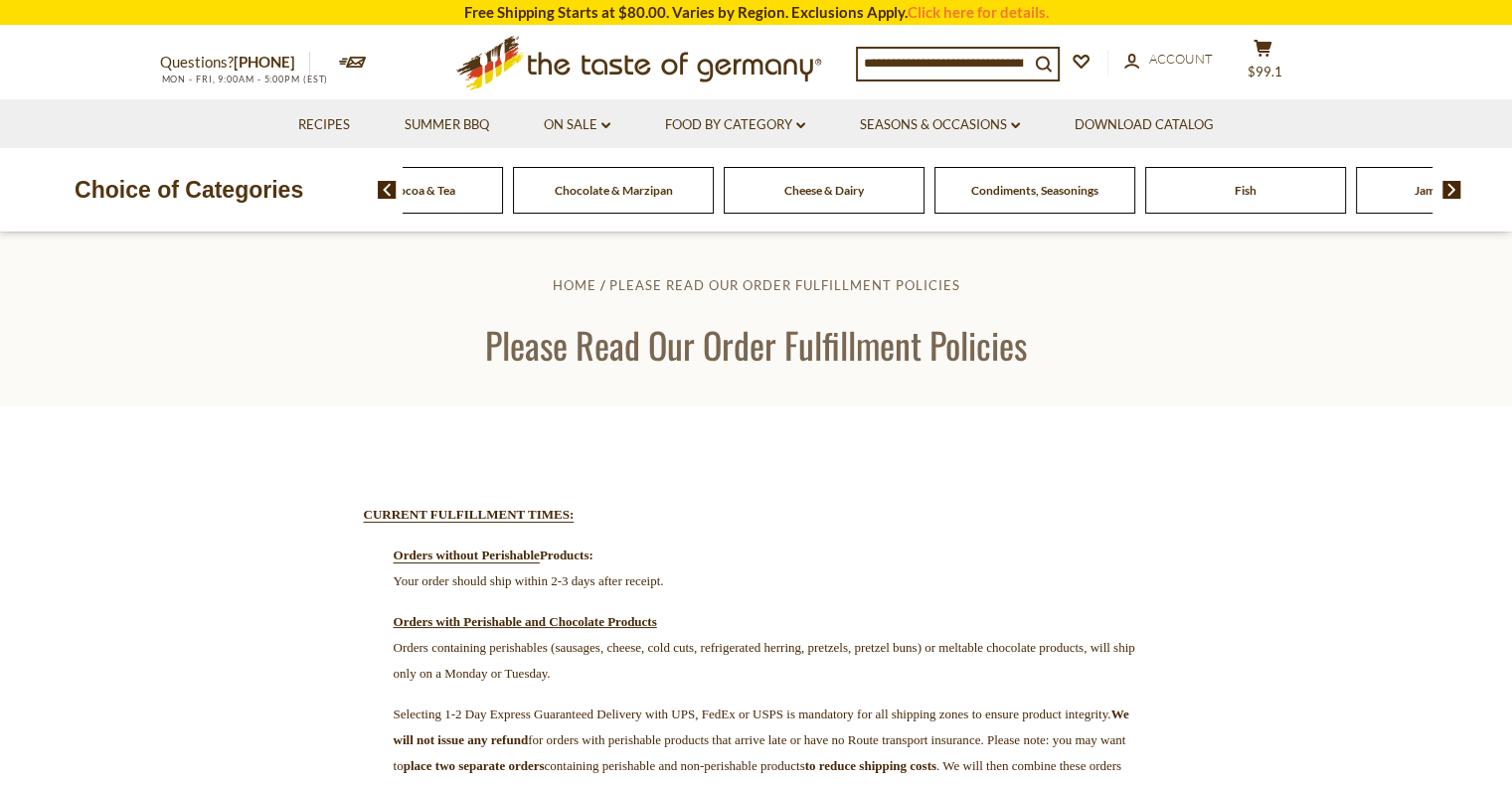 click at bounding box center [1451, 190] 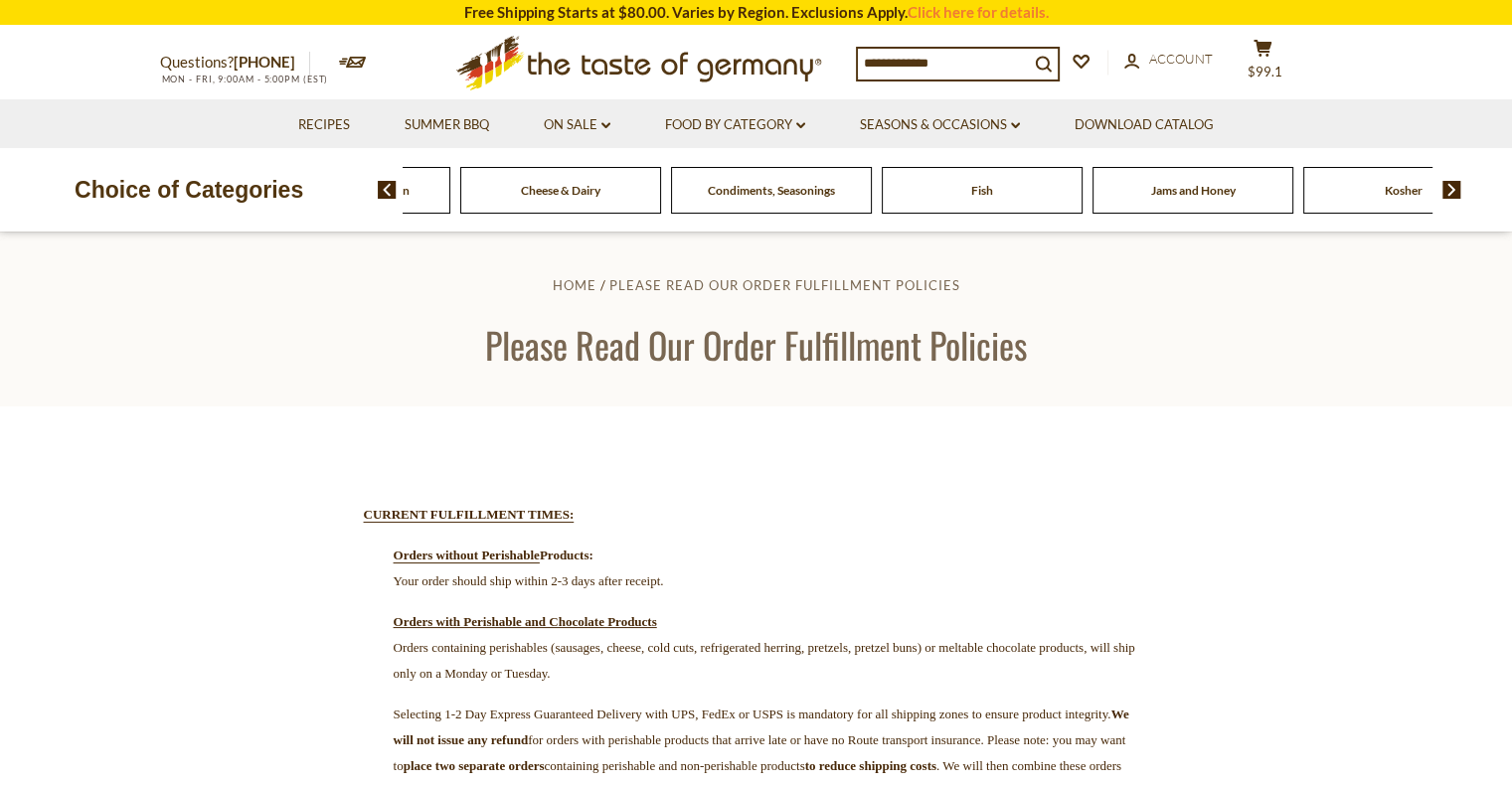 click at bounding box center (1451, 190) 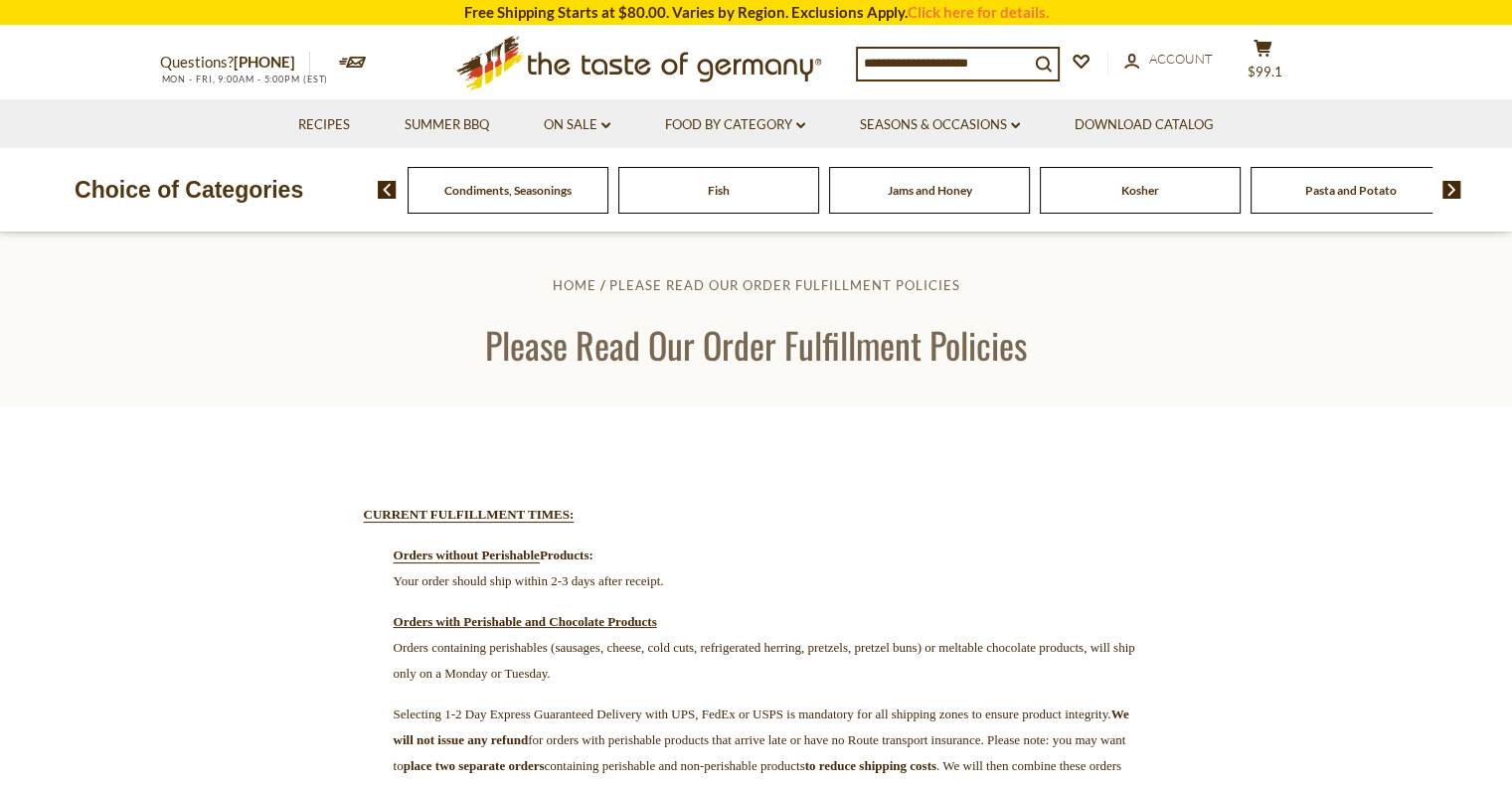 click at bounding box center [1451, 190] 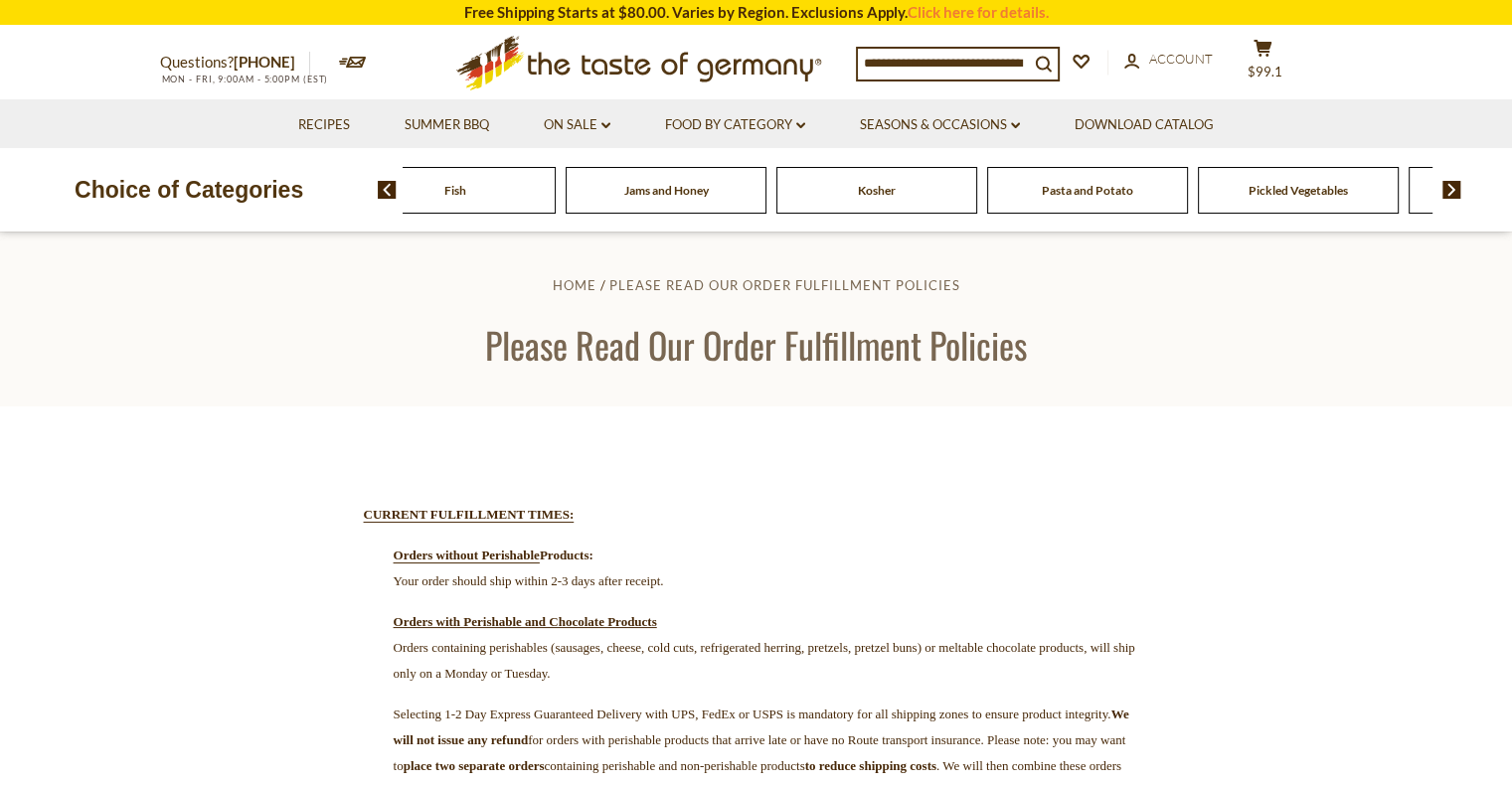 click at bounding box center [1451, 190] 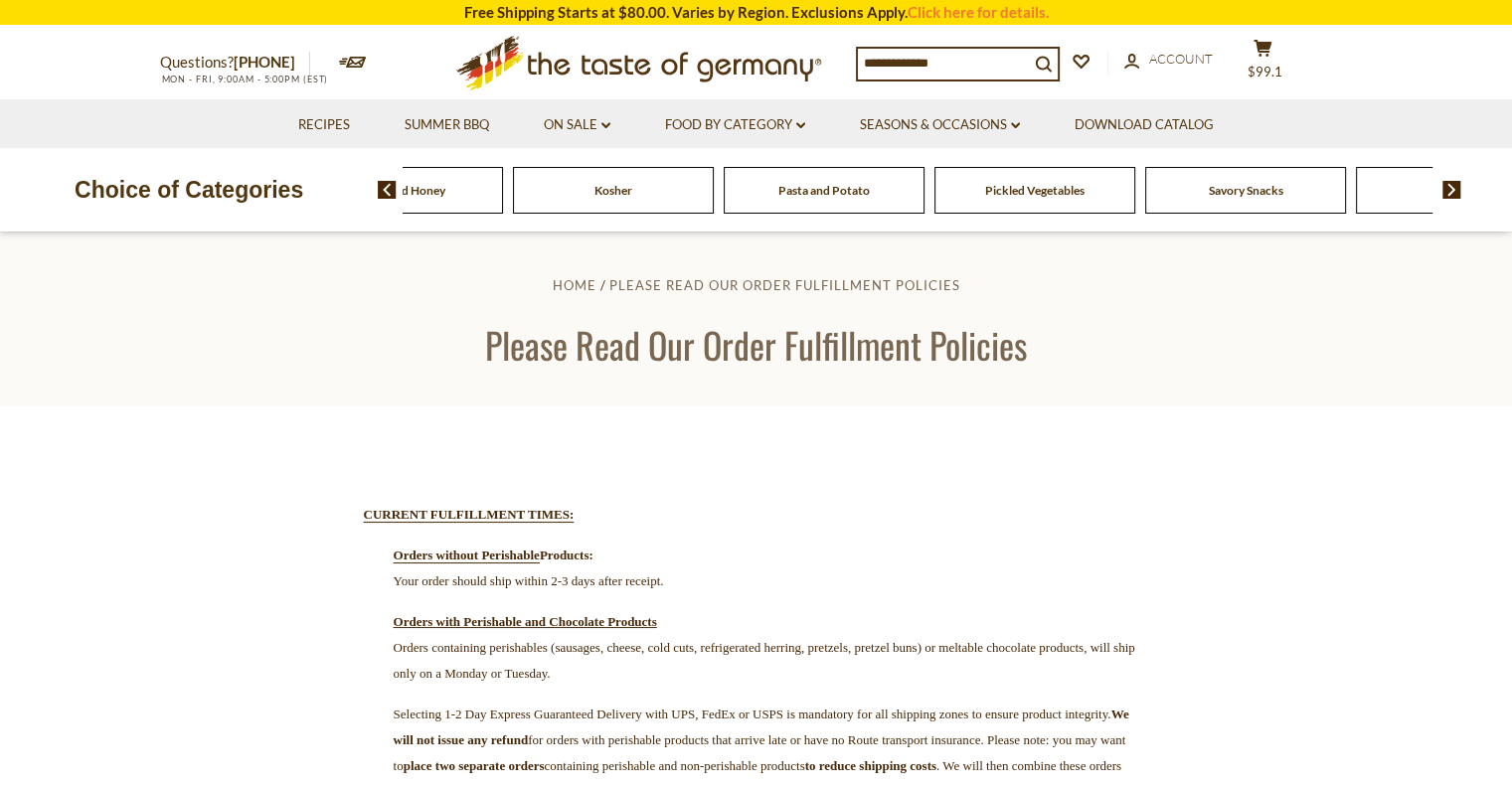 click at bounding box center [1451, 190] 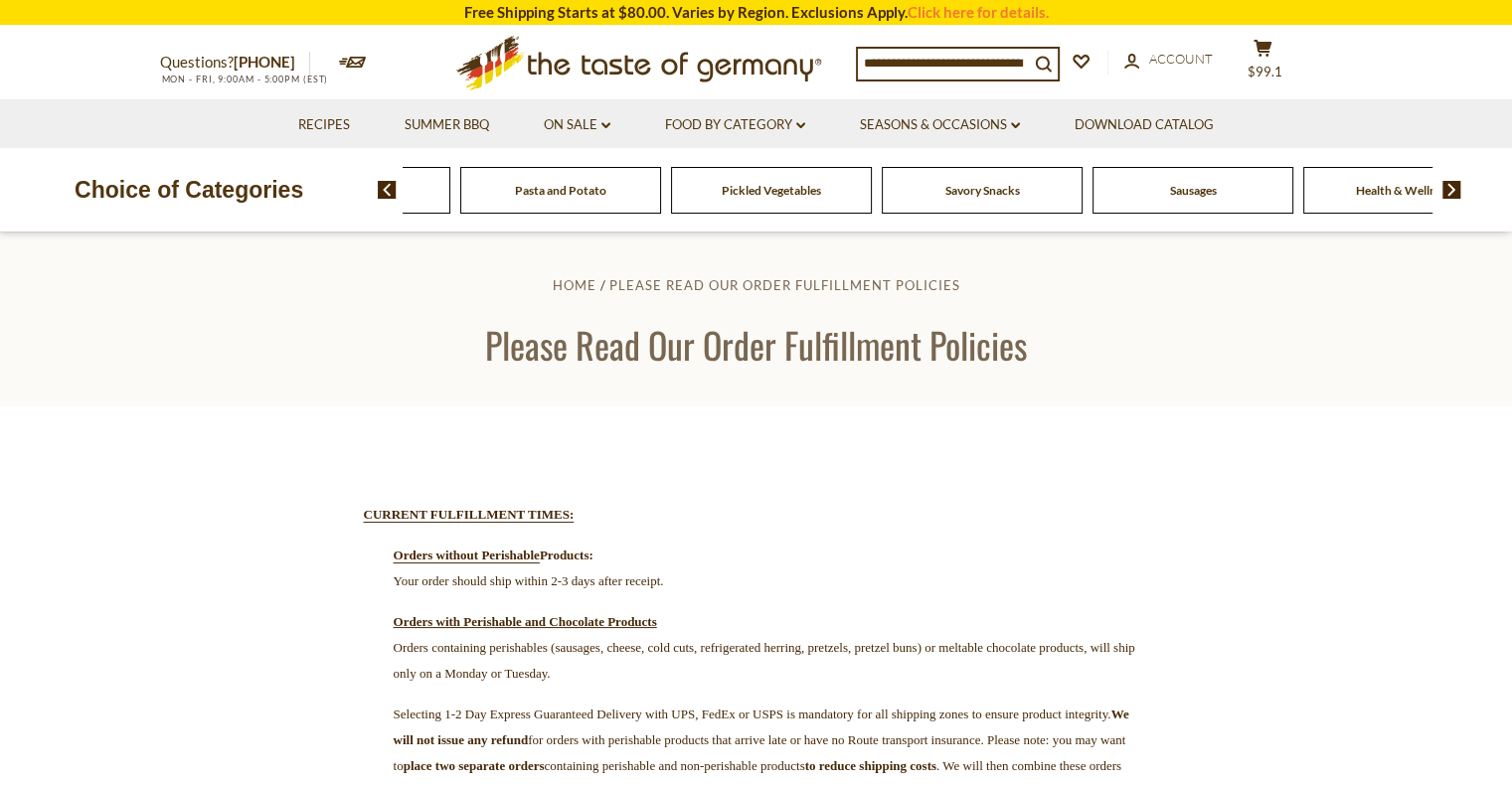 click on "Savory Snacks" at bounding box center [982, 190] 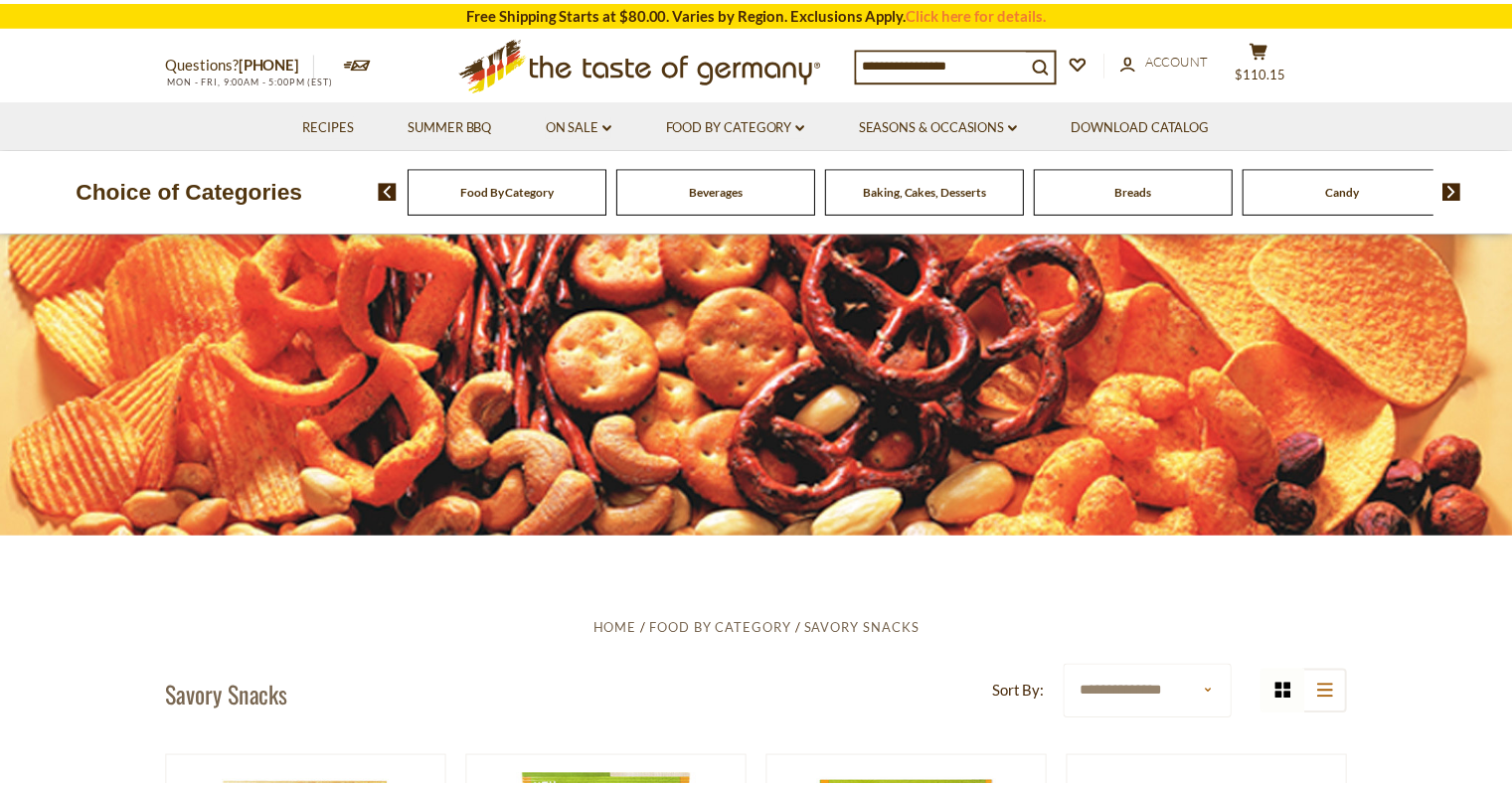 scroll, scrollTop: 0, scrollLeft: 0, axis: both 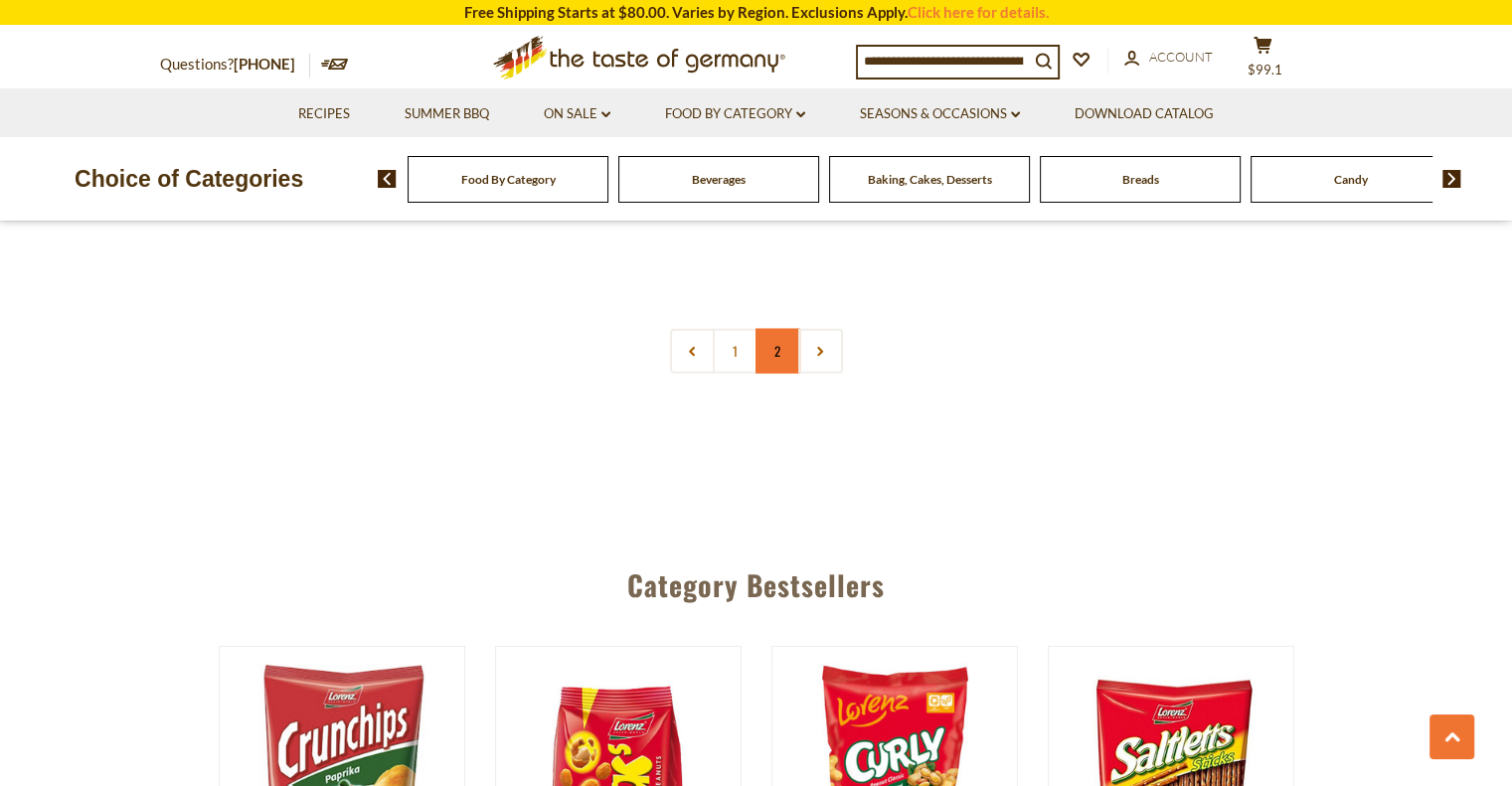 click on "2" at bounding box center [777, 351] 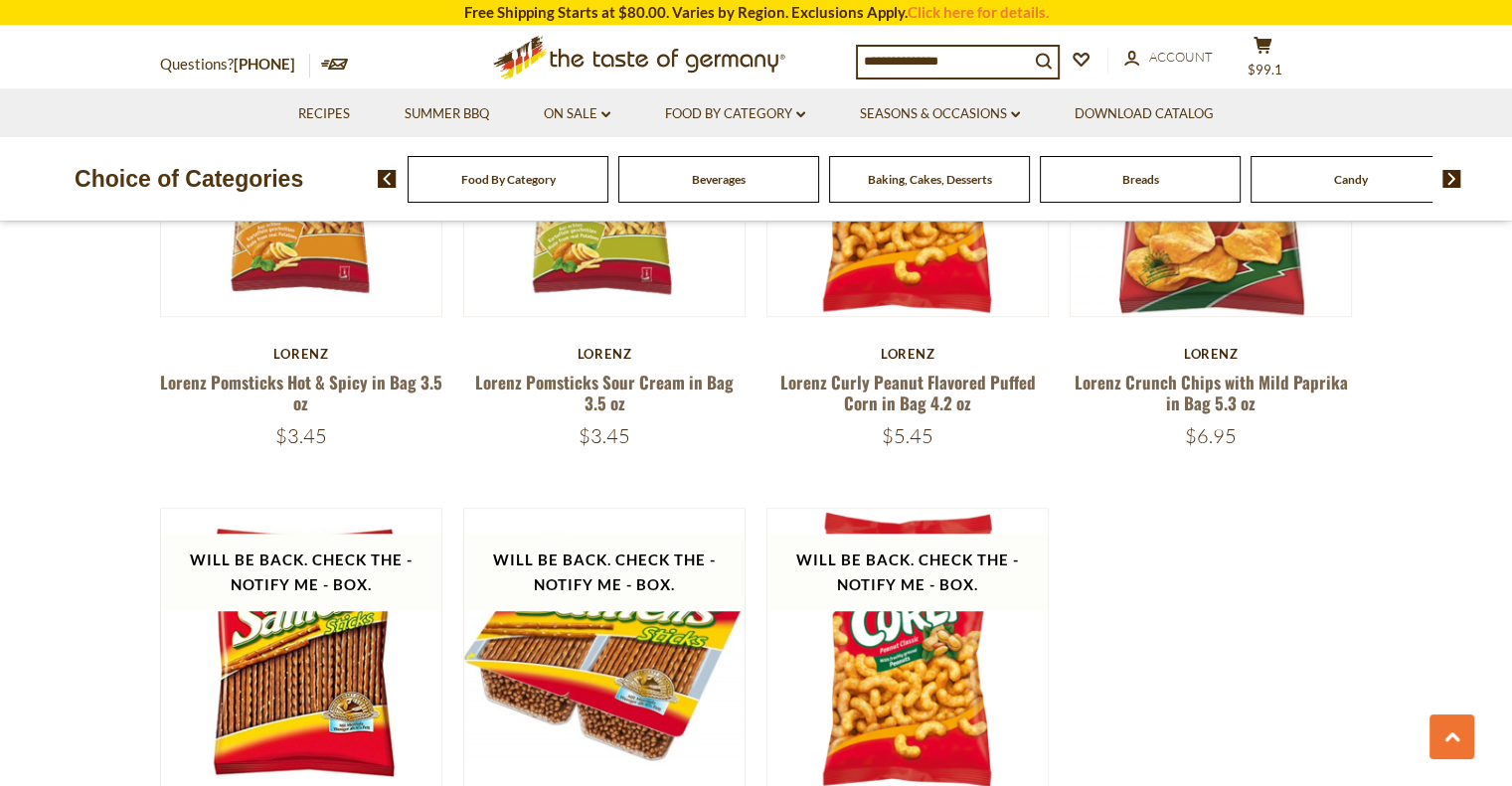 scroll, scrollTop: 739, scrollLeft: 0, axis: vertical 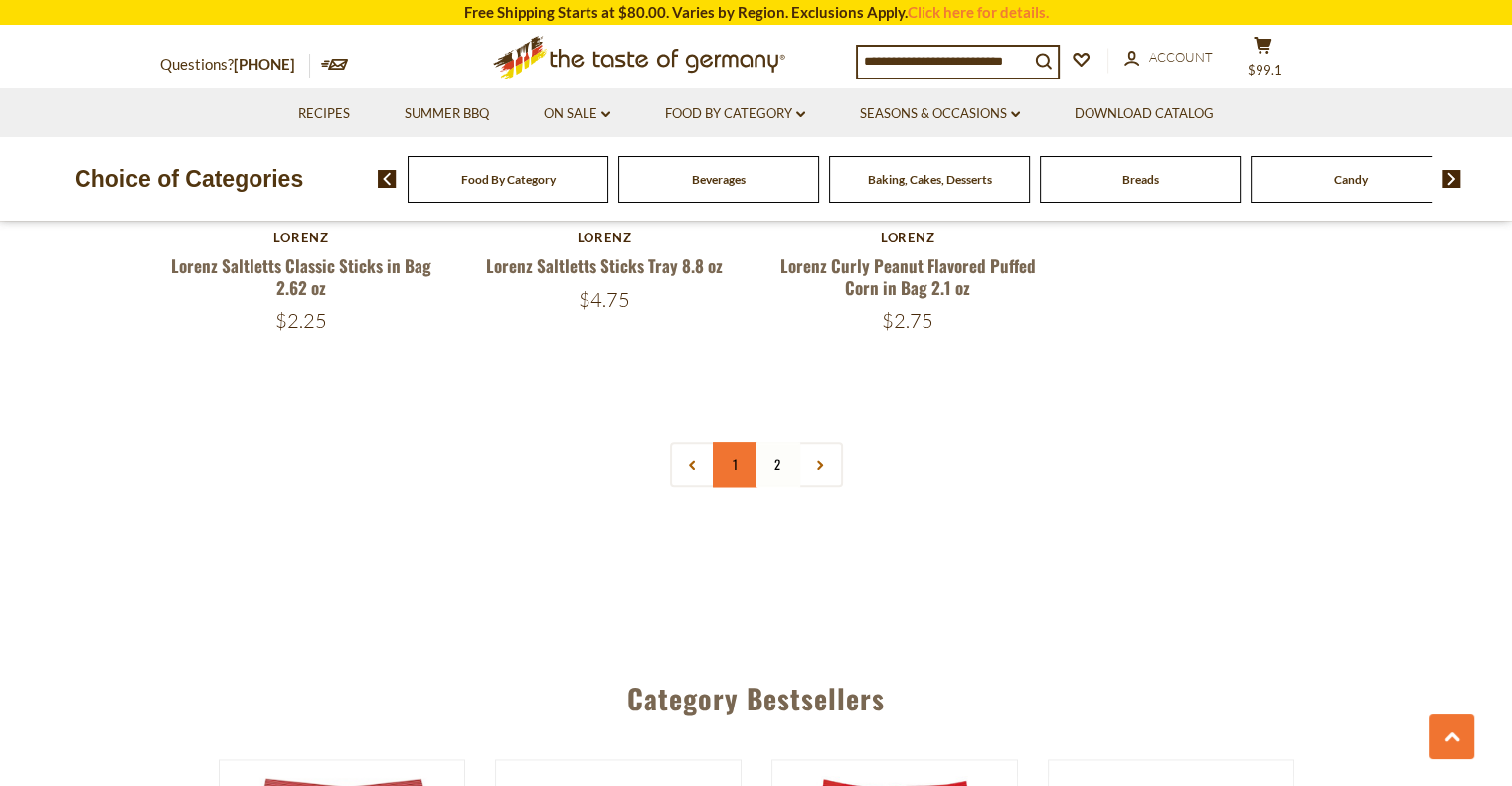click on "1" at bounding box center (735, 464) 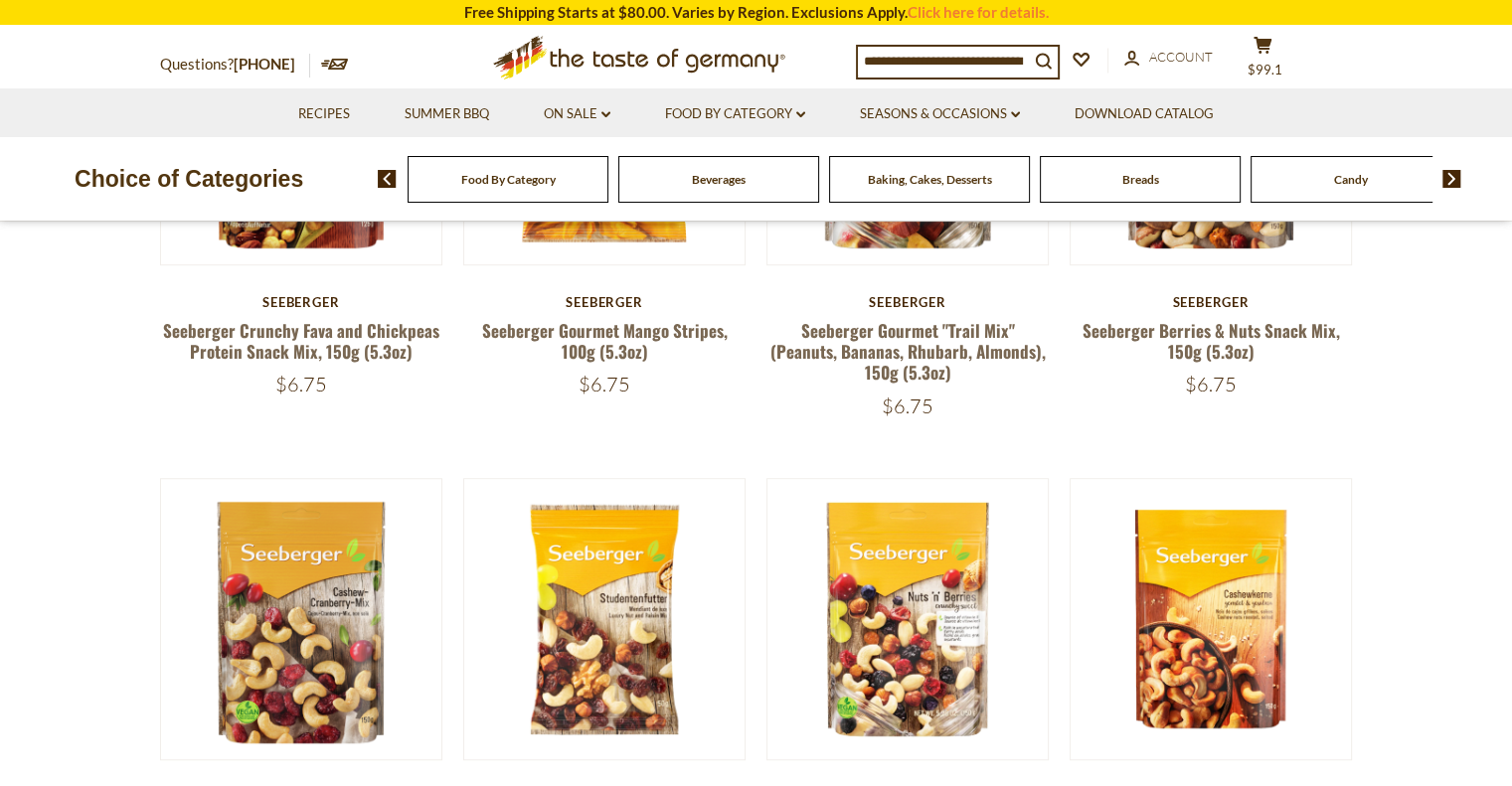 scroll, scrollTop: 739, scrollLeft: 0, axis: vertical 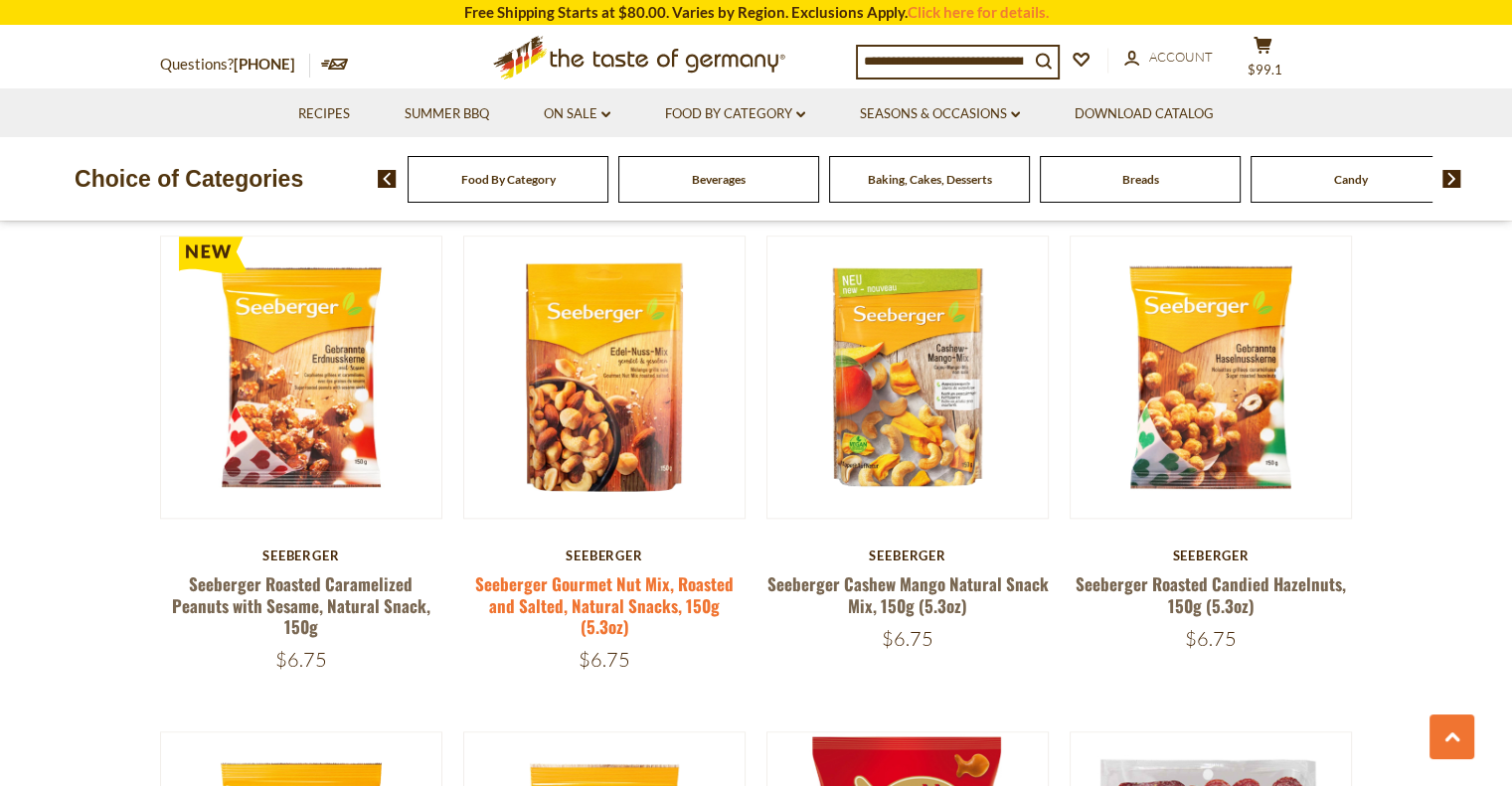 click on "Seeberger Gourmet Nut Mix, Roasted and Salted,  Natural Snacks, 150g (5.3oz)" at bounding box center (604, 605) 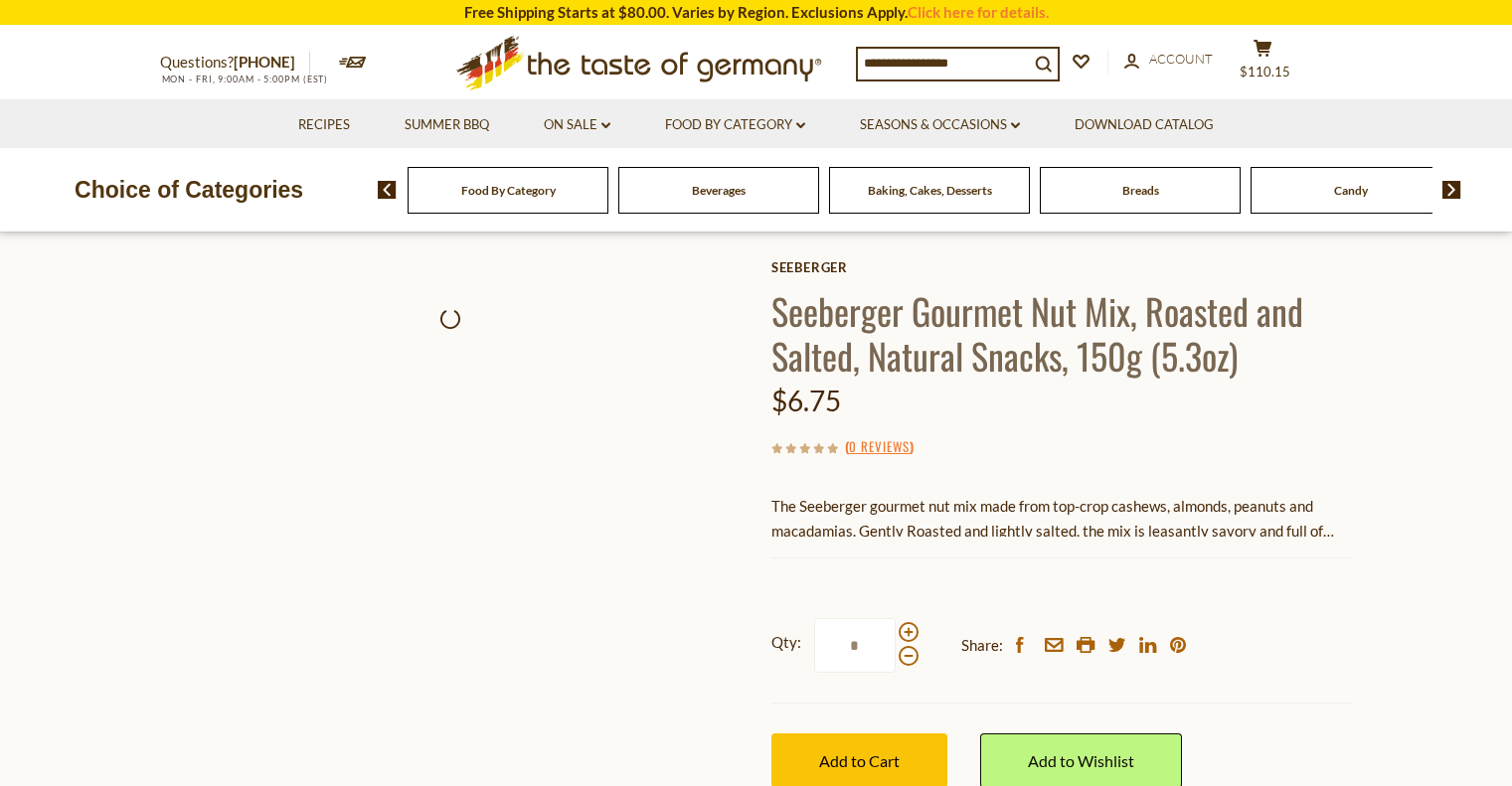 scroll, scrollTop: 0, scrollLeft: 0, axis: both 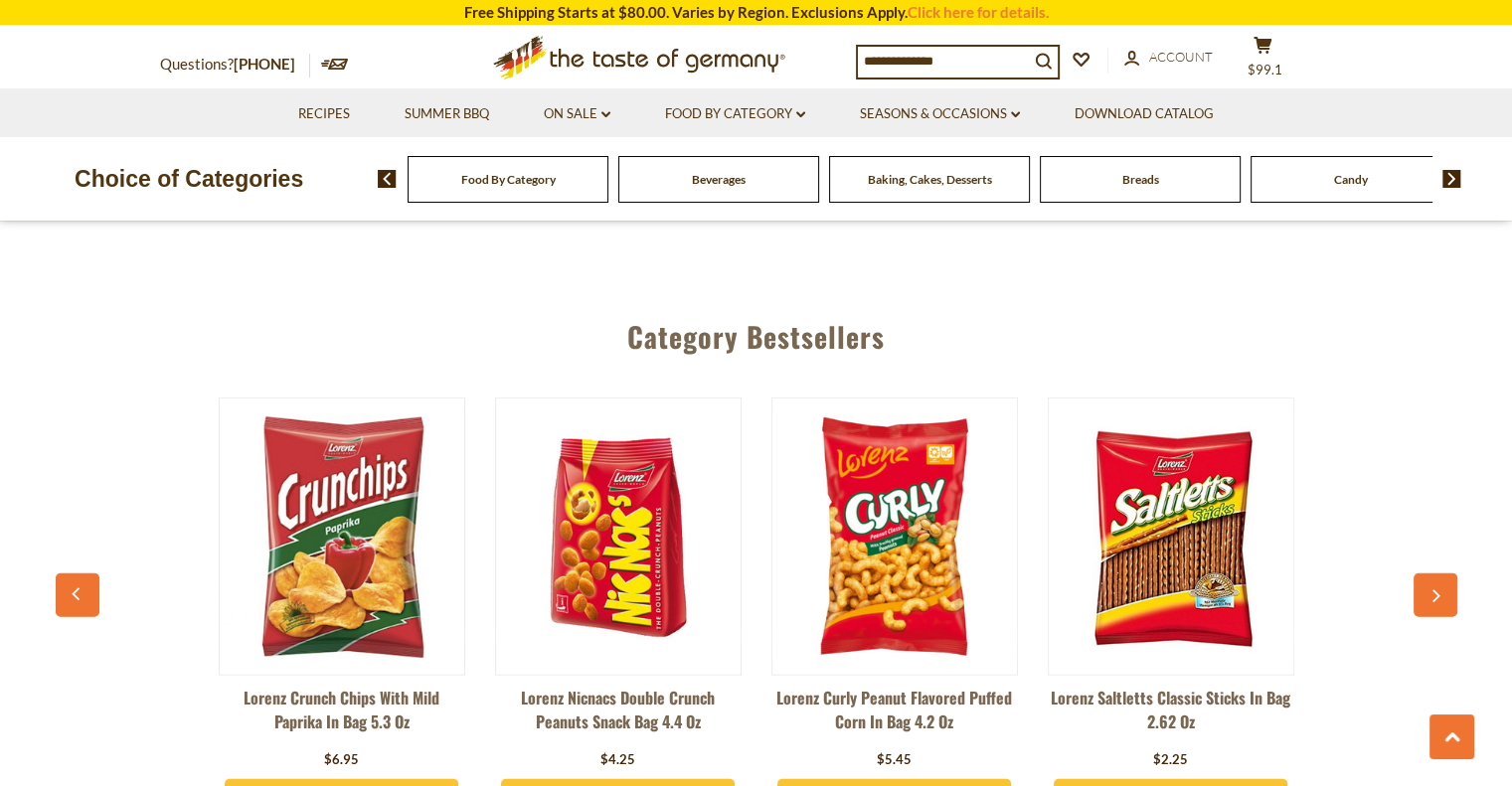 click 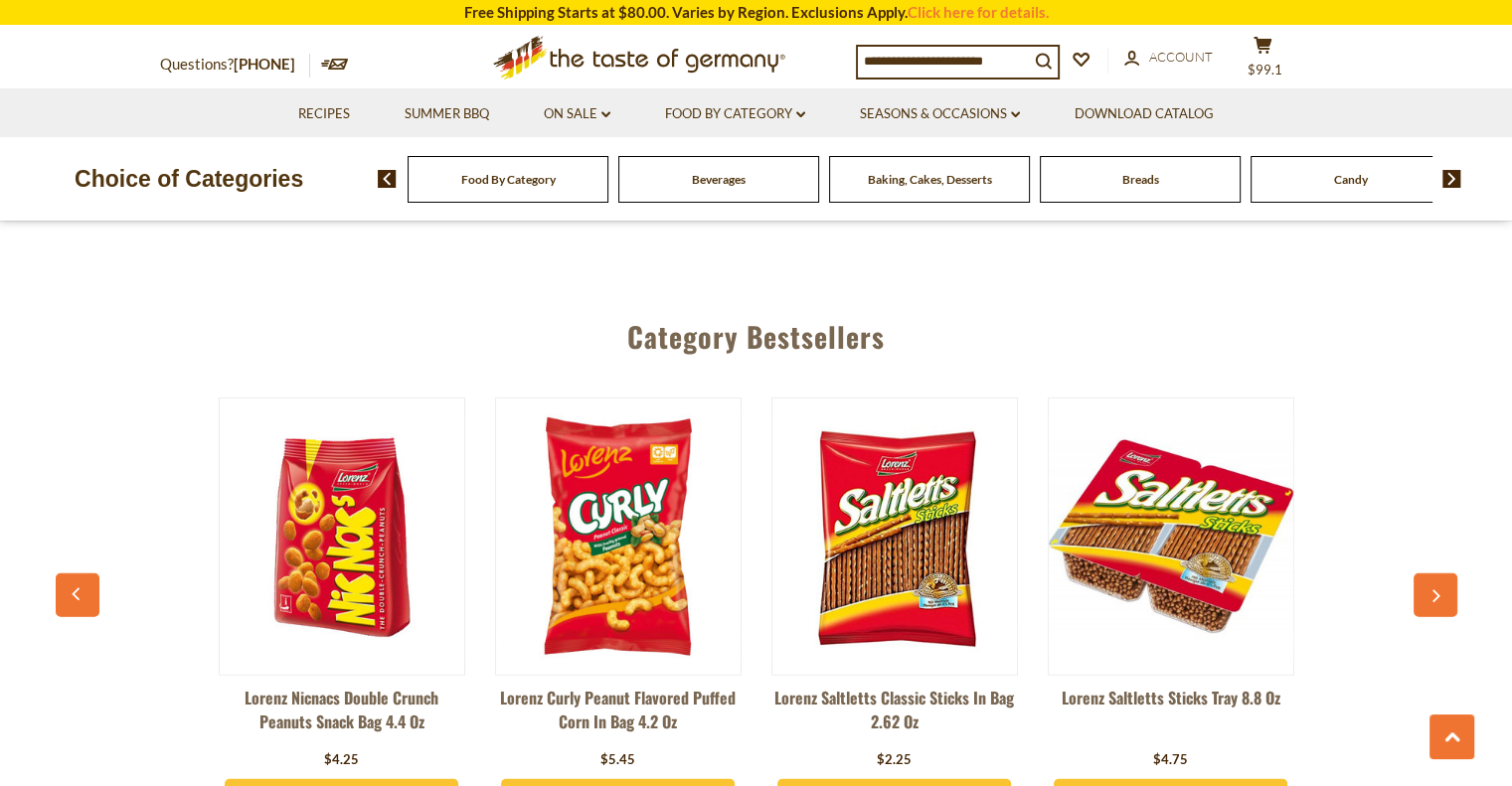 click 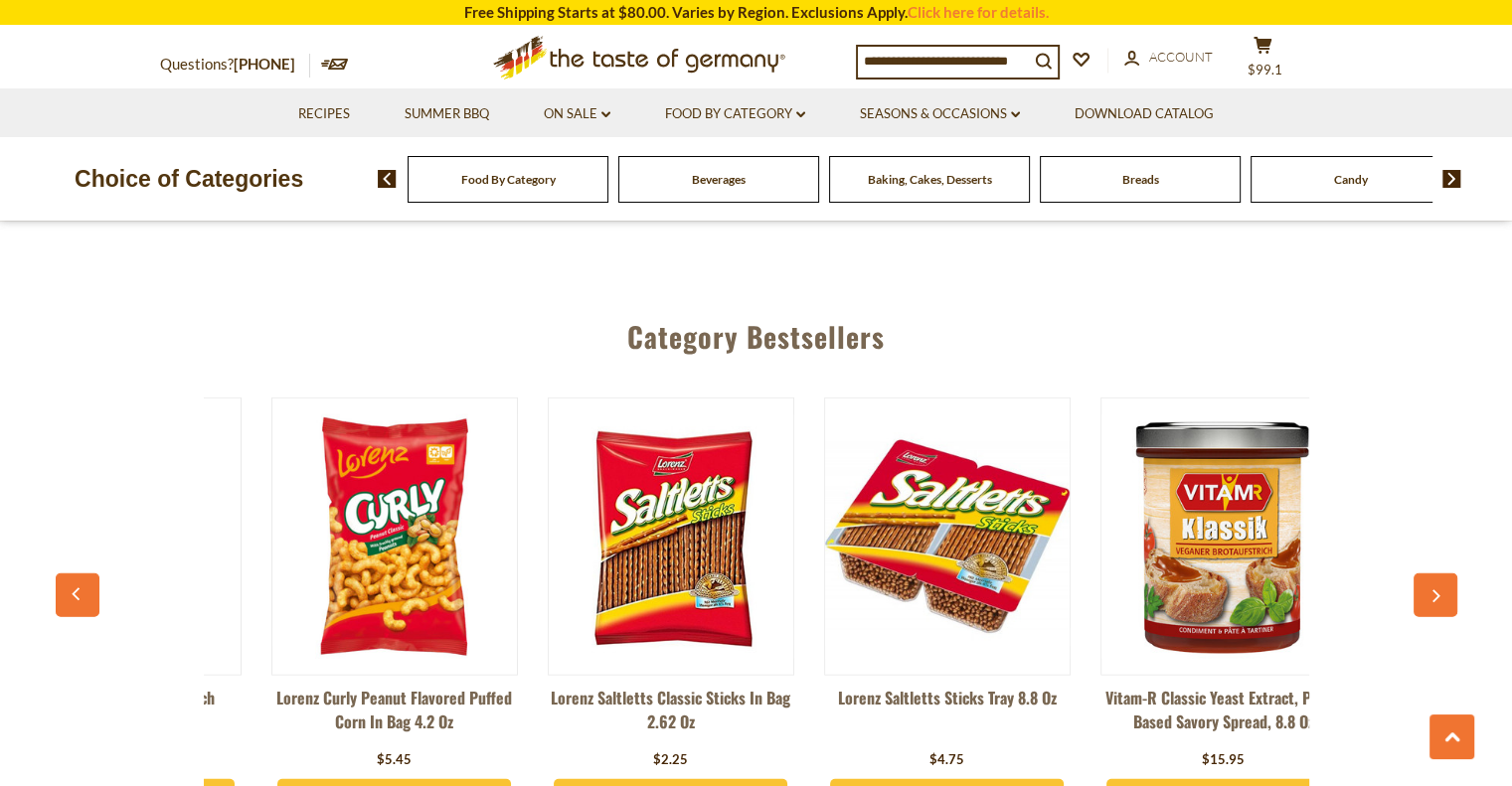 scroll, scrollTop: 0, scrollLeft: 553, axis: horizontal 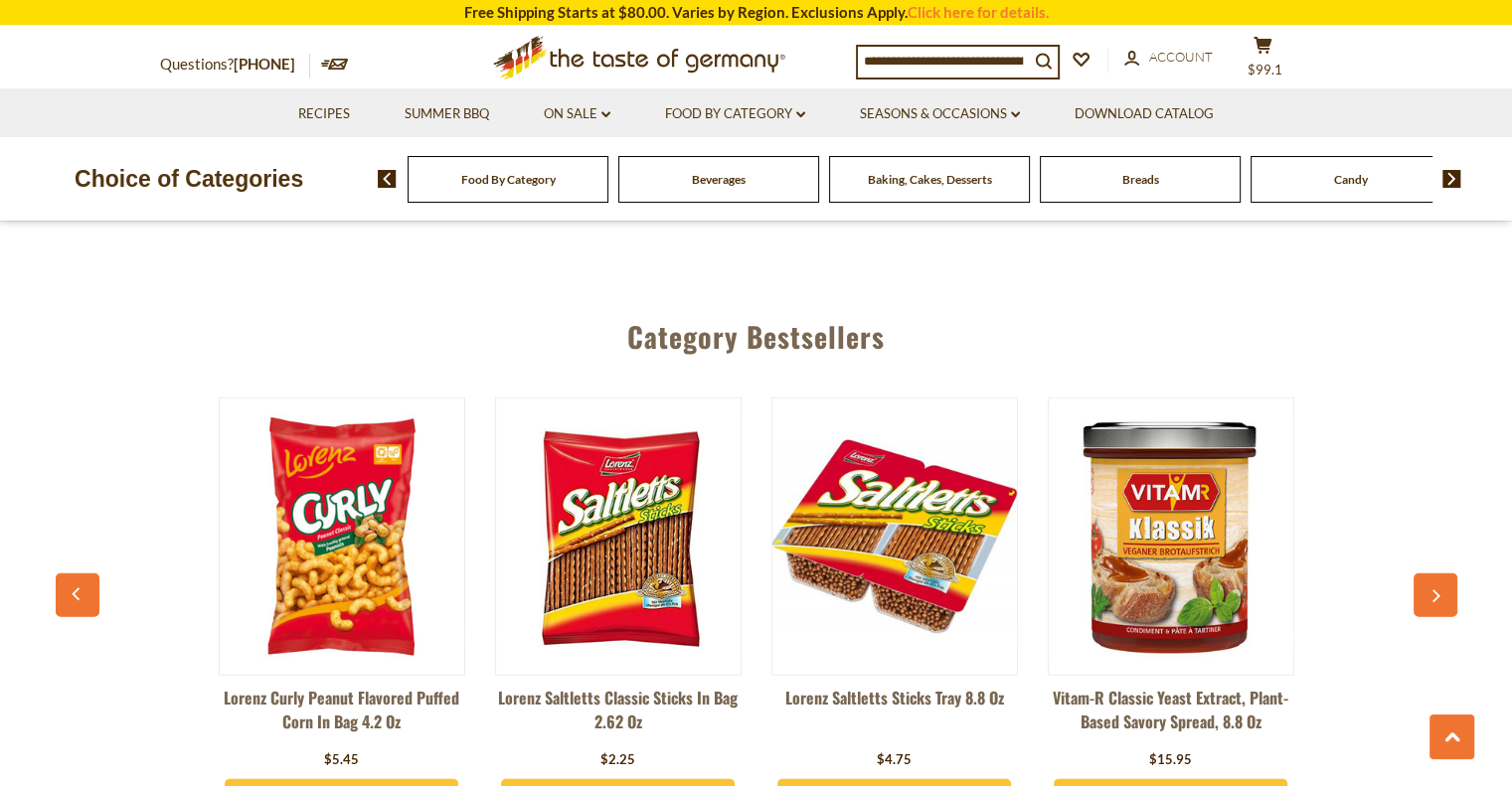 click 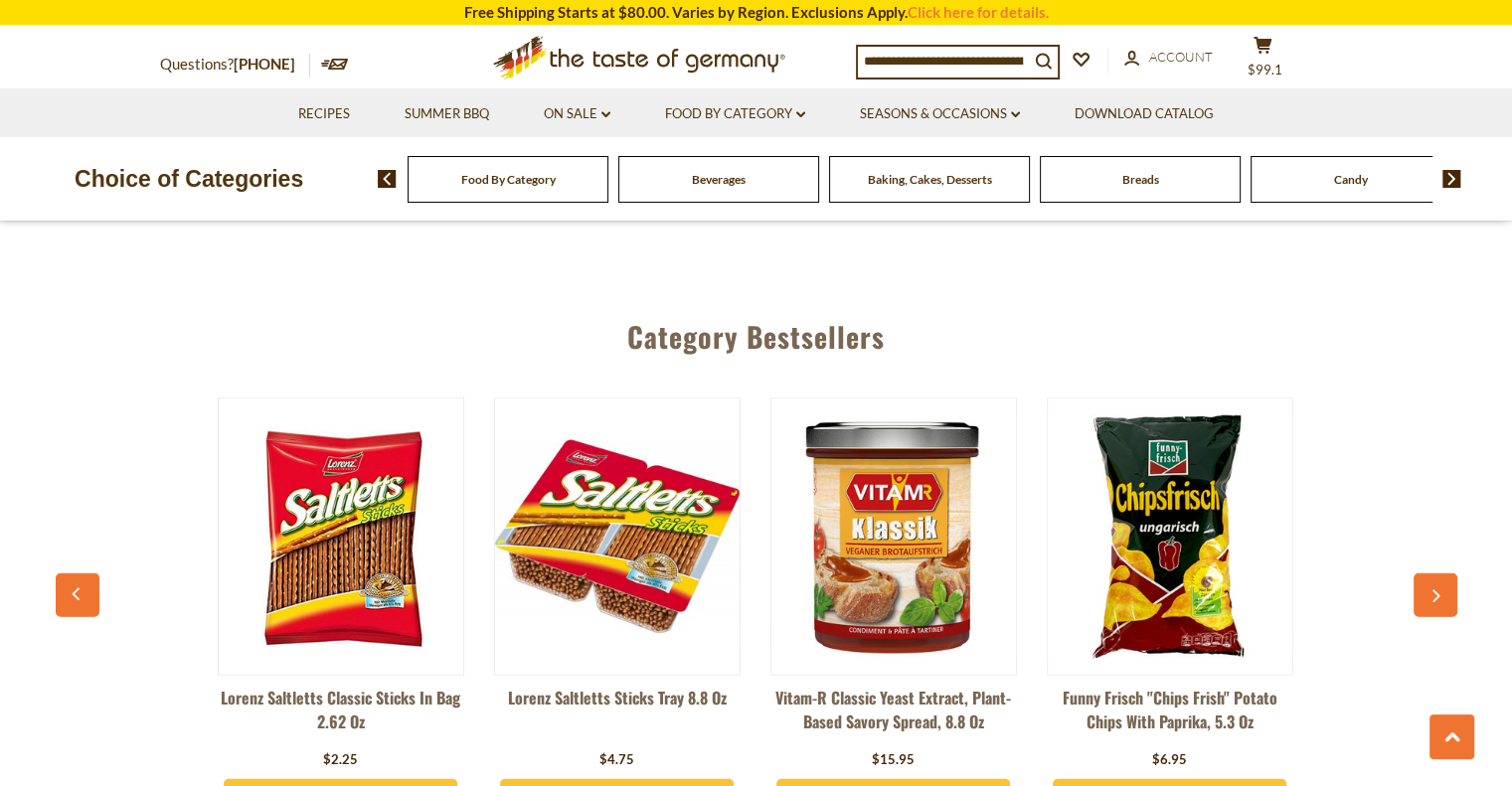 click 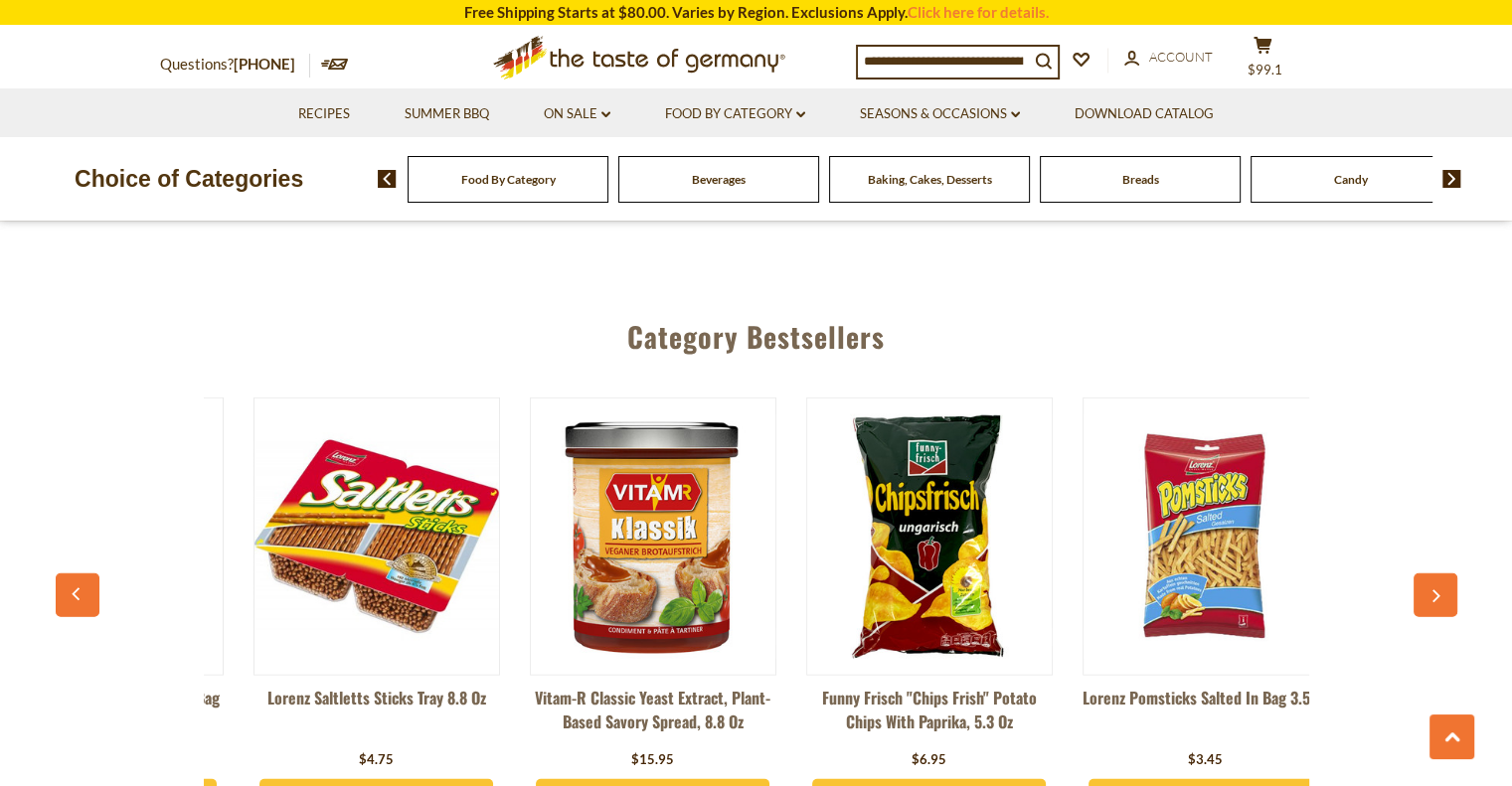 scroll, scrollTop: 0, scrollLeft: 1106, axis: horizontal 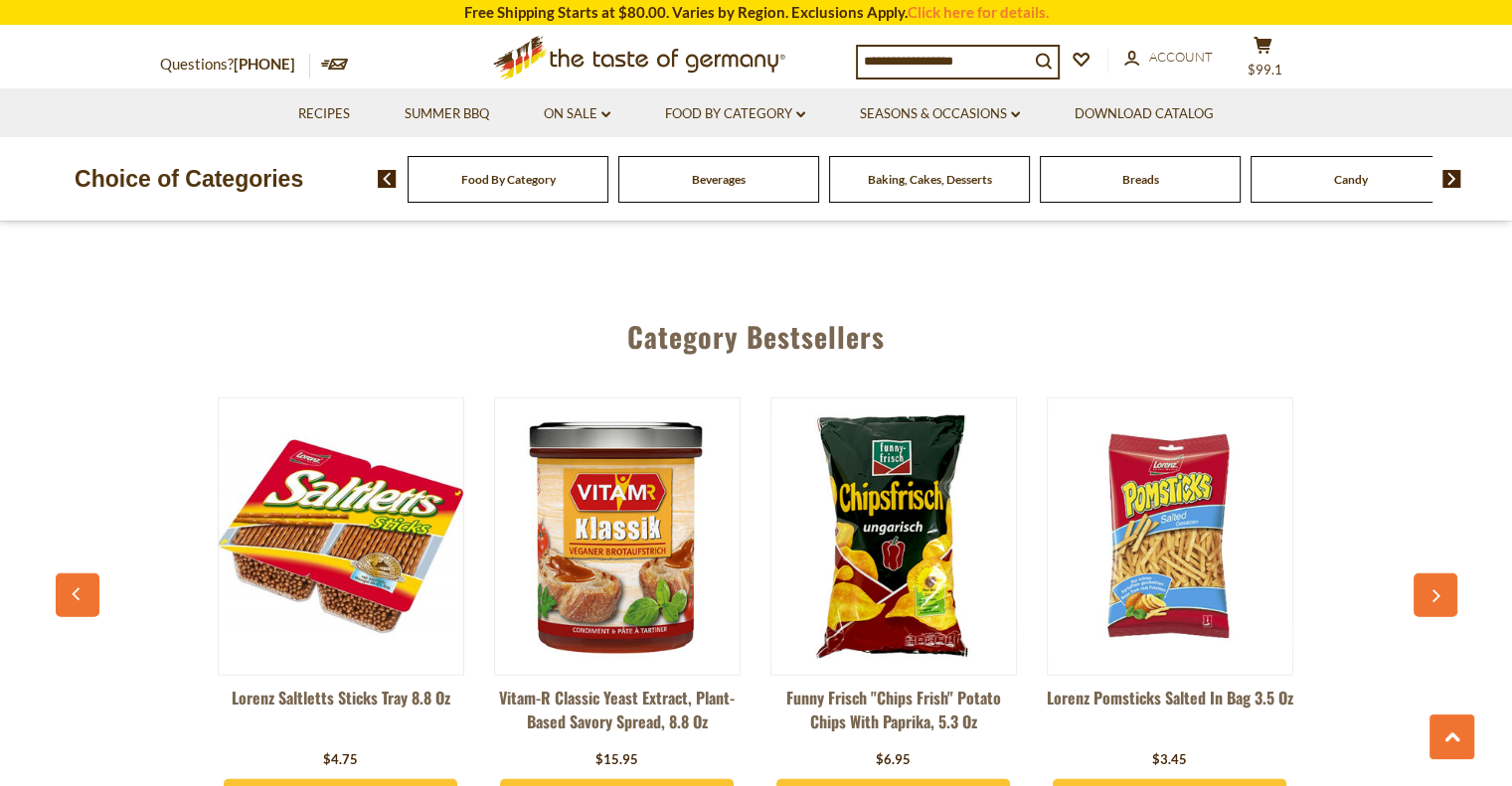click 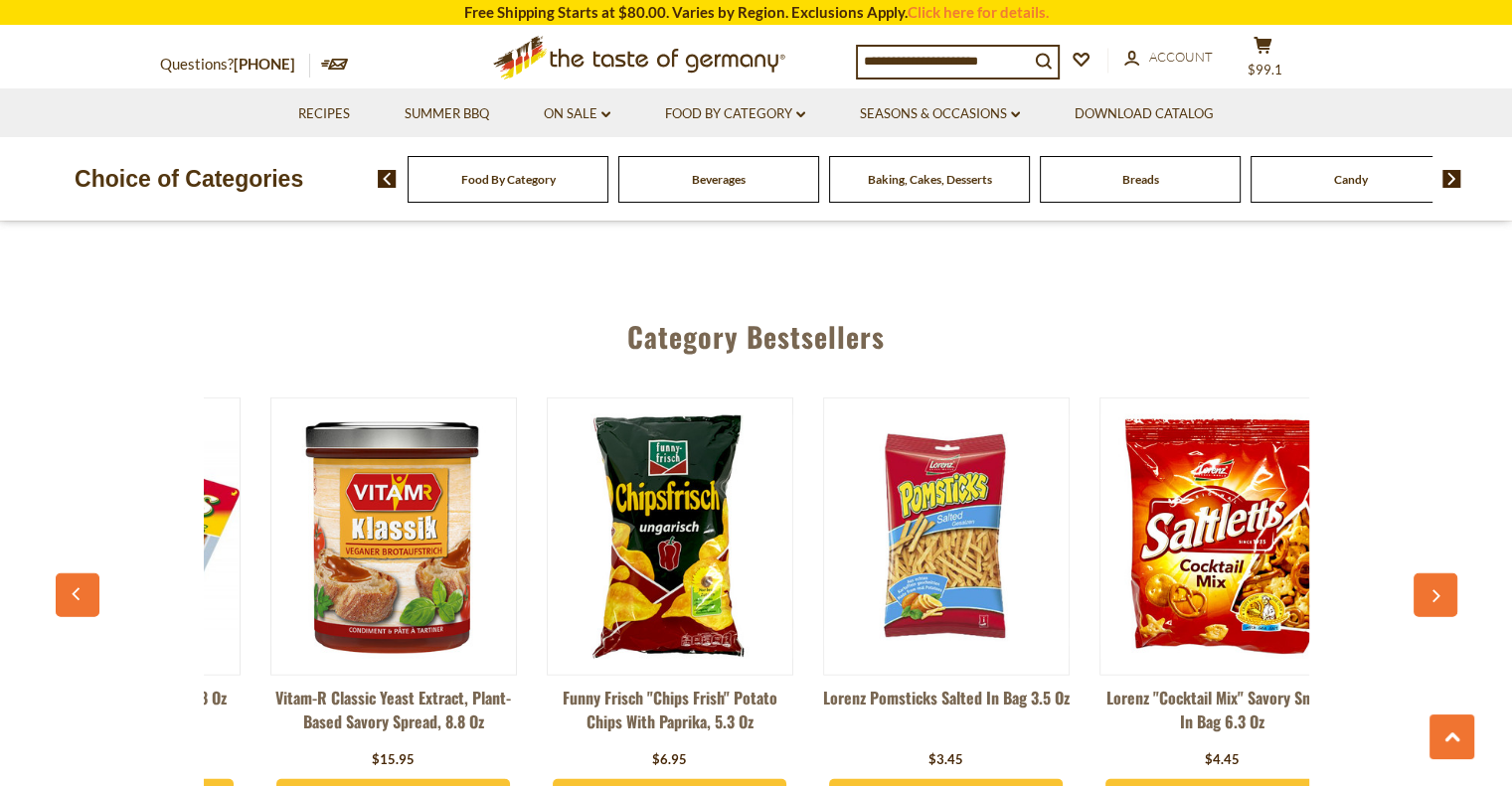 scroll, scrollTop: 0, scrollLeft: 1384, axis: horizontal 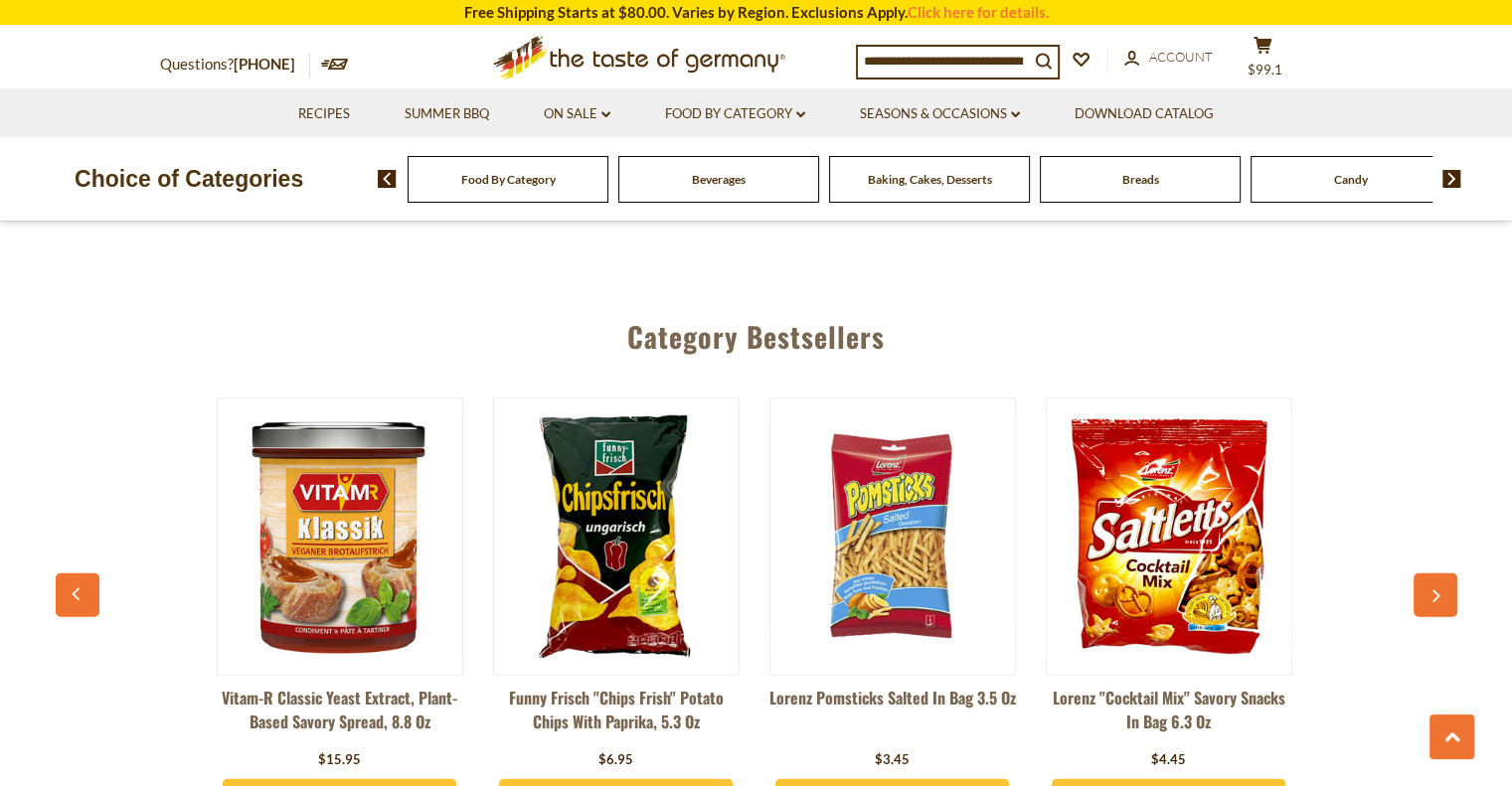 click 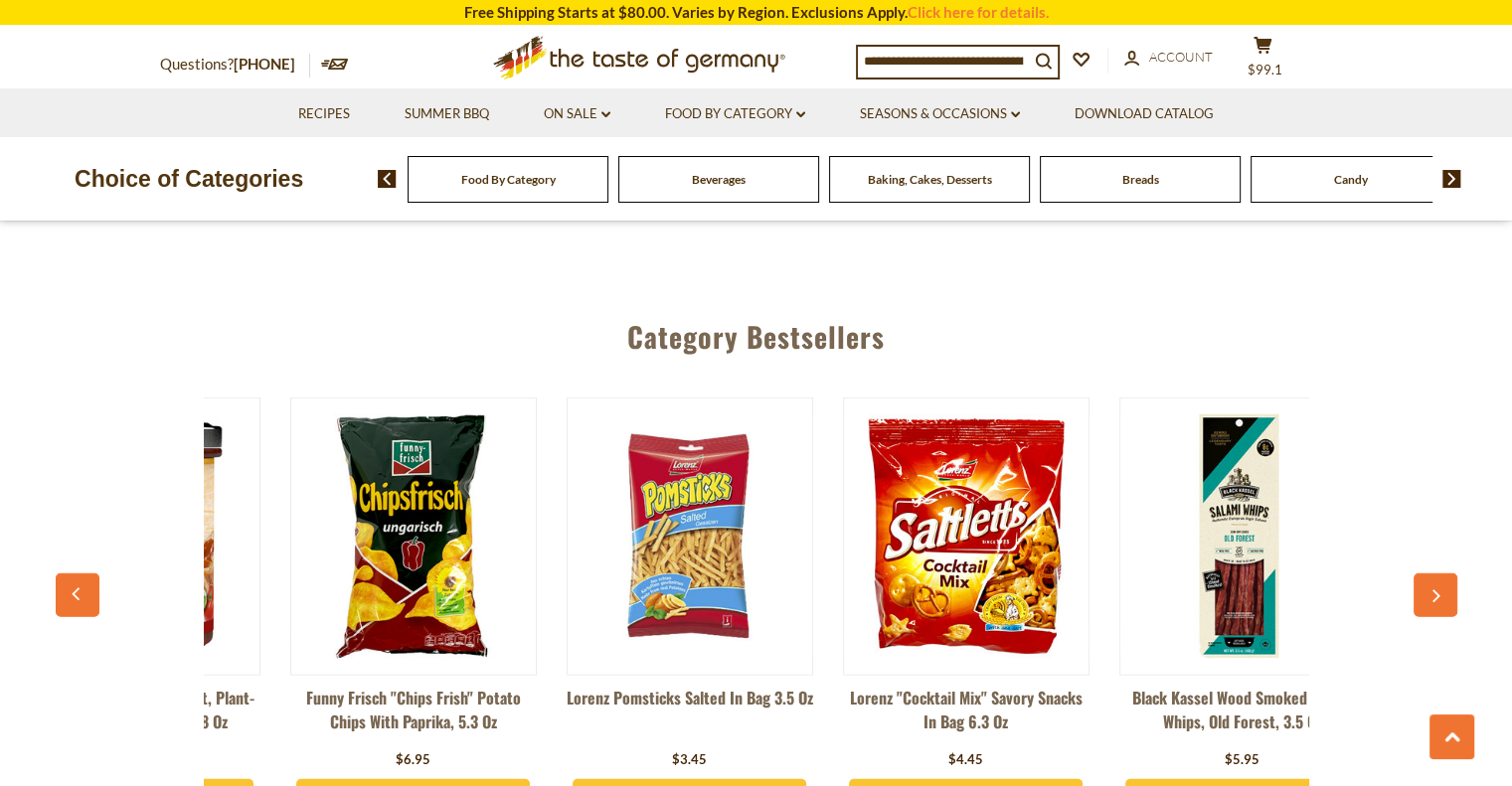 scroll, scrollTop: 0, scrollLeft: 1660, axis: horizontal 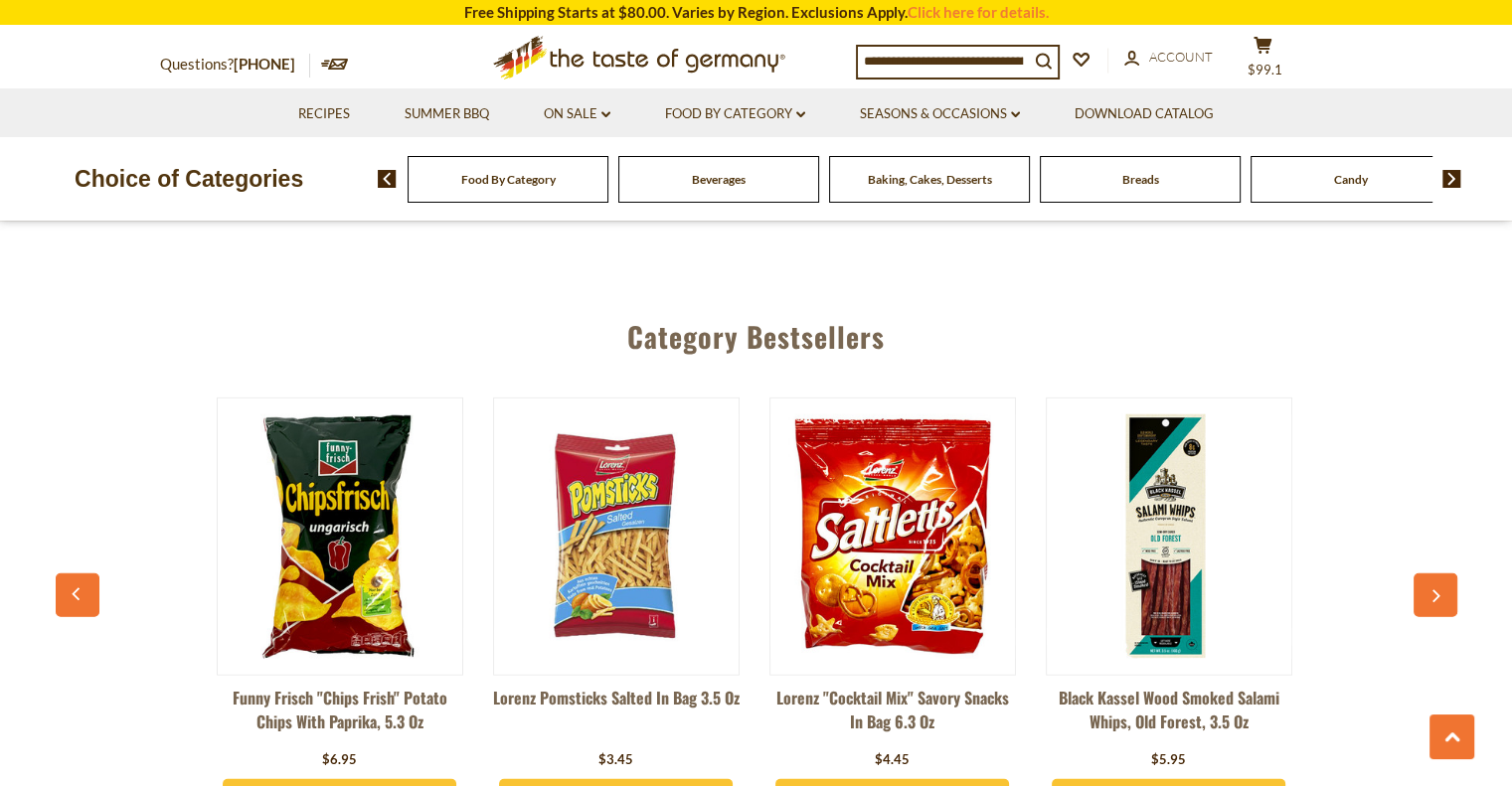 click 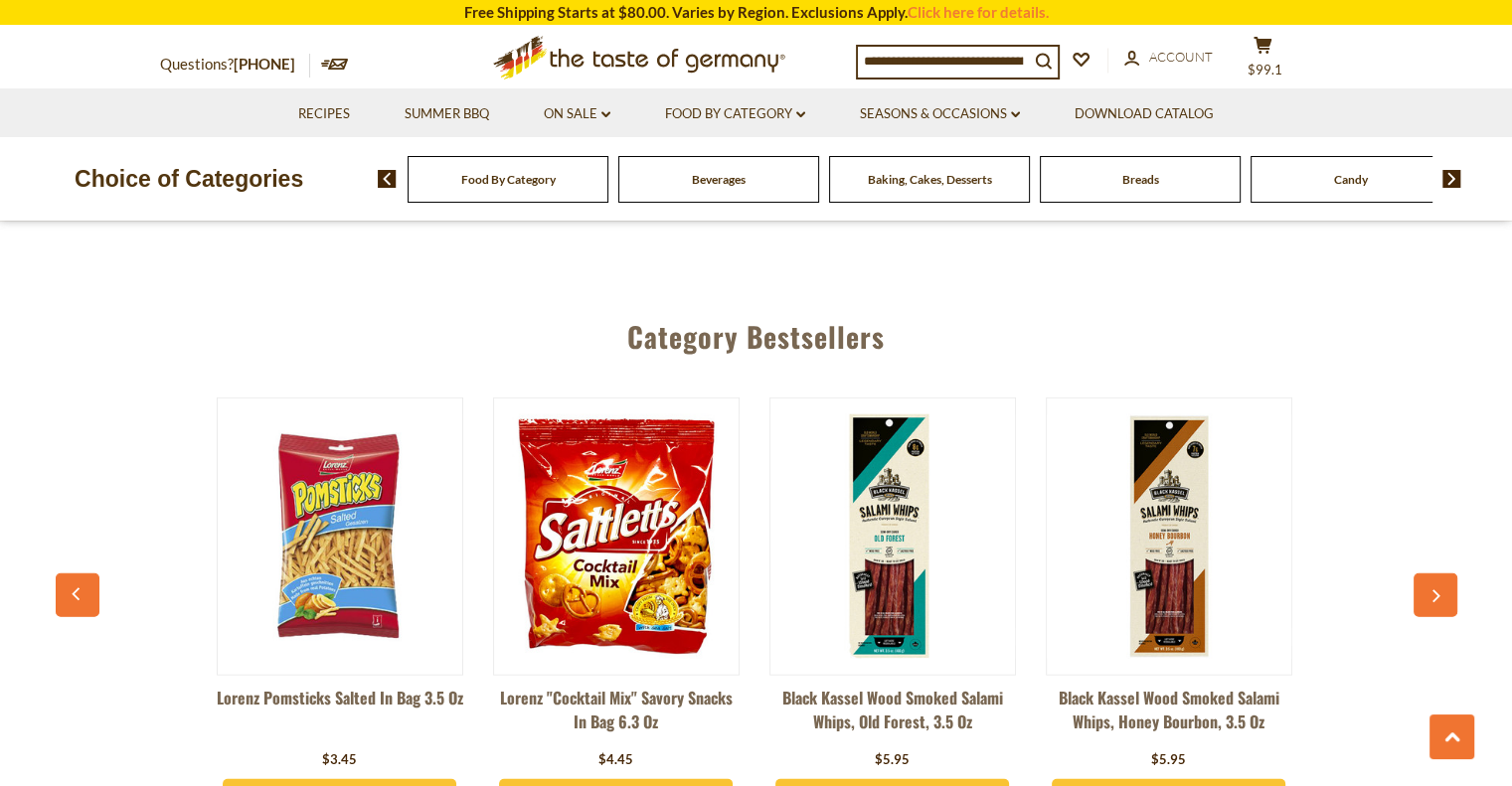 click 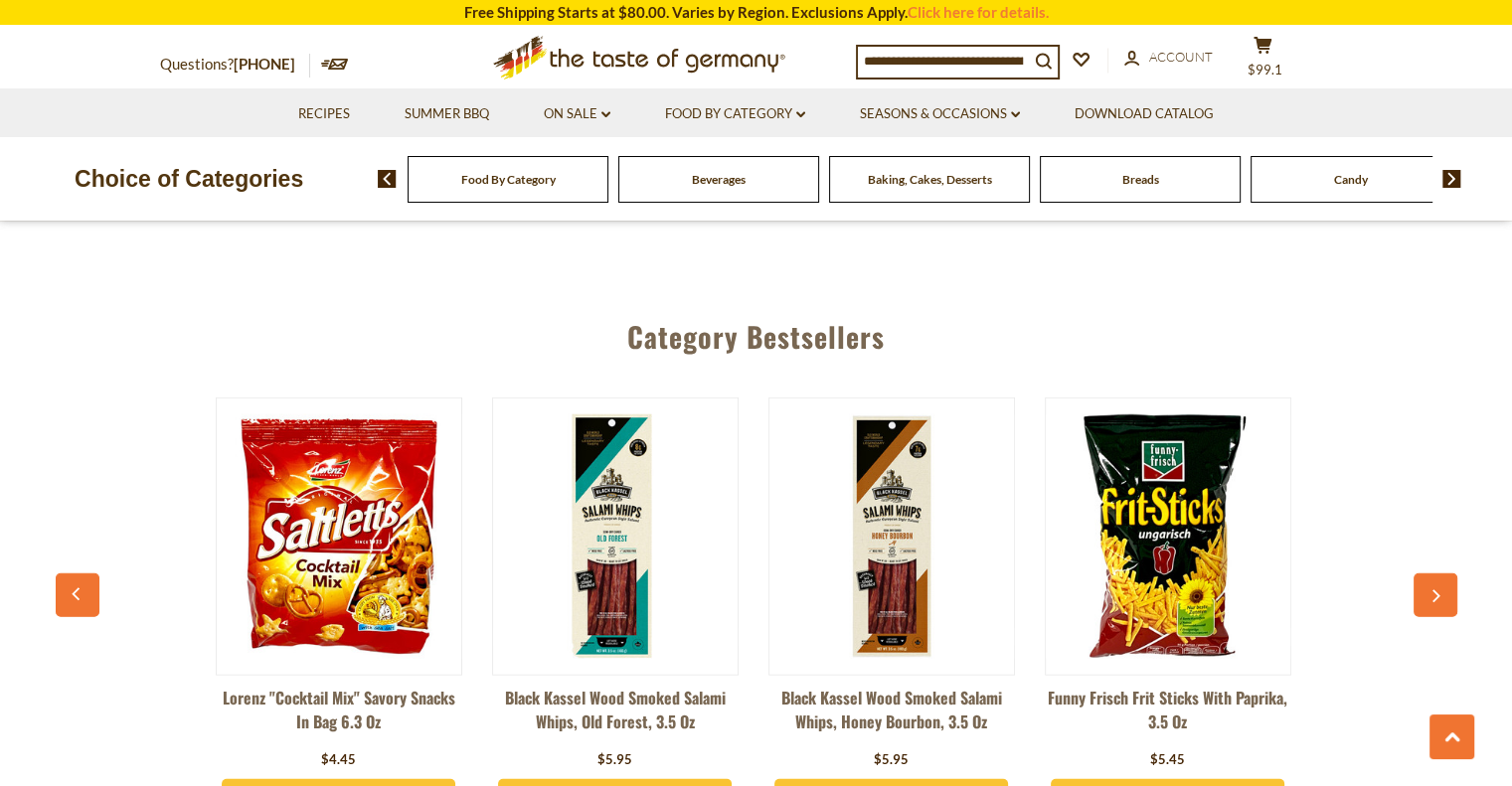 click 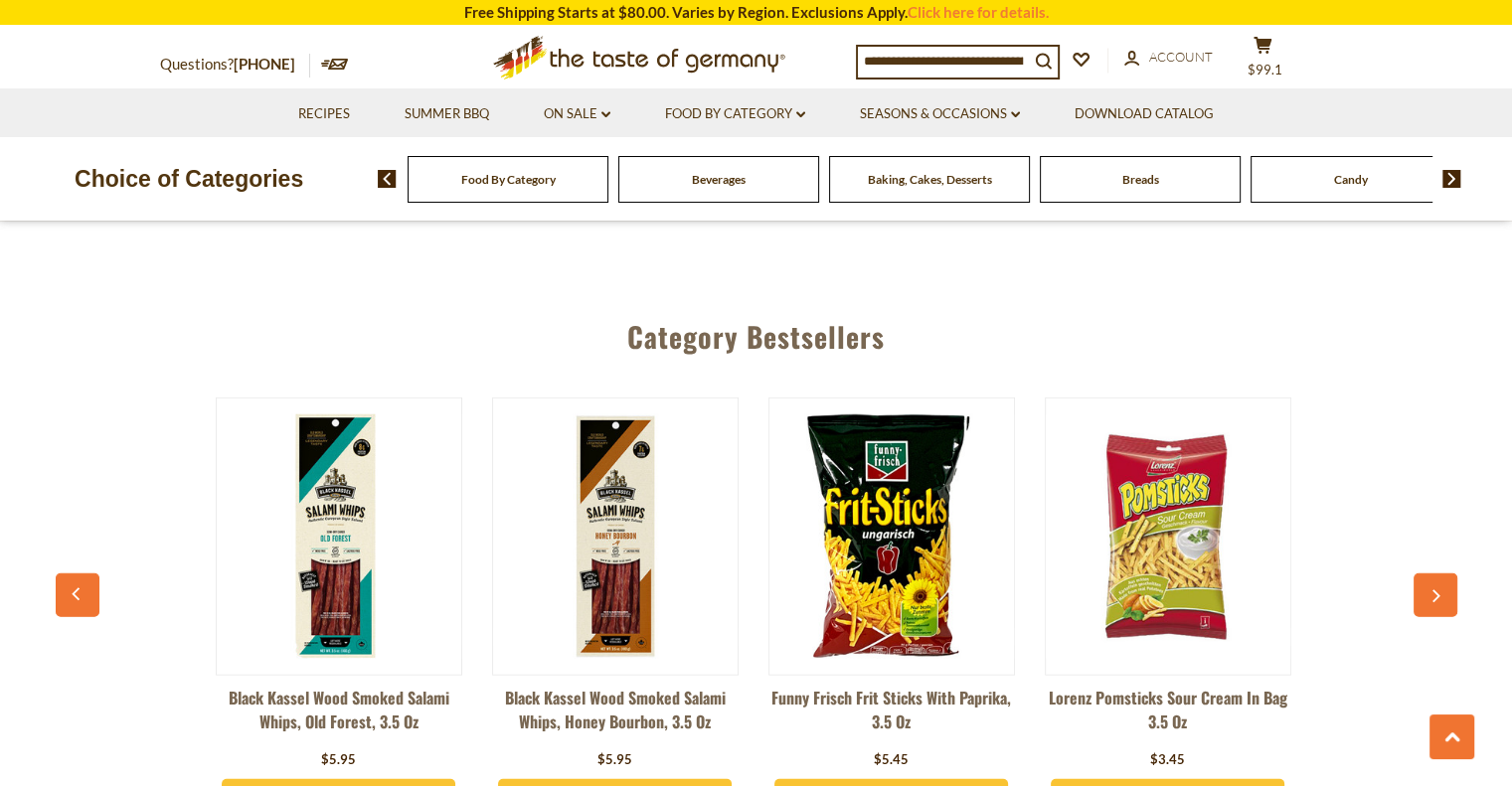 click 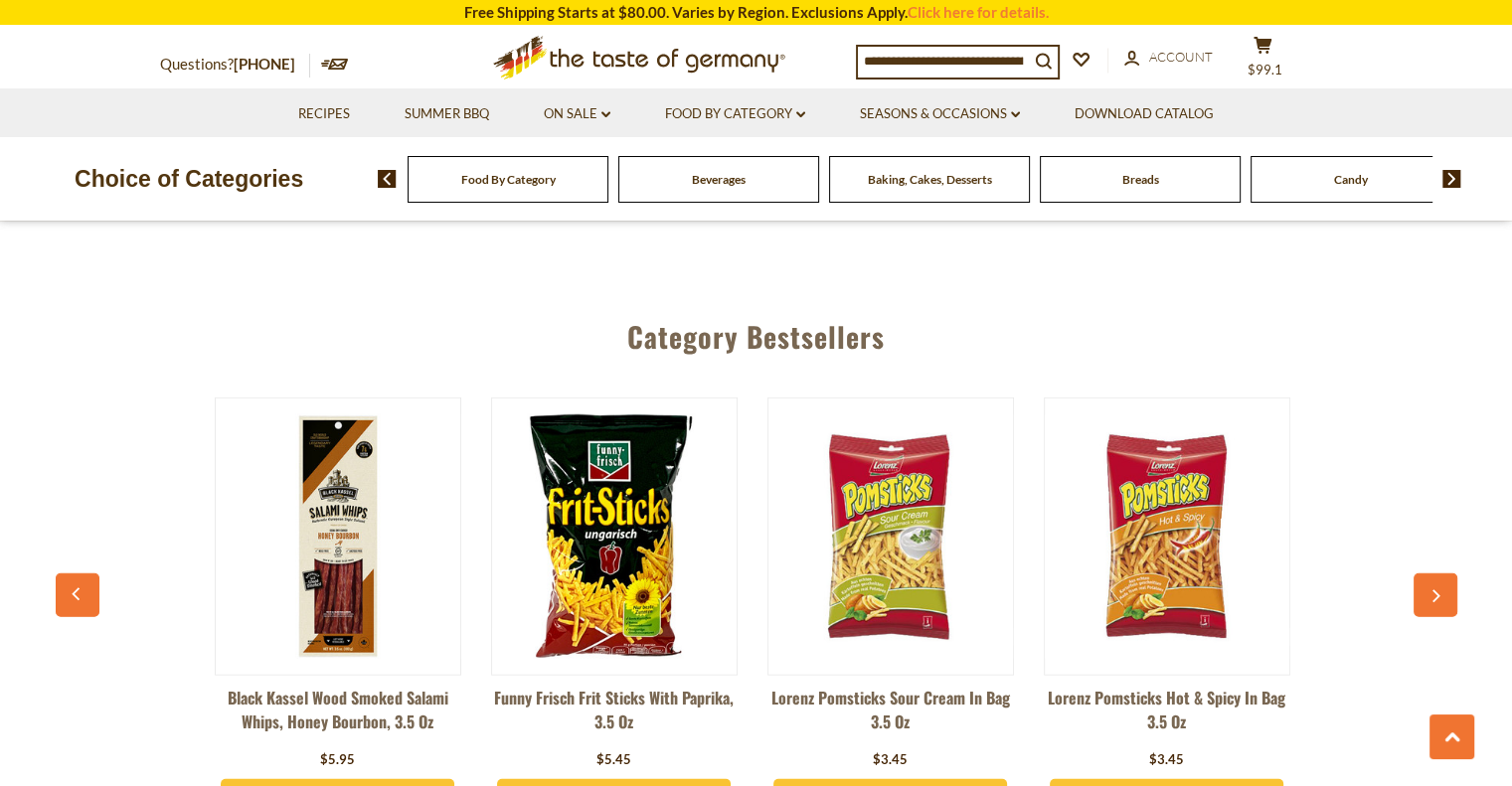 click 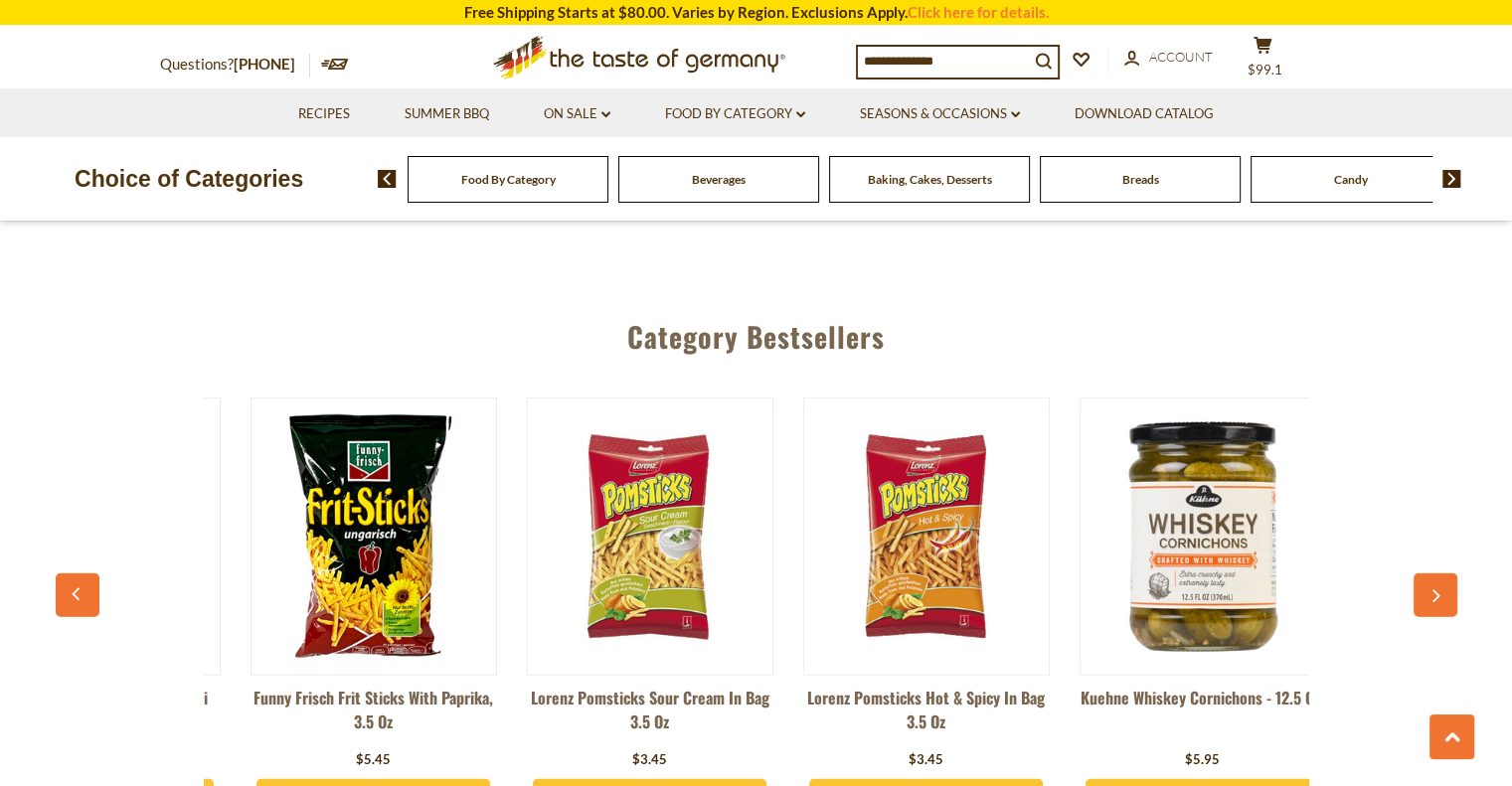 scroll, scrollTop: 0, scrollLeft: 3044, axis: horizontal 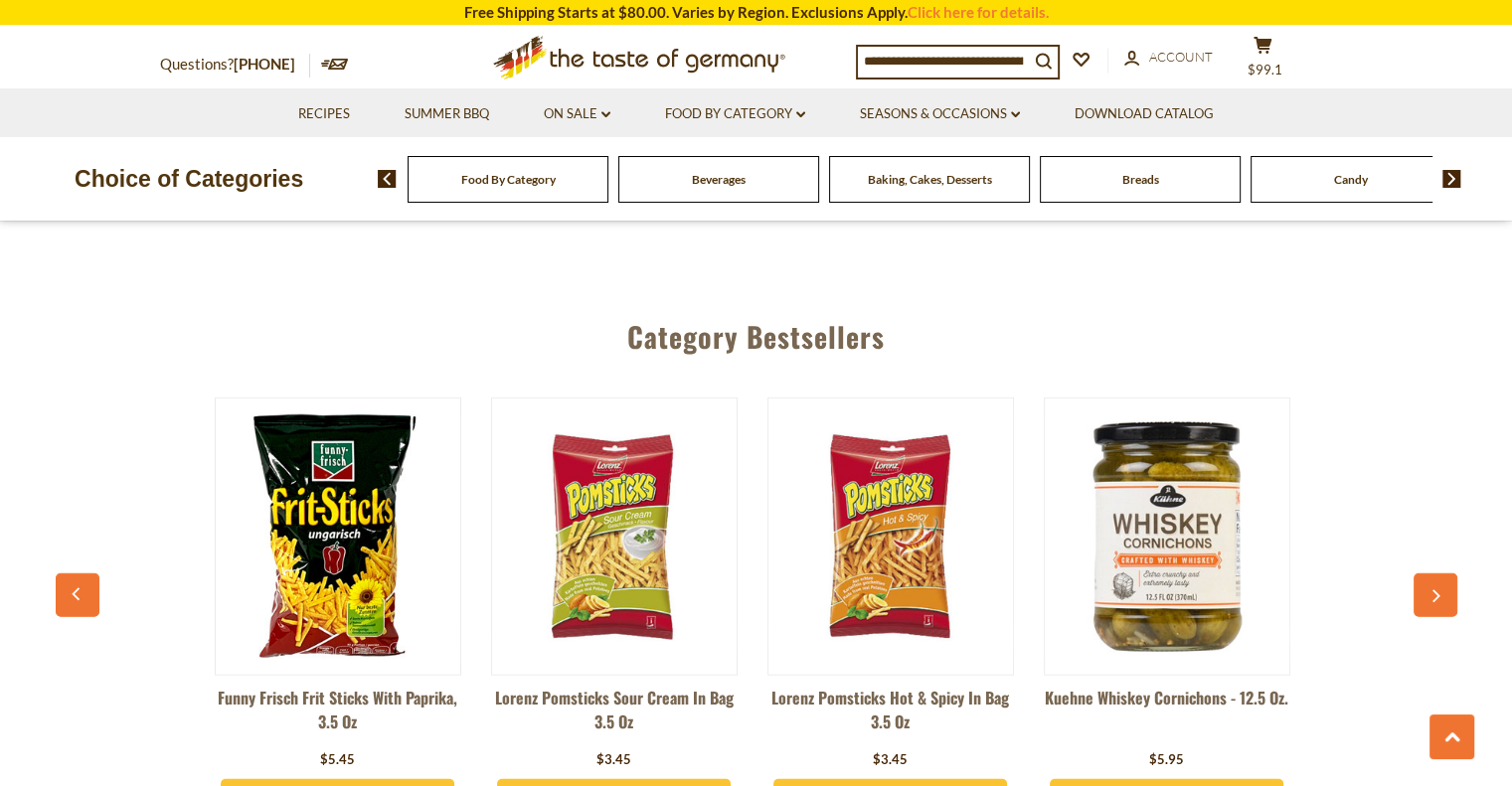click 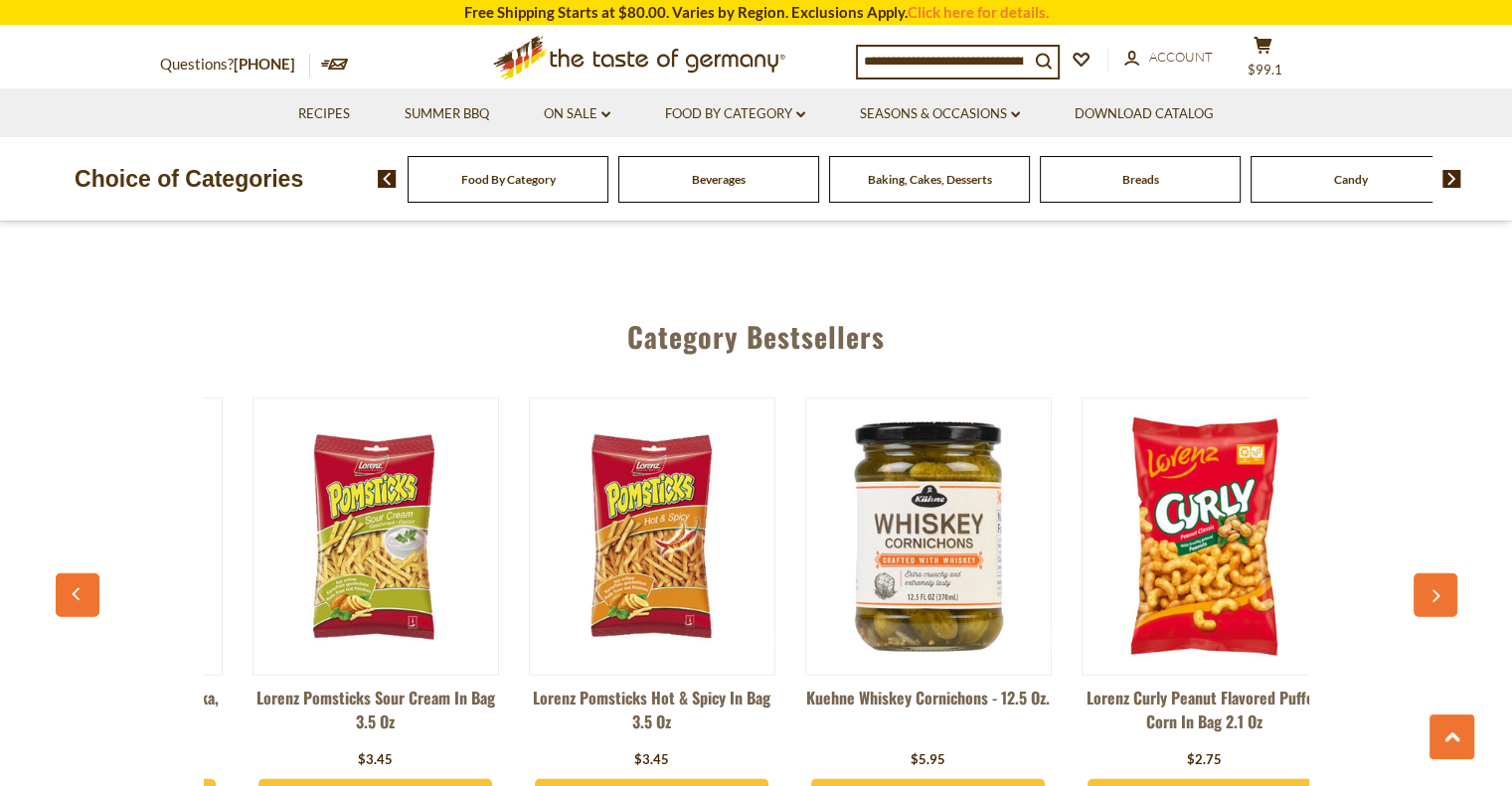 scroll, scrollTop: 0, scrollLeft: 3316, axis: horizontal 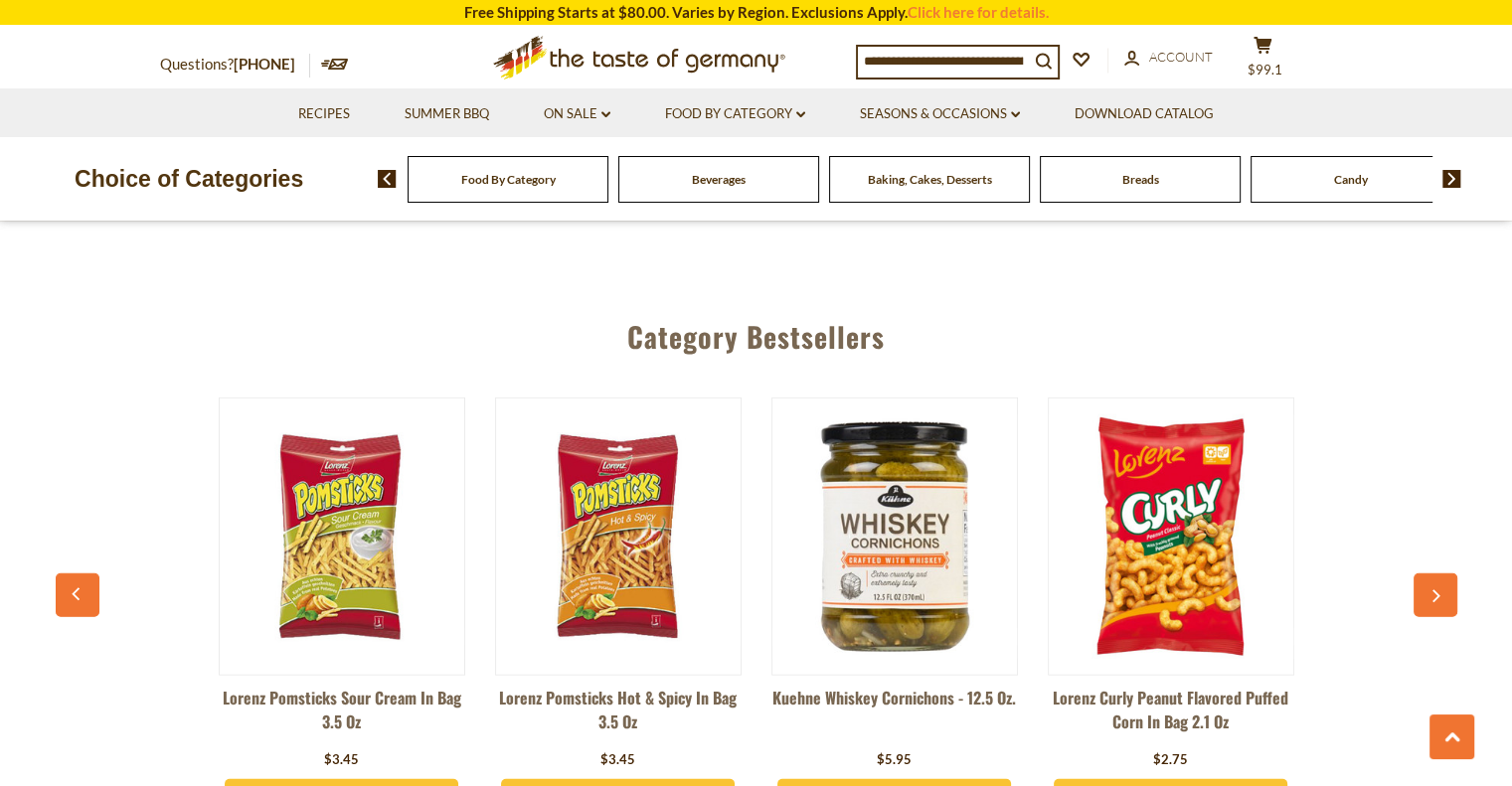 click 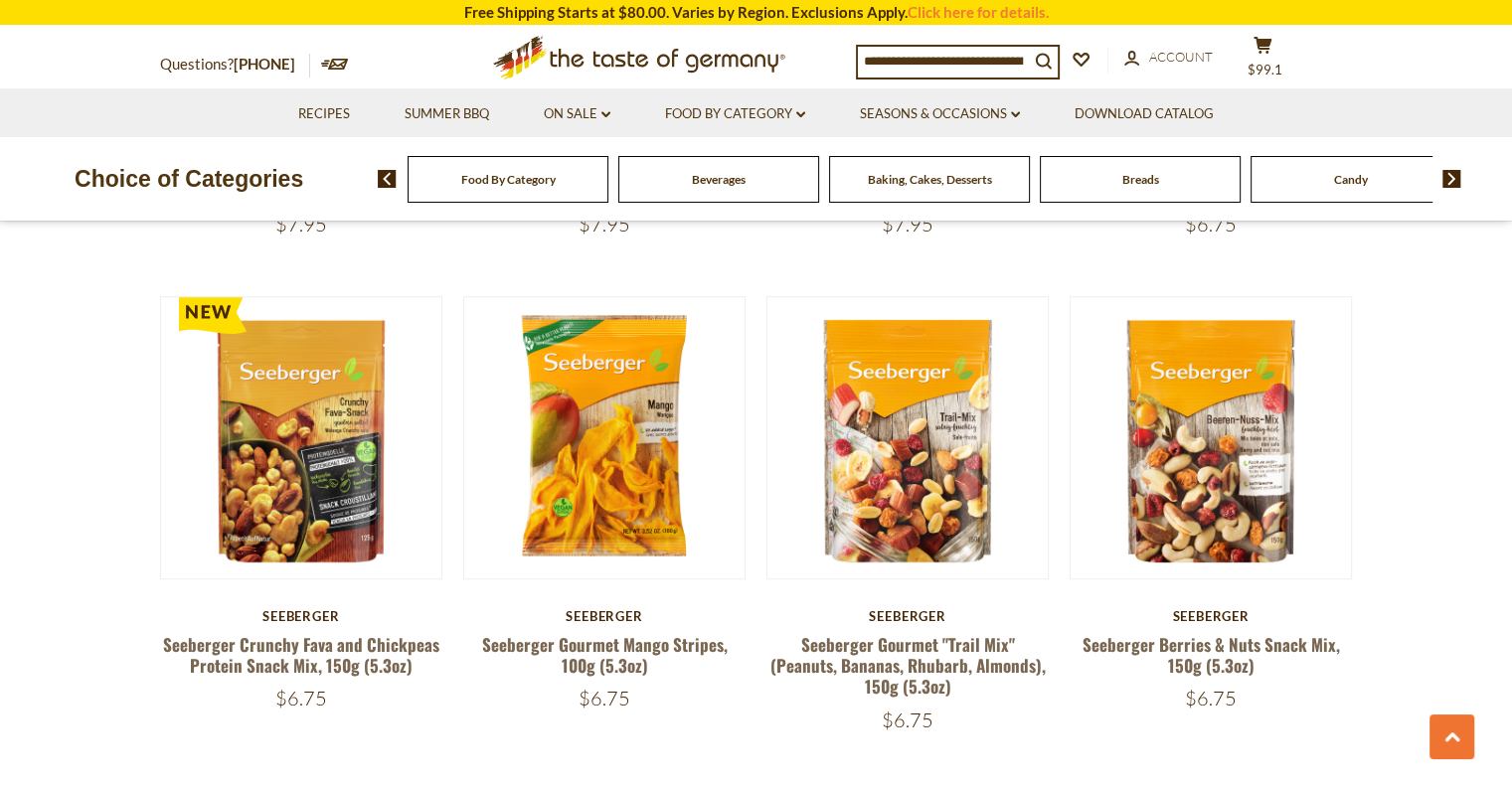 scroll, scrollTop: 965, scrollLeft: 0, axis: vertical 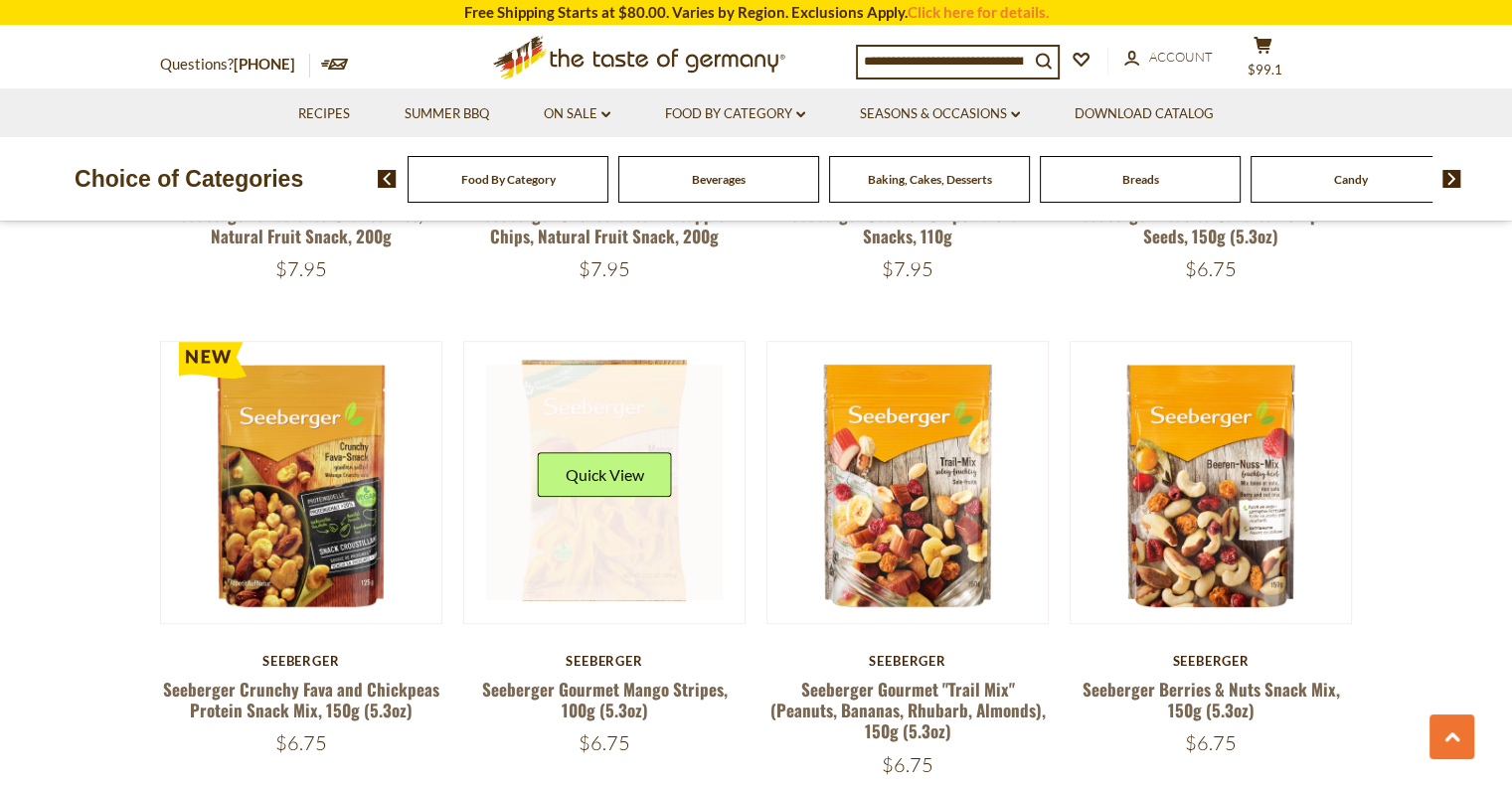 click on "Quick View" at bounding box center [603, 474] 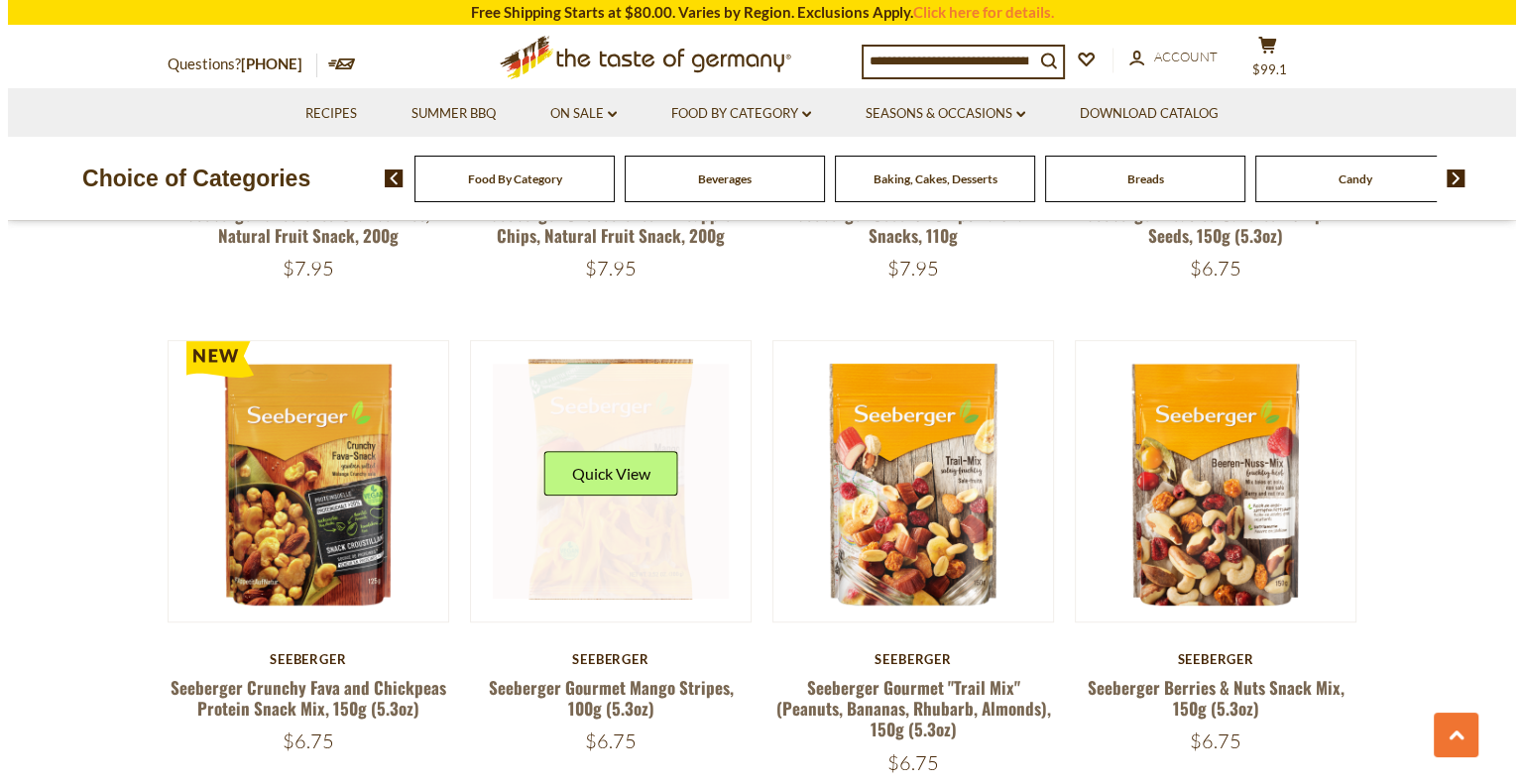 scroll, scrollTop: 965, scrollLeft: 0, axis: vertical 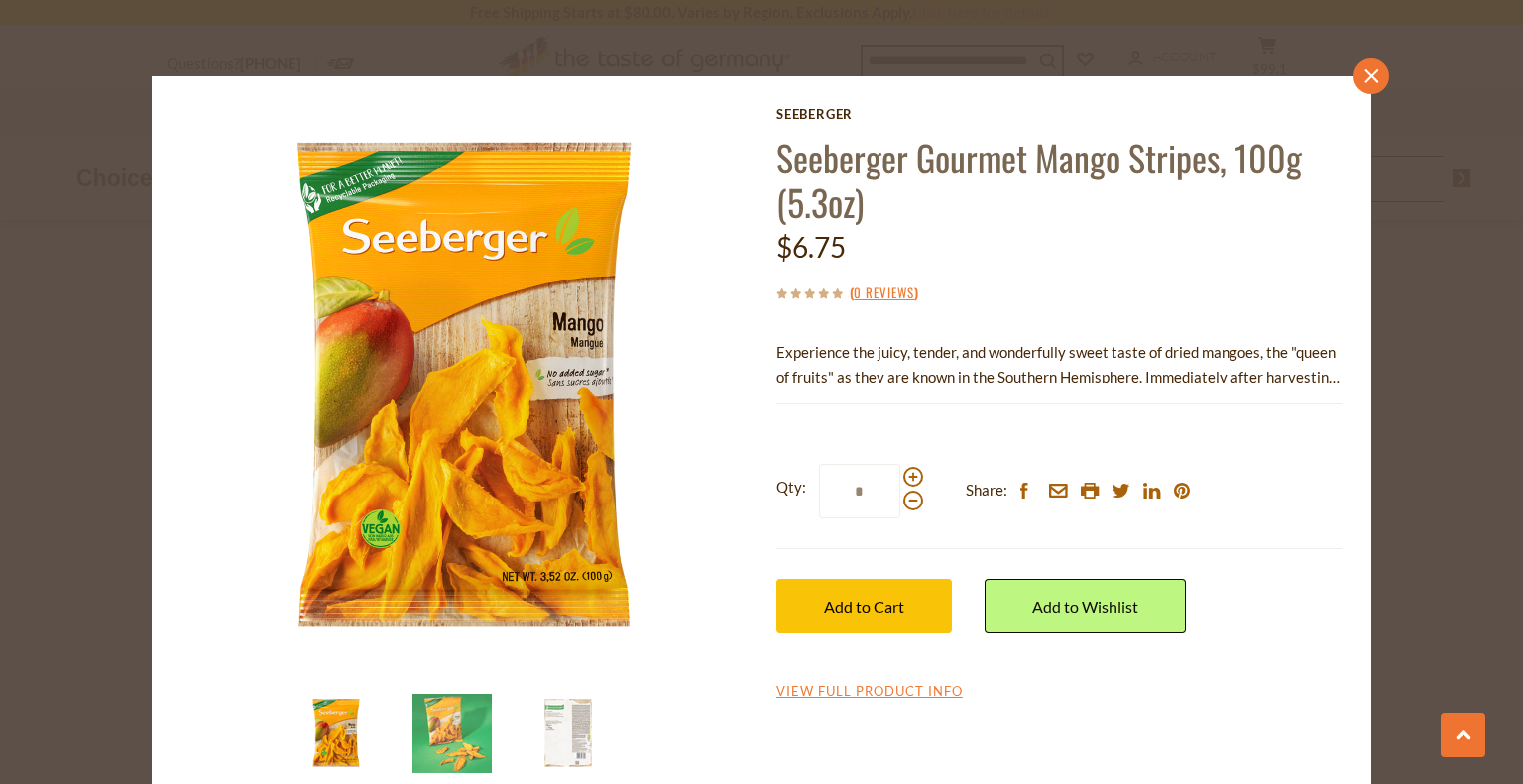click on "close" 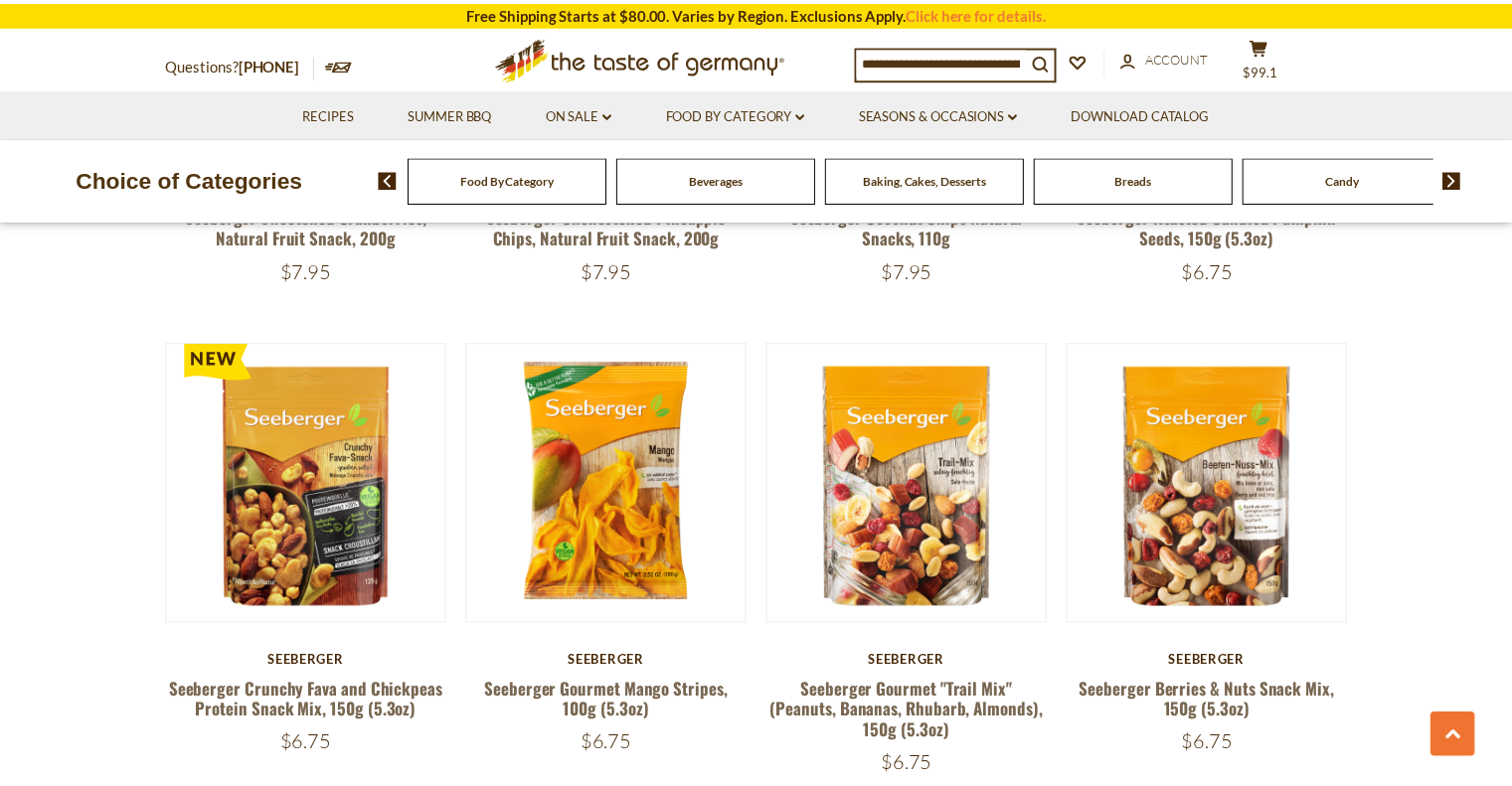 scroll, scrollTop: 965, scrollLeft: 0, axis: vertical 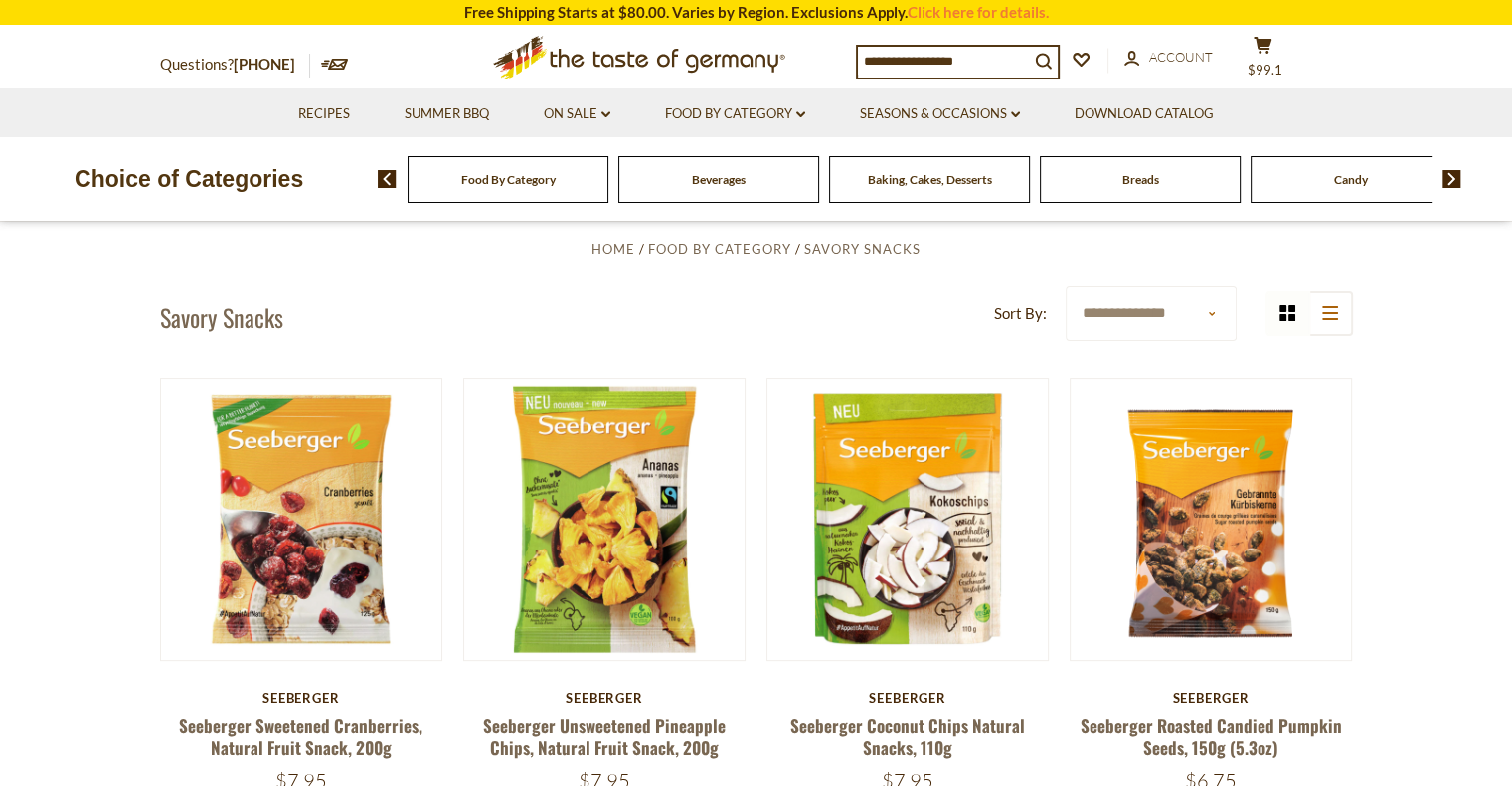 click on "Recipes
Summer BBQ
On Sale
dropdown_arrow
All On Sale
Best By Deals
Food By Category
dropdown_arrow
All Food By Category
Featured Products
Taste of Germany Collections
Beverages
Baking, Cakes, Desserts
Breads
Candy
Cereal
Cookies
Coffee, Cocoa & Tea
Chocolate & Marzipan
Cheese & Dairy
Condiments, Seasonings
Fish" at bounding box center [756, 112] 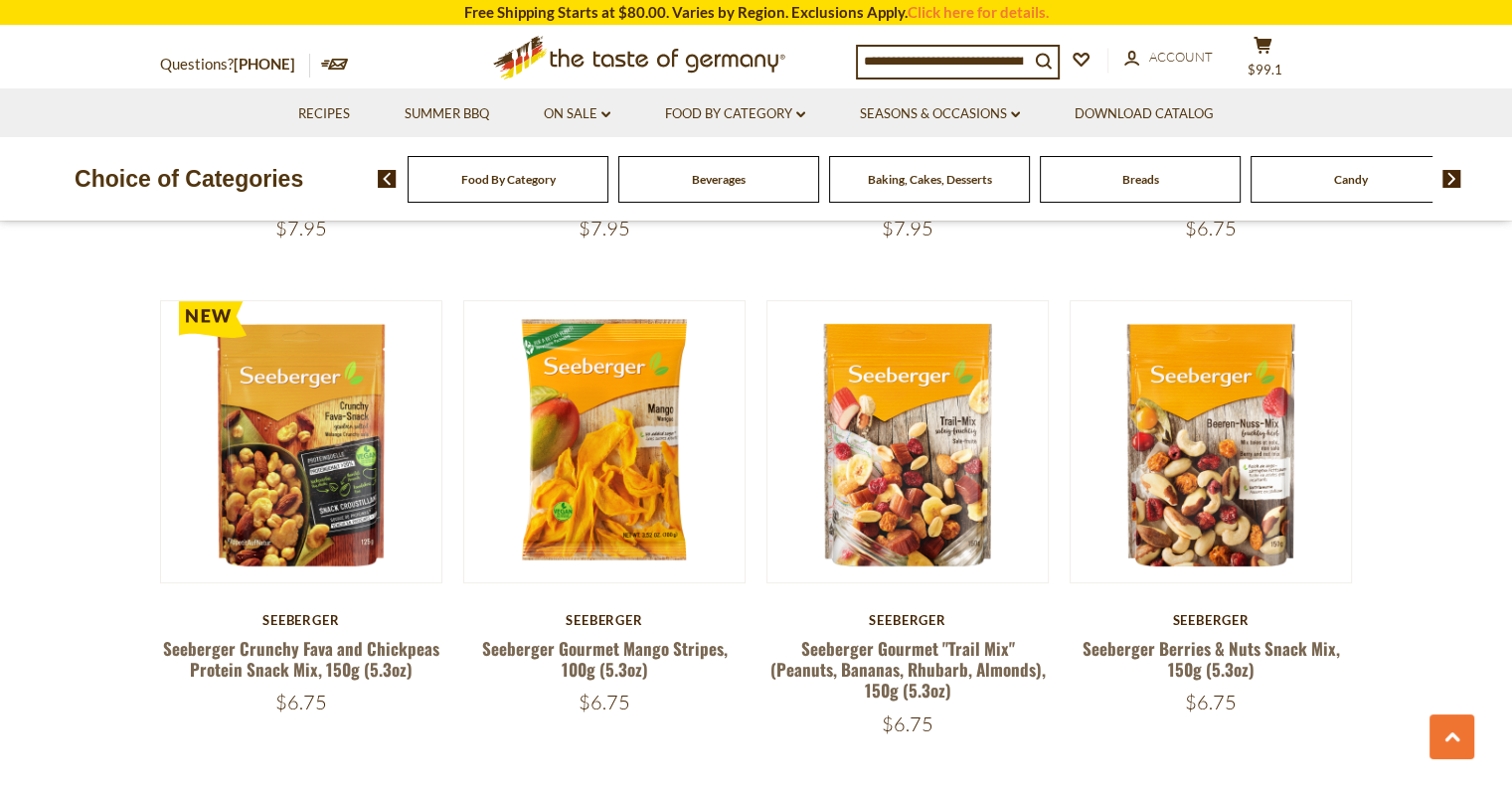 scroll, scrollTop: 1022, scrollLeft: 0, axis: vertical 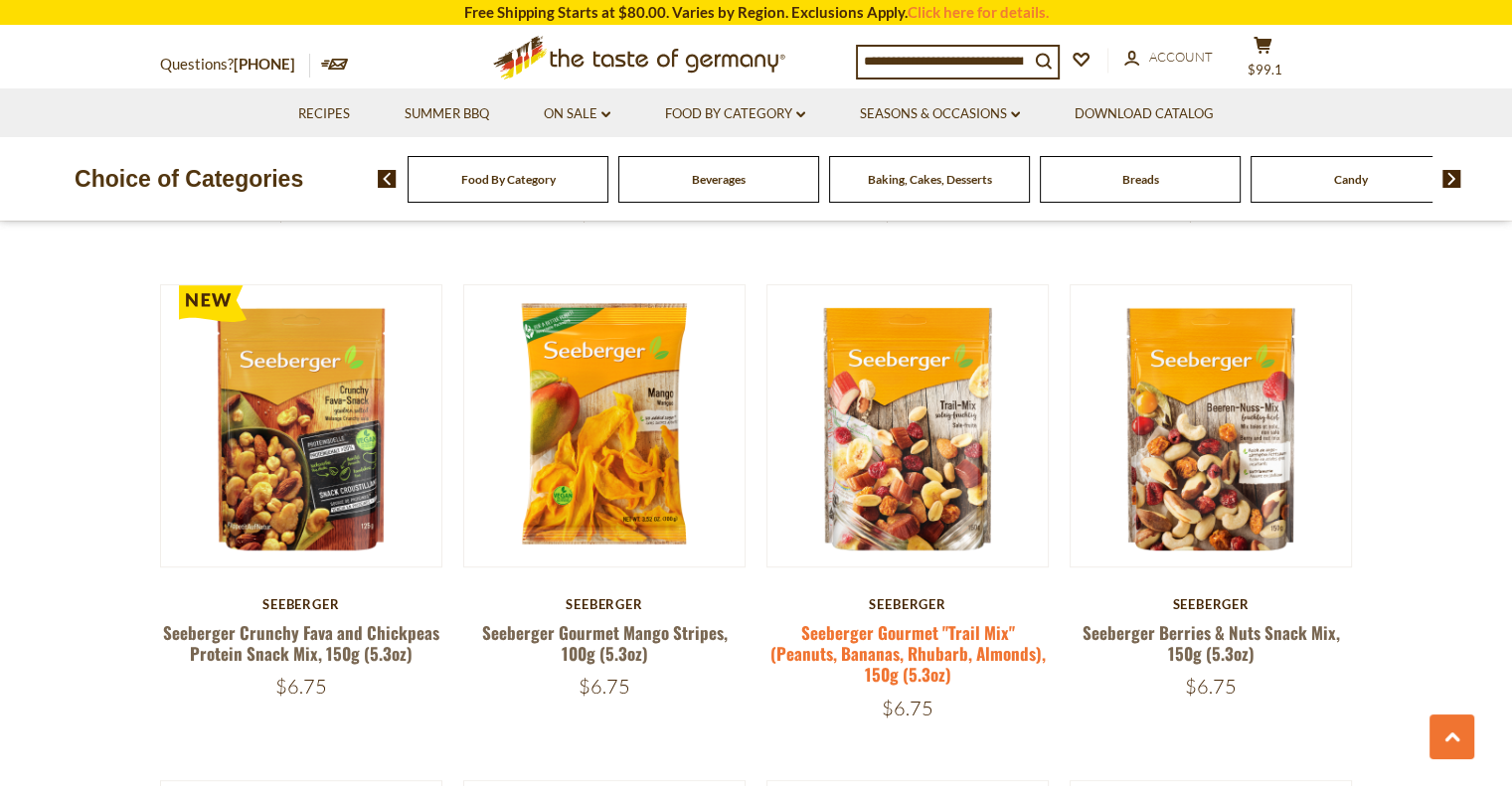 click on "Seeberger Gourmet "Trail Mix" (Peanuts, Bananas, Rhubarb, Almonds), 150g (5.3oz)" at bounding box center (908, 654) 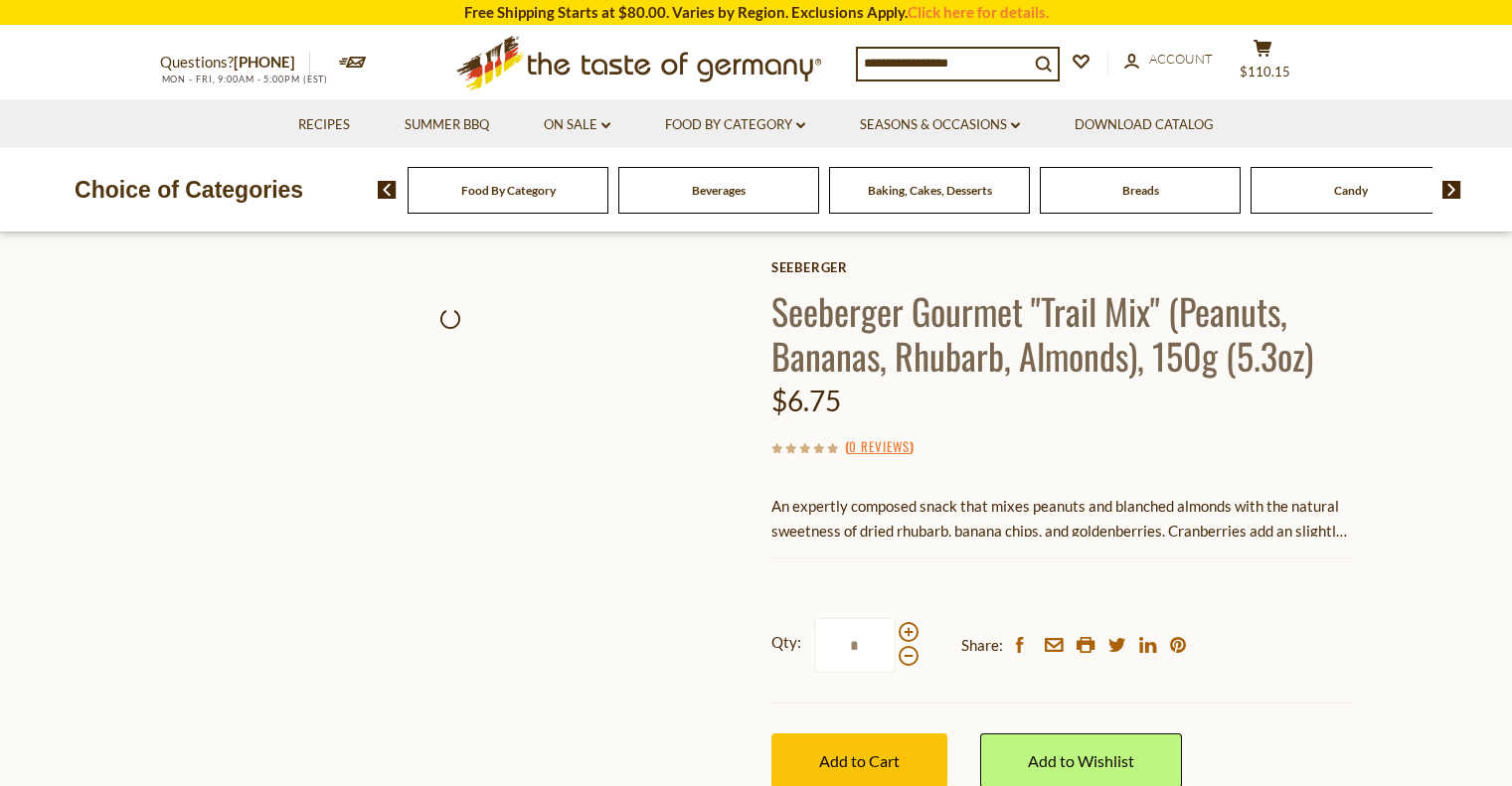 scroll, scrollTop: 0, scrollLeft: 0, axis: both 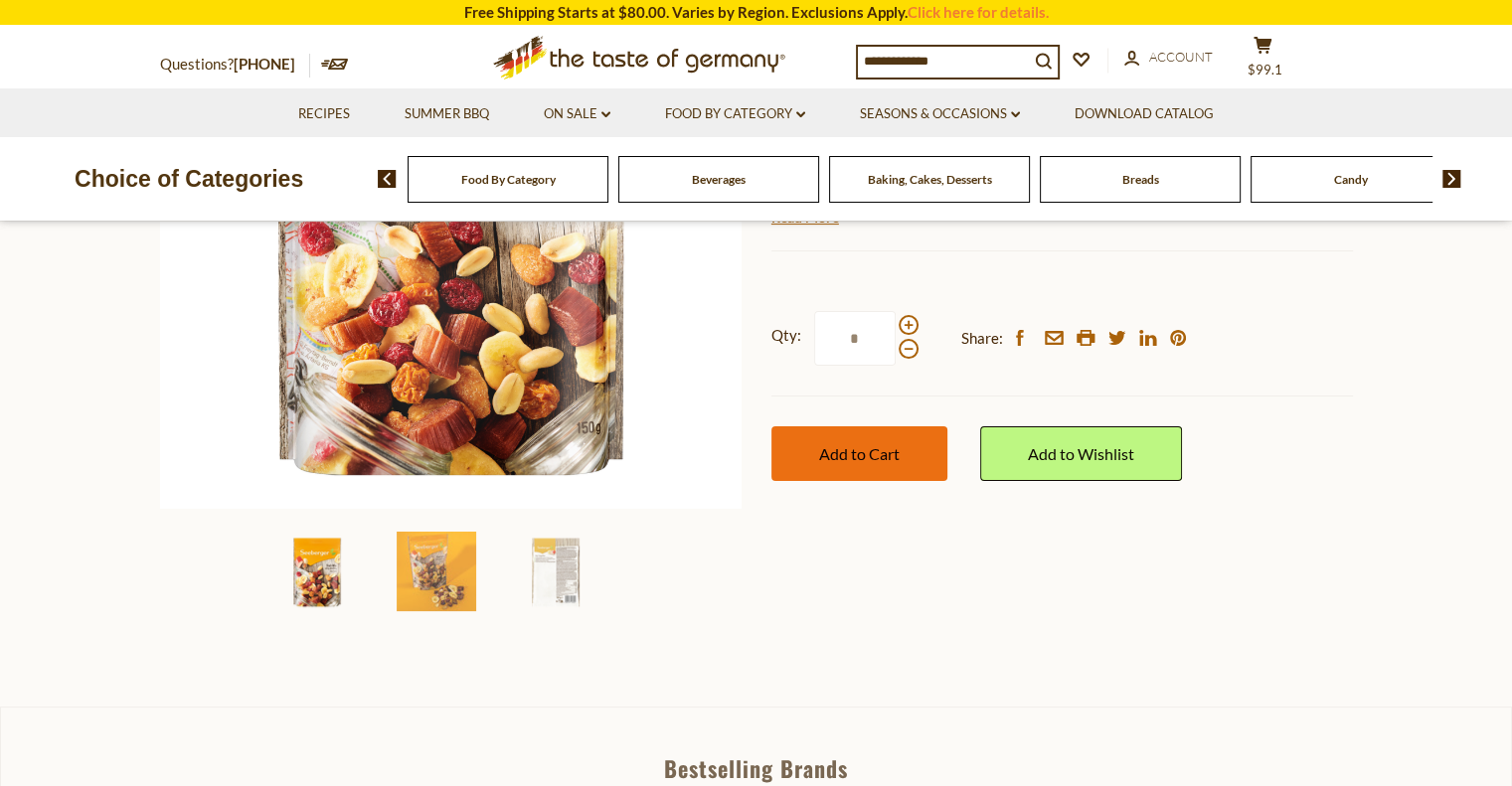 click on "Add to Cart" at bounding box center [859, 453] 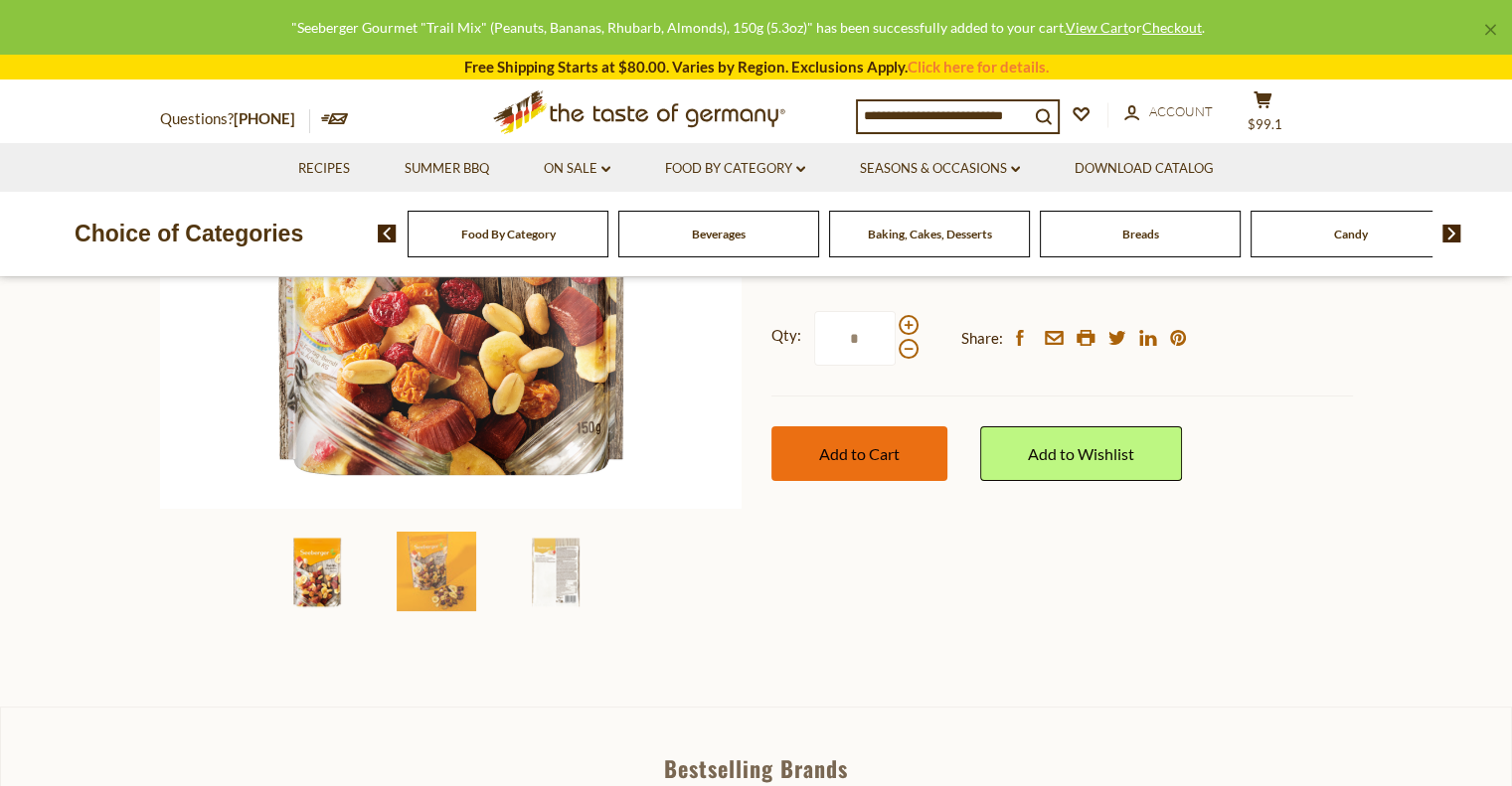 click on "Add to Cart" at bounding box center [859, 453] 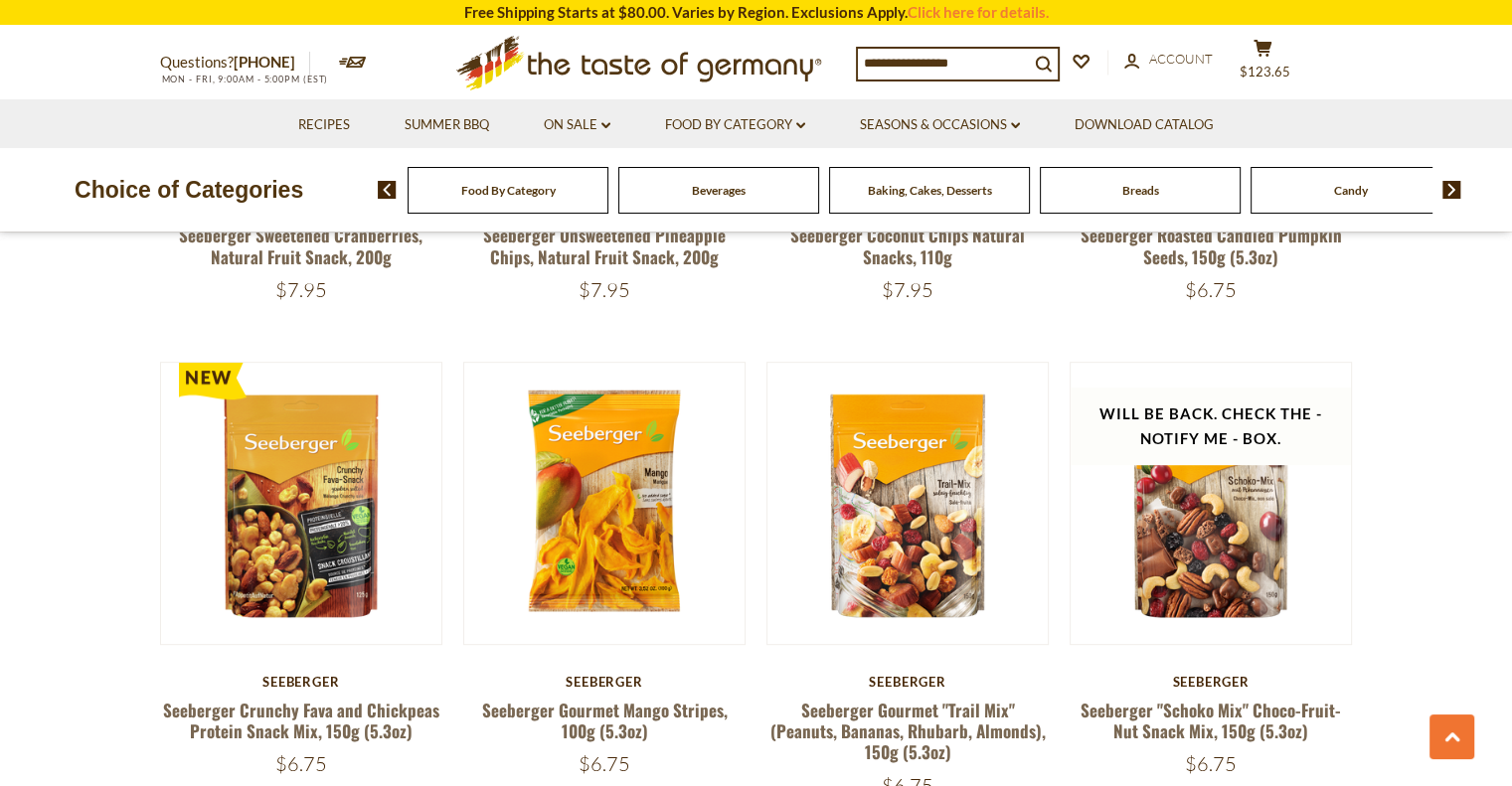 scroll, scrollTop: 1022, scrollLeft: 0, axis: vertical 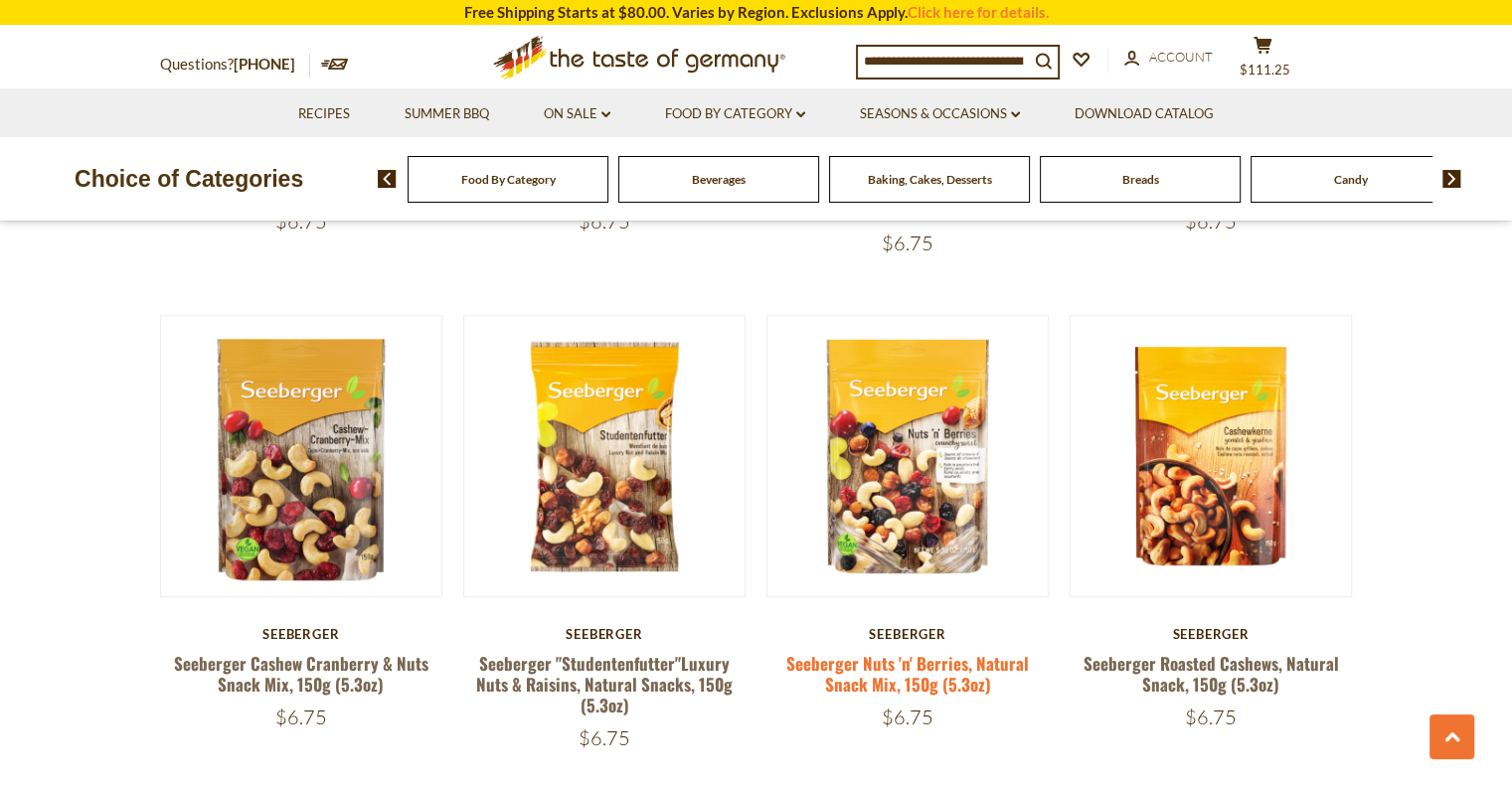 click on "Seeberger Nuts 'n' Berries, Natural Snack Mix, 150g (5.3oz)" at bounding box center (908, 674) 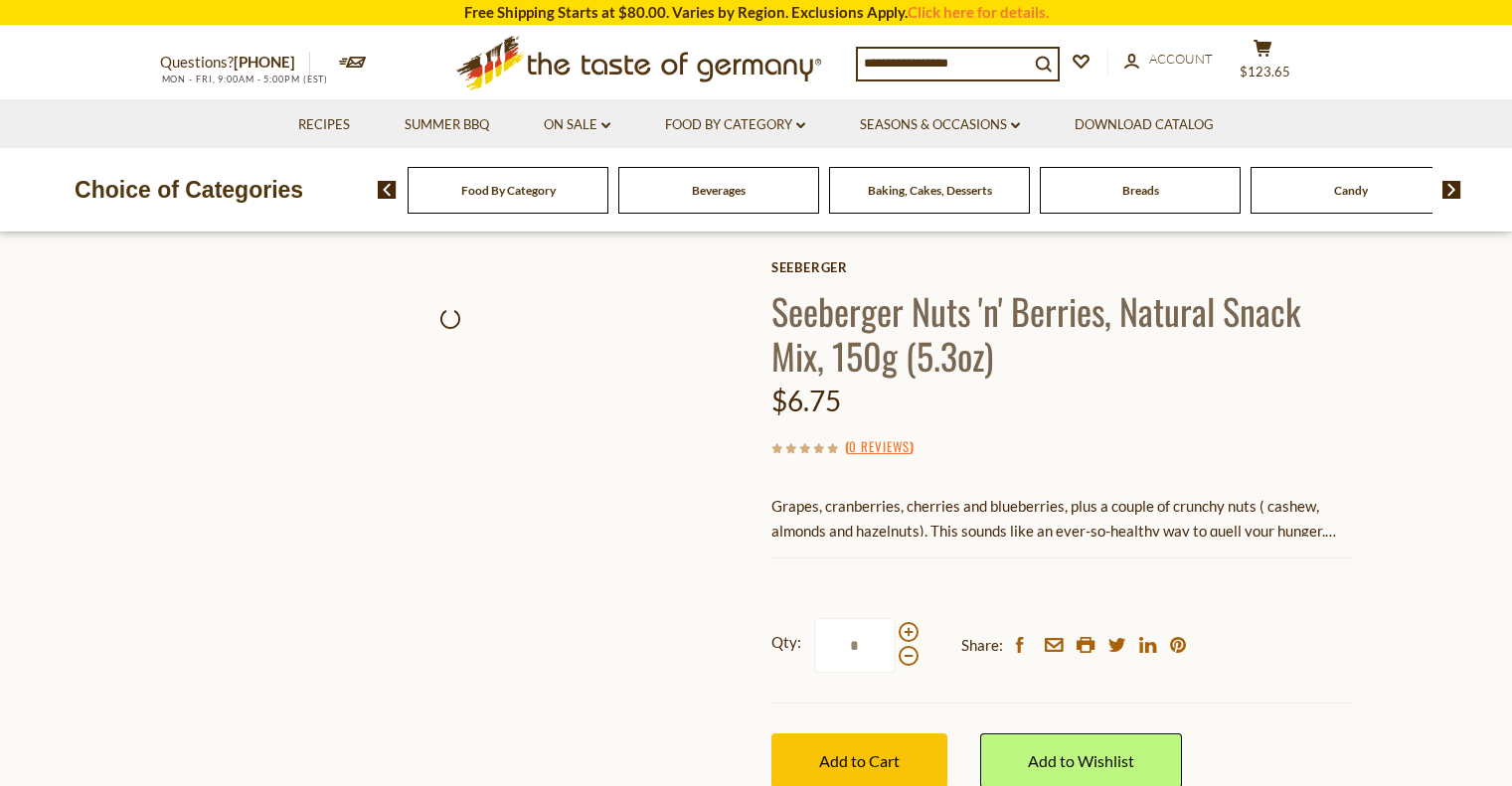 scroll, scrollTop: 0, scrollLeft: 0, axis: both 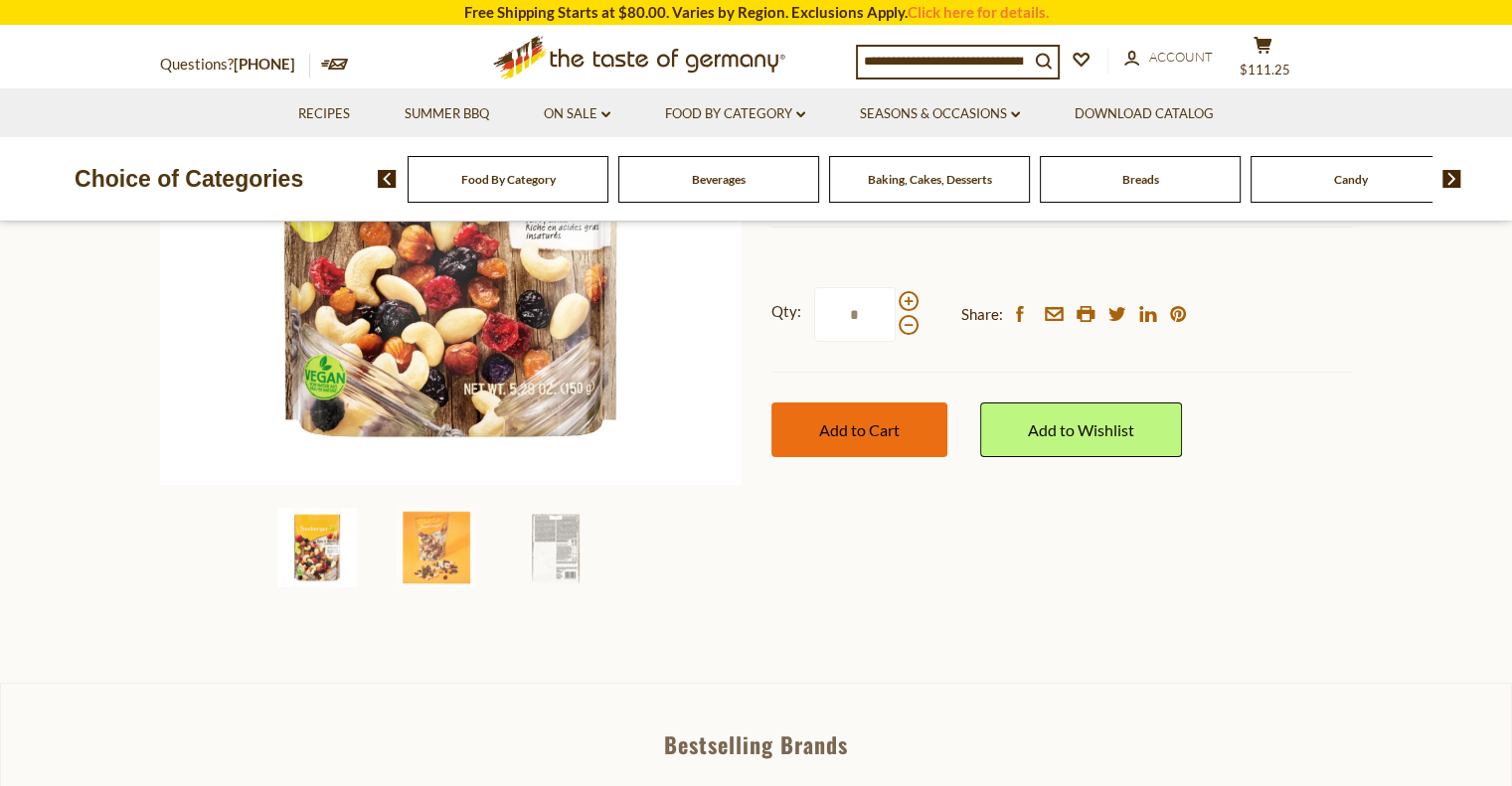 click on "Add to Cart" at bounding box center [859, 429] 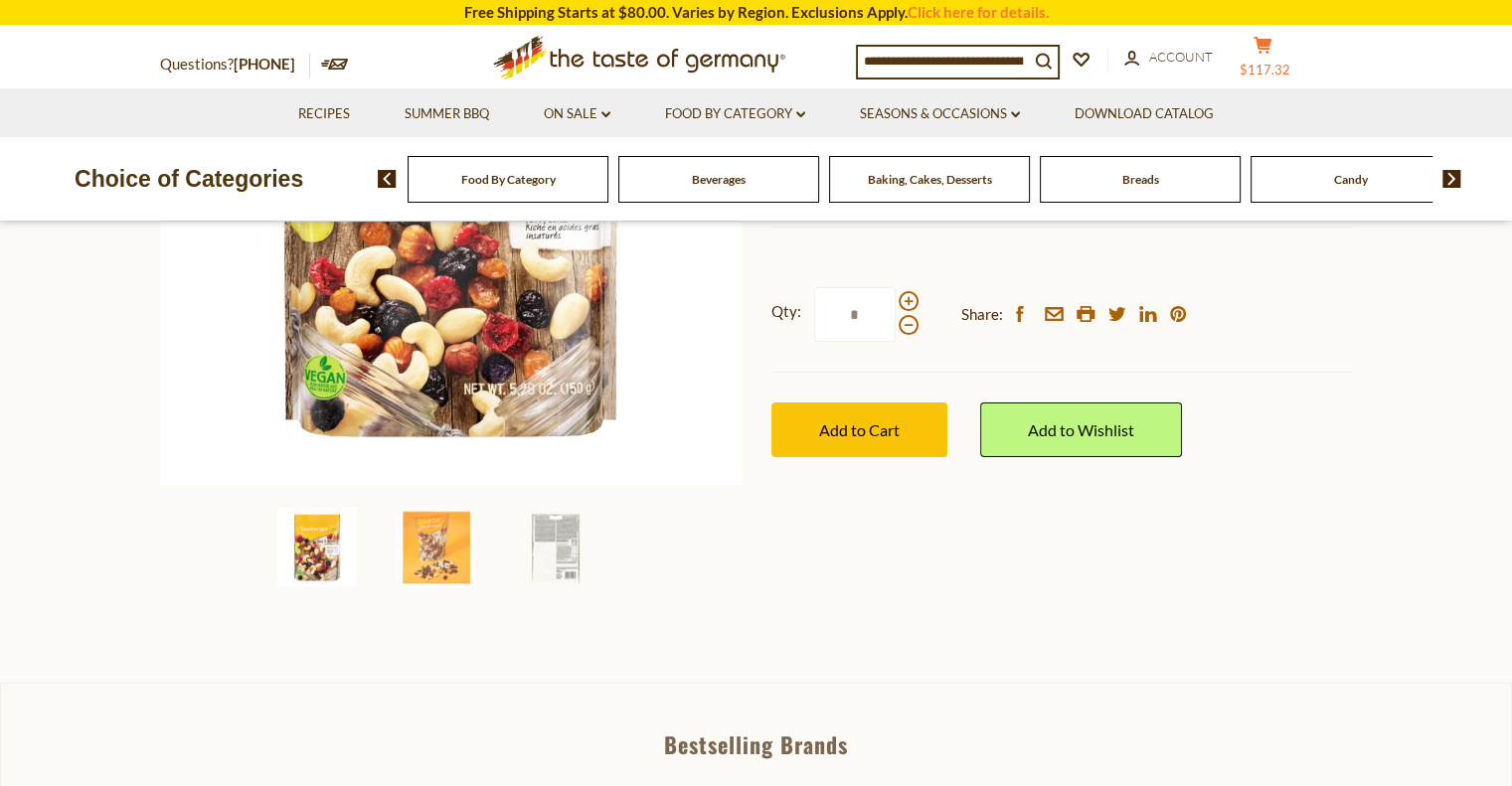 click 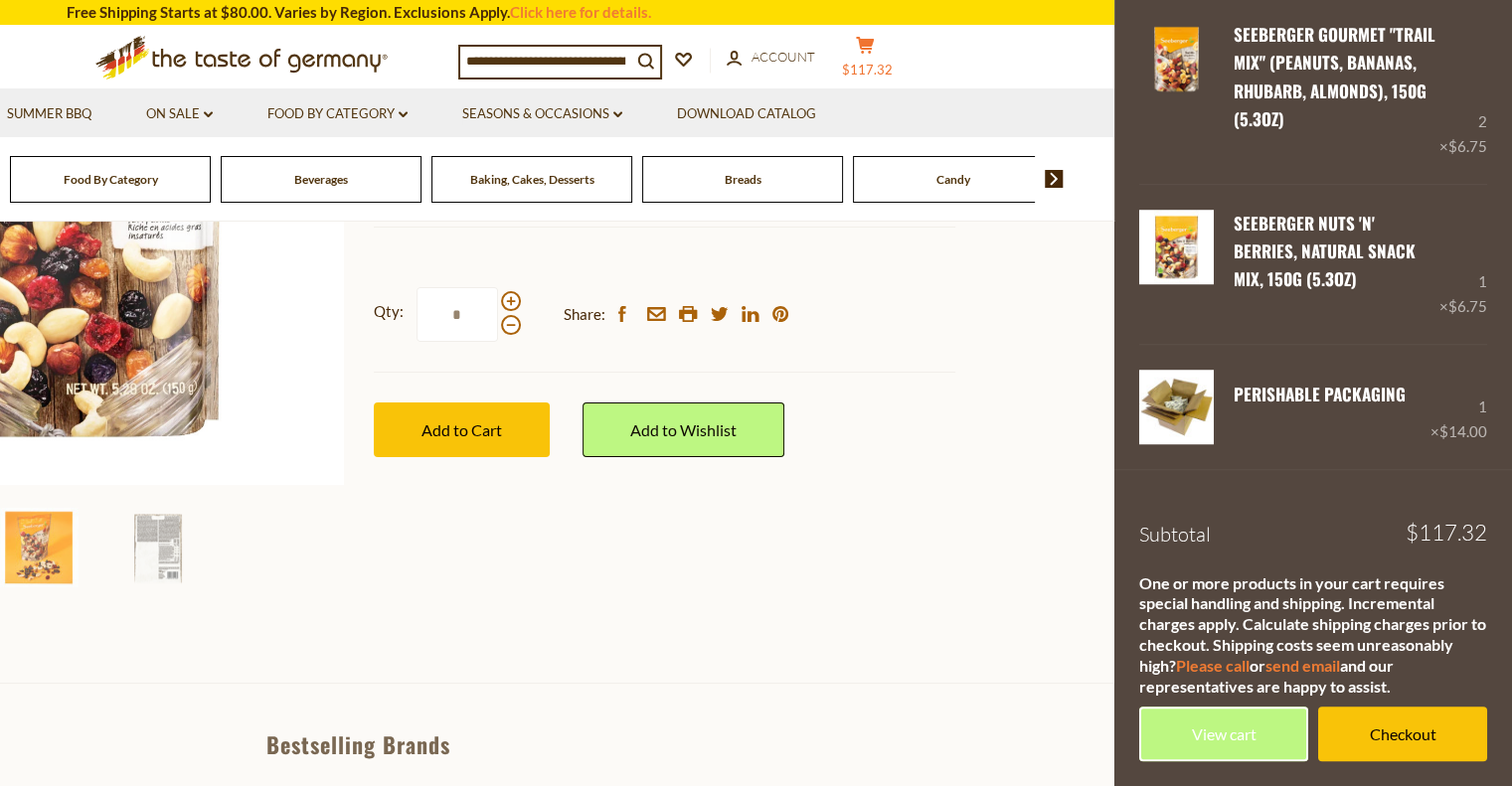 scroll, scrollTop: 1494, scrollLeft: 0, axis: vertical 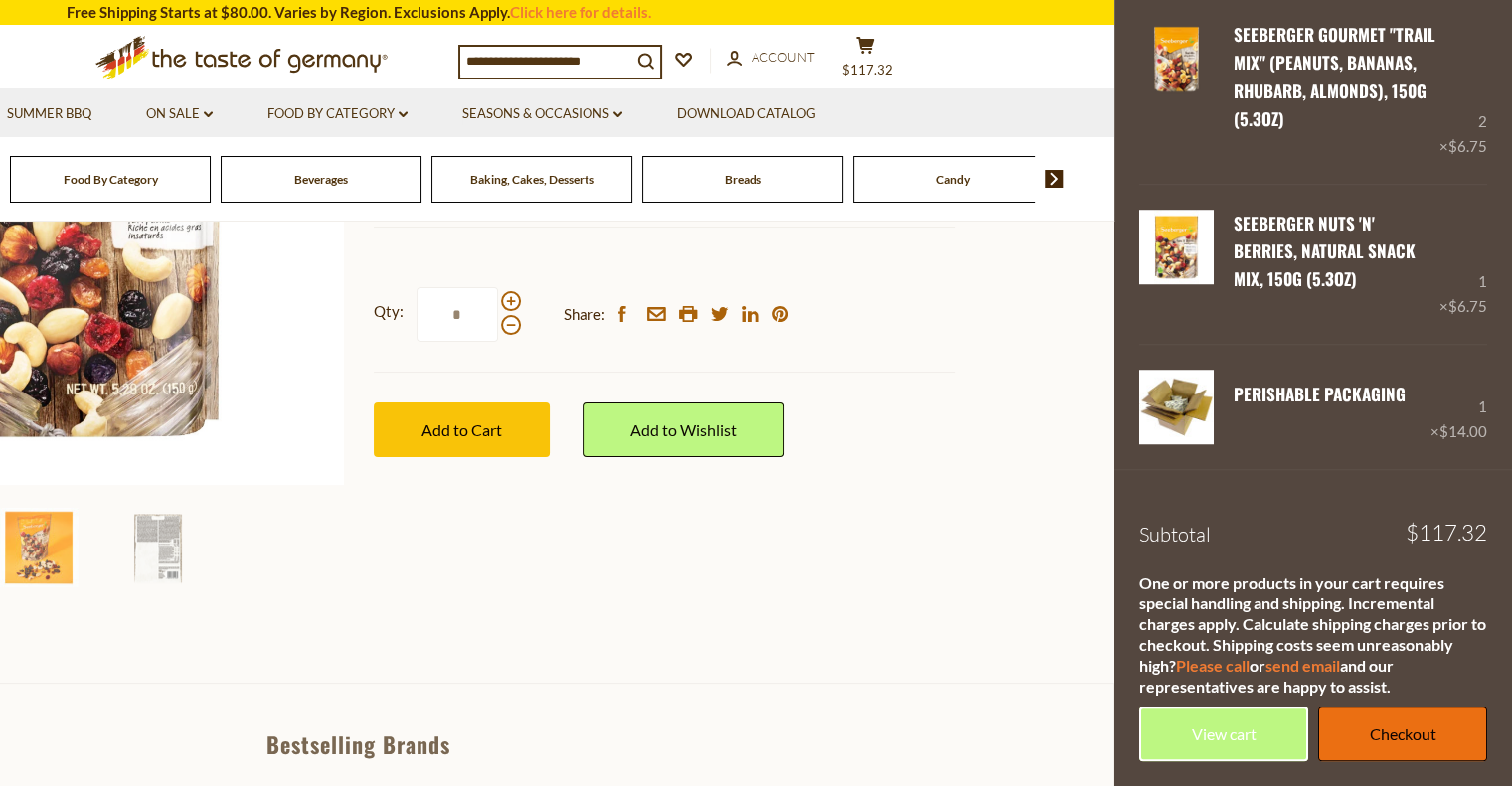 click on "Checkout" at bounding box center [1403, 733] 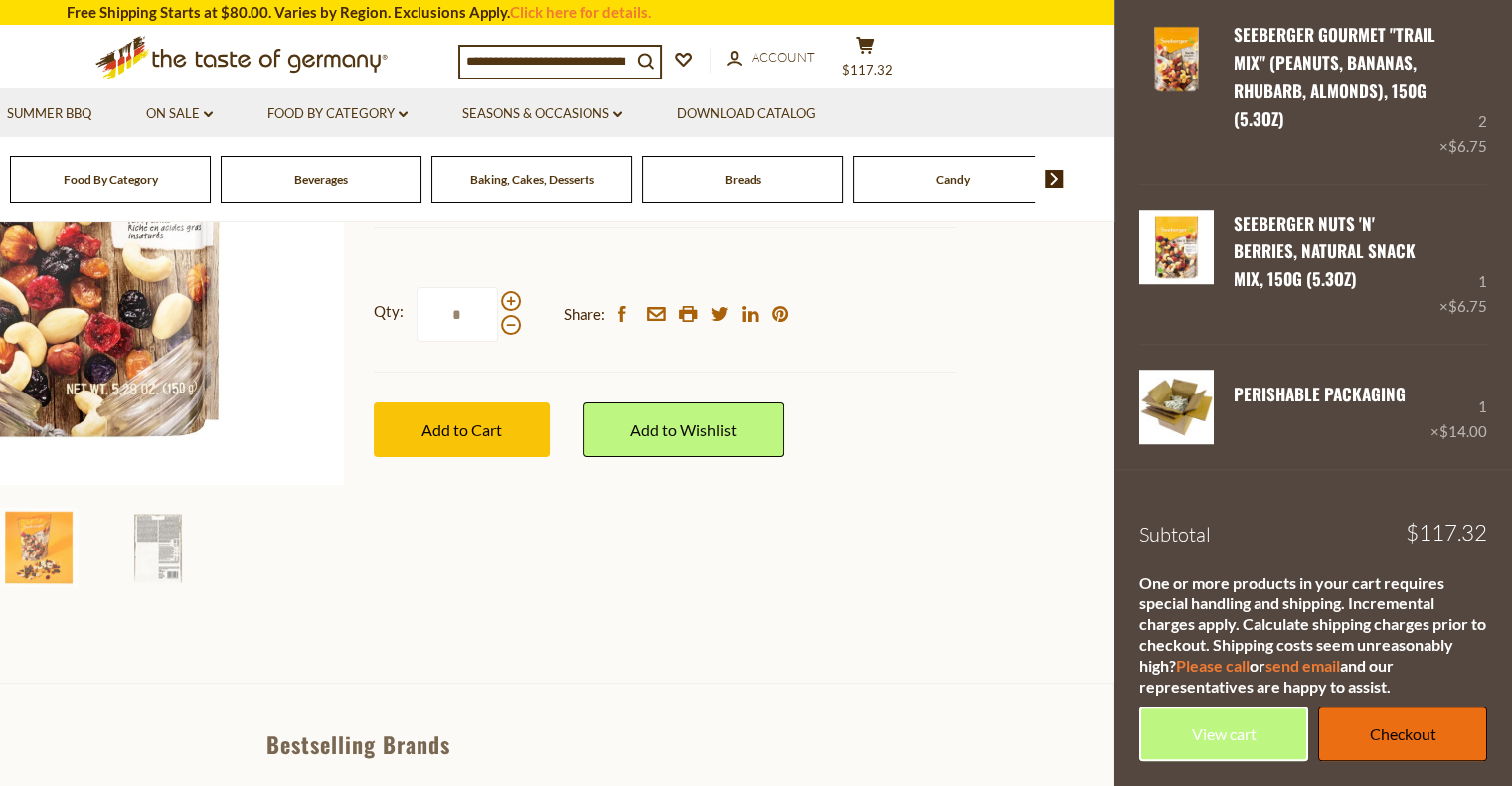 click on "Checkout" at bounding box center (1403, 733) 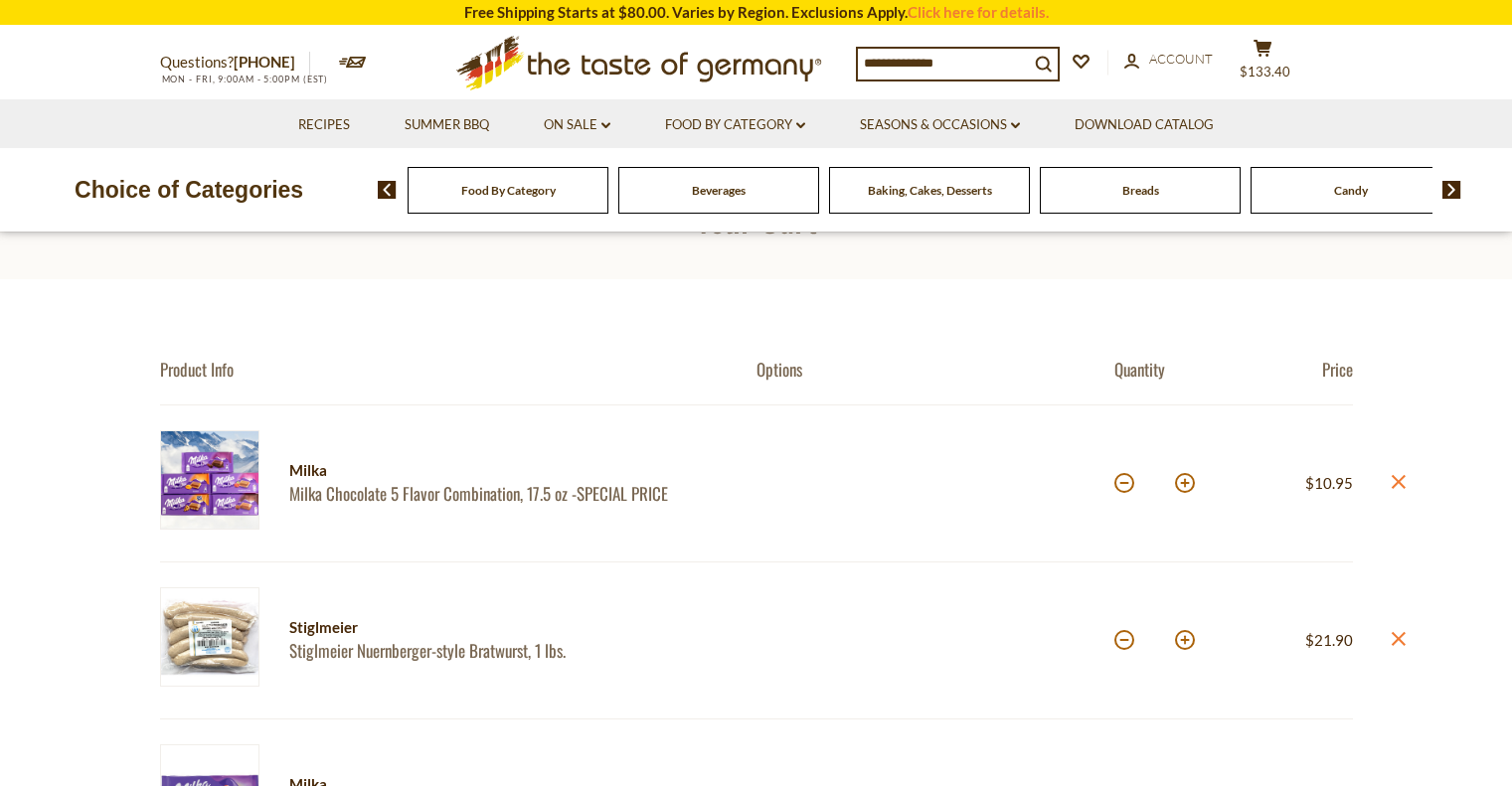scroll, scrollTop: 0, scrollLeft: 0, axis: both 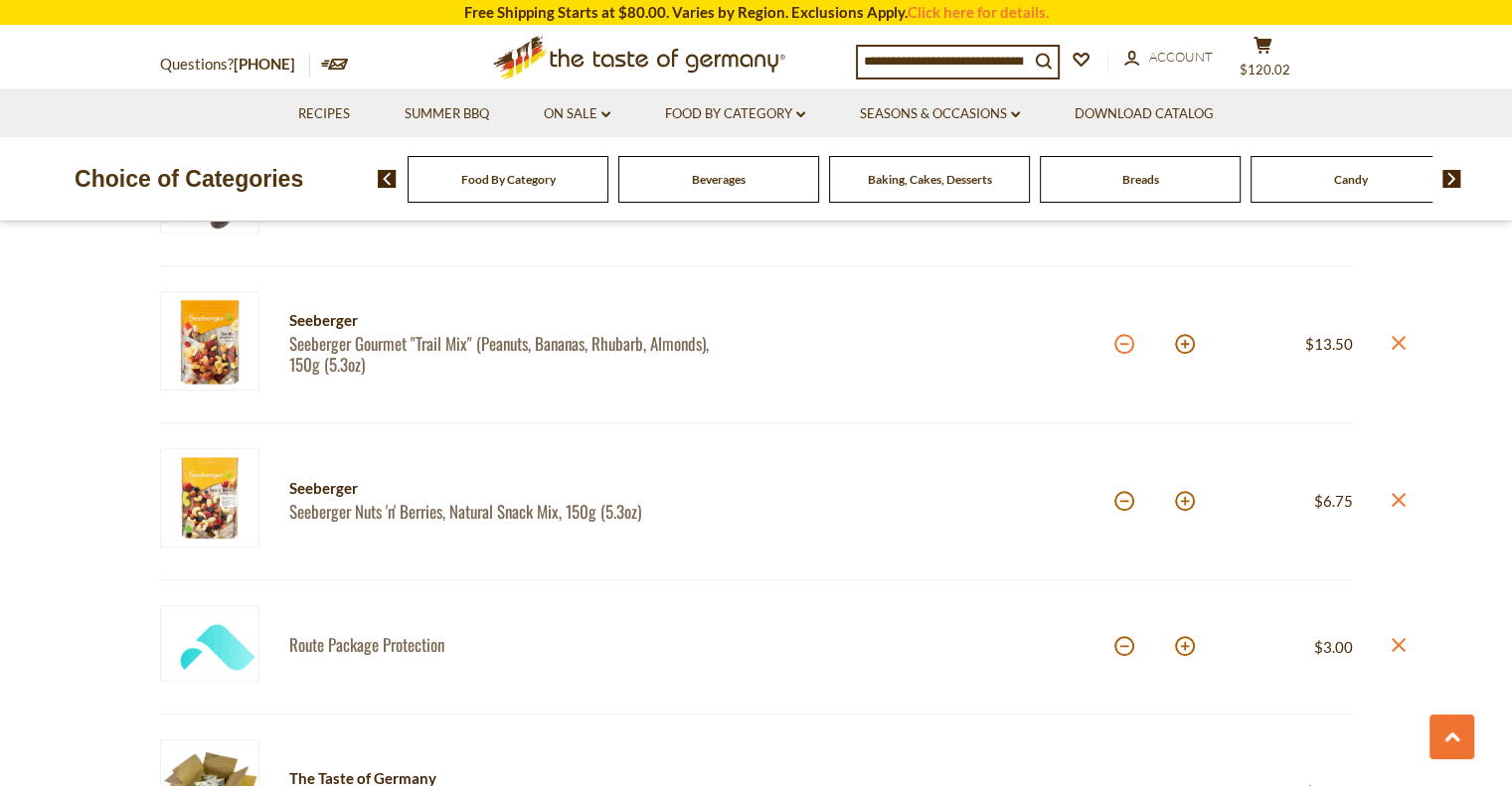 click at bounding box center (1124, 344) 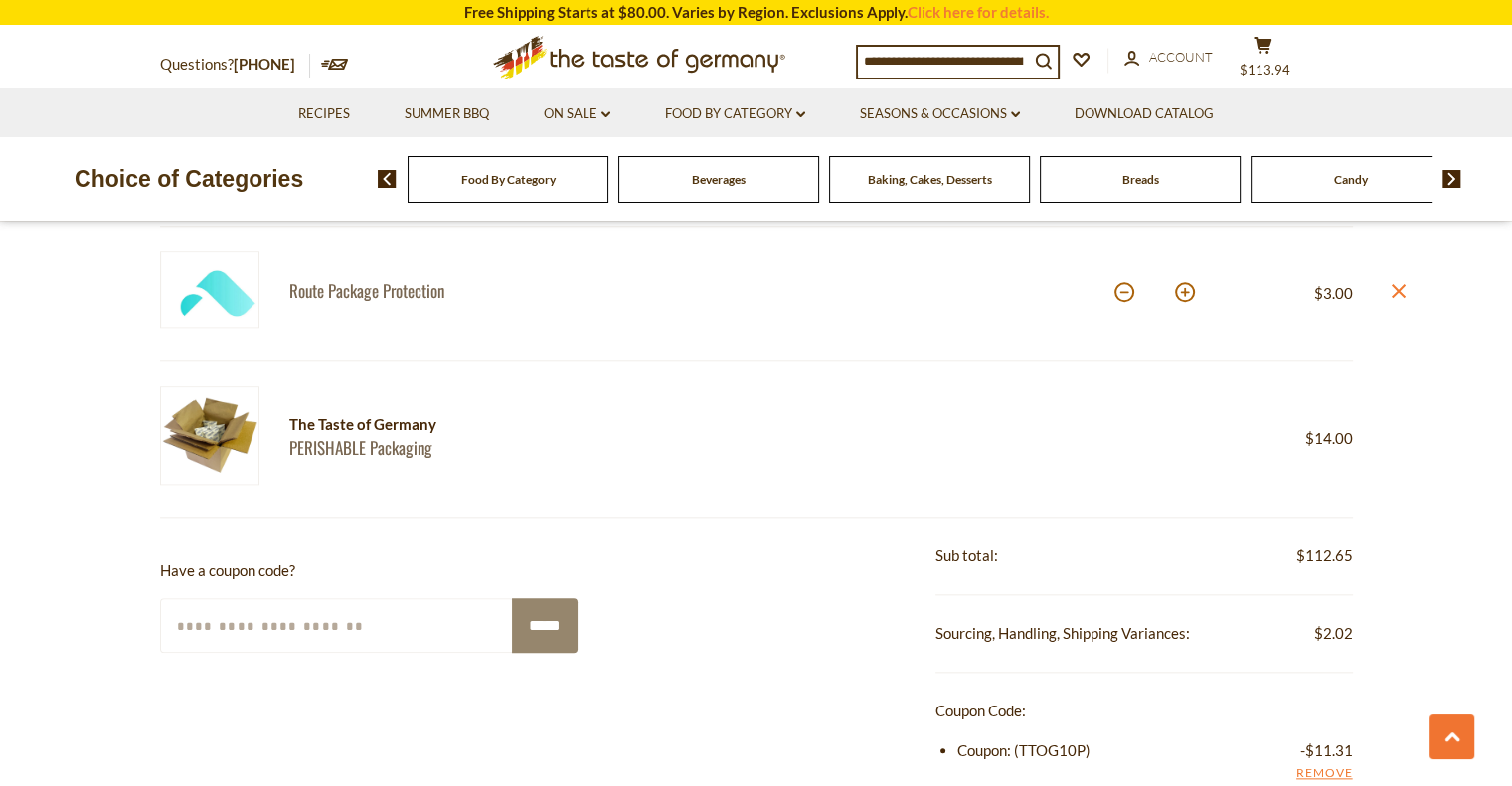 scroll, scrollTop: 1987, scrollLeft: 0, axis: vertical 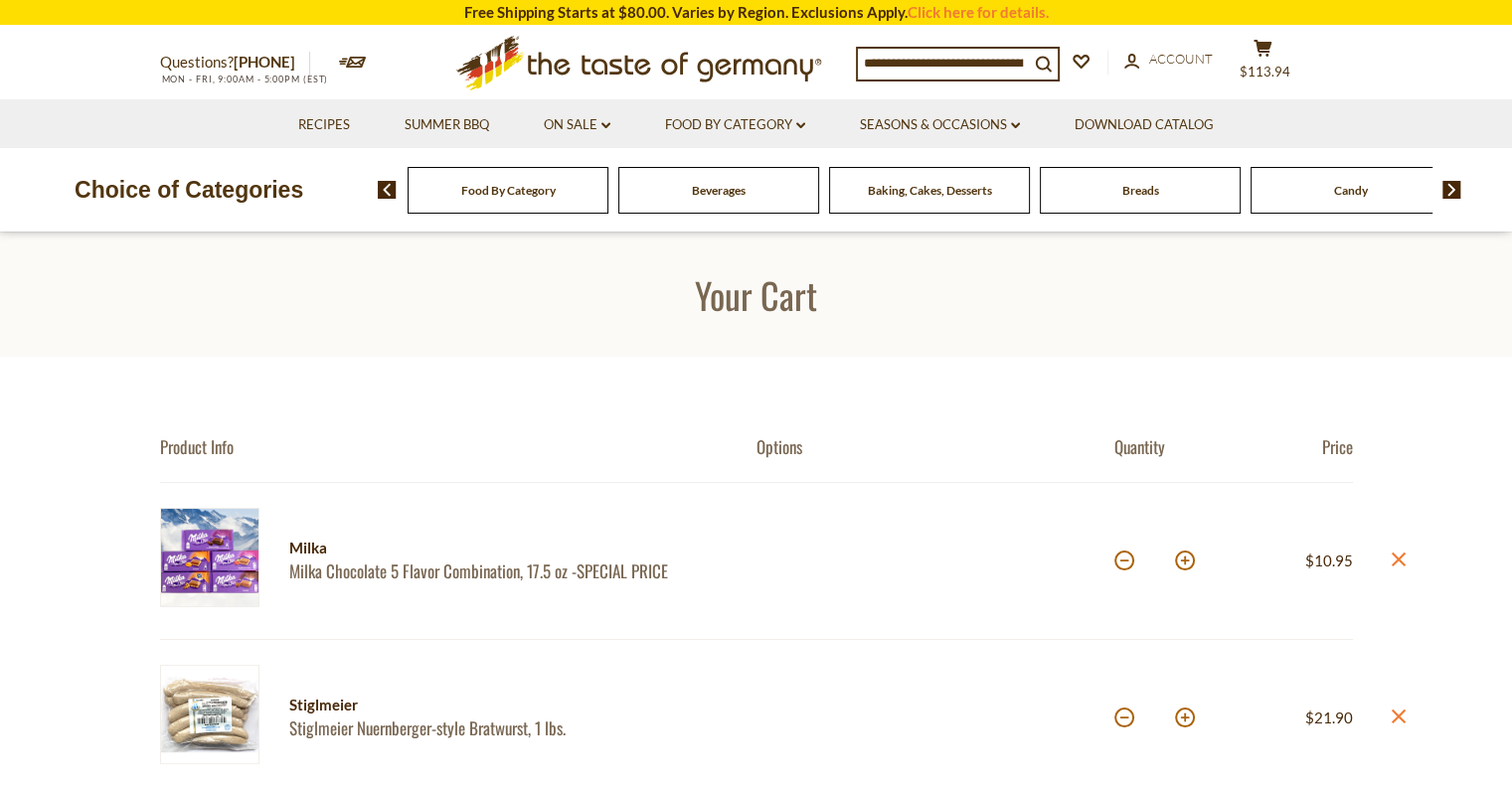 click on "Your Cart" at bounding box center (756, 294) 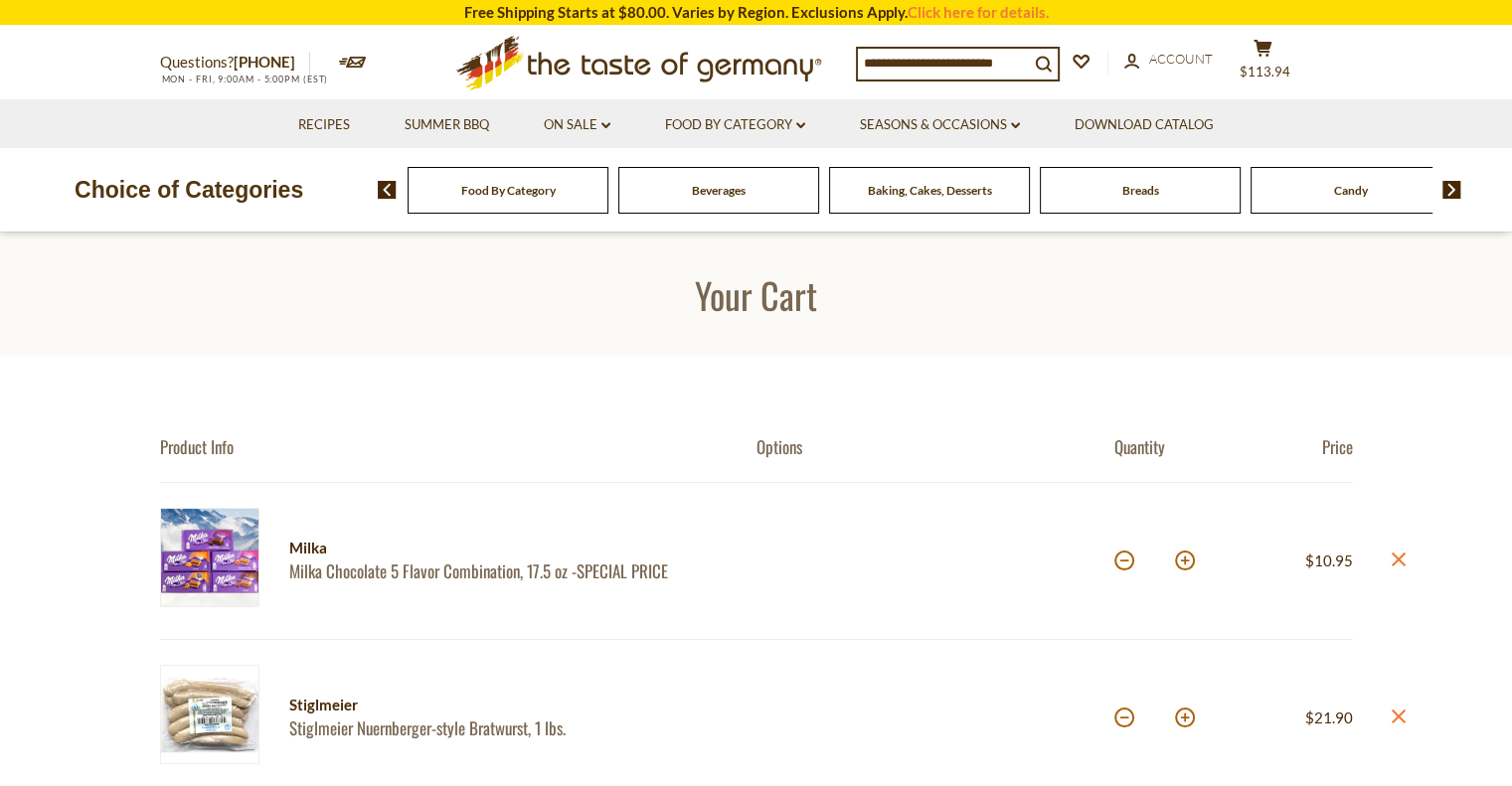 drag, startPoint x: 1243, startPoint y: 306, endPoint x: 1241, endPoint y: 486, distance: 180.01111 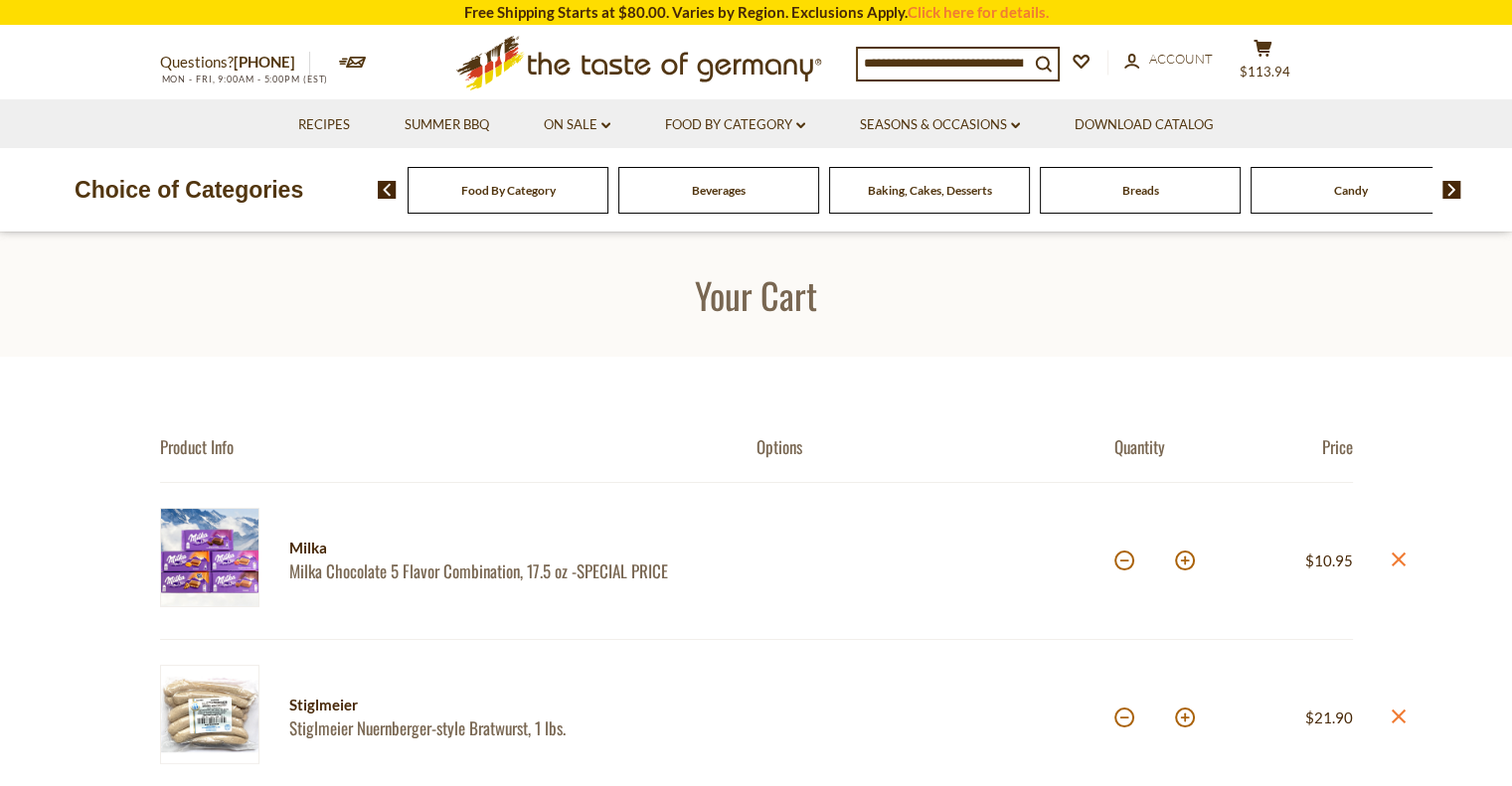 click on "Questions?  800-881-6419
MON - FRI, 9:00AM - 5:00PM (EST)
×
Questions?  800-881-6419
MON - FRI, 9:00AM - 5:00PM (EST)
.st0{fill:#EDD300;}
.st1{fill:#D33E21;}
Compare
Compare up to 4 items:
Clear Selection" at bounding box center (756, 63) 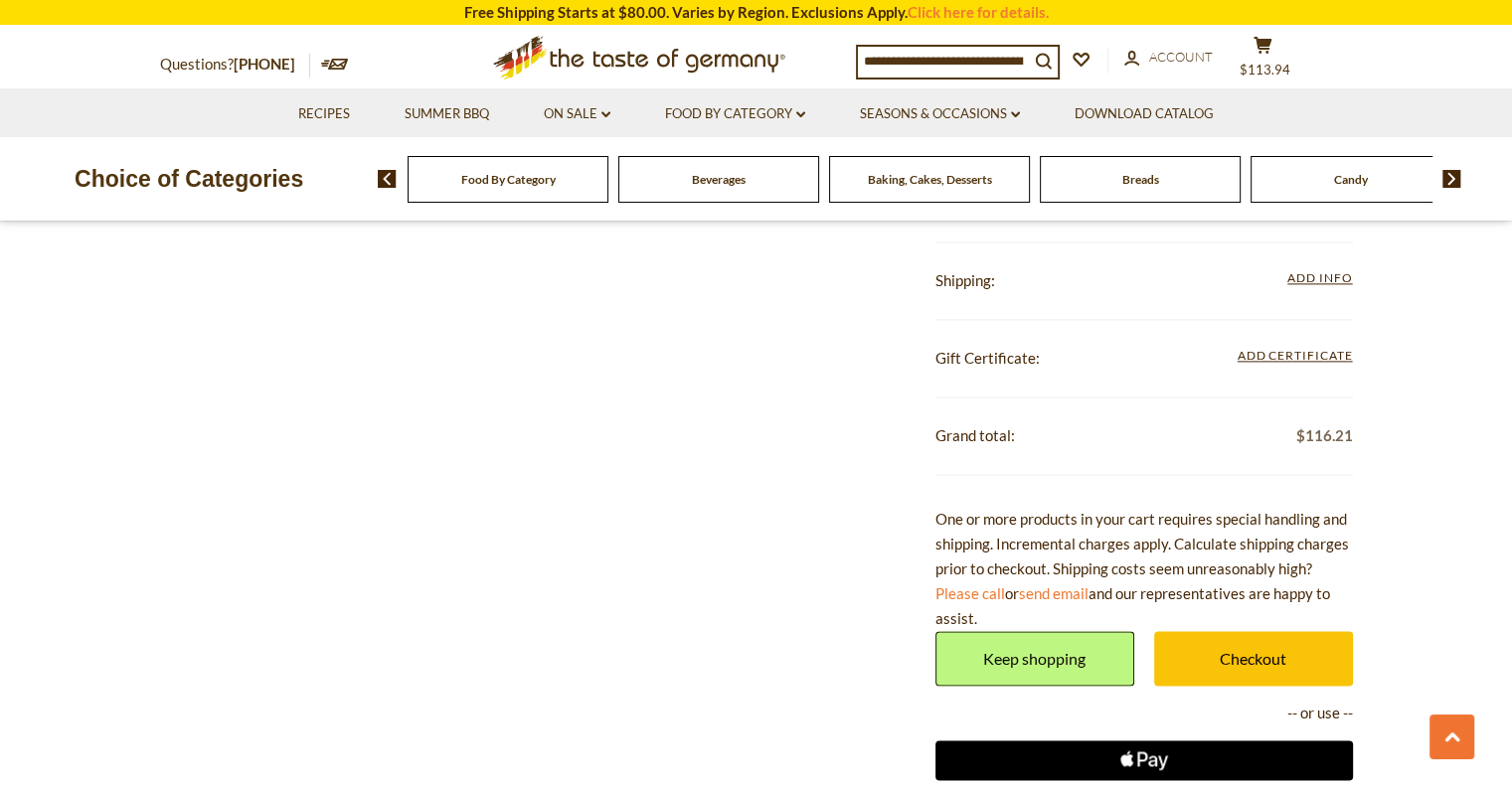 scroll, scrollTop: 2569, scrollLeft: 0, axis: vertical 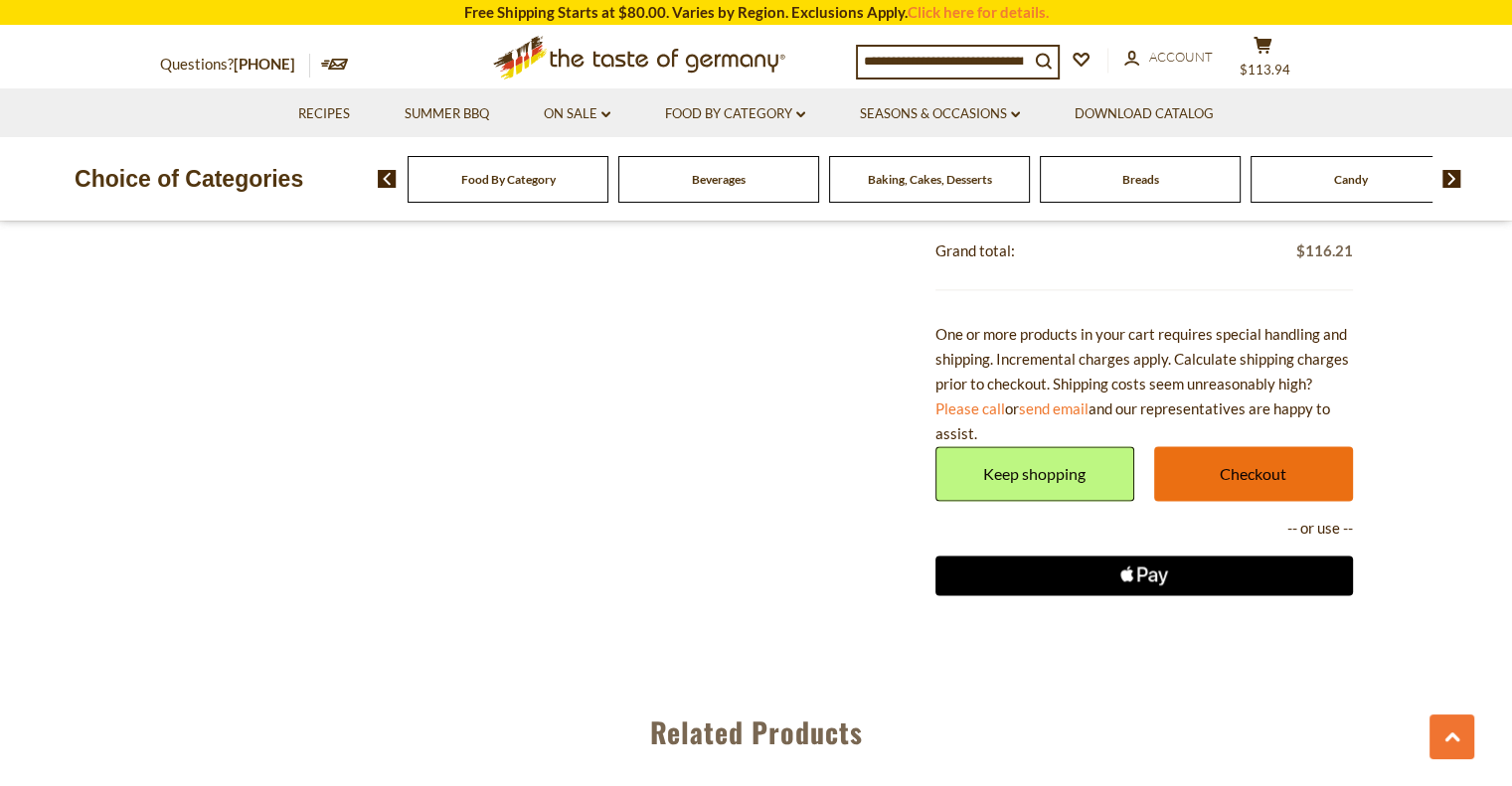 click on "Checkout" at bounding box center (1254, 473) 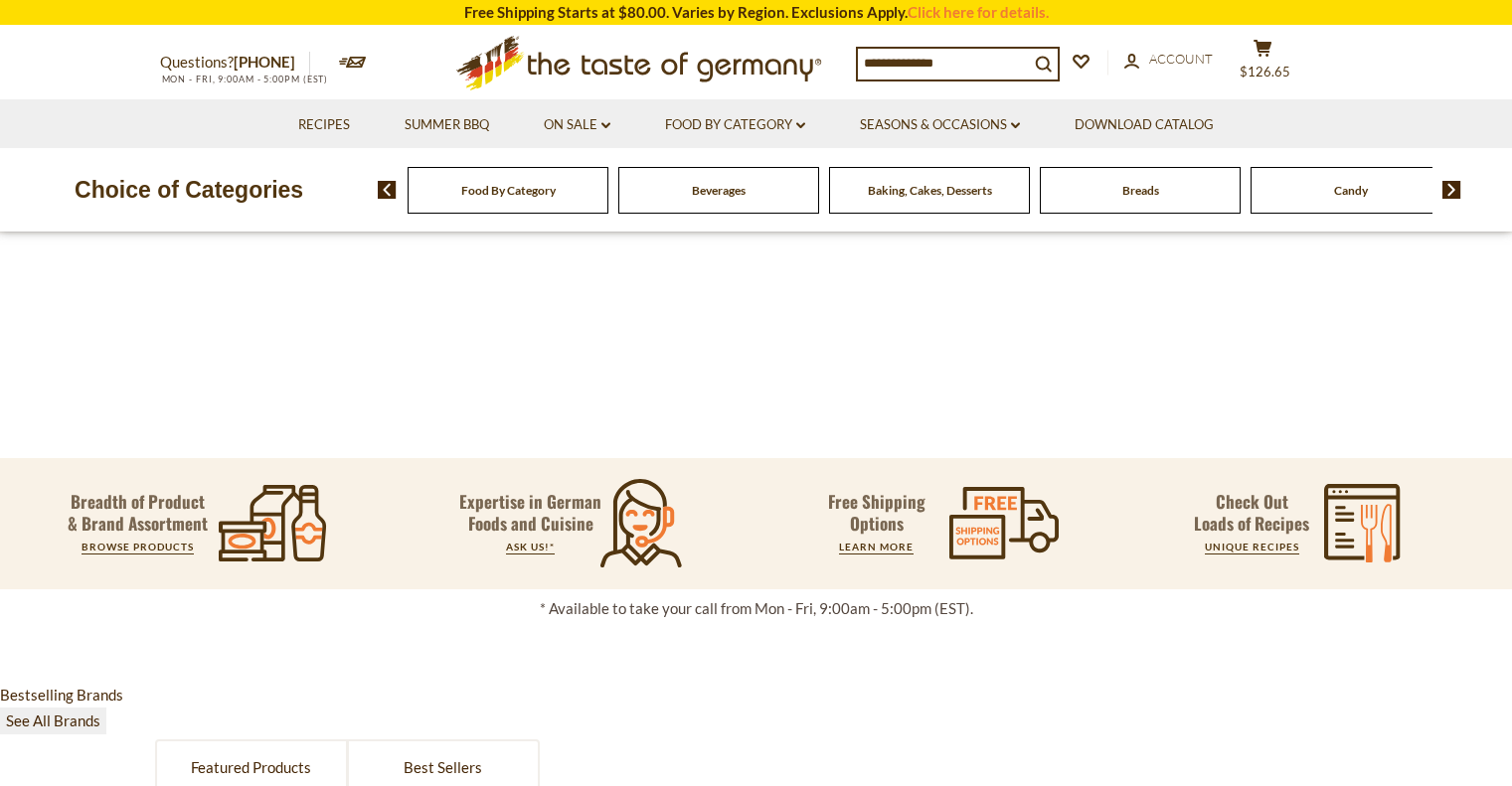scroll, scrollTop: 0, scrollLeft: 0, axis: both 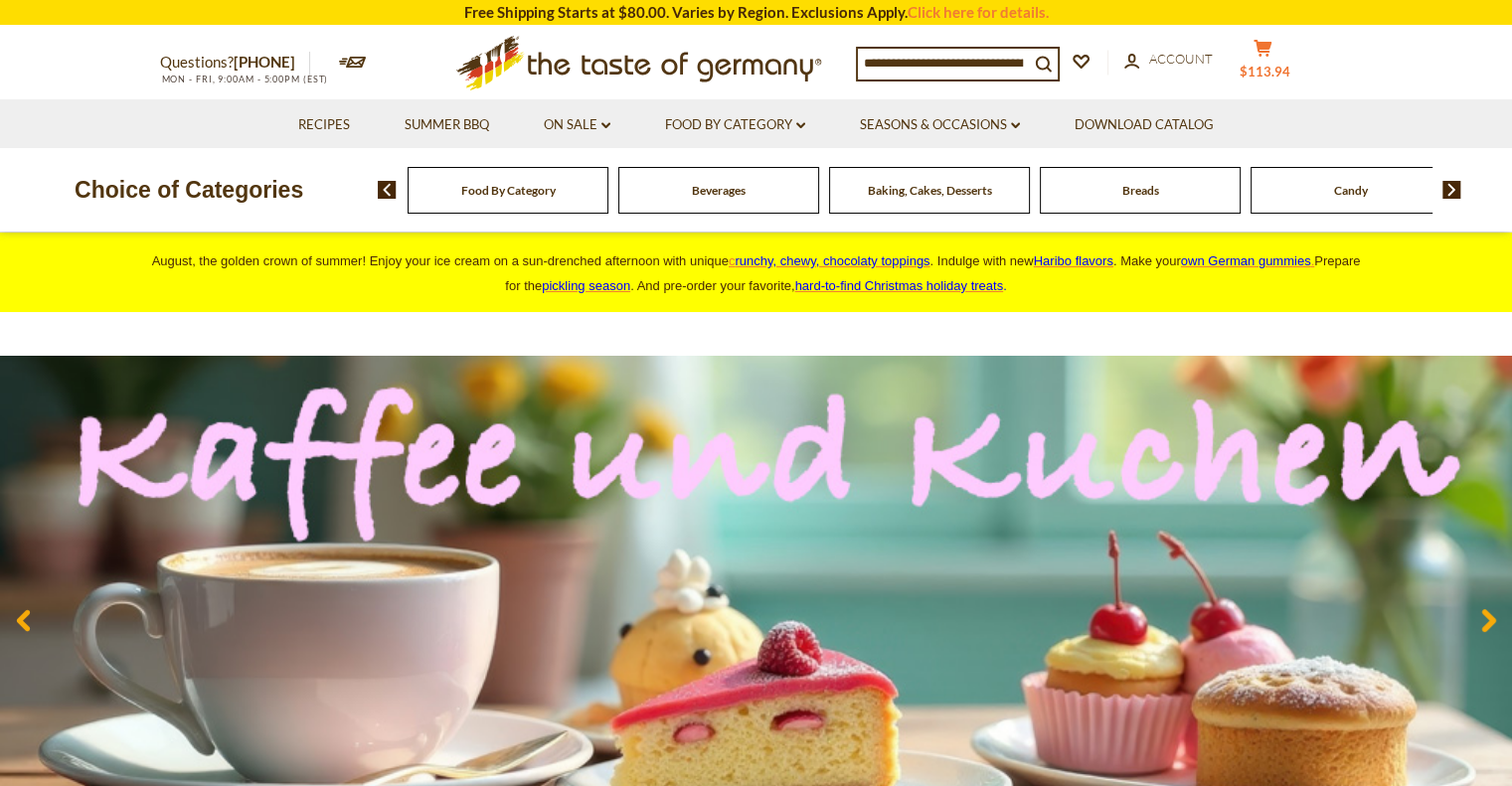 click 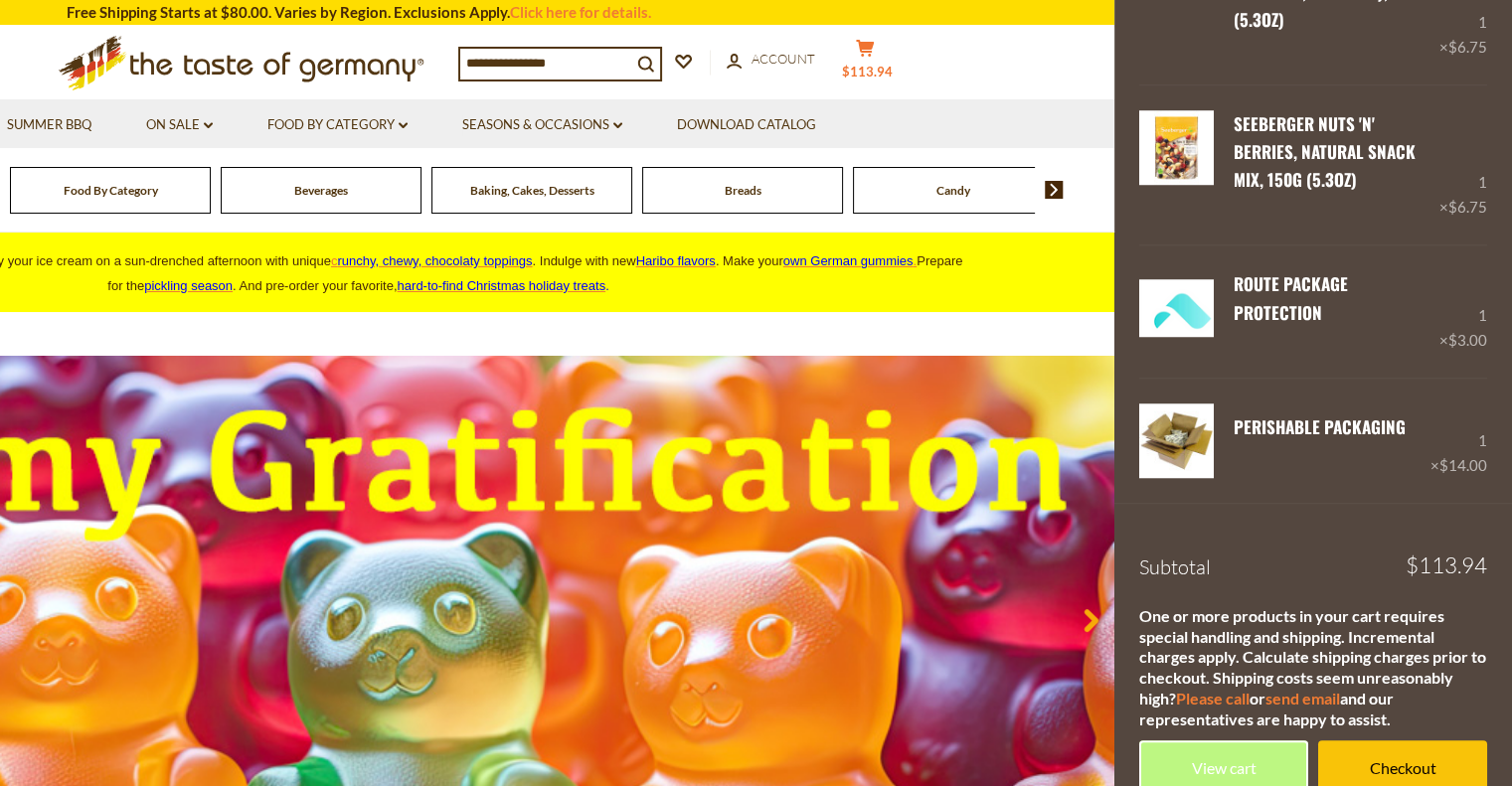 scroll, scrollTop: 1627, scrollLeft: 0, axis: vertical 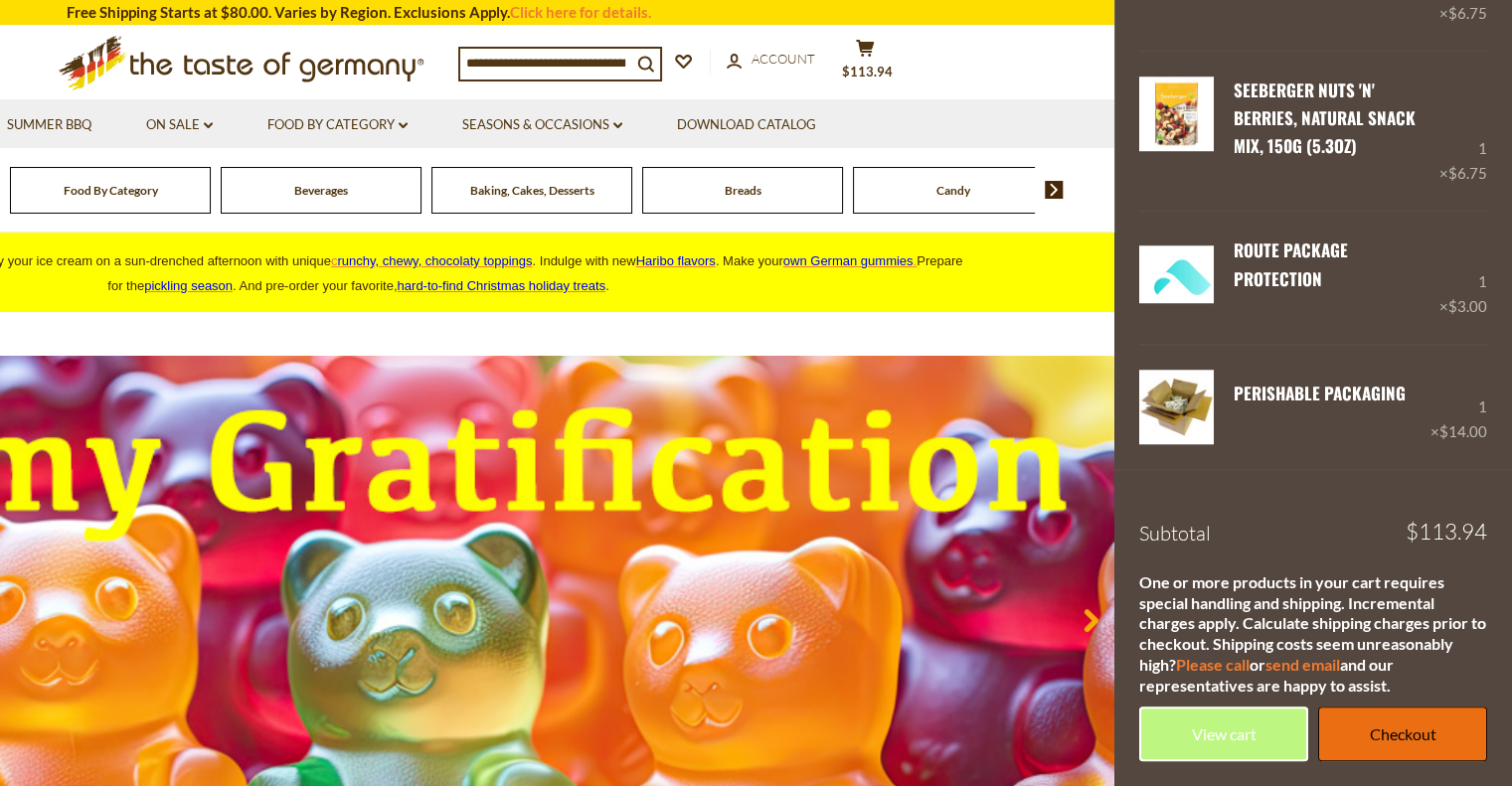 click on "Checkout" at bounding box center [1403, 733] 